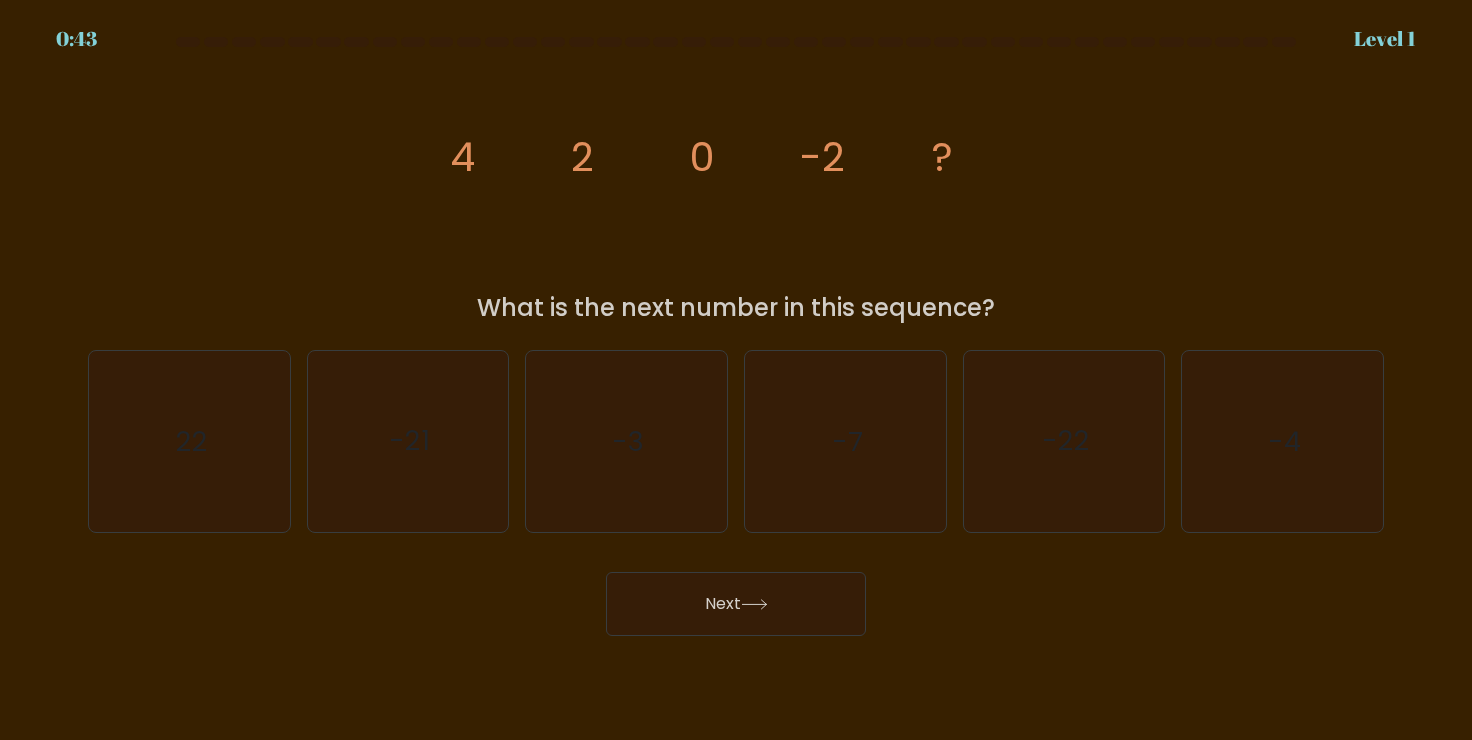 scroll, scrollTop: 0, scrollLeft: 0, axis: both 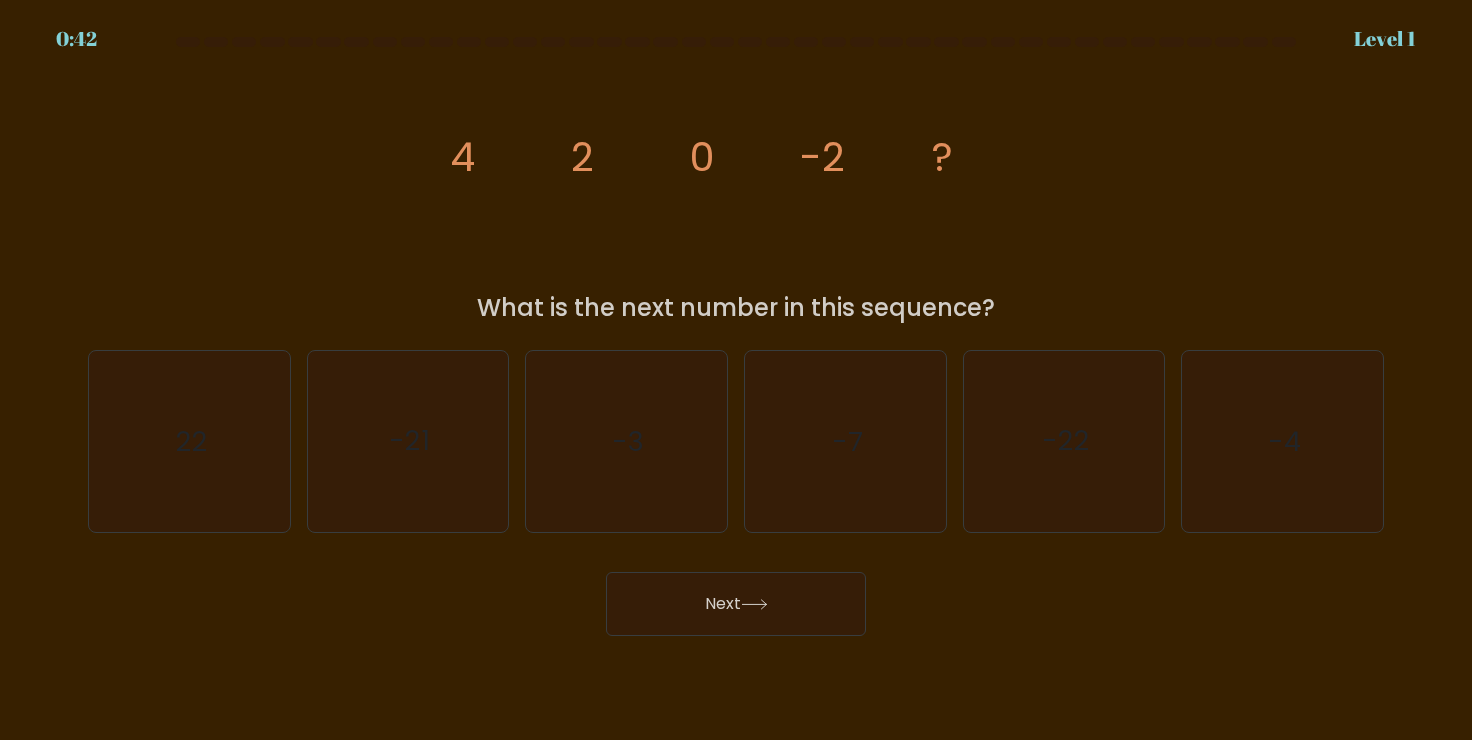 click on "image/svg+xml
4
2
0
-2
?
What is the next number in this sequence?" at bounding box center [736, 193] 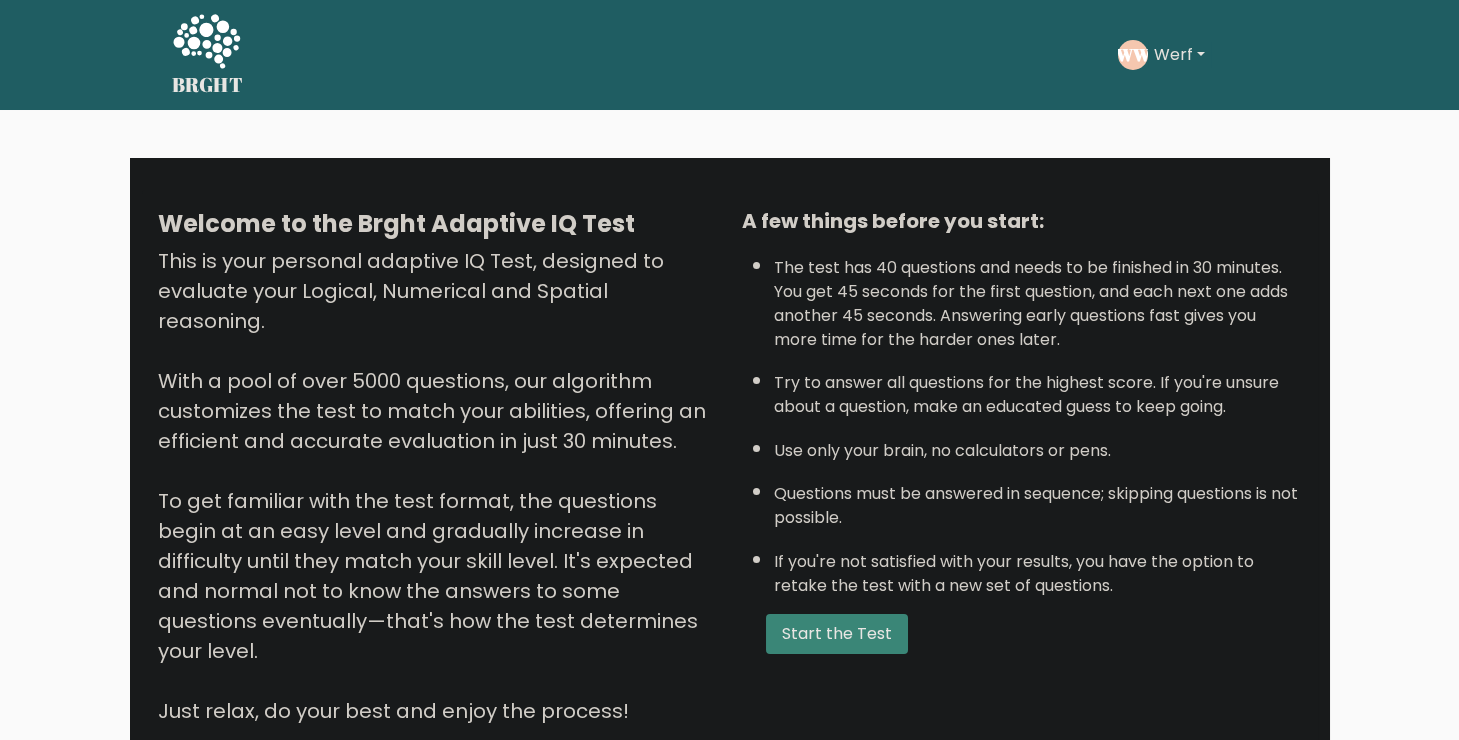 scroll, scrollTop: 193, scrollLeft: 0, axis: vertical 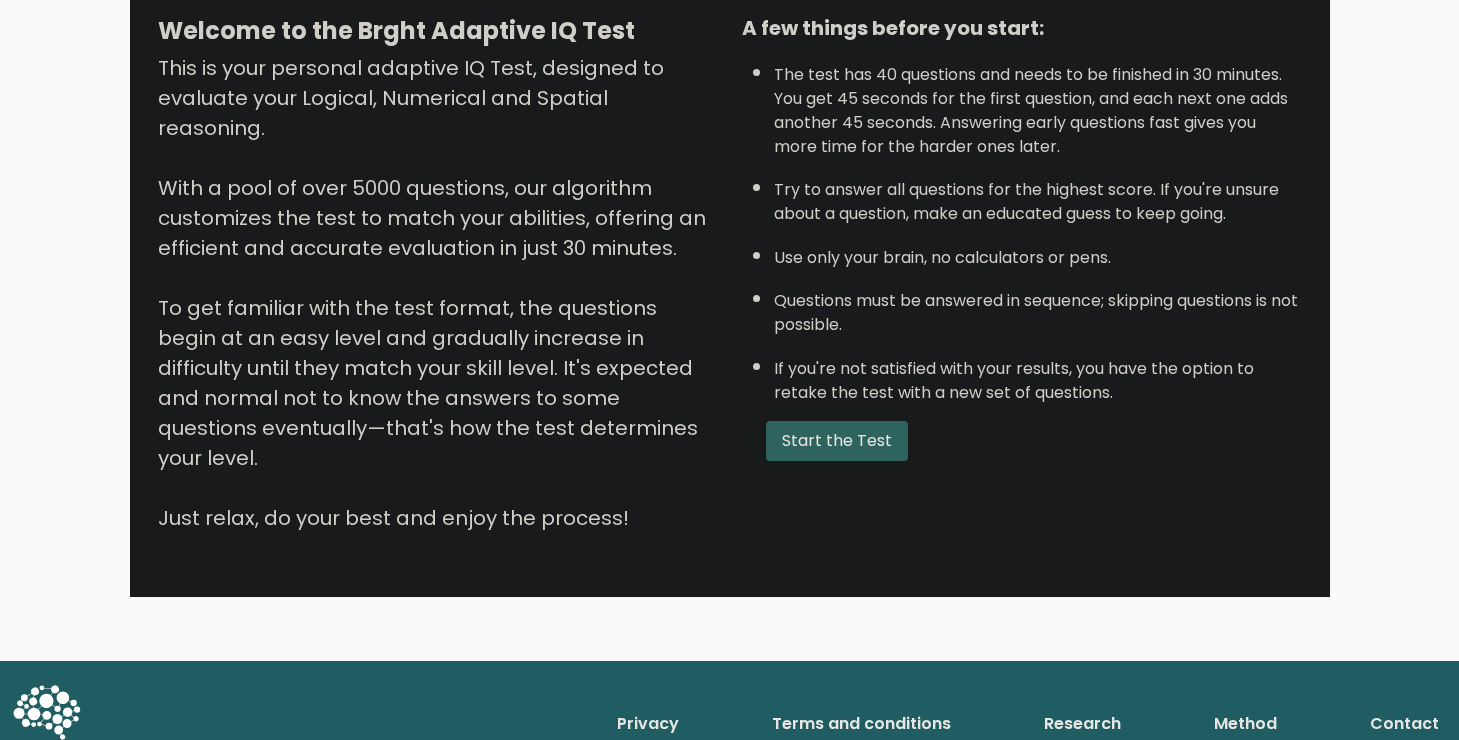 click on "Start the Test" at bounding box center [837, 441] 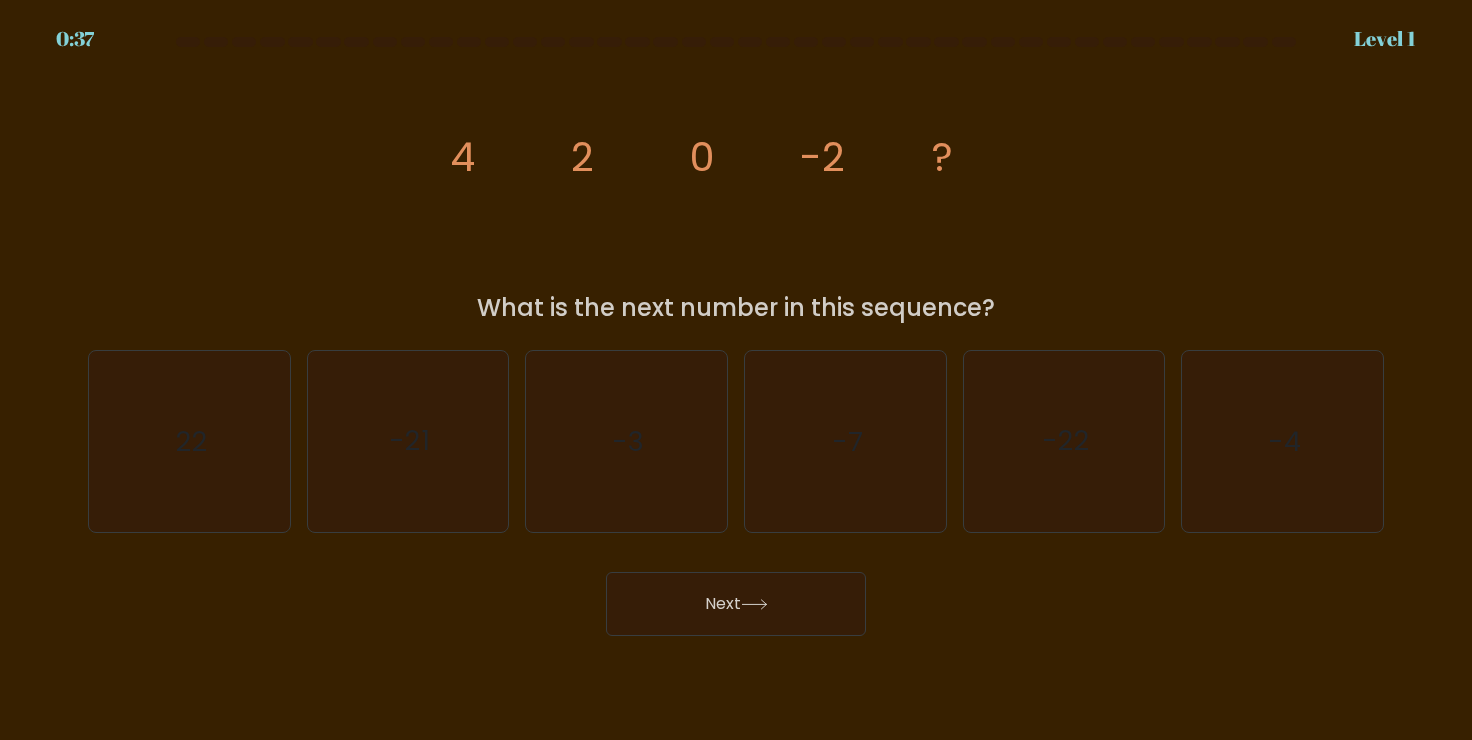 scroll, scrollTop: 0, scrollLeft: 0, axis: both 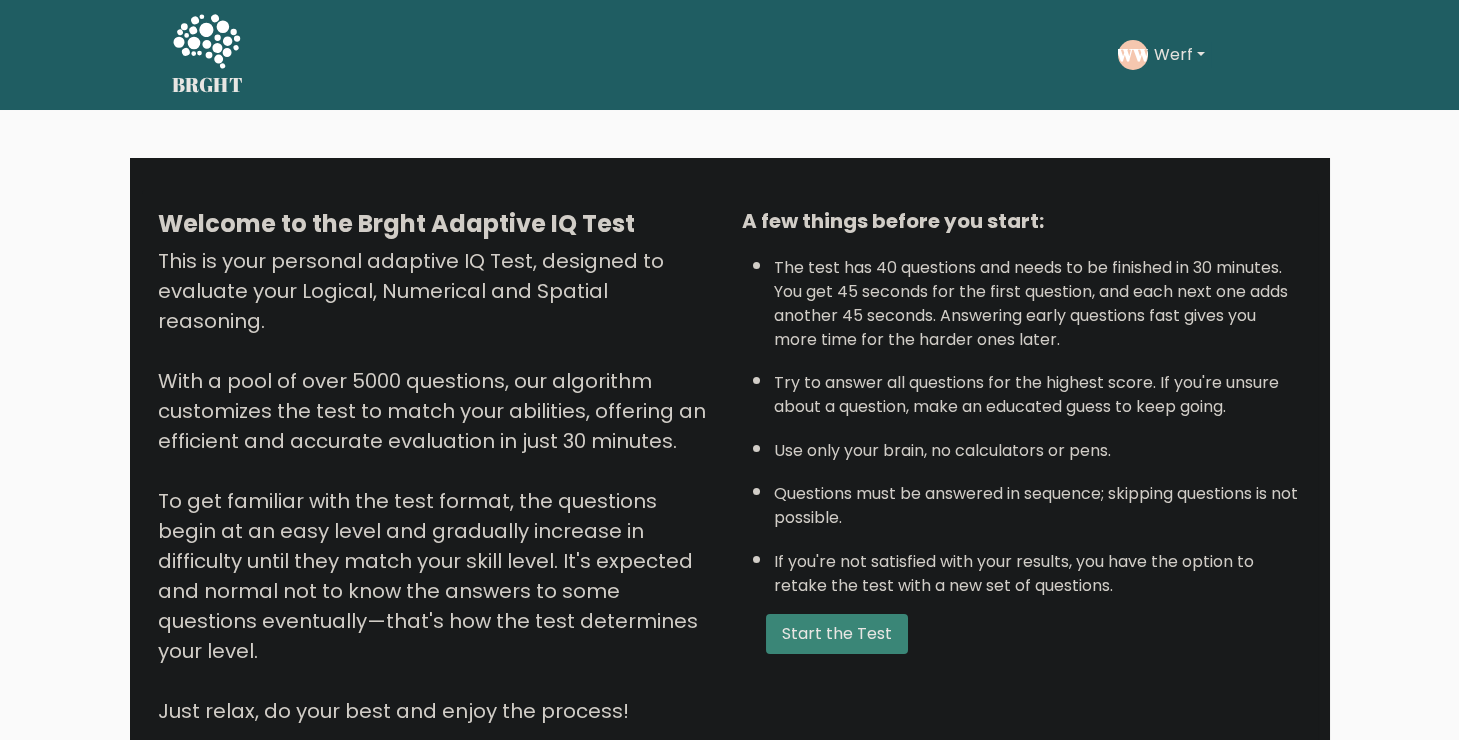 click on "Welcome to the Brght Adaptive IQ Test
This is your personal adaptive IQ Test, designed to evaluate your Logical, Numerical and Spatial reasoning.
With a pool of over 5000 questions, our algorithm customizes the test to match your abilities, offering an efficient and accurate evaluation in just 30 minutes.
To get familiar with the test format, the questions begin at an easy level and gradually increase in difficulty until they match your skill level. It's expected and normal not to know the answers to some questions eventually—that's how the test determines your level.
Just relax, do your best and enjoy the process!" at bounding box center [729, 482] 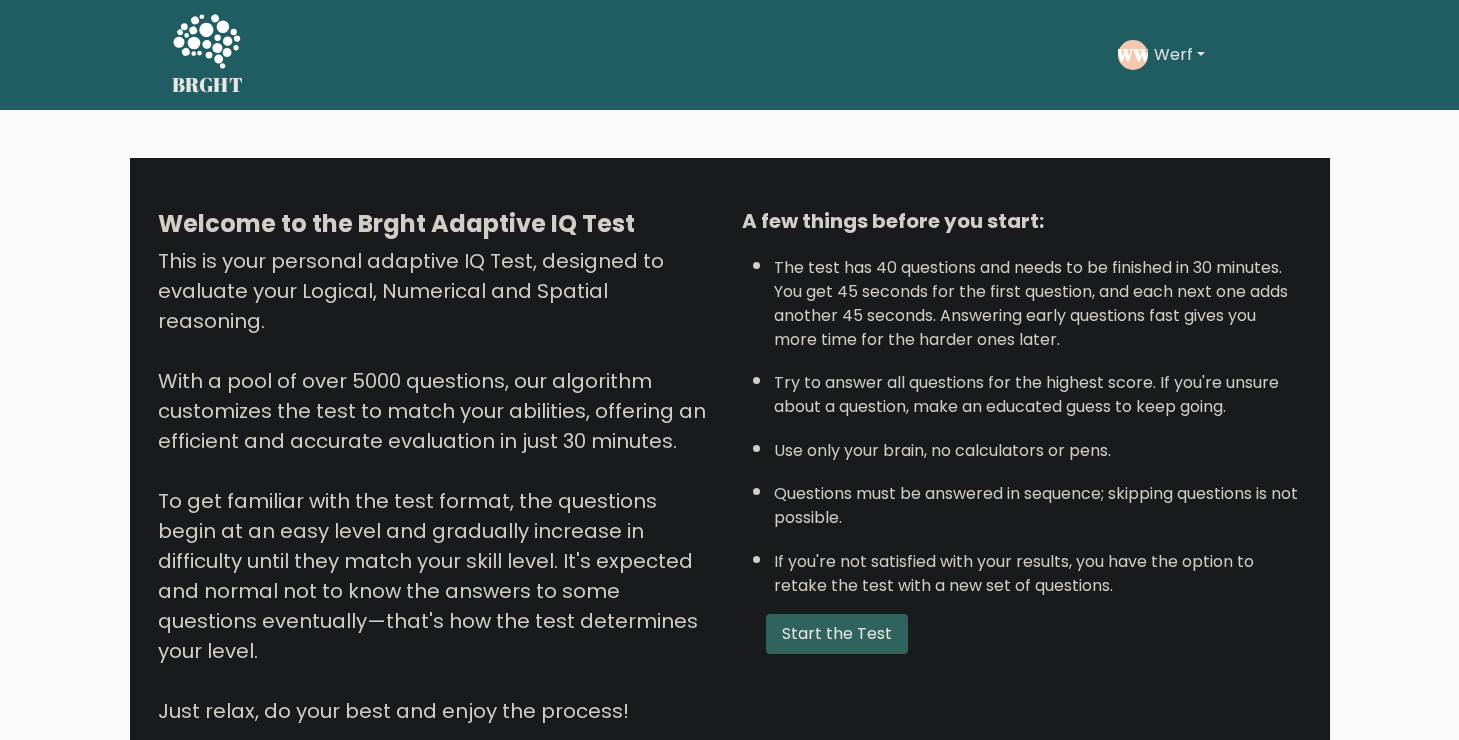 click on "Start the Test" at bounding box center (837, 634) 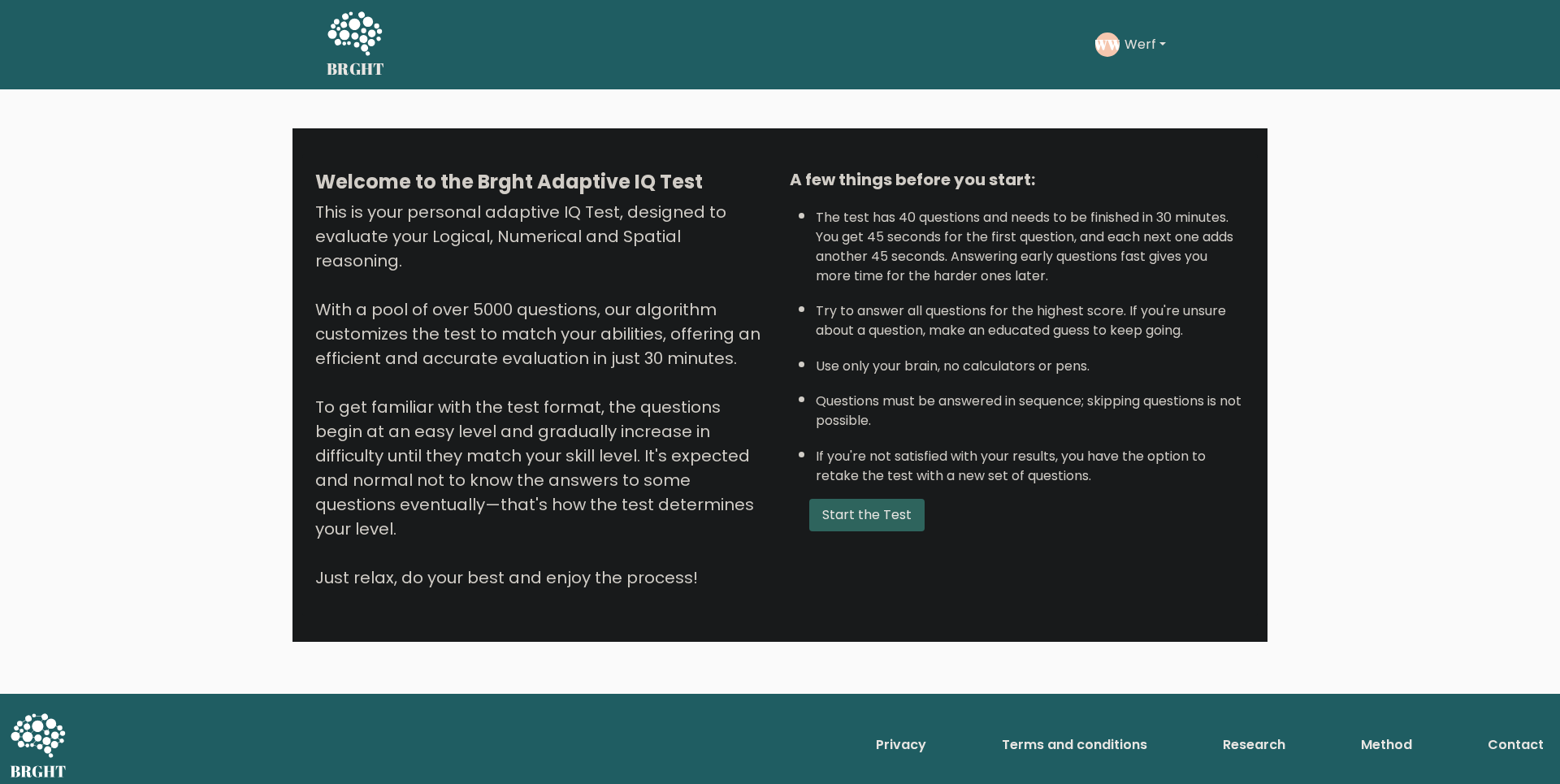click on "Start the Test" at bounding box center (867, 515) 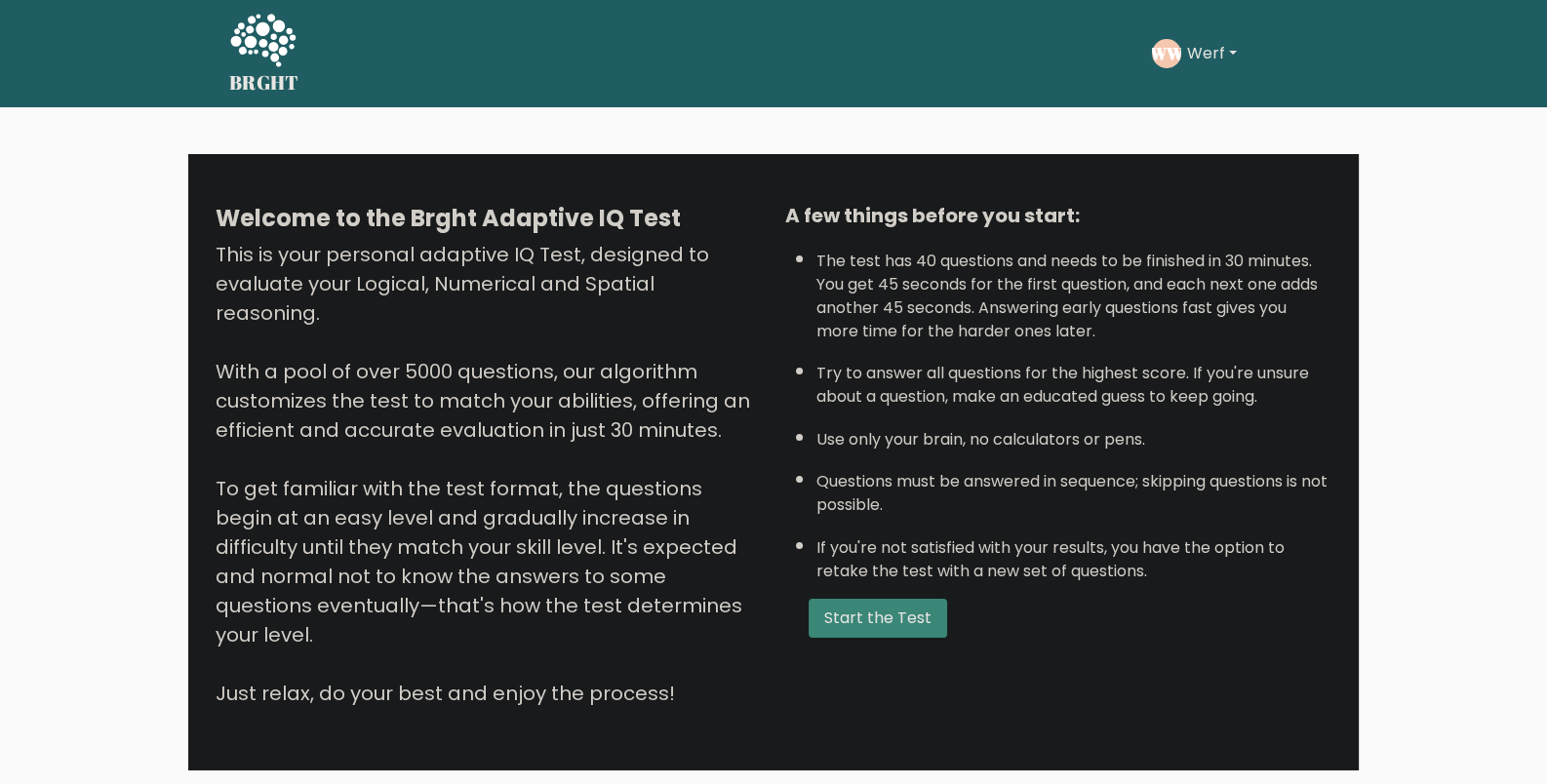 click on "The test has 40 questions and needs to be finished in 30 minutes. You get 45 seconds for the first question, and each next one adds another 45 seconds. Answering early questions fast gives you more time for the harder ones later." at bounding box center (1074, 292) 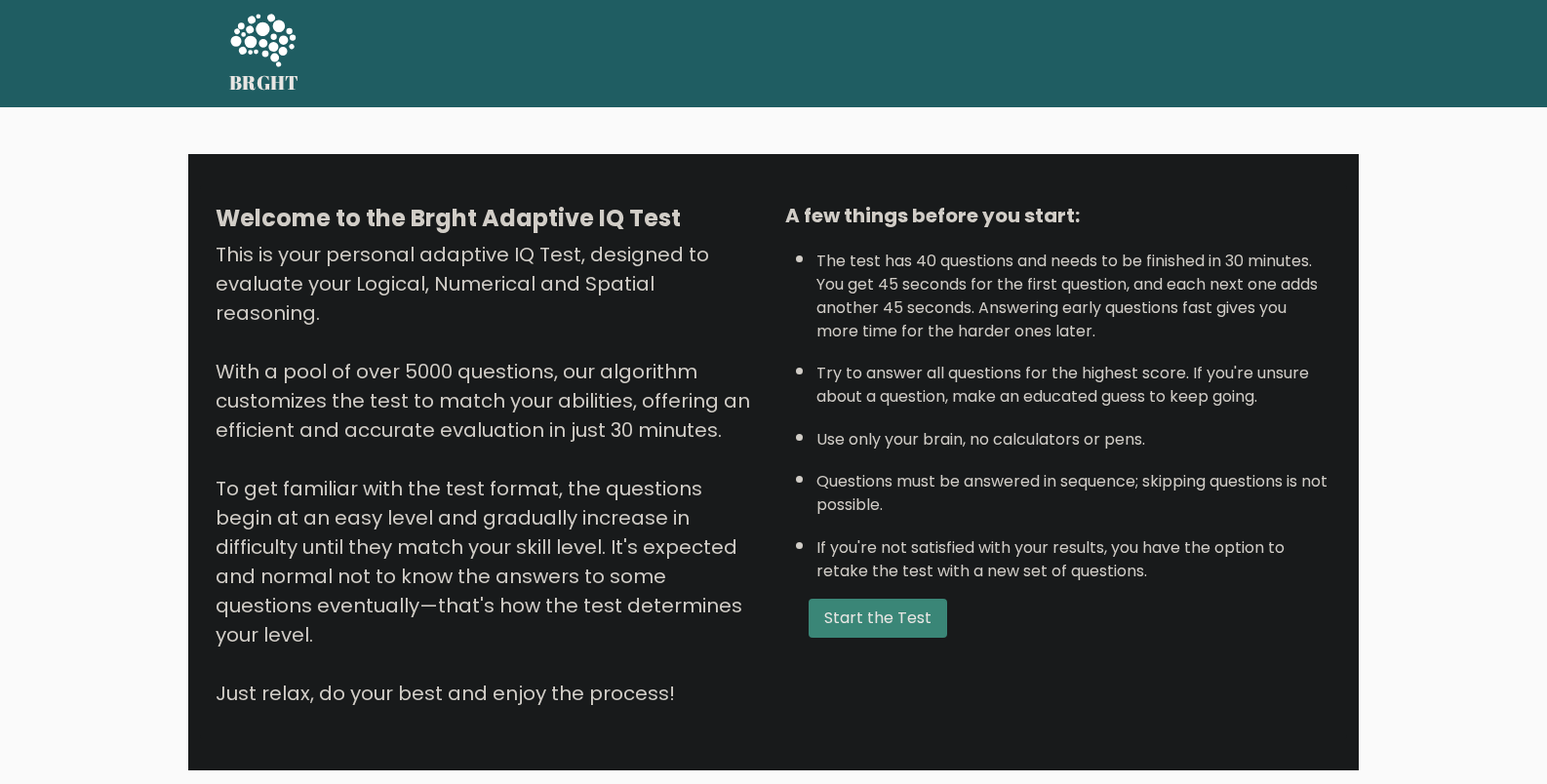 scroll, scrollTop: 0, scrollLeft: 0, axis: both 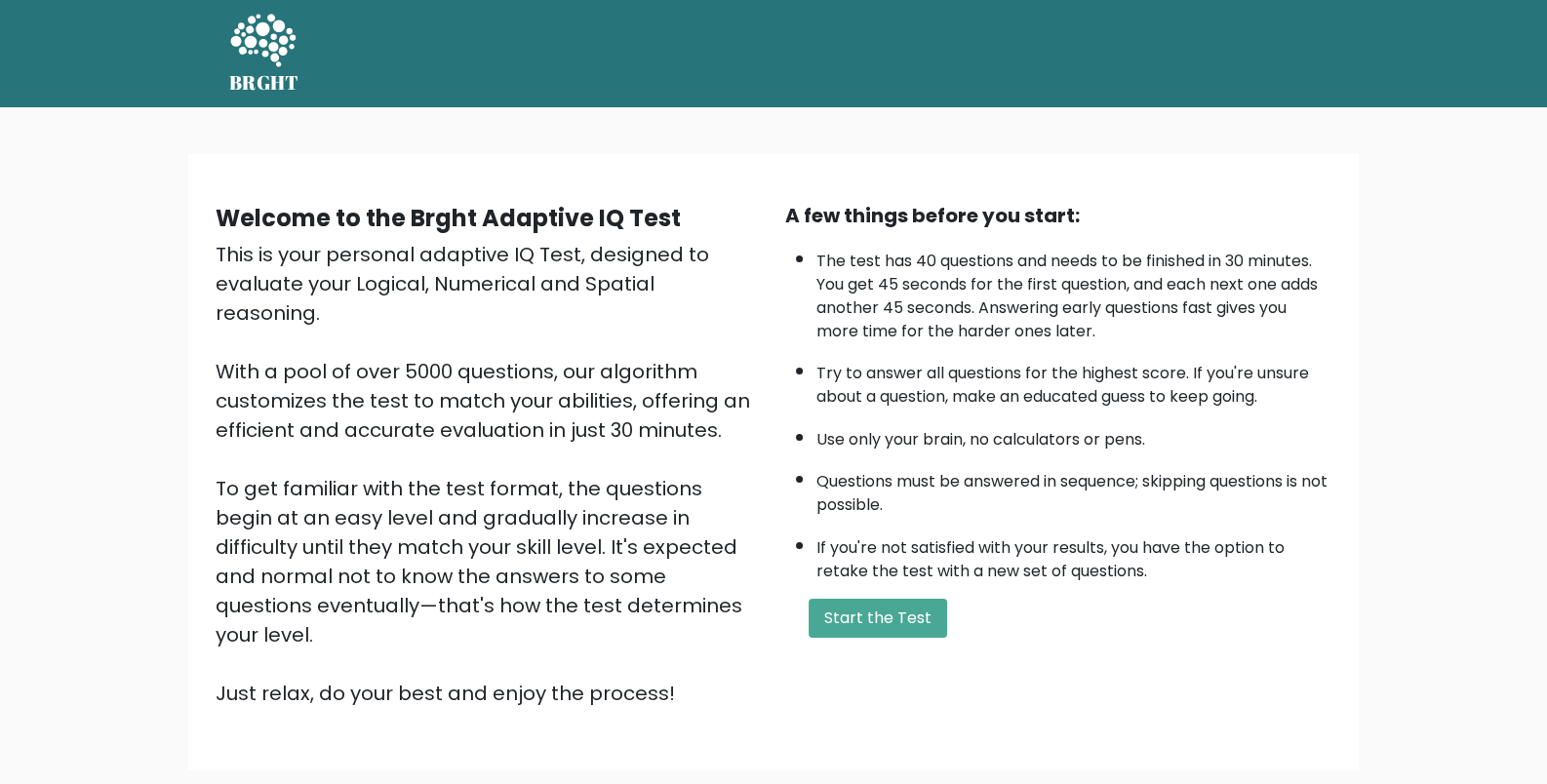 click on "The test has 40 questions and needs to be finished in 30 minutes. You get 45 seconds for the first question, and each next one adds another 45 seconds. Answering early questions fast gives you more time for the harder ones later." at bounding box center (1074, 292) 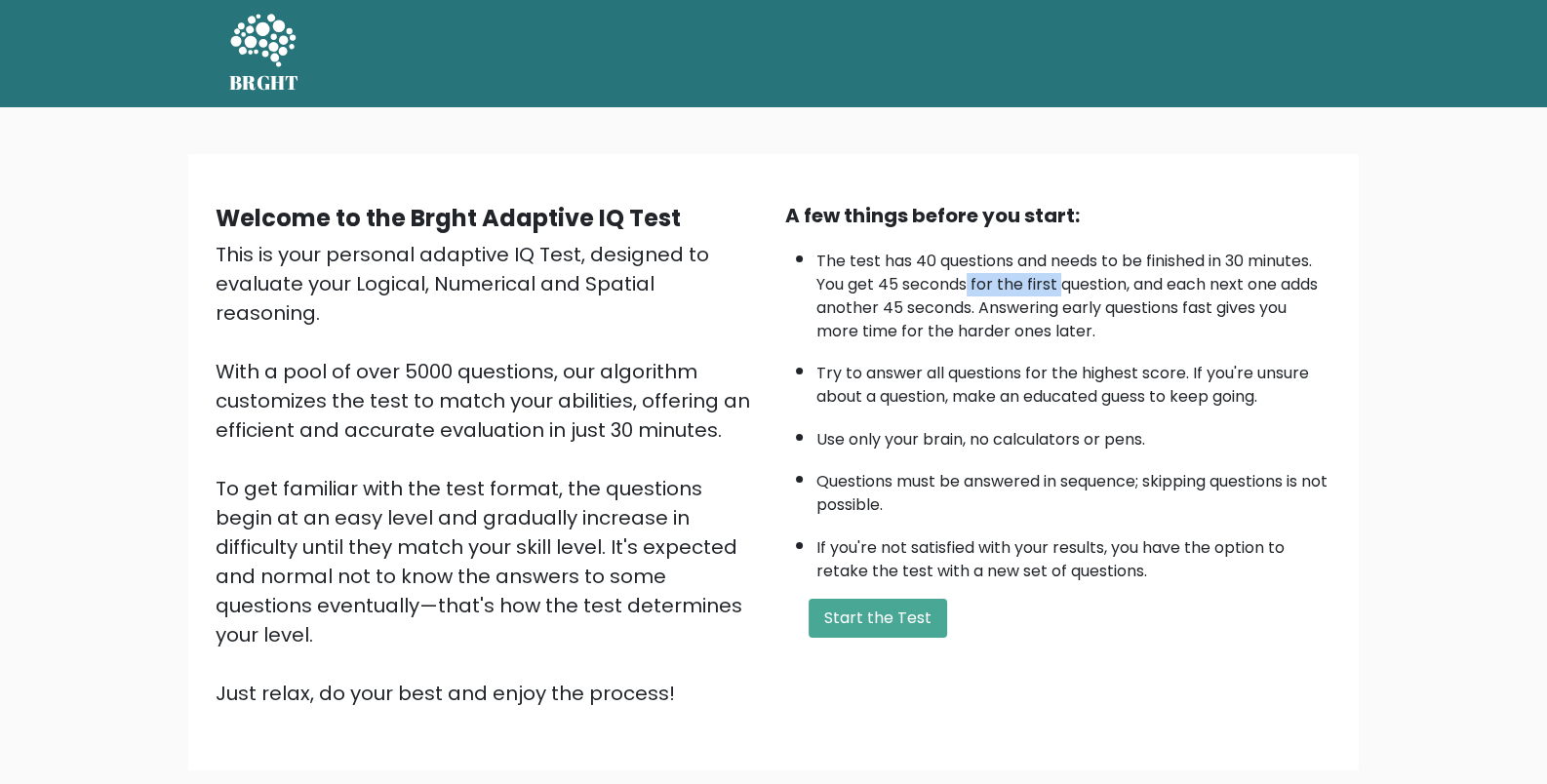 drag, startPoint x: 1065, startPoint y: 286, endPoint x: 971, endPoint y: 291, distance: 94.132885 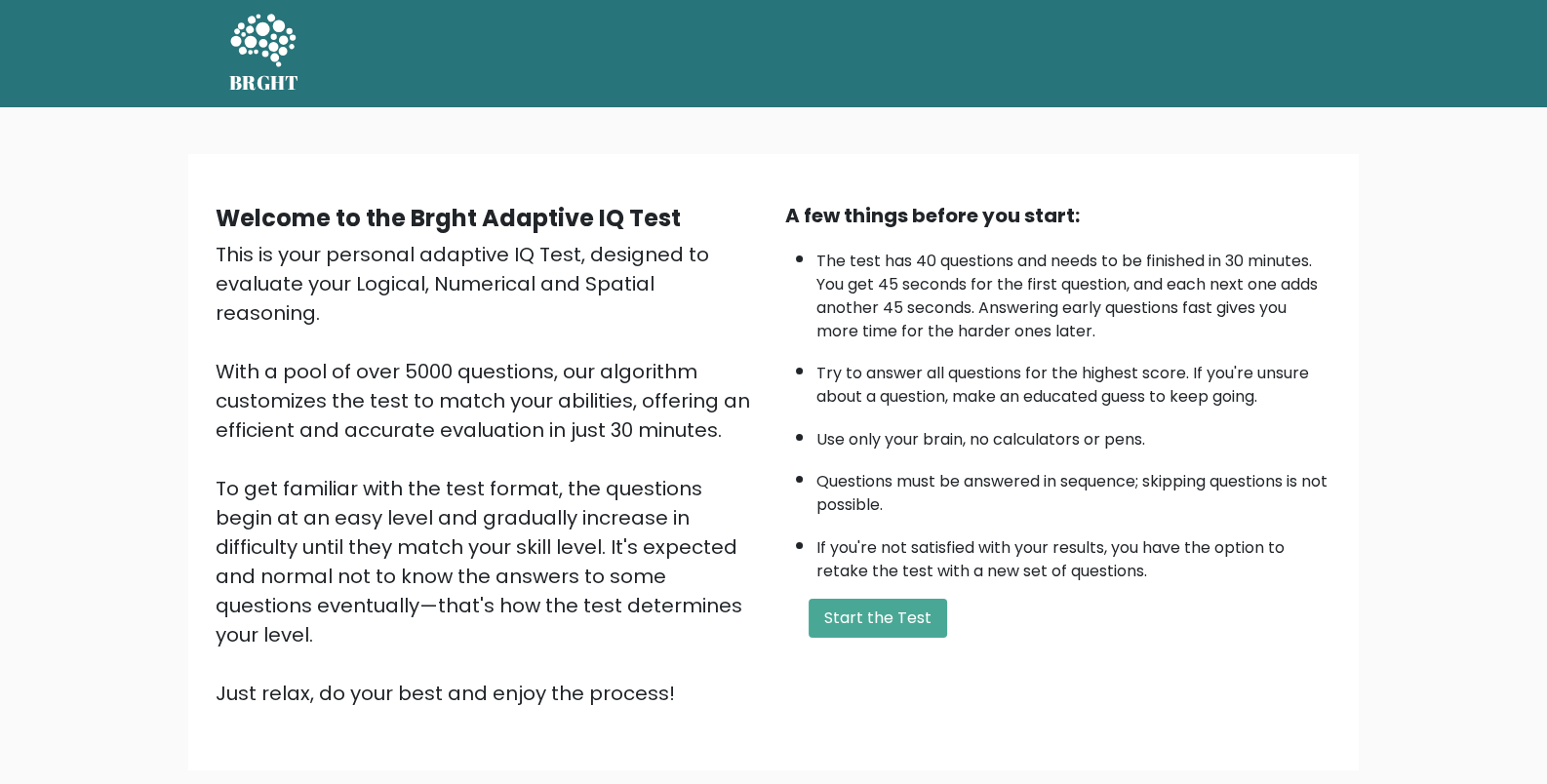 click on "The test has 40 questions and needs to be finished in 30 minutes. You get 45 seconds for the first question, and each next one adds another 45 seconds. Answering early questions fast gives you more time for the harder ones later." at bounding box center (1074, 292) 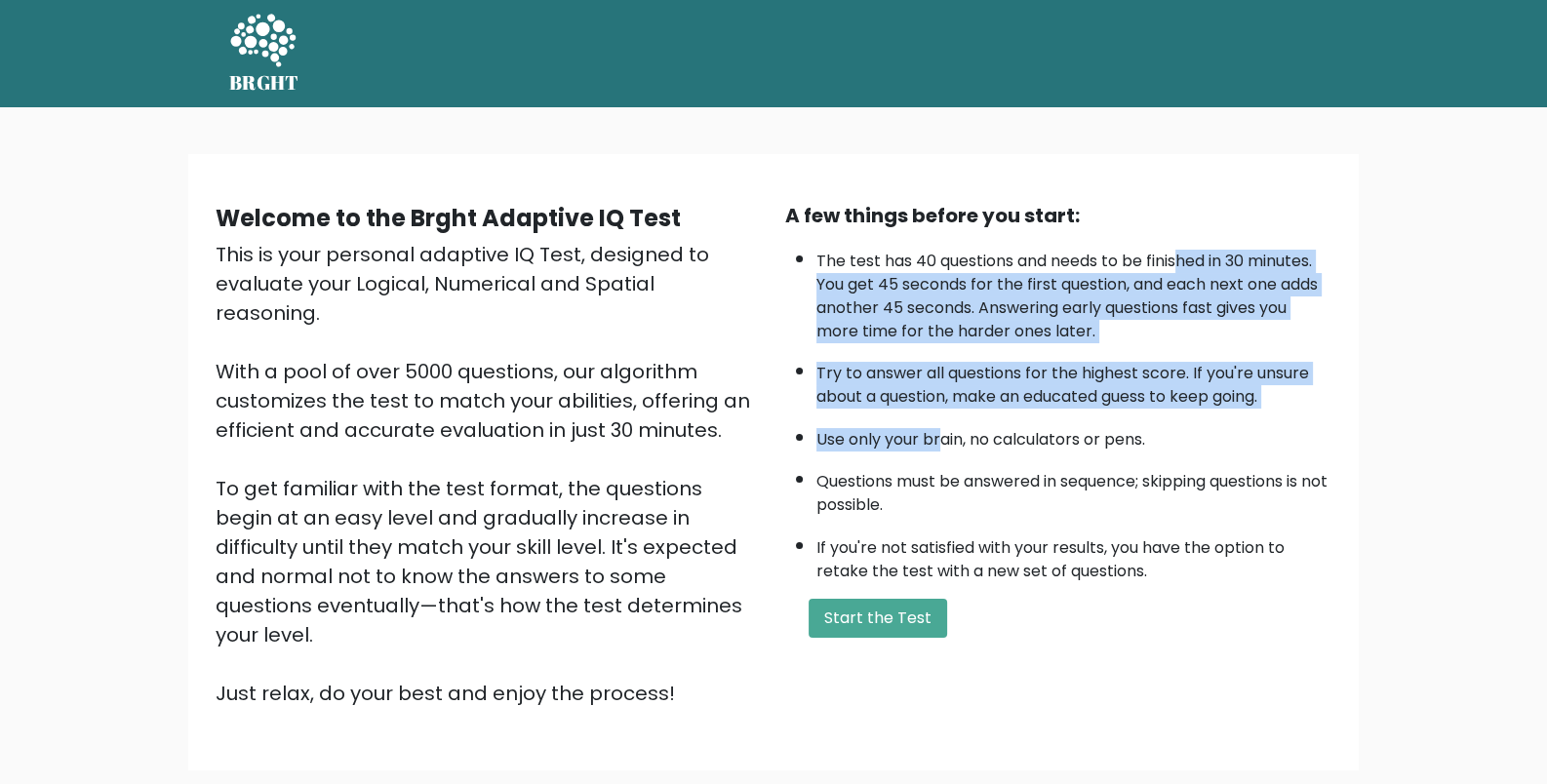 drag, startPoint x: 1183, startPoint y: 258, endPoint x: 940, endPoint y: 458, distance: 314.7205 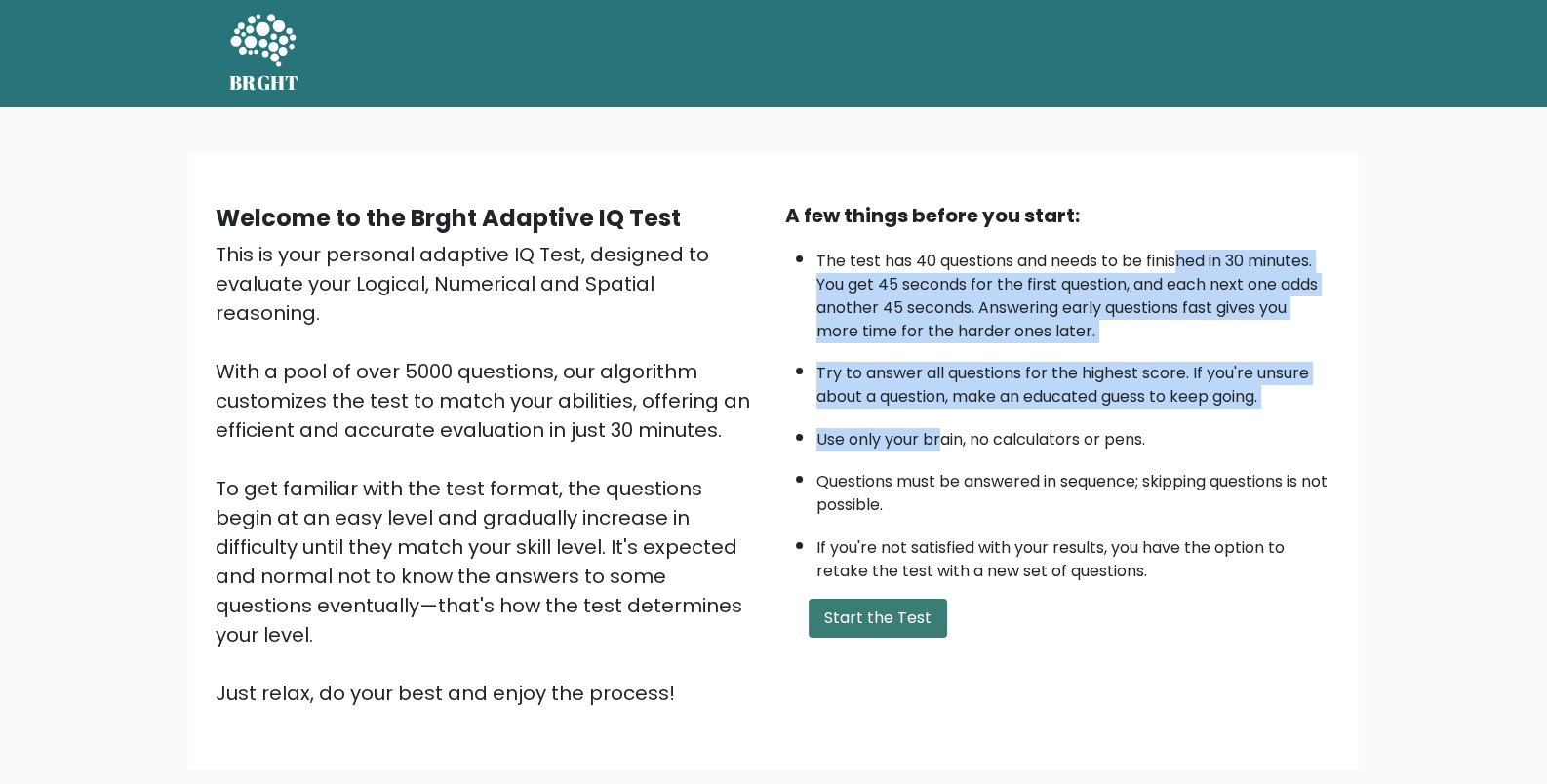 click on "Start the Test" at bounding box center (878, 618) 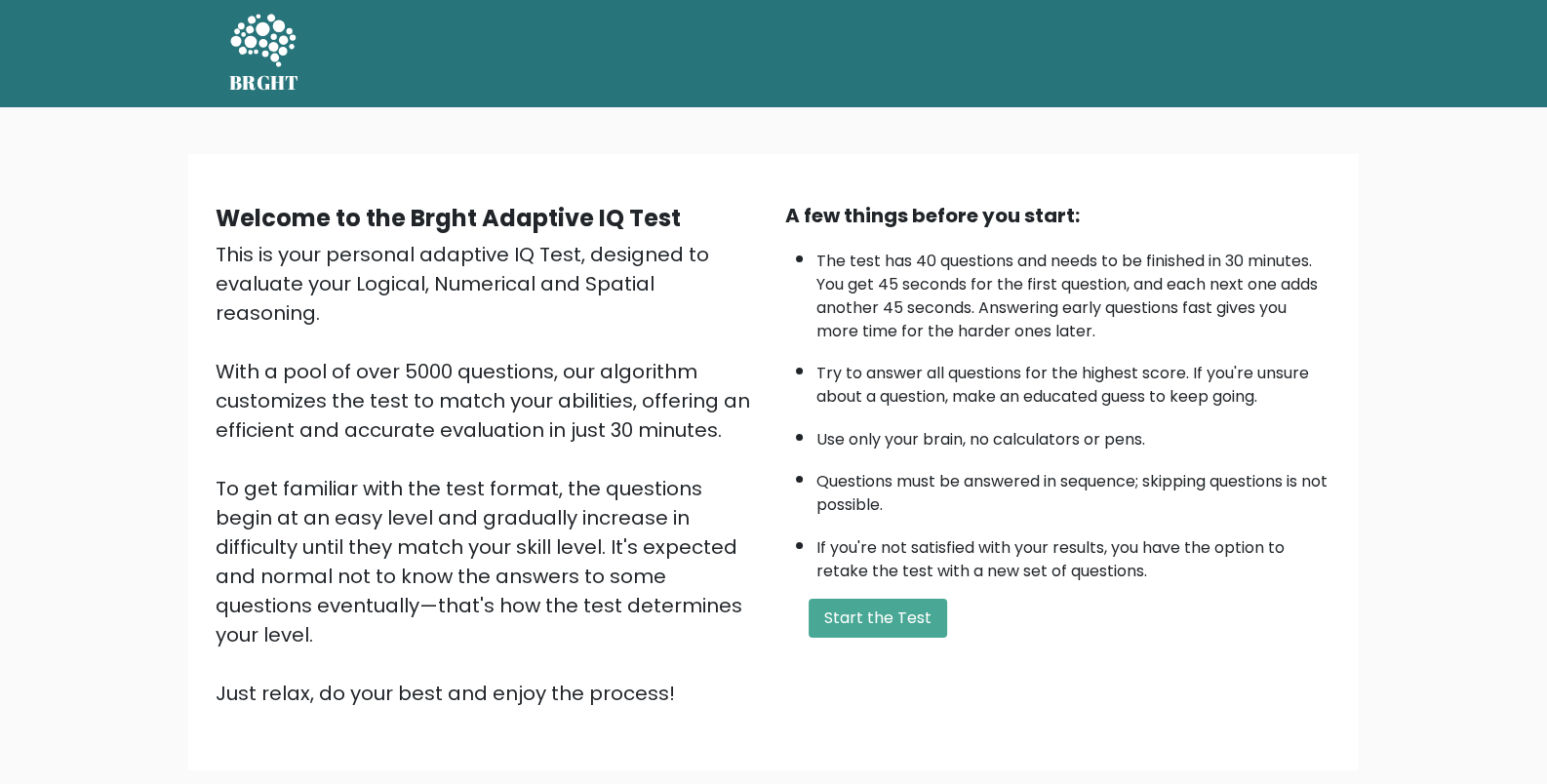 drag, startPoint x: 1431, startPoint y: 534, endPoint x: 1286, endPoint y: 466, distance: 160.15305 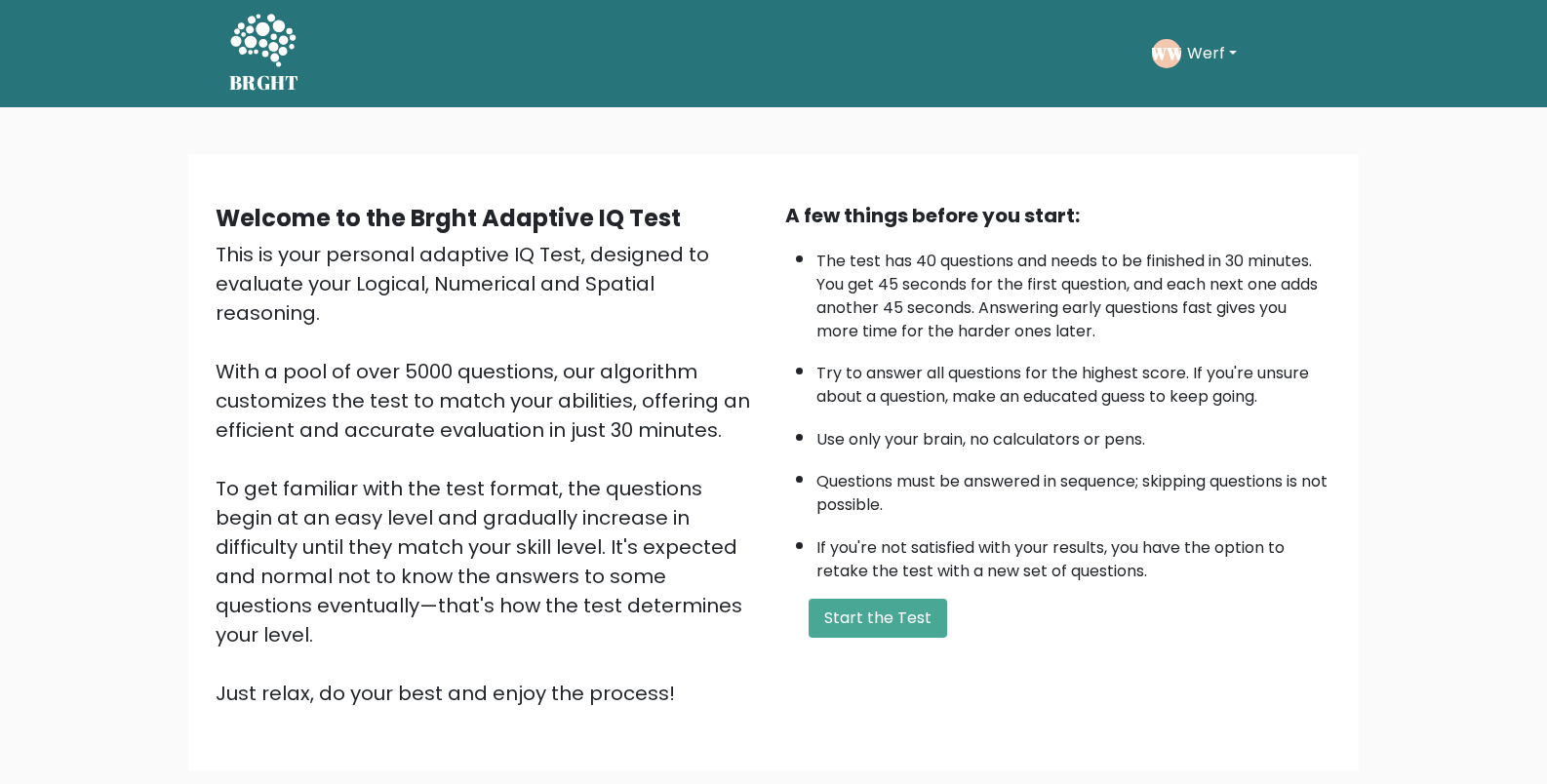 scroll, scrollTop: 0, scrollLeft: 0, axis: both 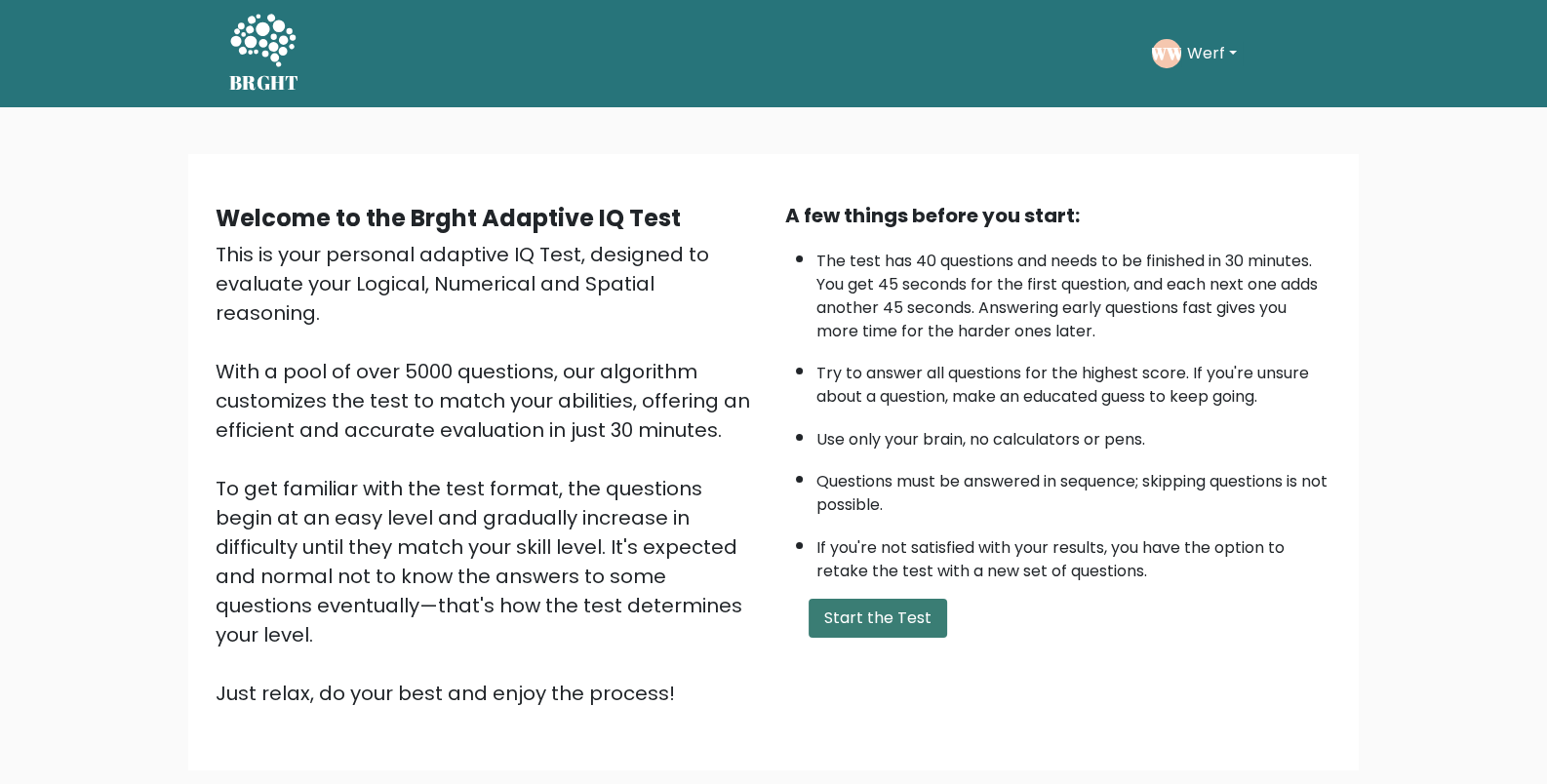 drag, startPoint x: 865, startPoint y: 676, endPoint x: 854, endPoint y: 660, distance: 19.416488 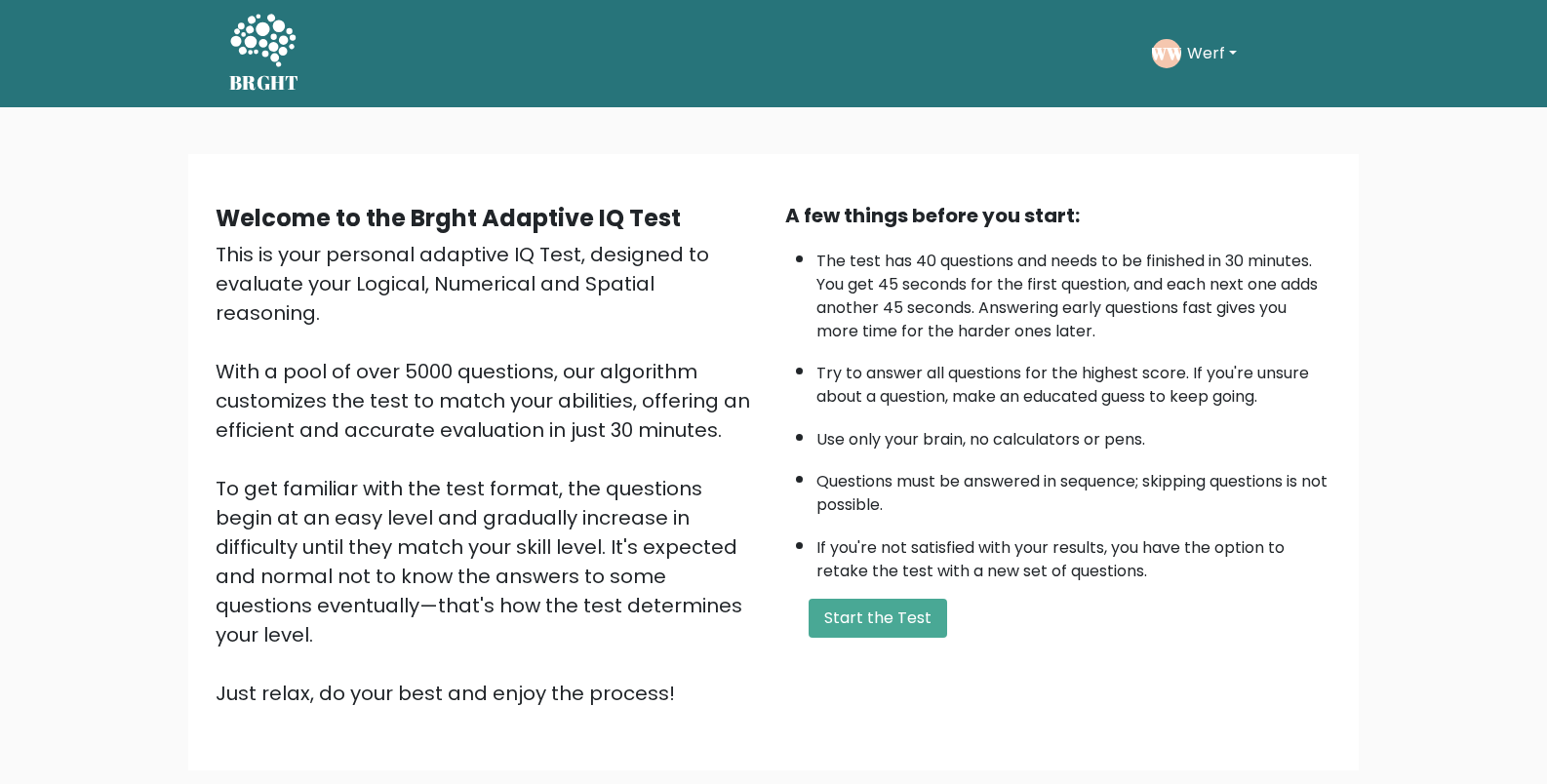 scroll, scrollTop: 0, scrollLeft: 0, axis: both 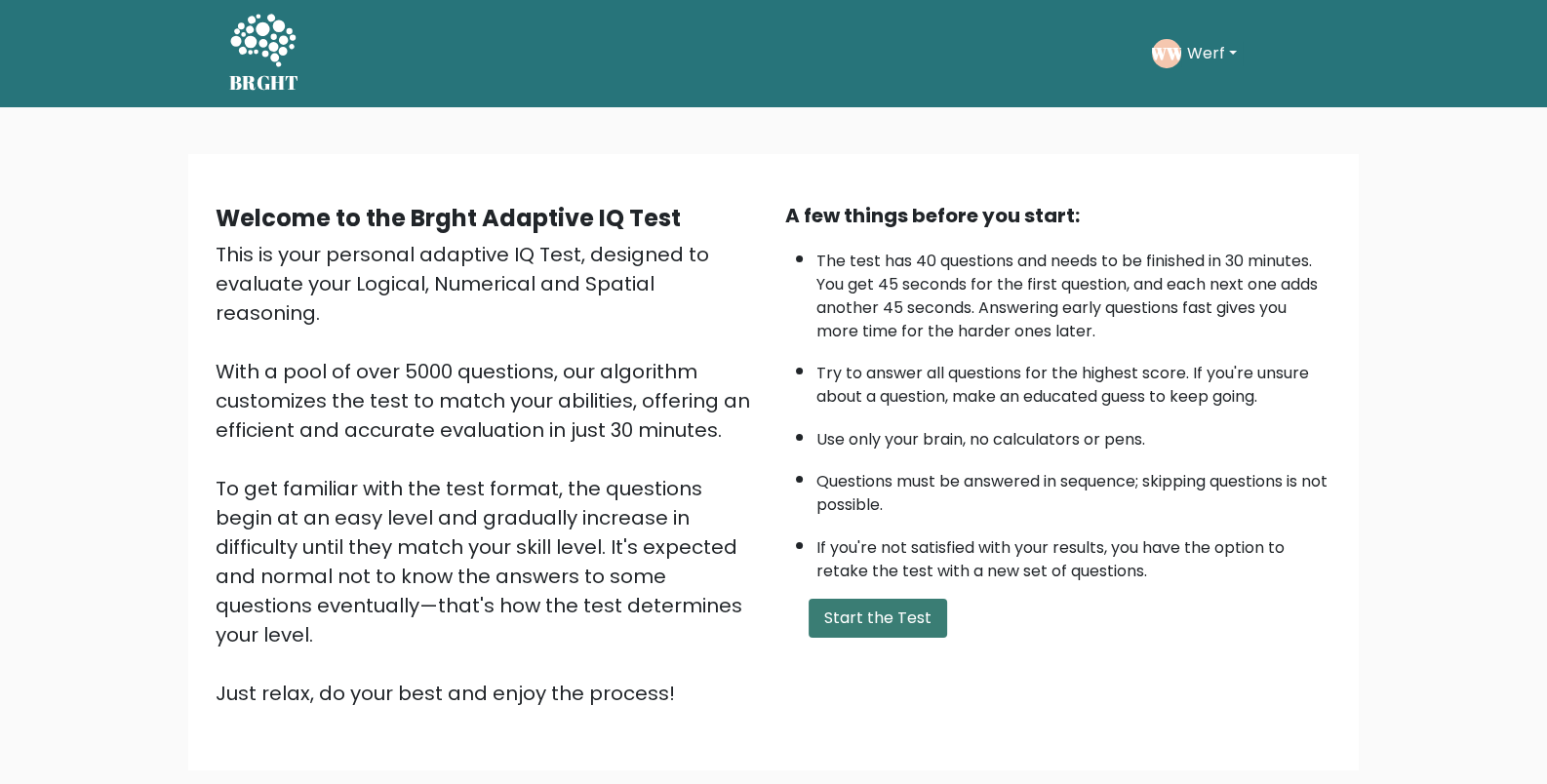 click on "Start the Test" at bounding box center (878, 618) 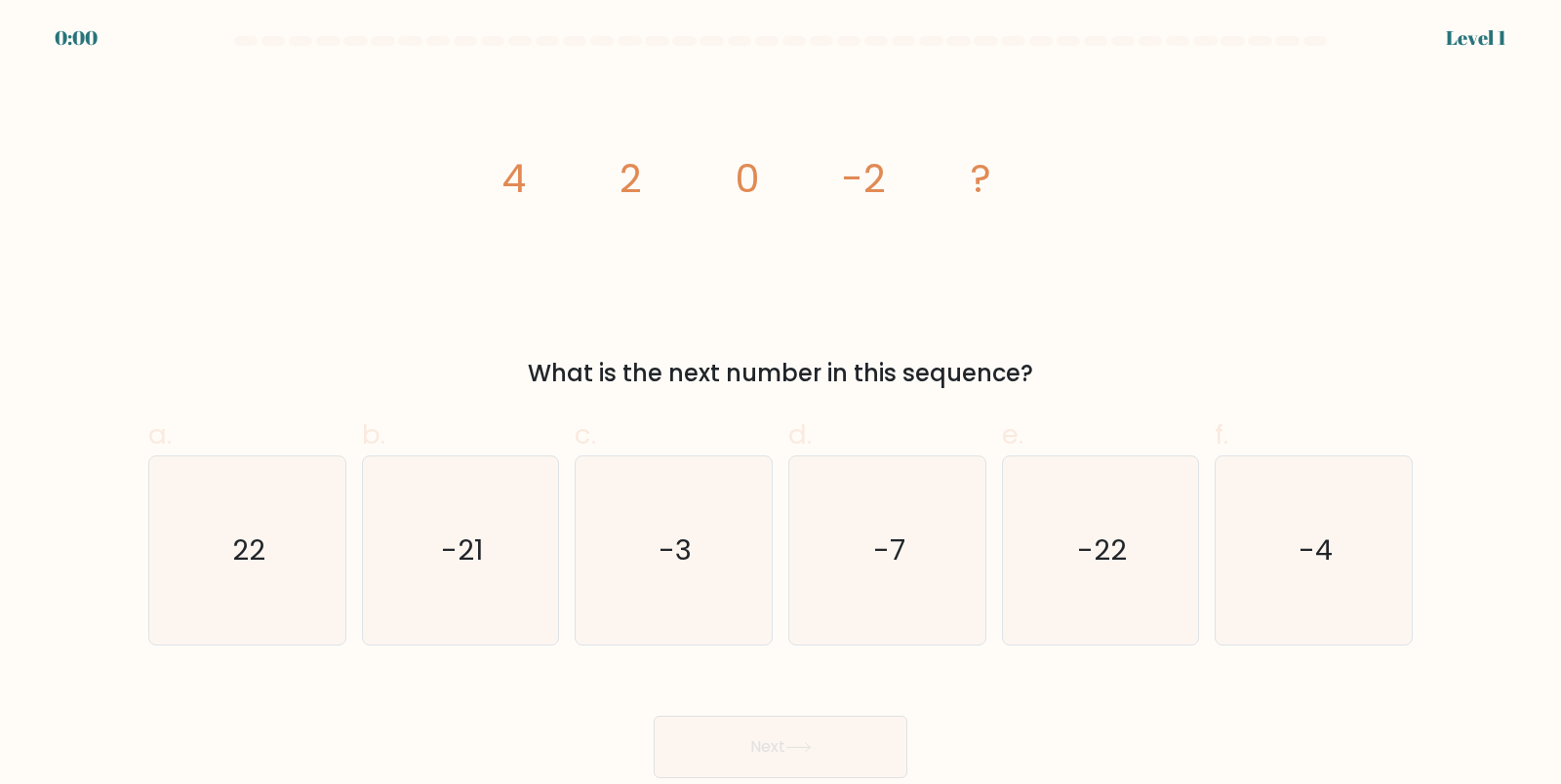 scroll, scrollTop: 0, scrollLeft: 0, axis: both 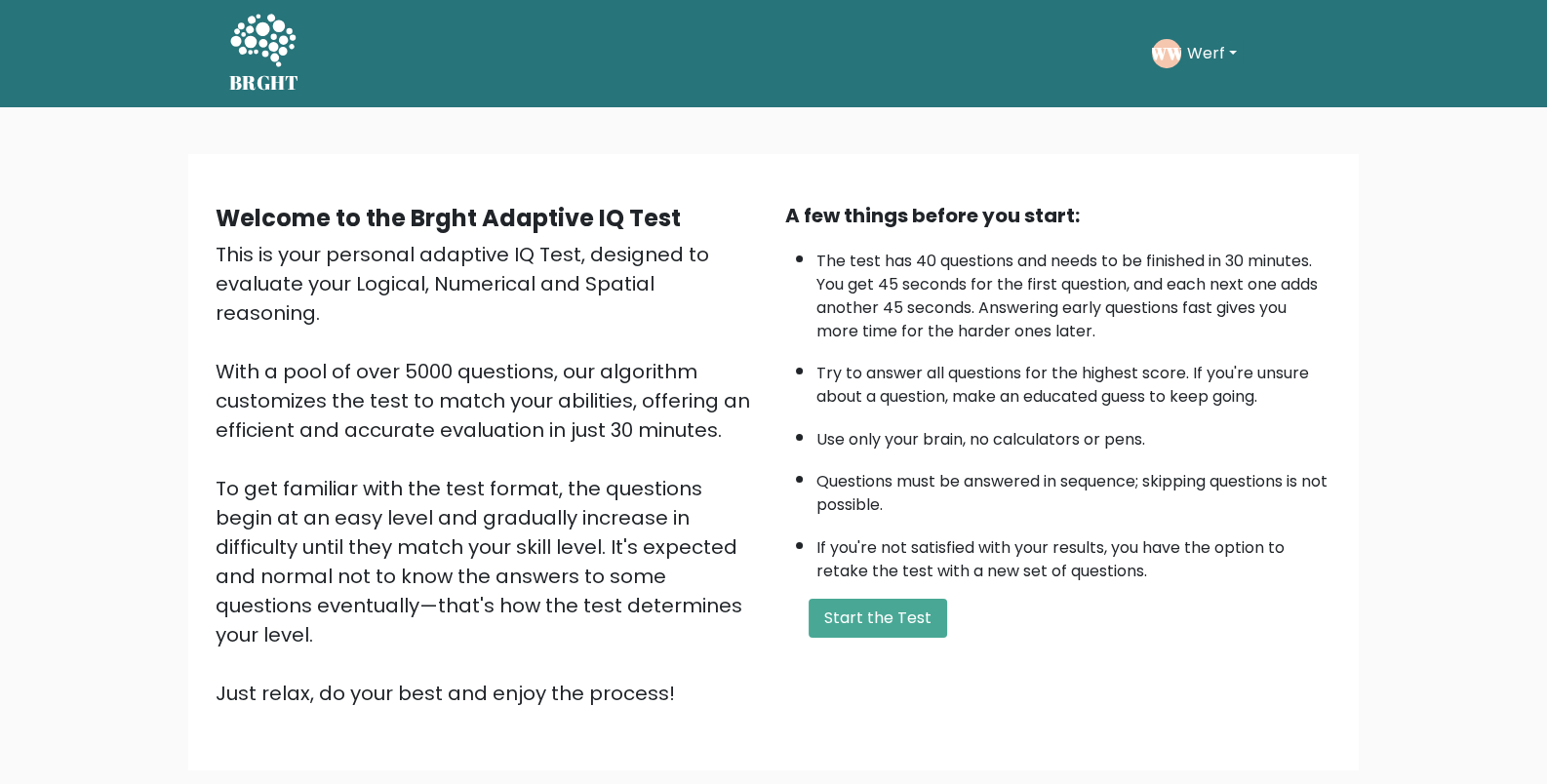 click on "Welcome to the Brght Adaptive IQ Test
This is your personal adaptive IQ Test, designed to evaluate your Logical, Numerical and Spatial reasoning.
With a pool of over 5000 questions, our algorithm customizes the test to match your abilities, offering an efficient and accurate evaluation in just 30 minutes.
To get familiar with the test format, the questions begin at an easy level and gradually increase in difficulty until they match your skill level. It's expected and normal not to know the answers to some questions eventually—that's how the test determines your level.
Just relax, do your best and enjoy the process!
A few things before you start:" at bounding box center (774, 462) 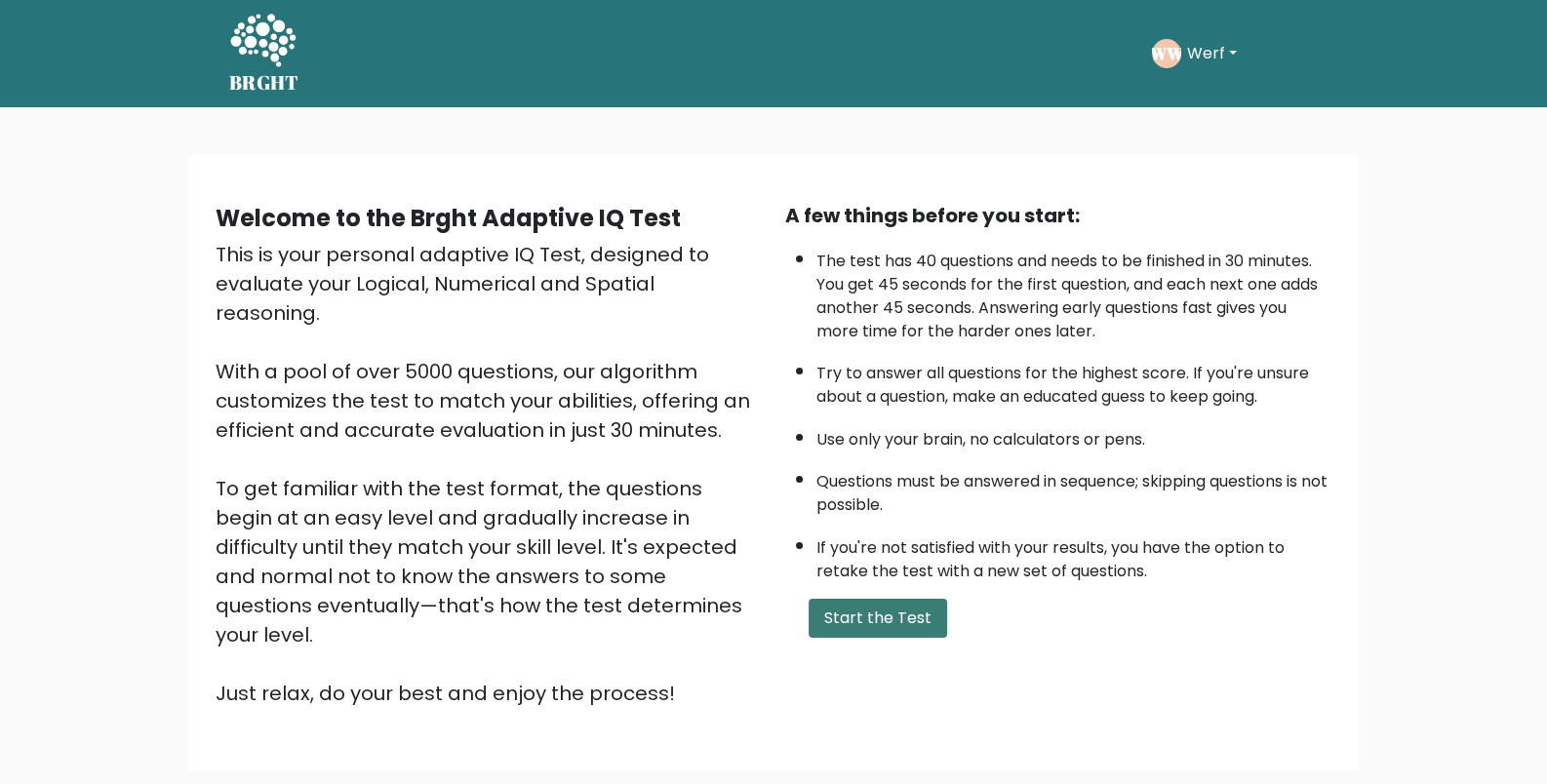 click on "Start the Test" at bounding box center [878, 618] 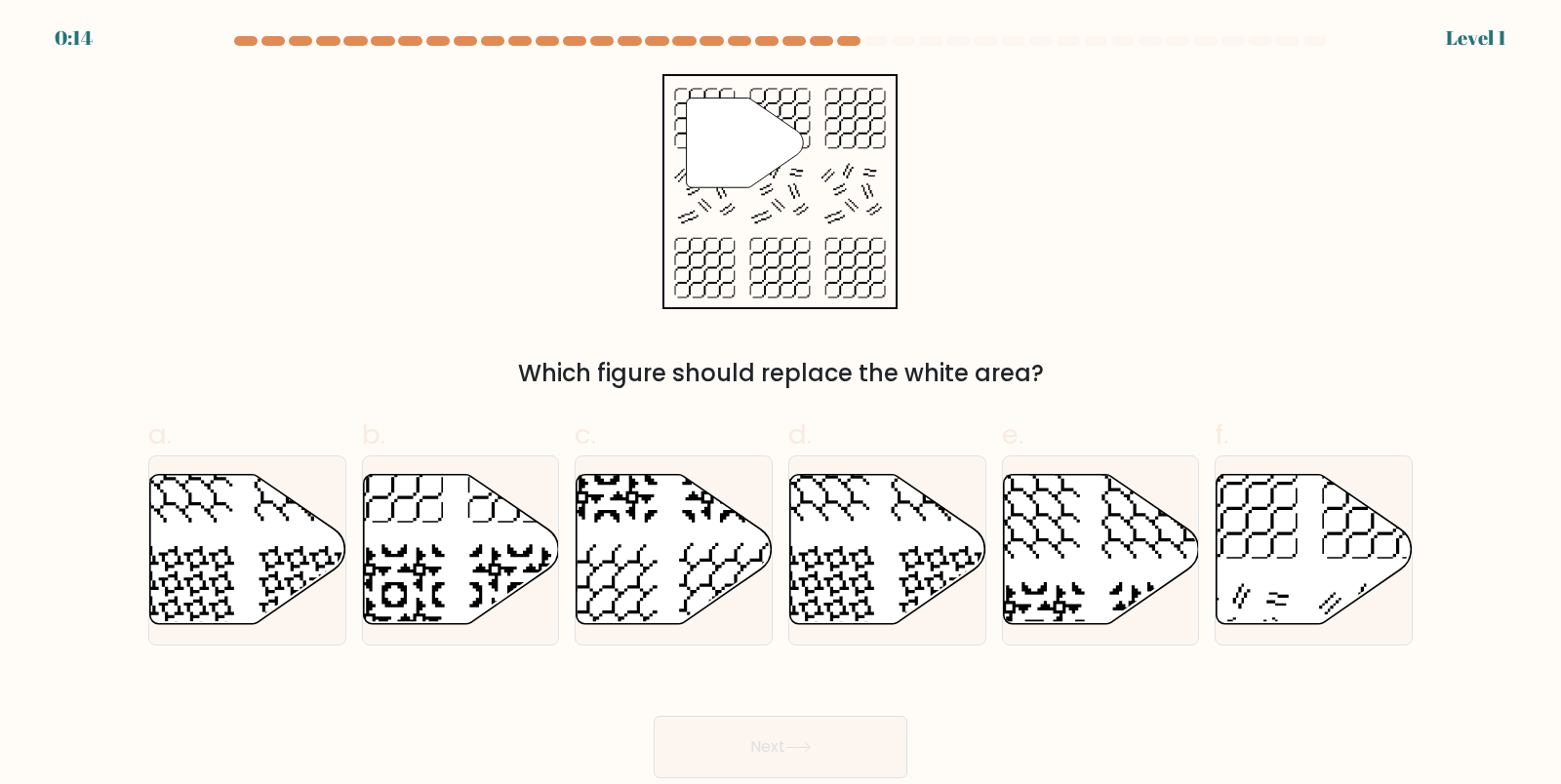 scroll, scrollTop: 0, scrollLeft: 0, axis: both 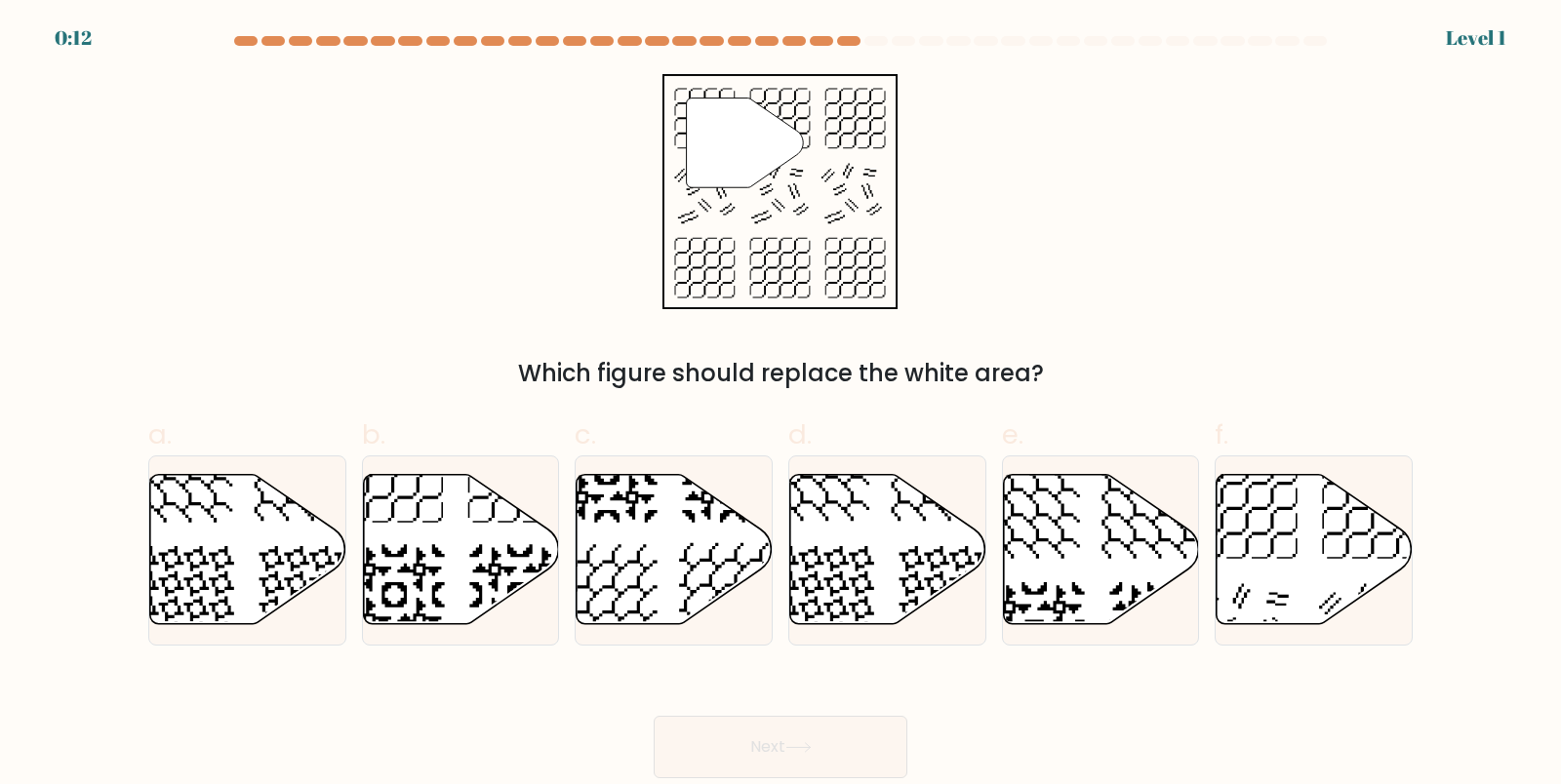 click 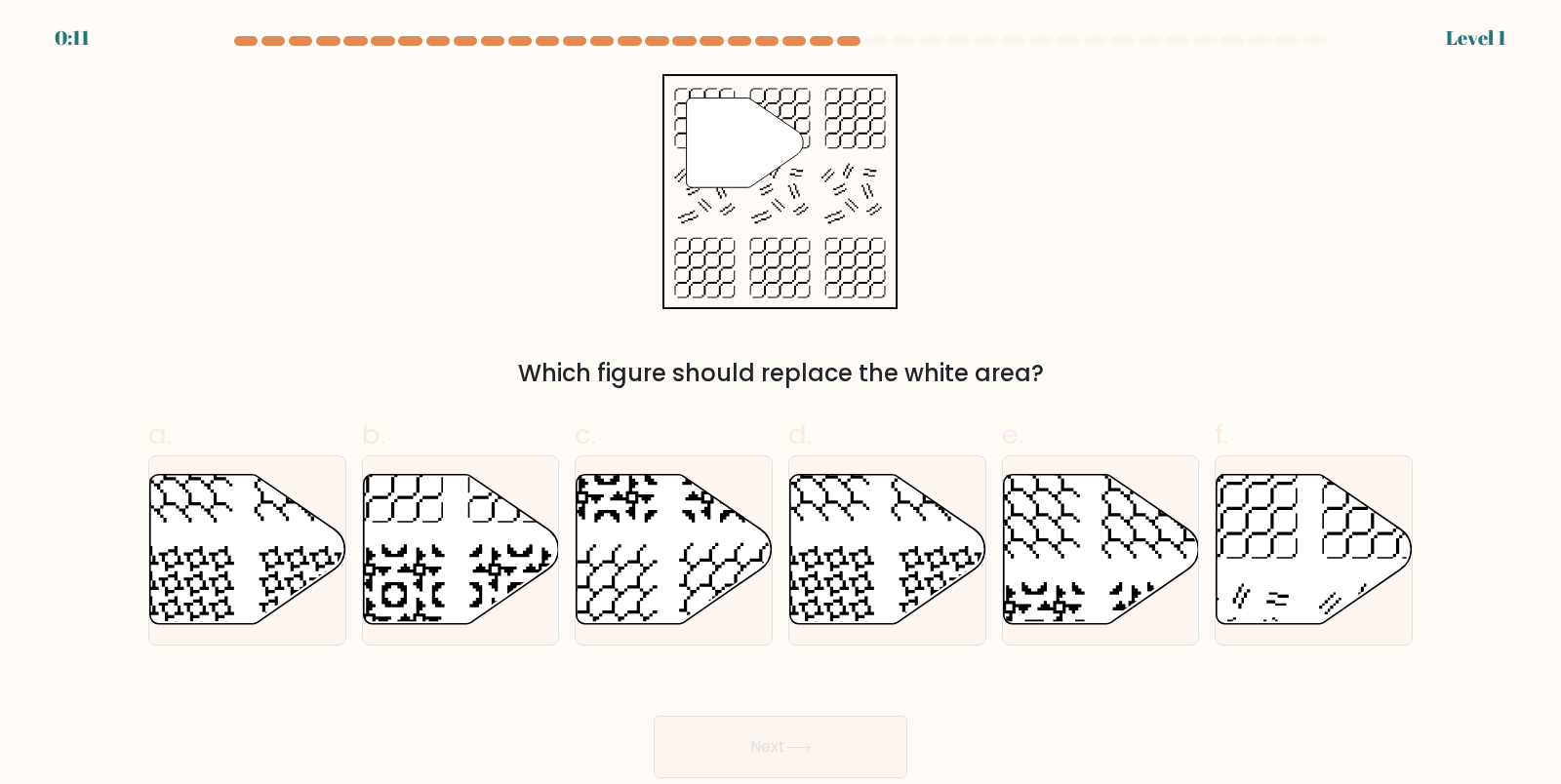 click 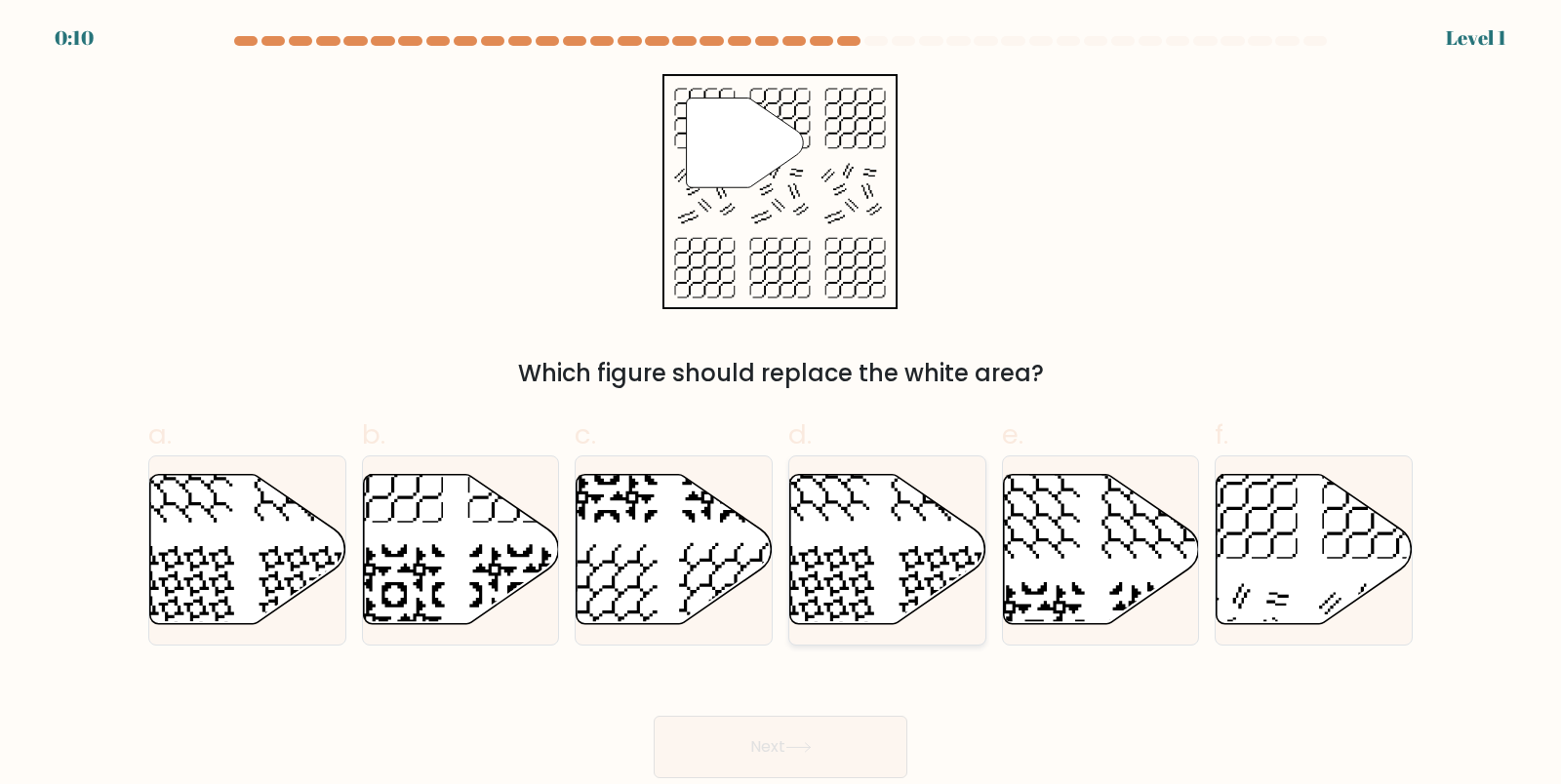 click 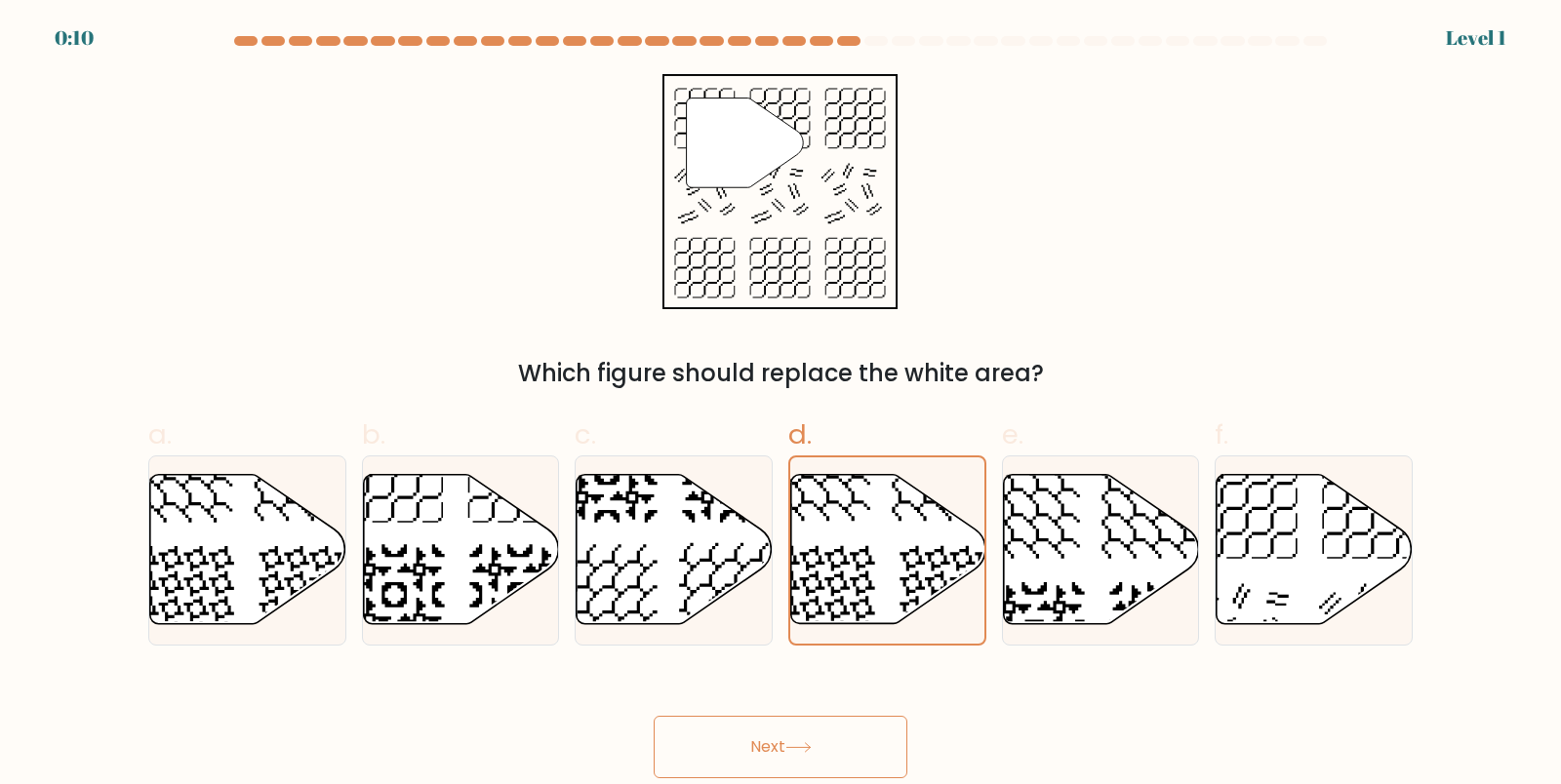click on "Next" at bounding box center (780, 747) 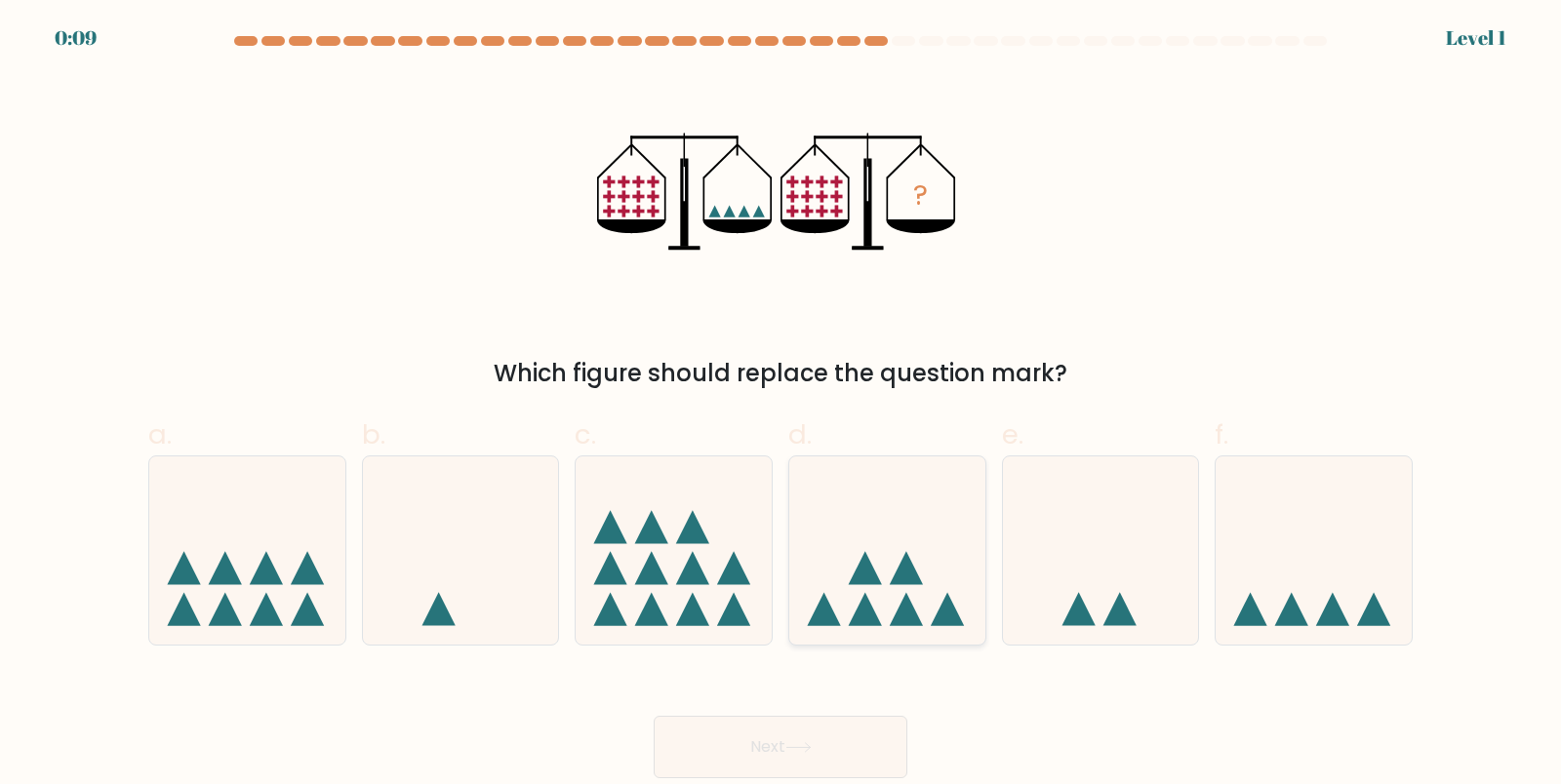 click 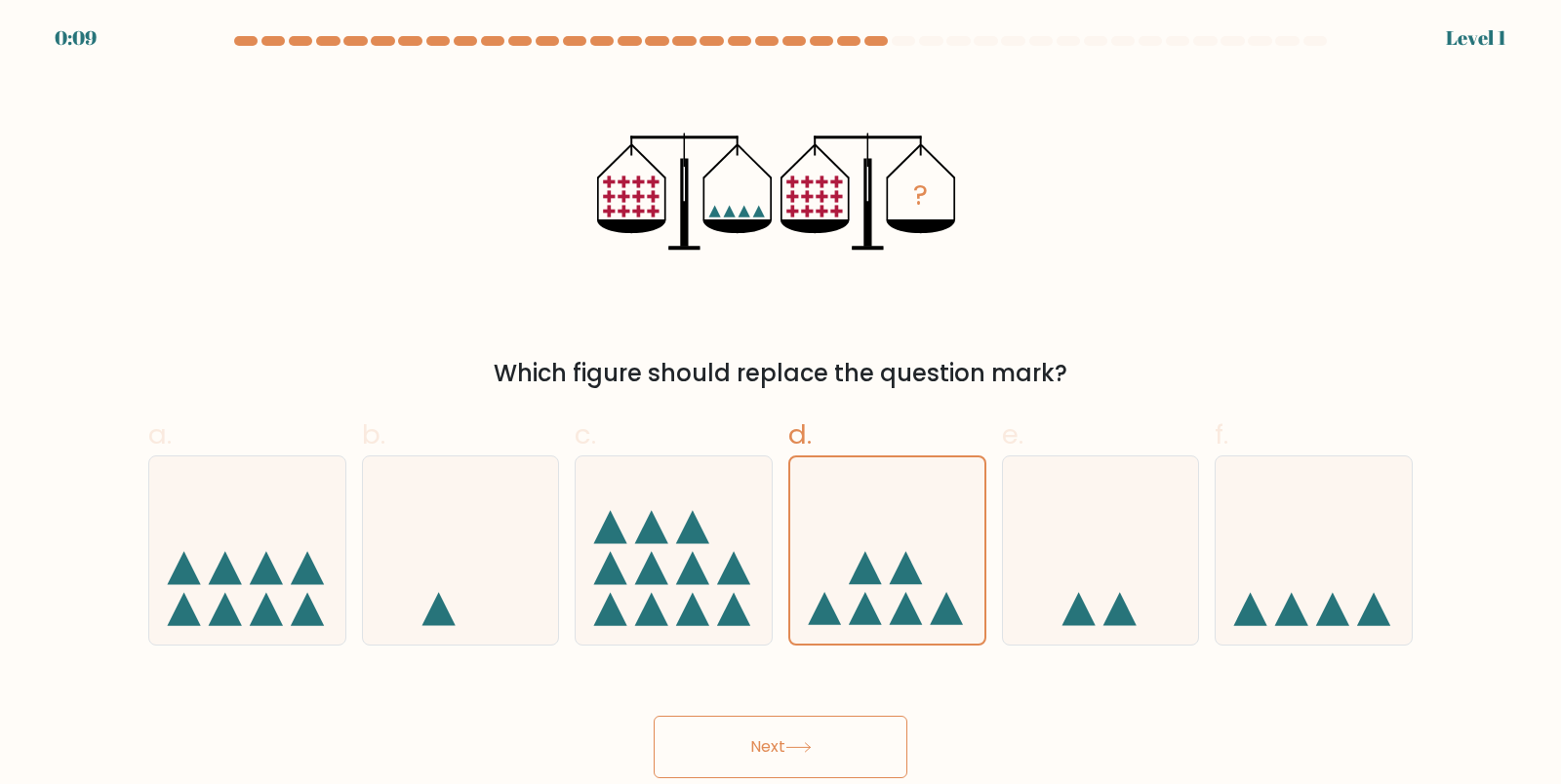 click on "Next" at bounding box center (780, 747) 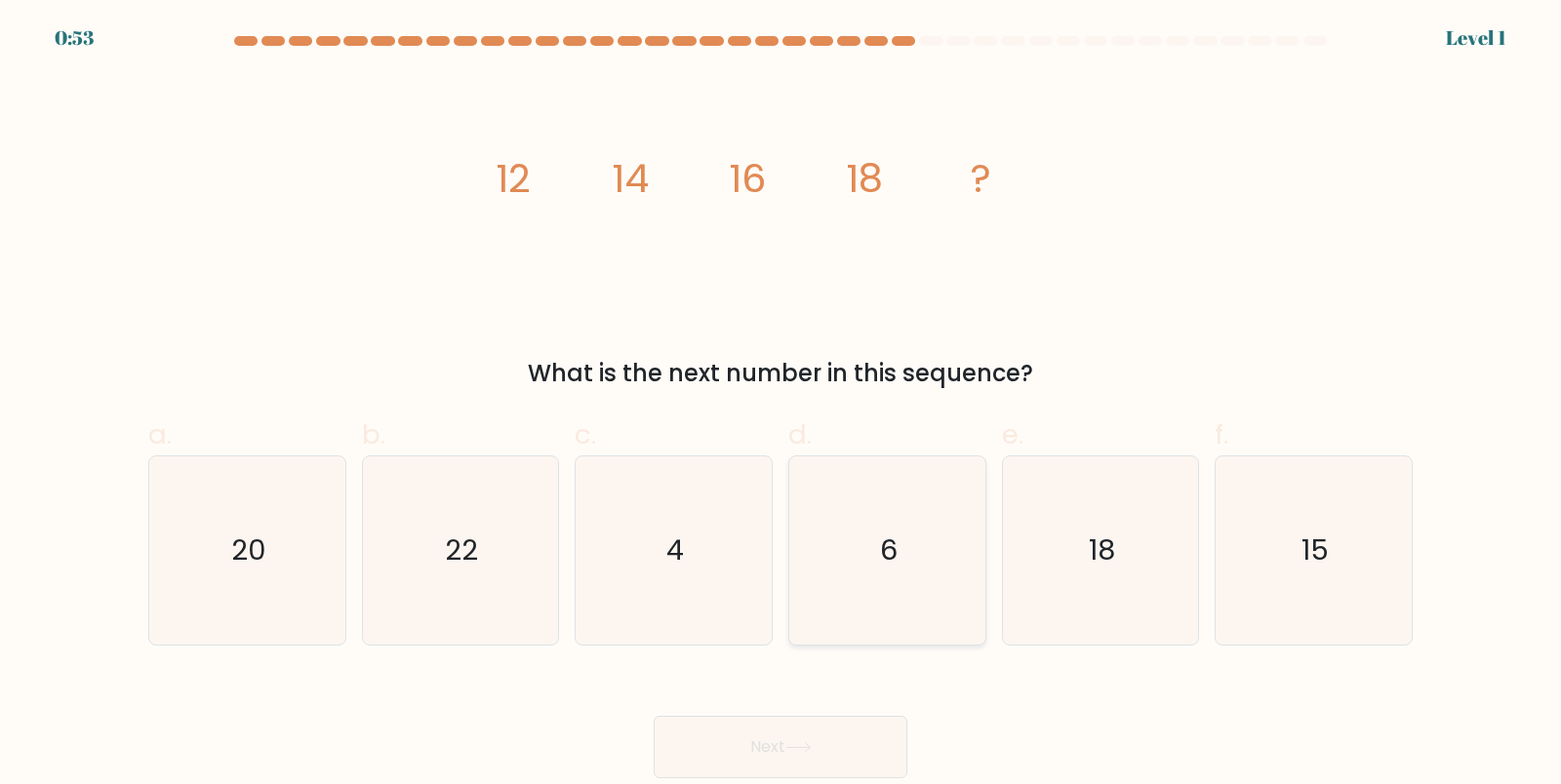 drag, startPoint x: 901, startPoint y: 568, endPoint x: 897, endPoint y: 601, distance: 33.24154 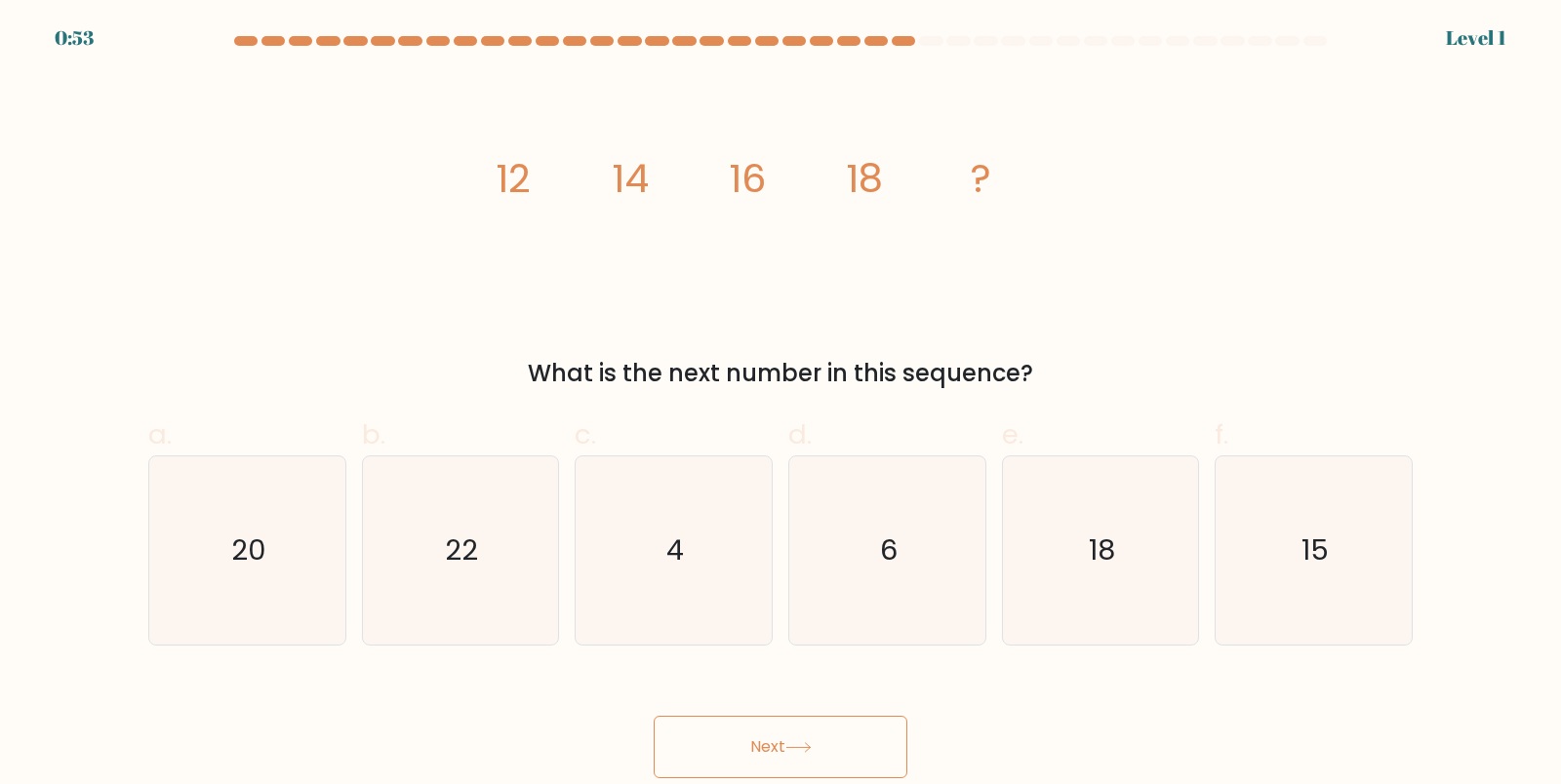 click on "Next" at bounding box center [780, 747] 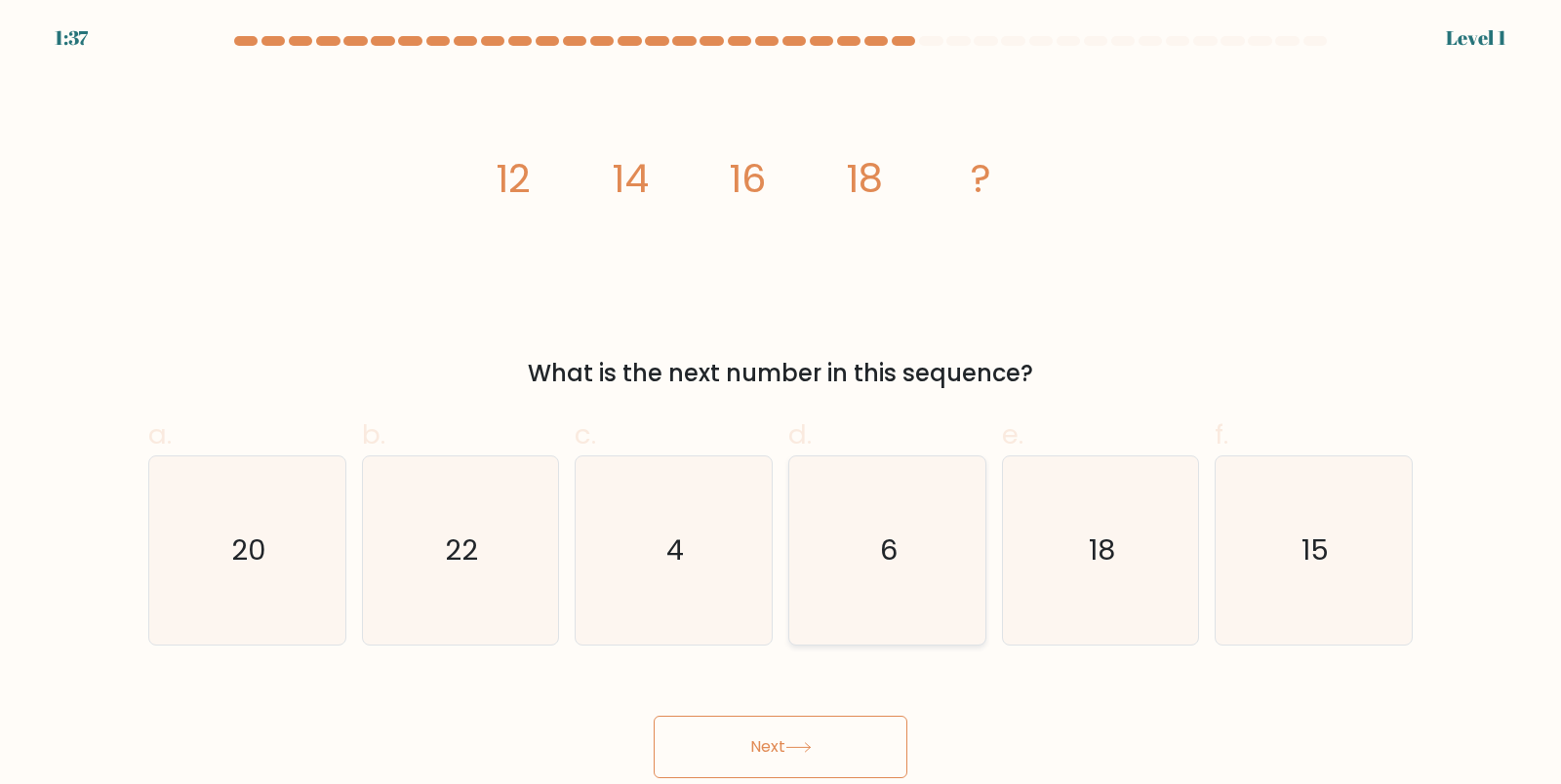 click on "6" 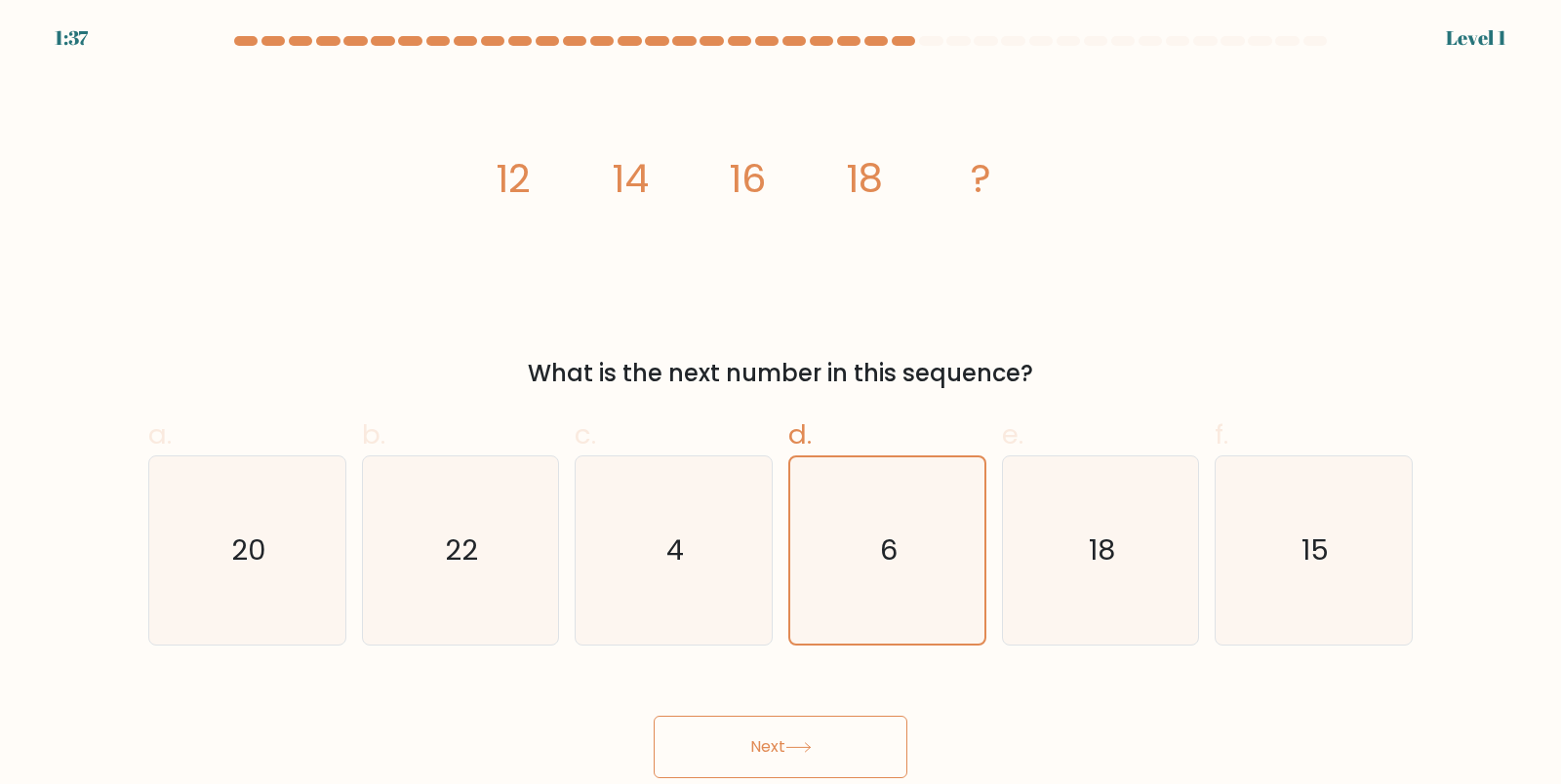 click on "Next" at bounding box center [780, 747] 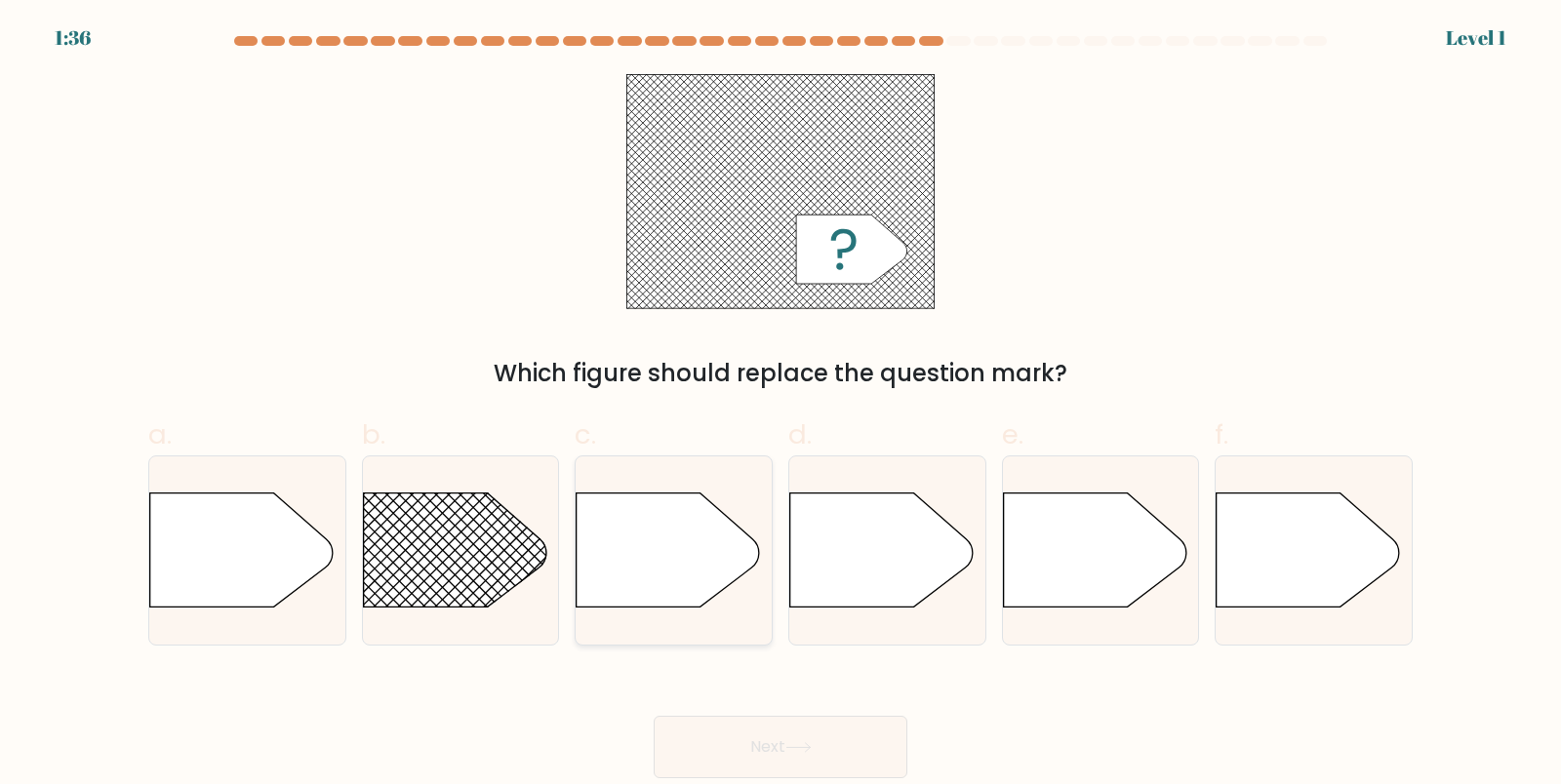 click 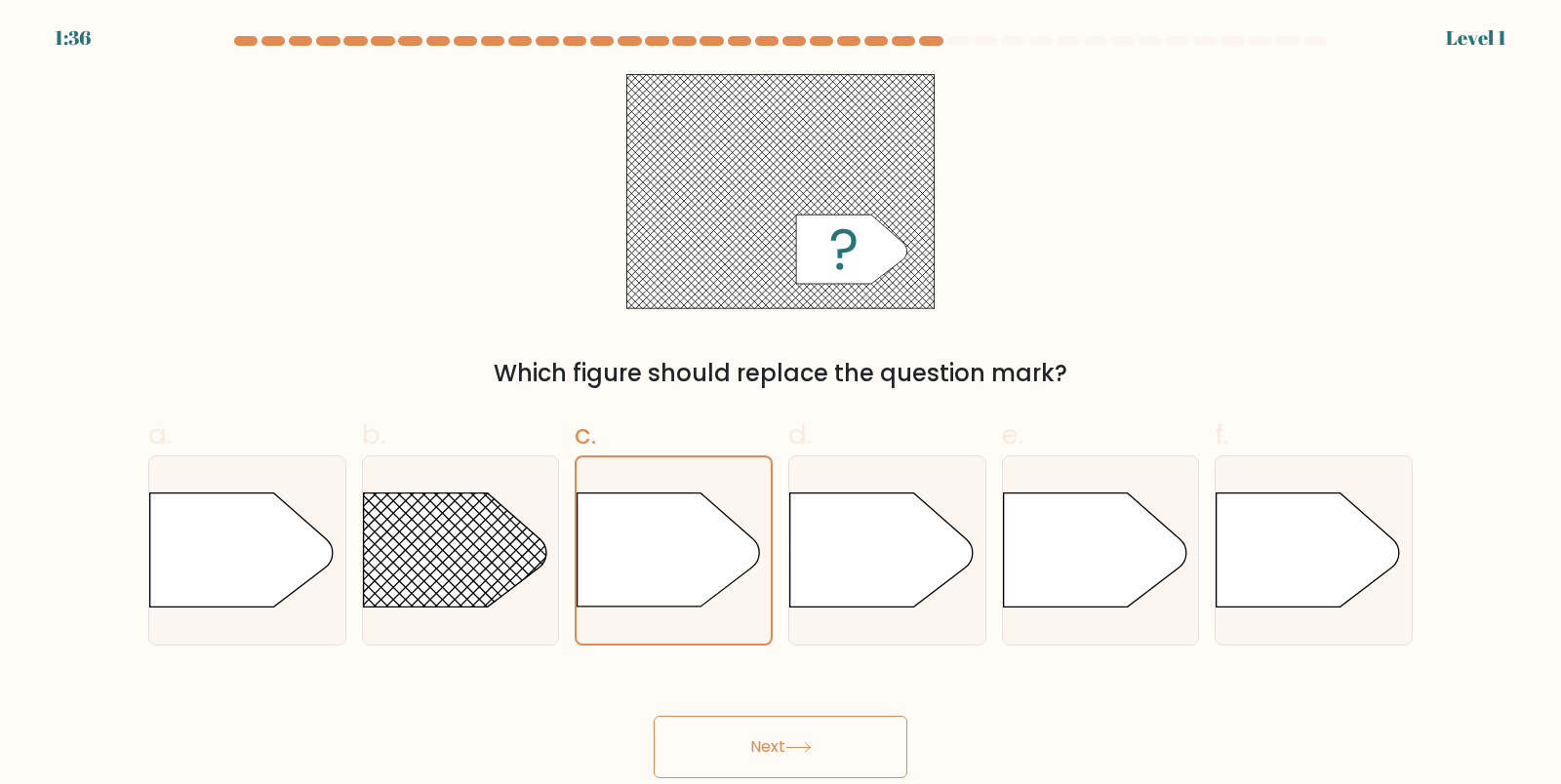 click on "Next" at bounding box center (780, 747) 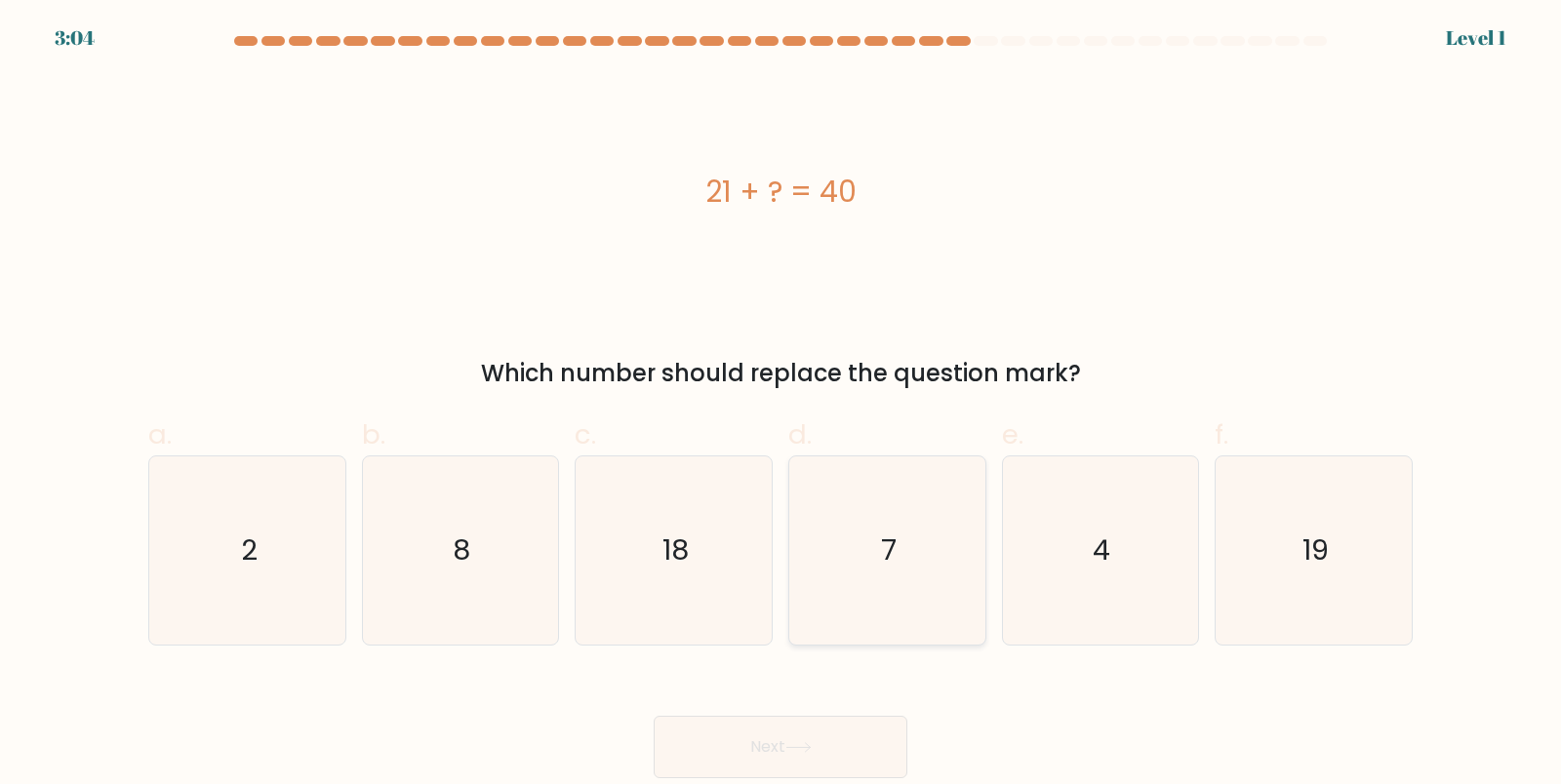 click on "7" 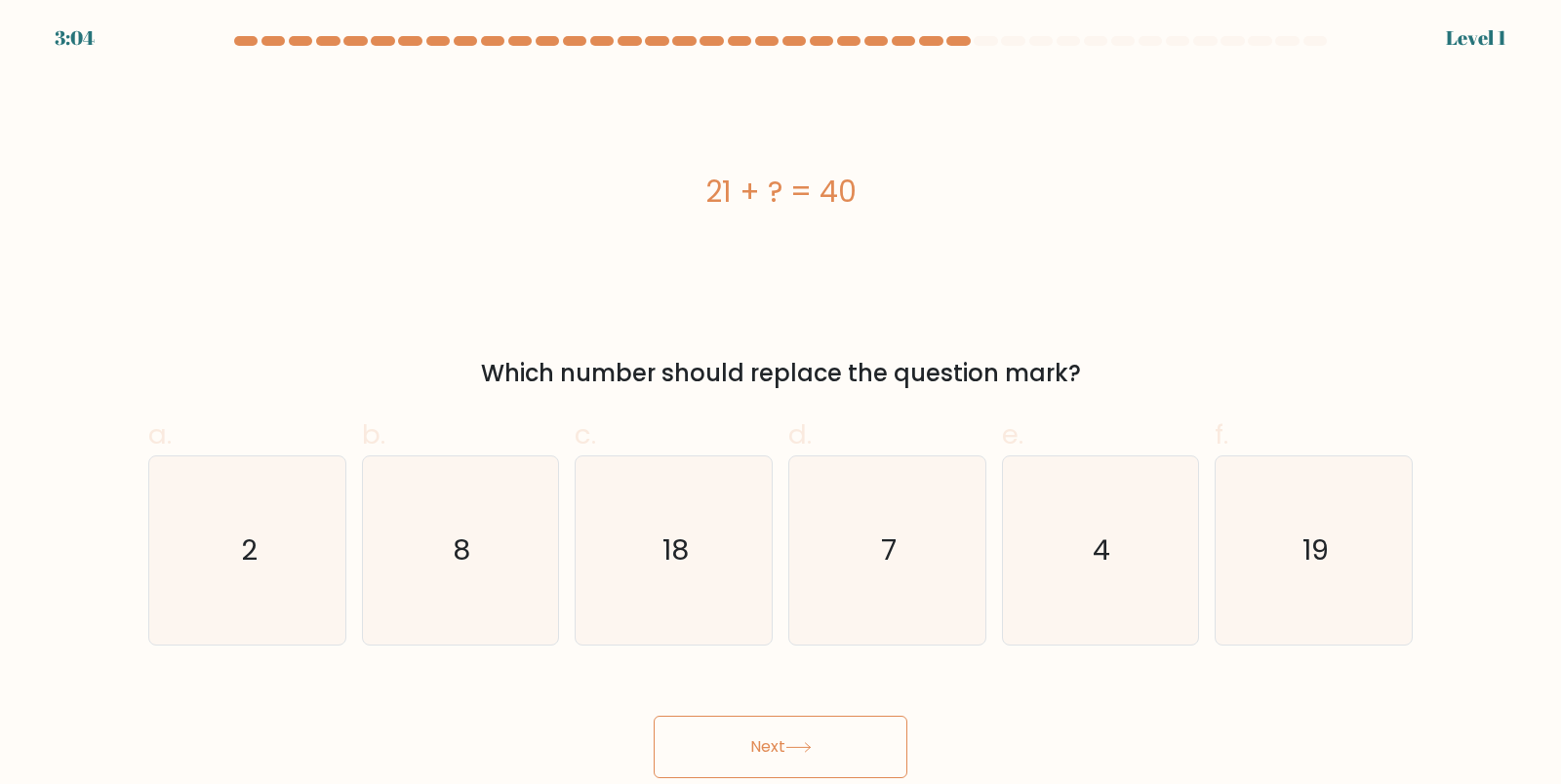 click on "Next" at bounding box center [780, 747] 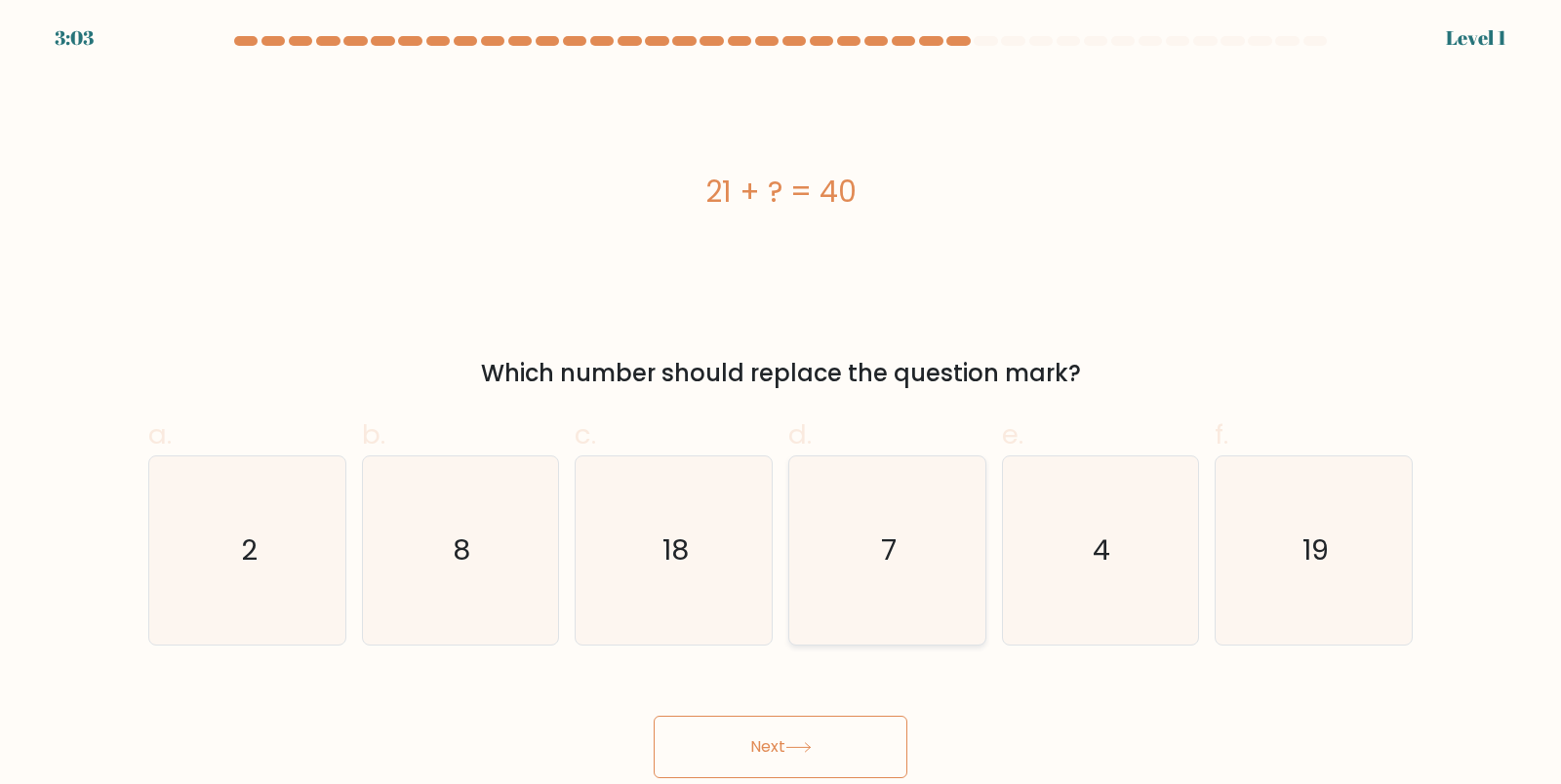 click on "7" 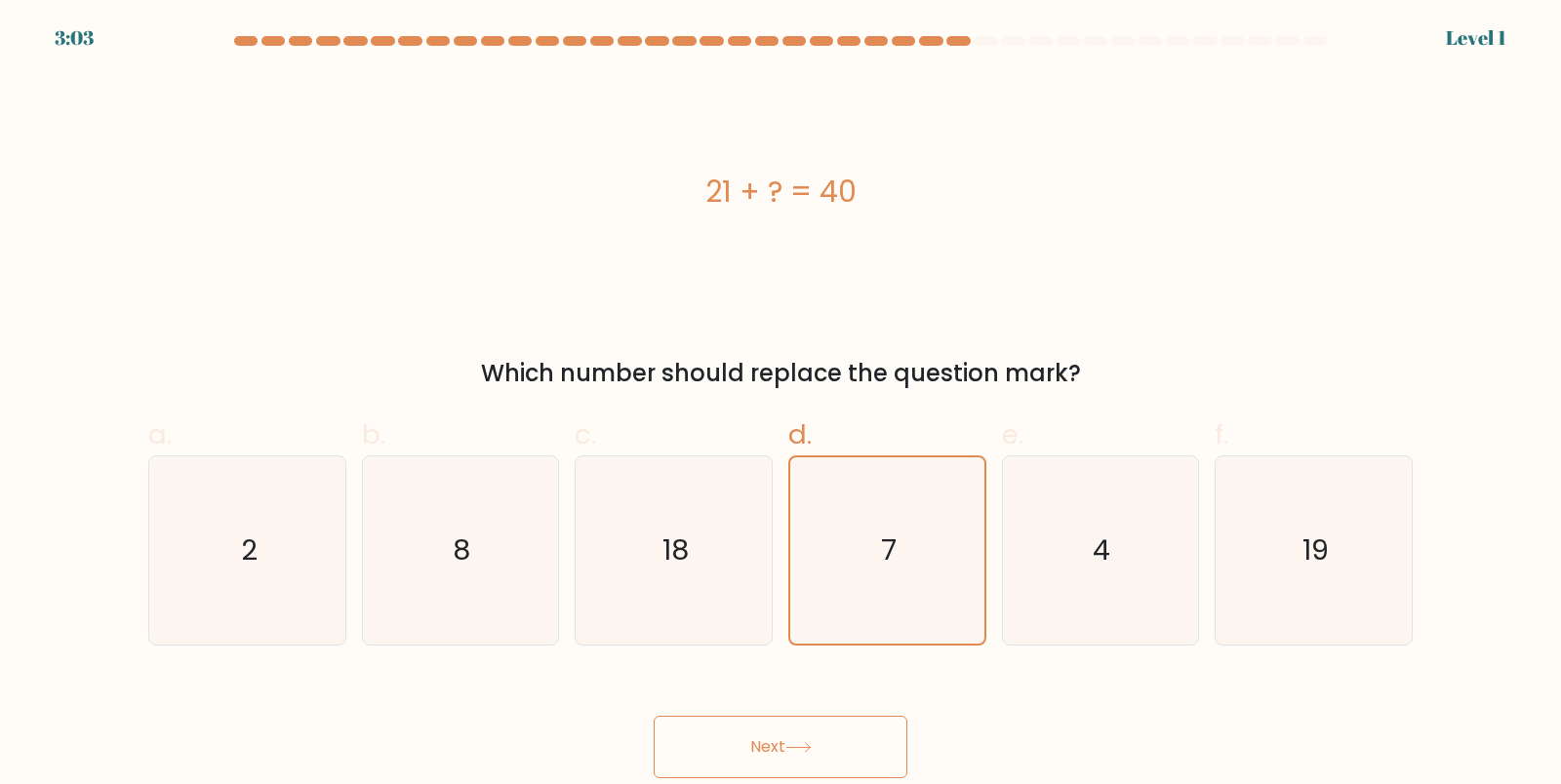 click on "Next" at bounding box center [780, 747] 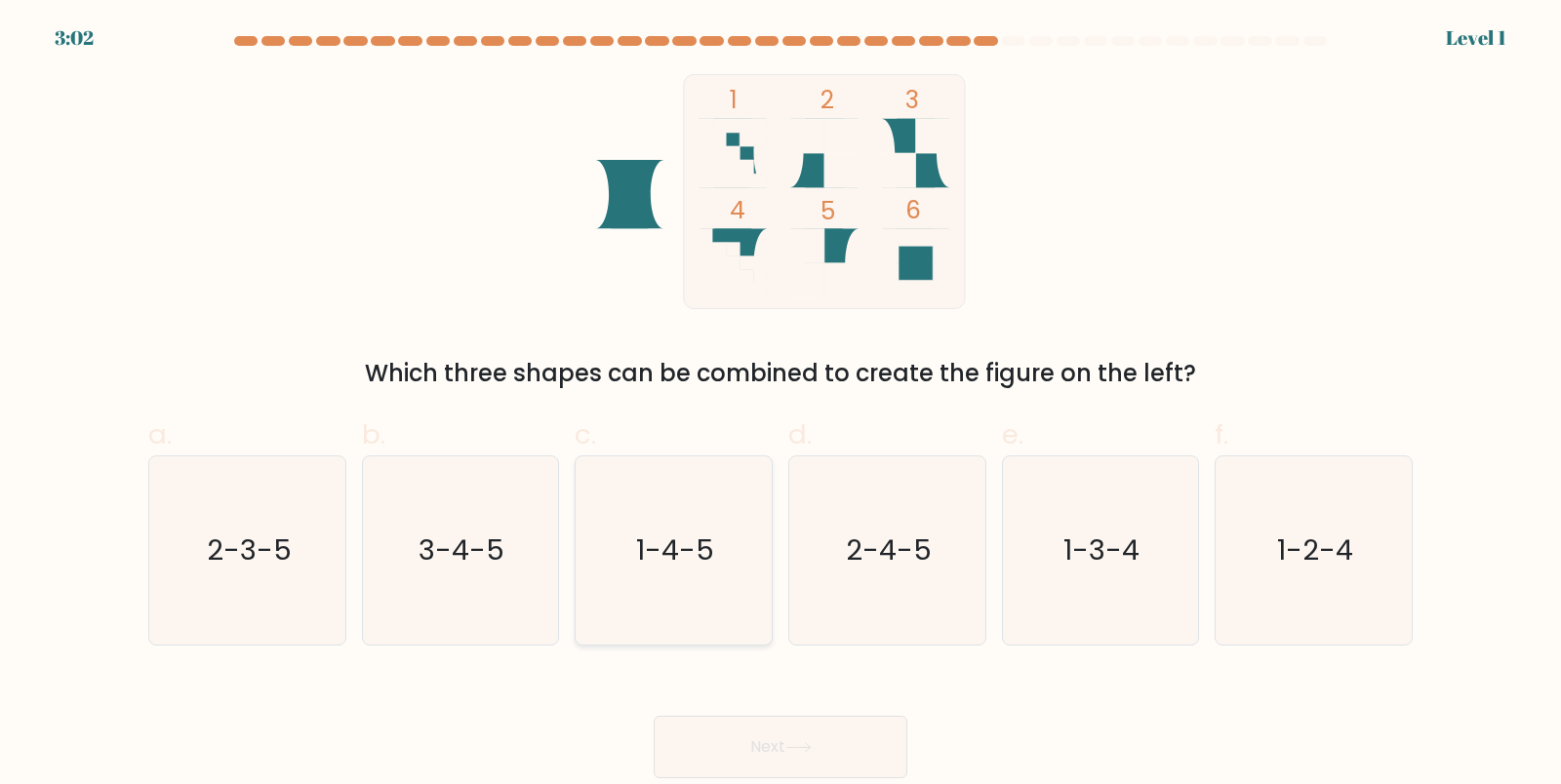 click on "1-4-5" 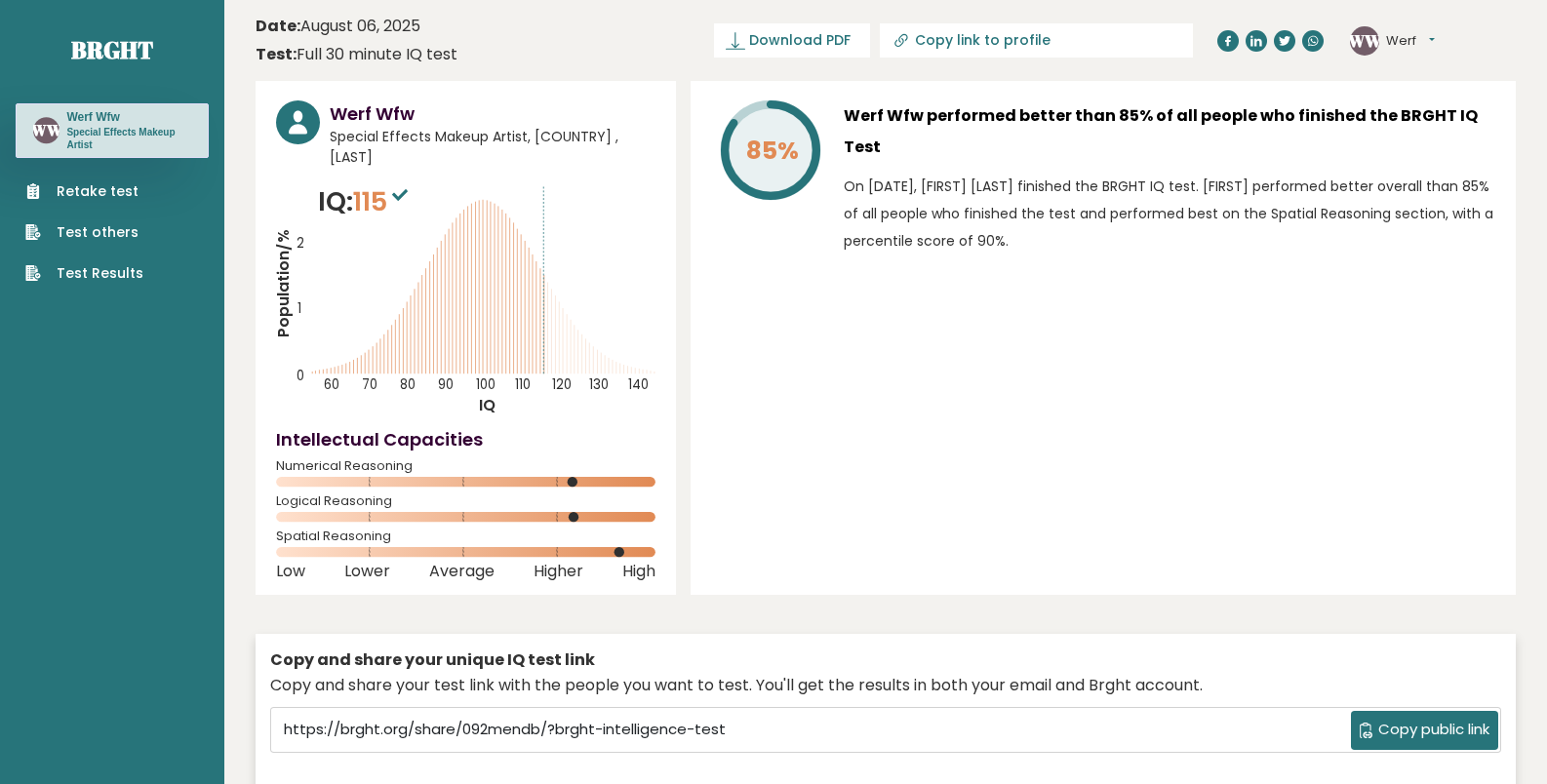 scroll, scrollTop: 0, scrollLeft: 0, axis: both 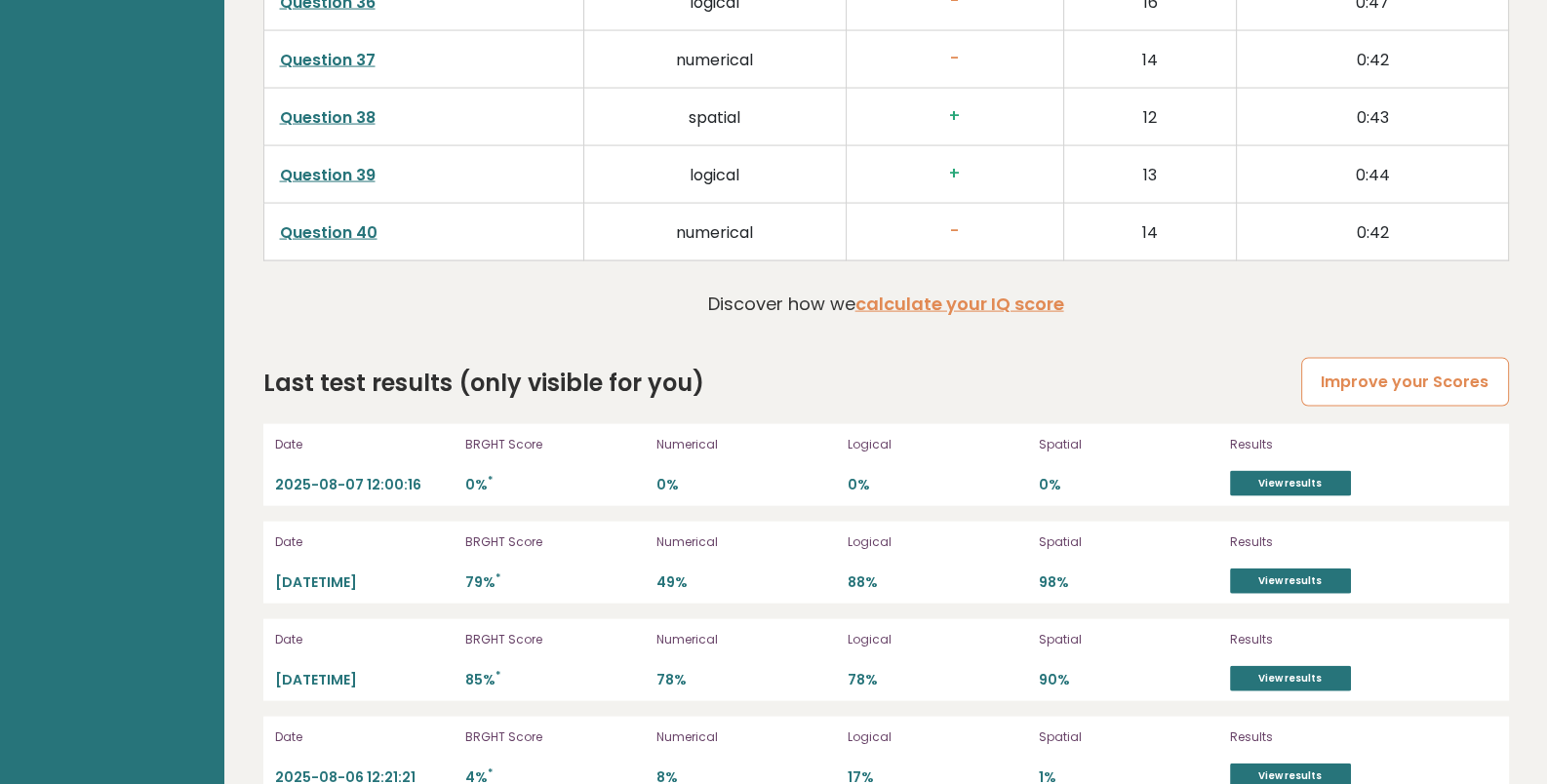 click on "Improve your Scores" at bounding box center [1405, 382] 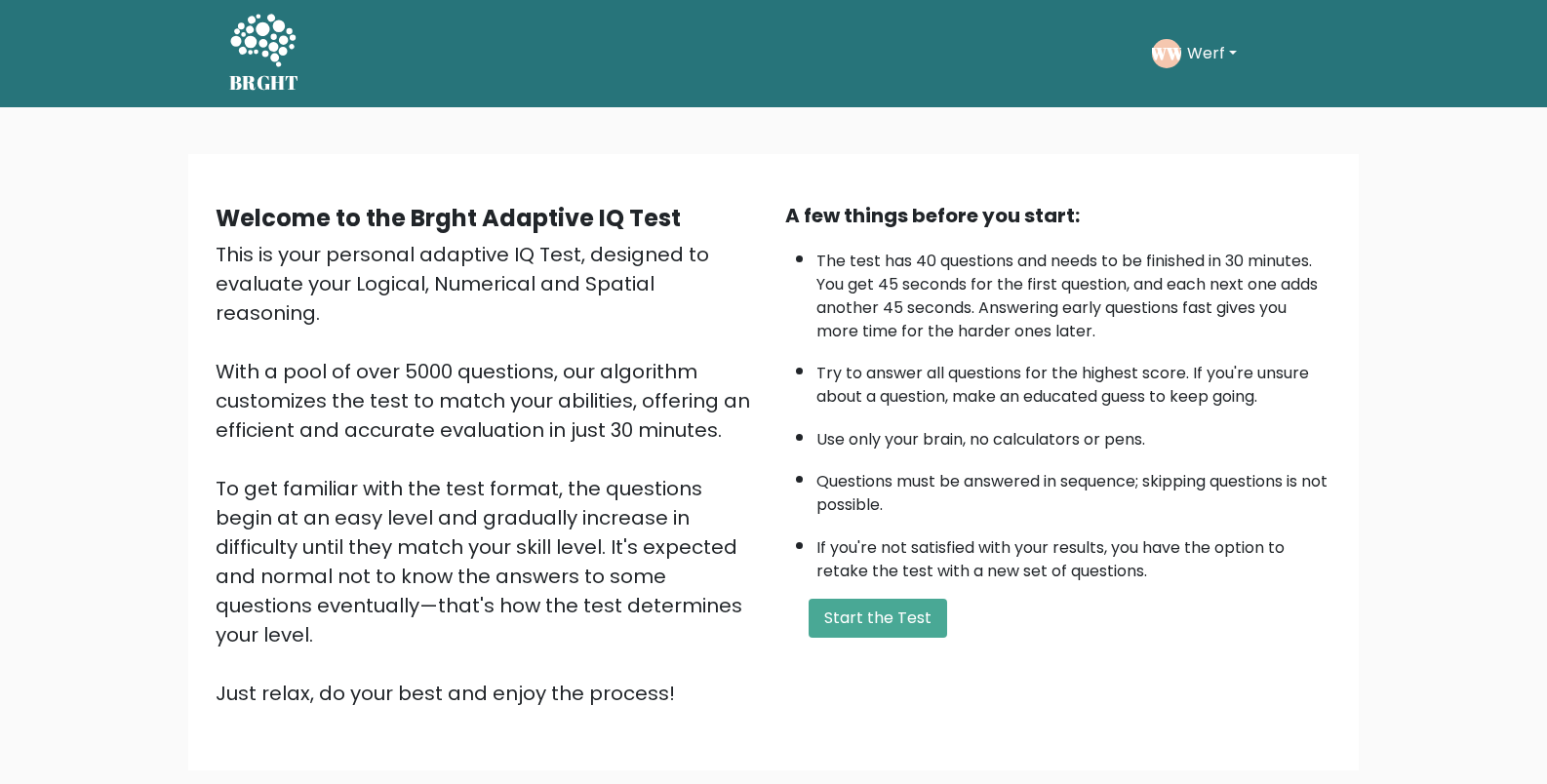 scroll, scrollTop: 0, scrollLeft: 0, axis: both 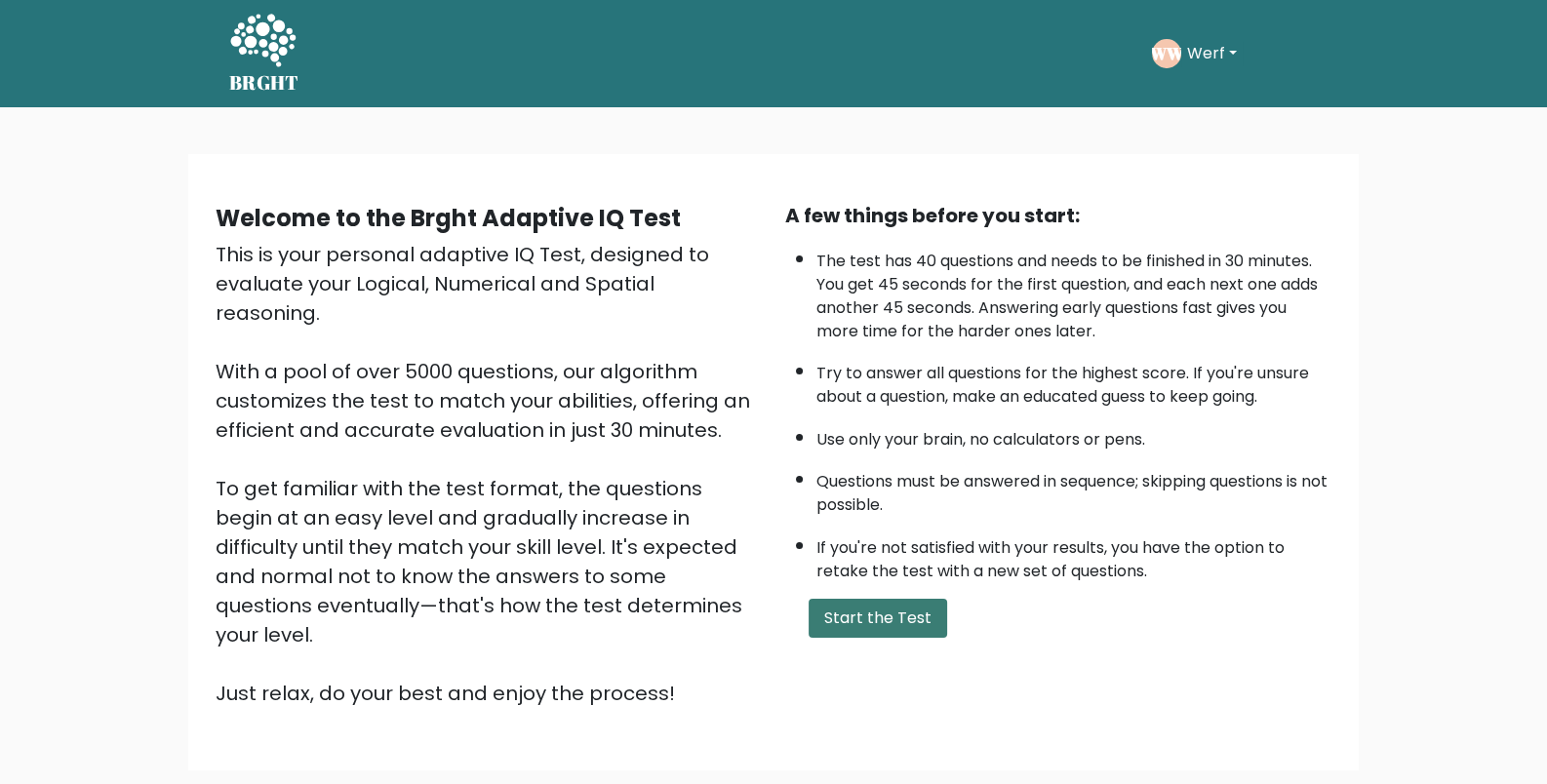 click on "Start the Test" at bounding box center (878, 618) 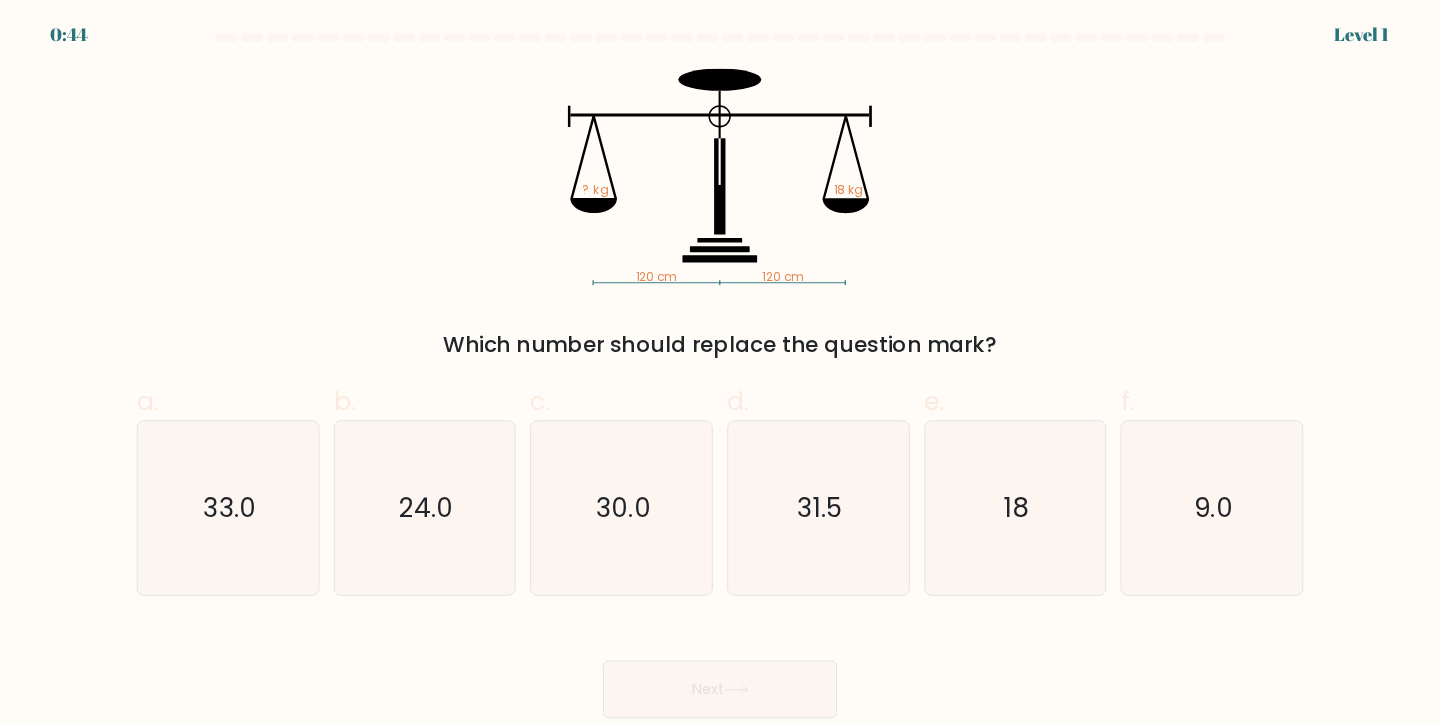 scroll, scrollTop: 0, scrollLeft: 0, axis: both 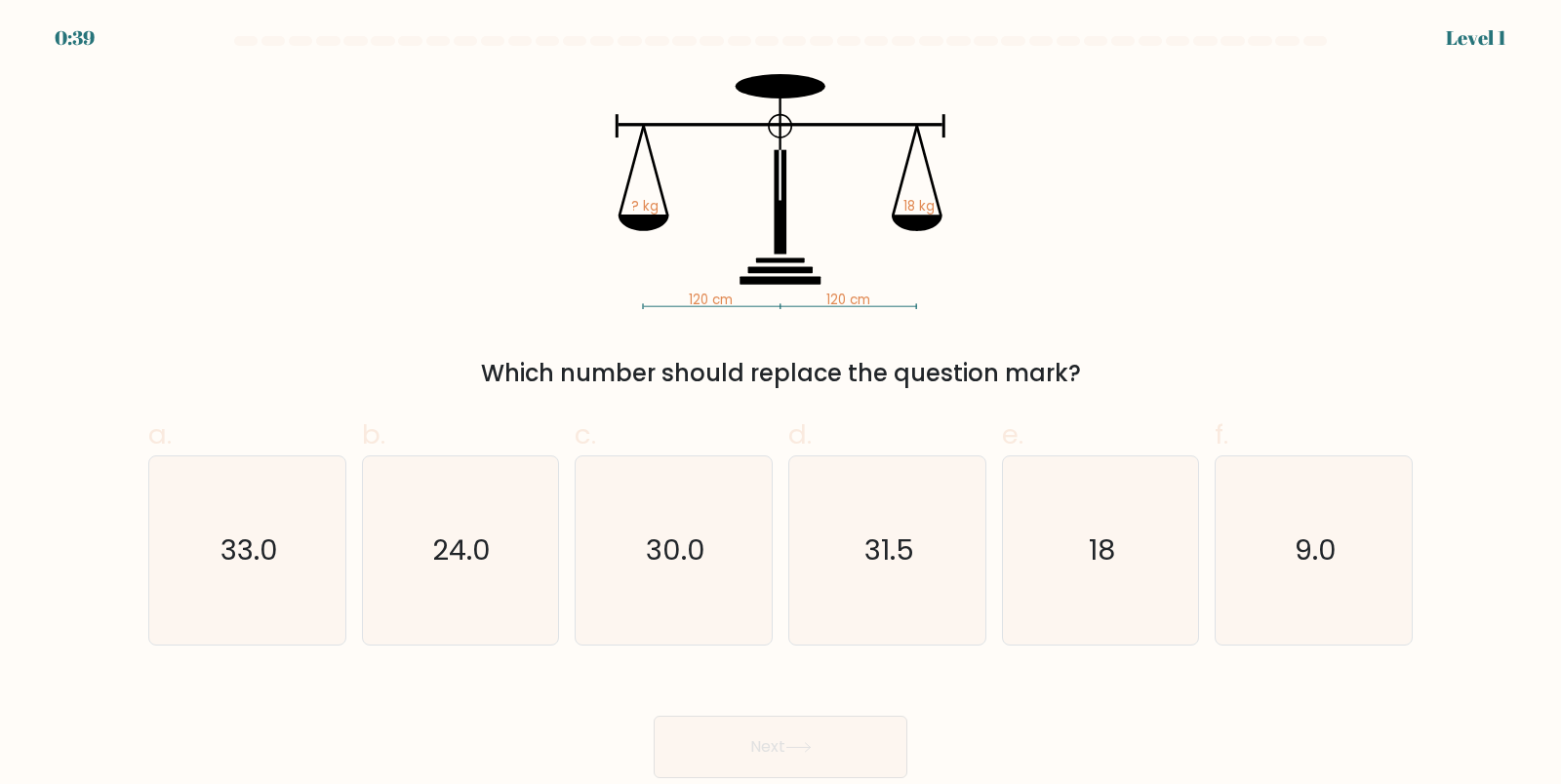 click on "120 cm   120 cm   ? kg   18 kg
Which number should replace the question mark?" at bounding box center (780, 232) 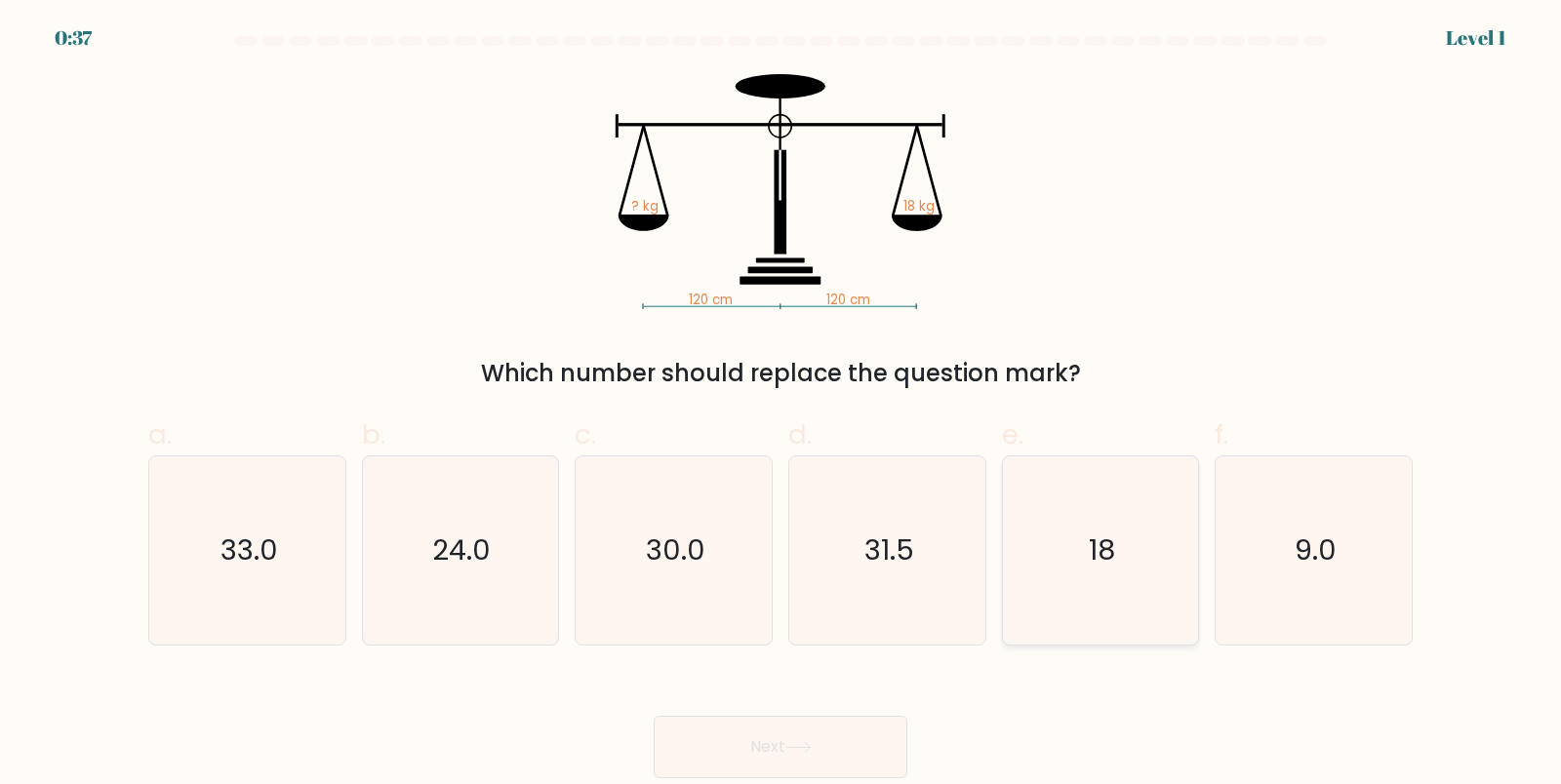 click on "18" 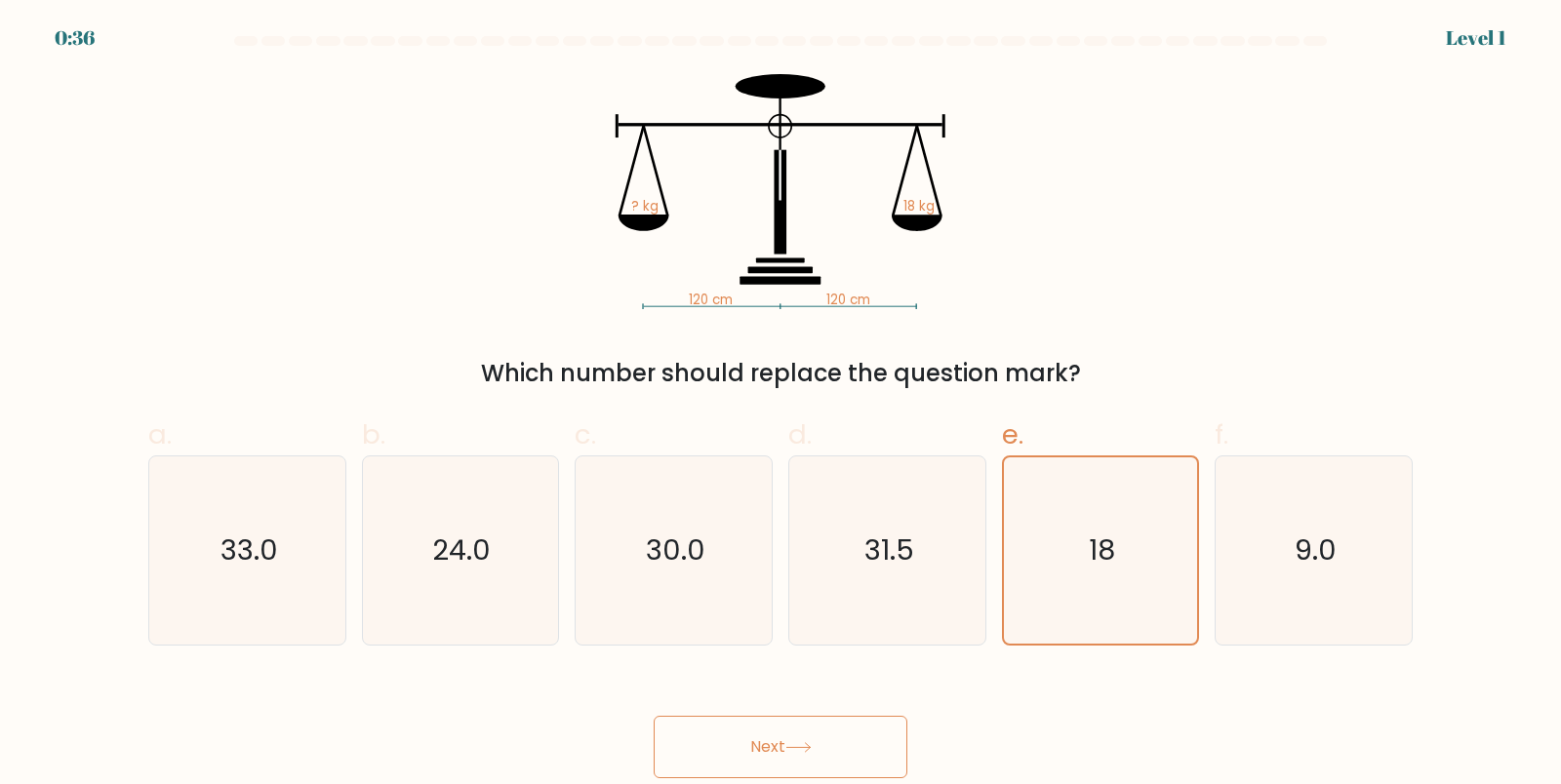click on "Next" at bounding box center [780, 747] 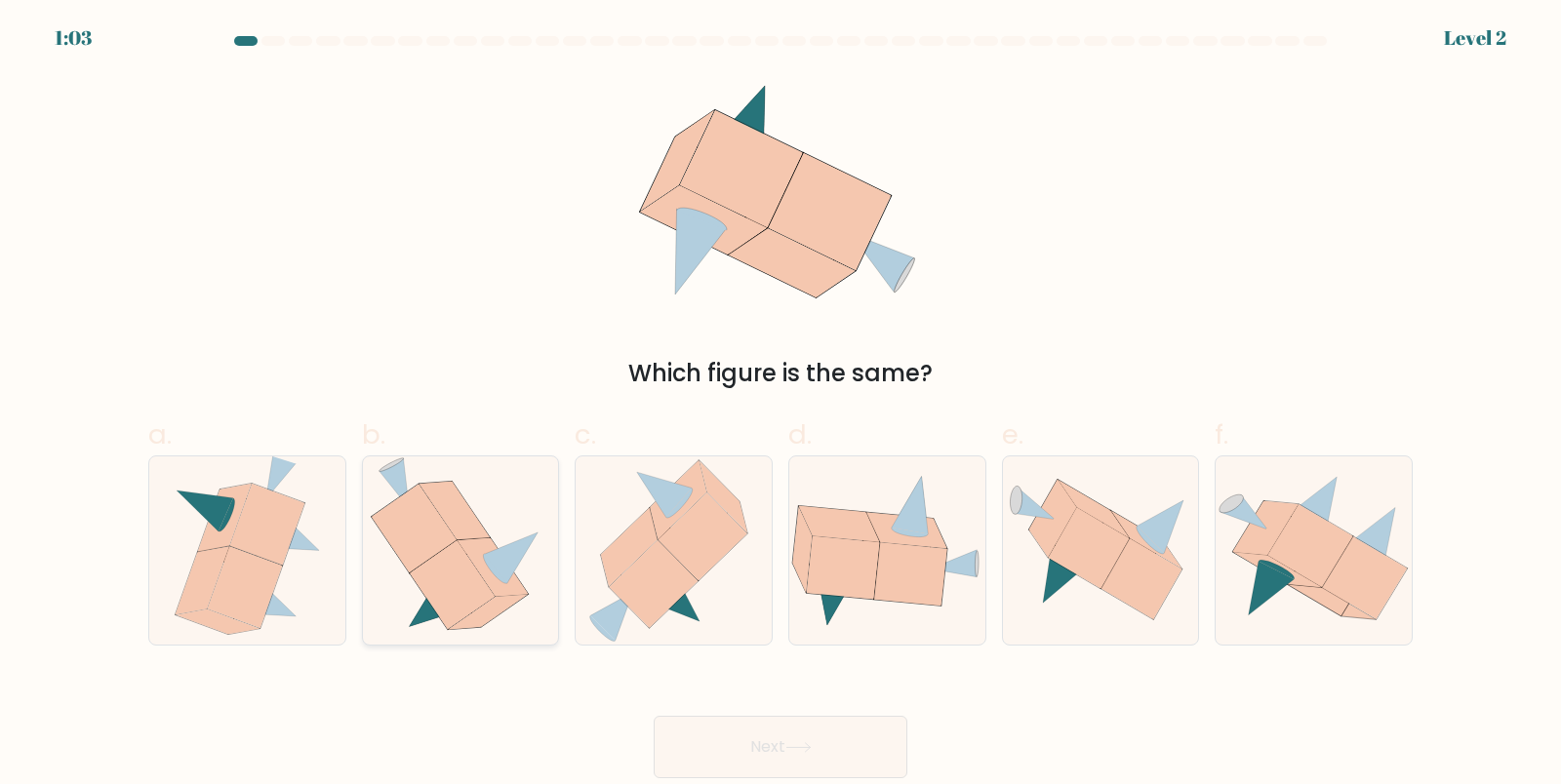 click 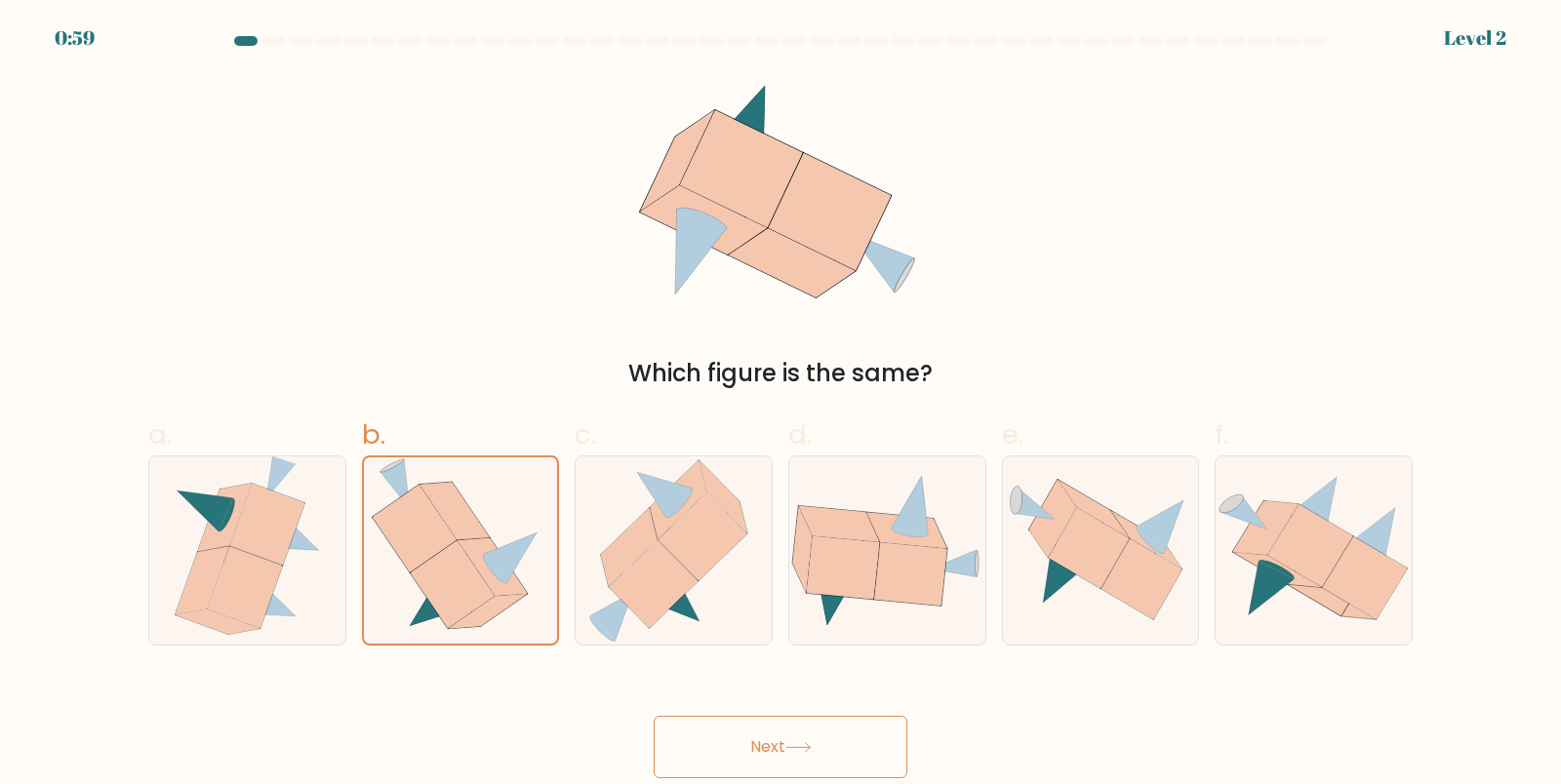 click on "Next" at bounding box center [780, 747] 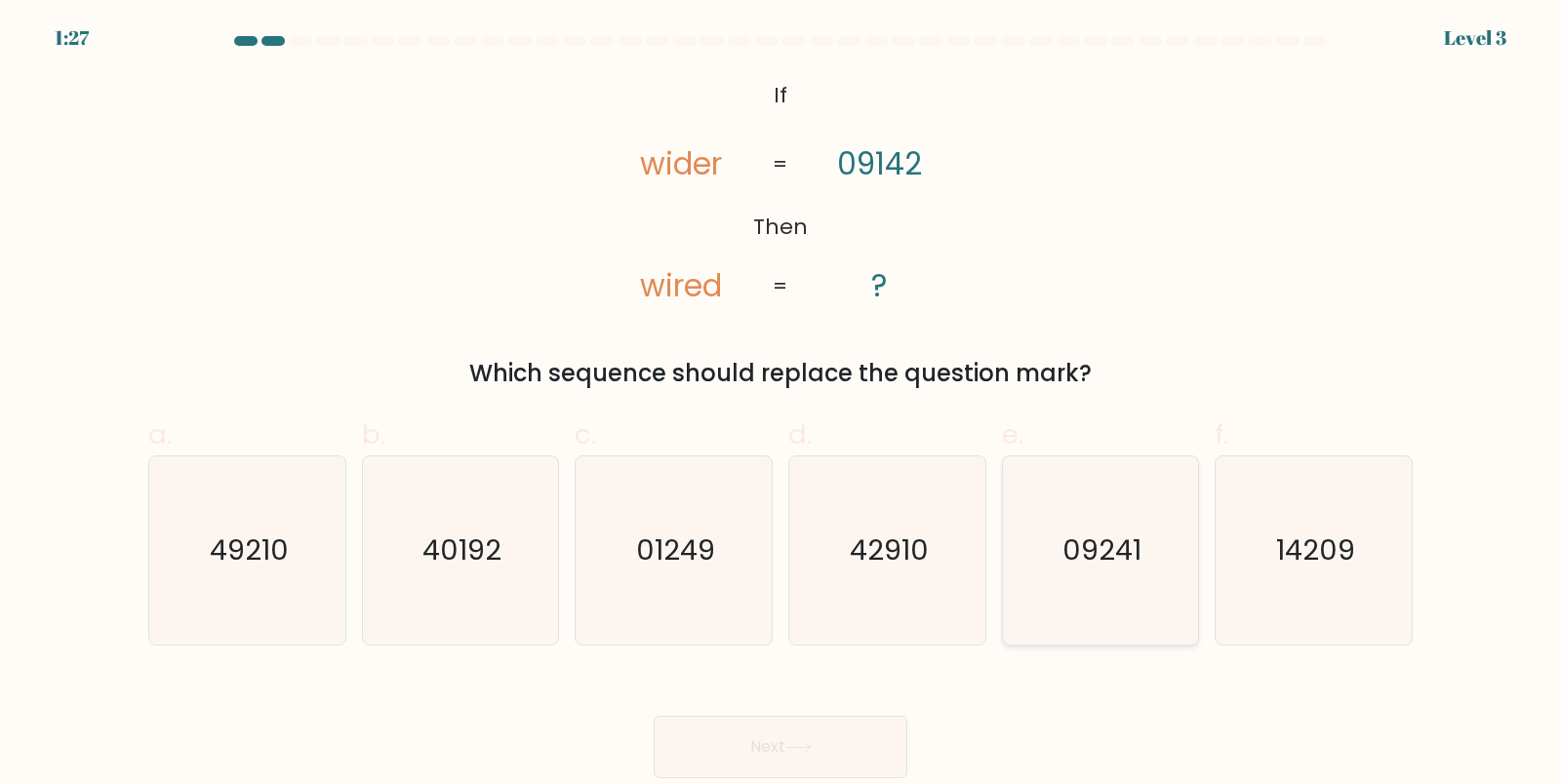 click on "09241" 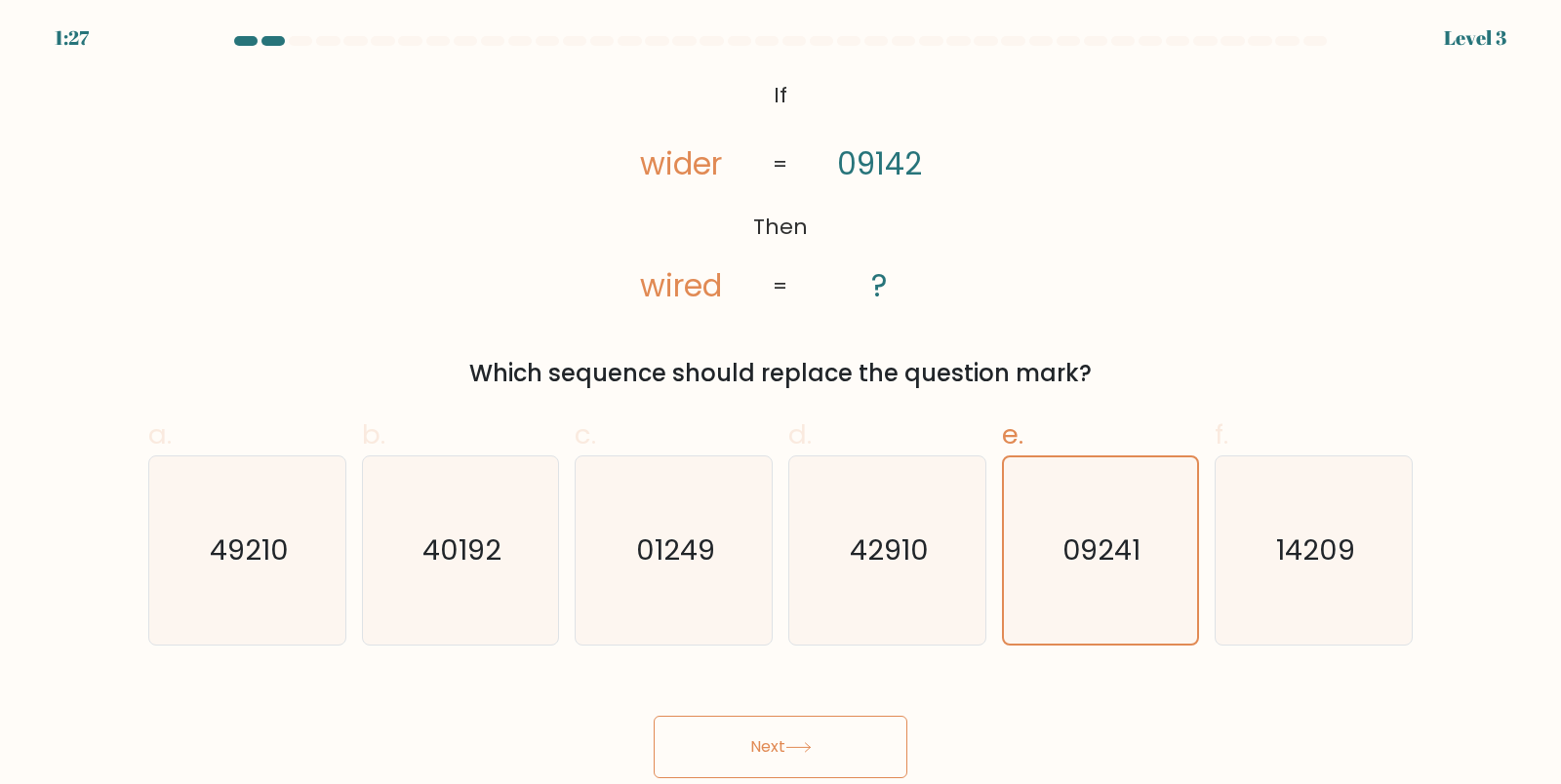 click on "1:27
Level 3
If" at bounding box center [780, 392] 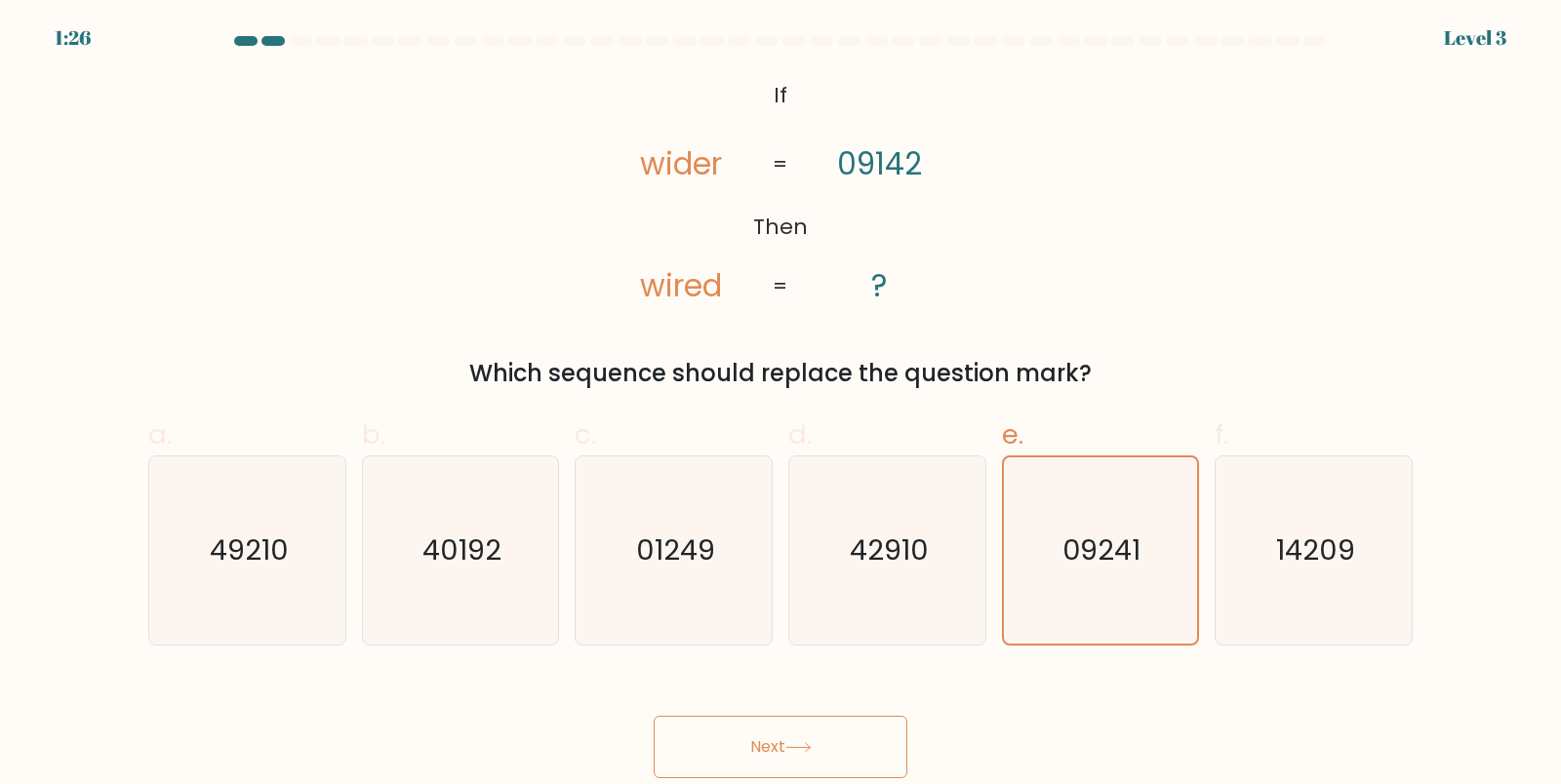 click on "Next" at bounding box center (780, 747) 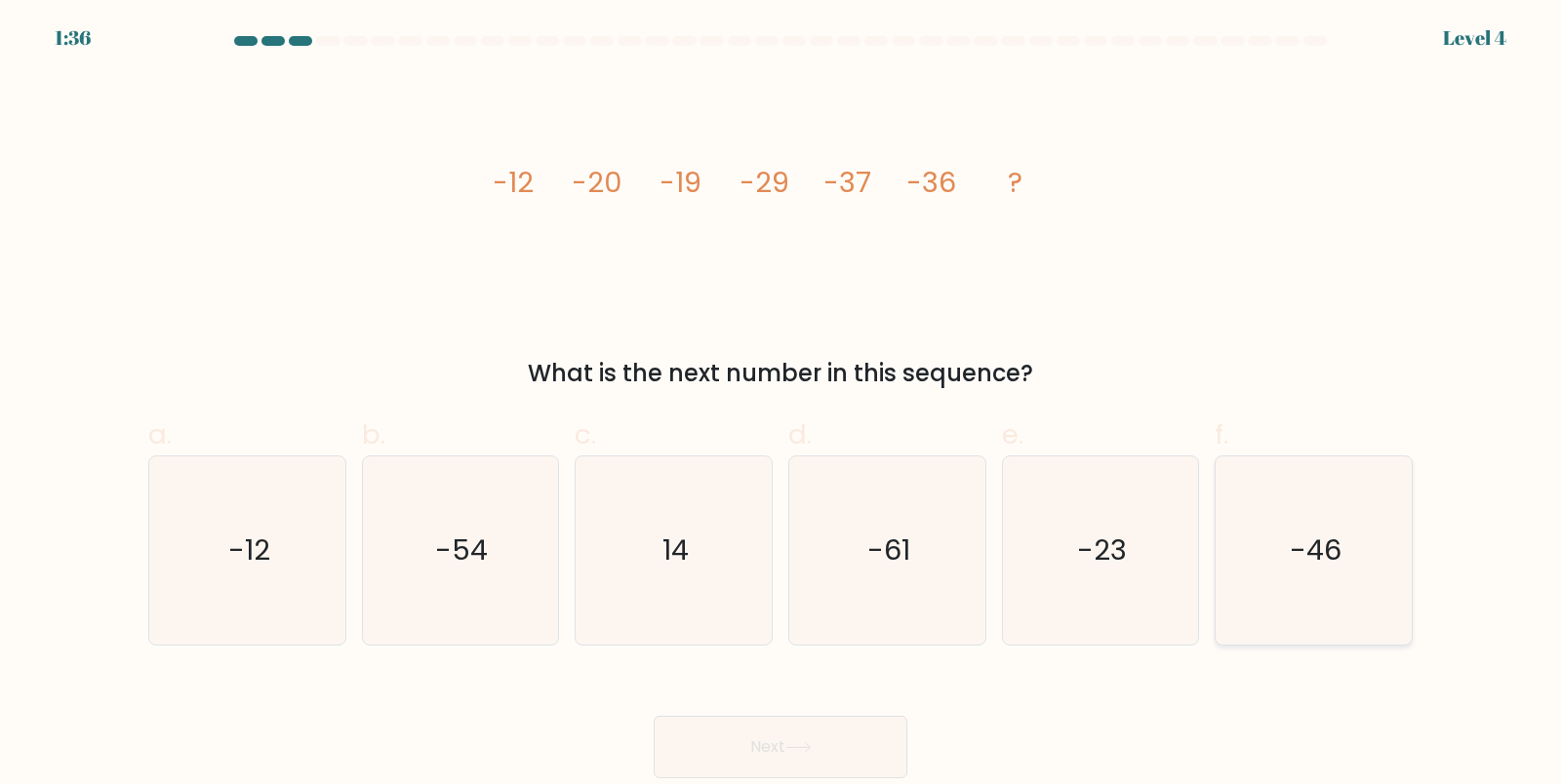 click on "-46" 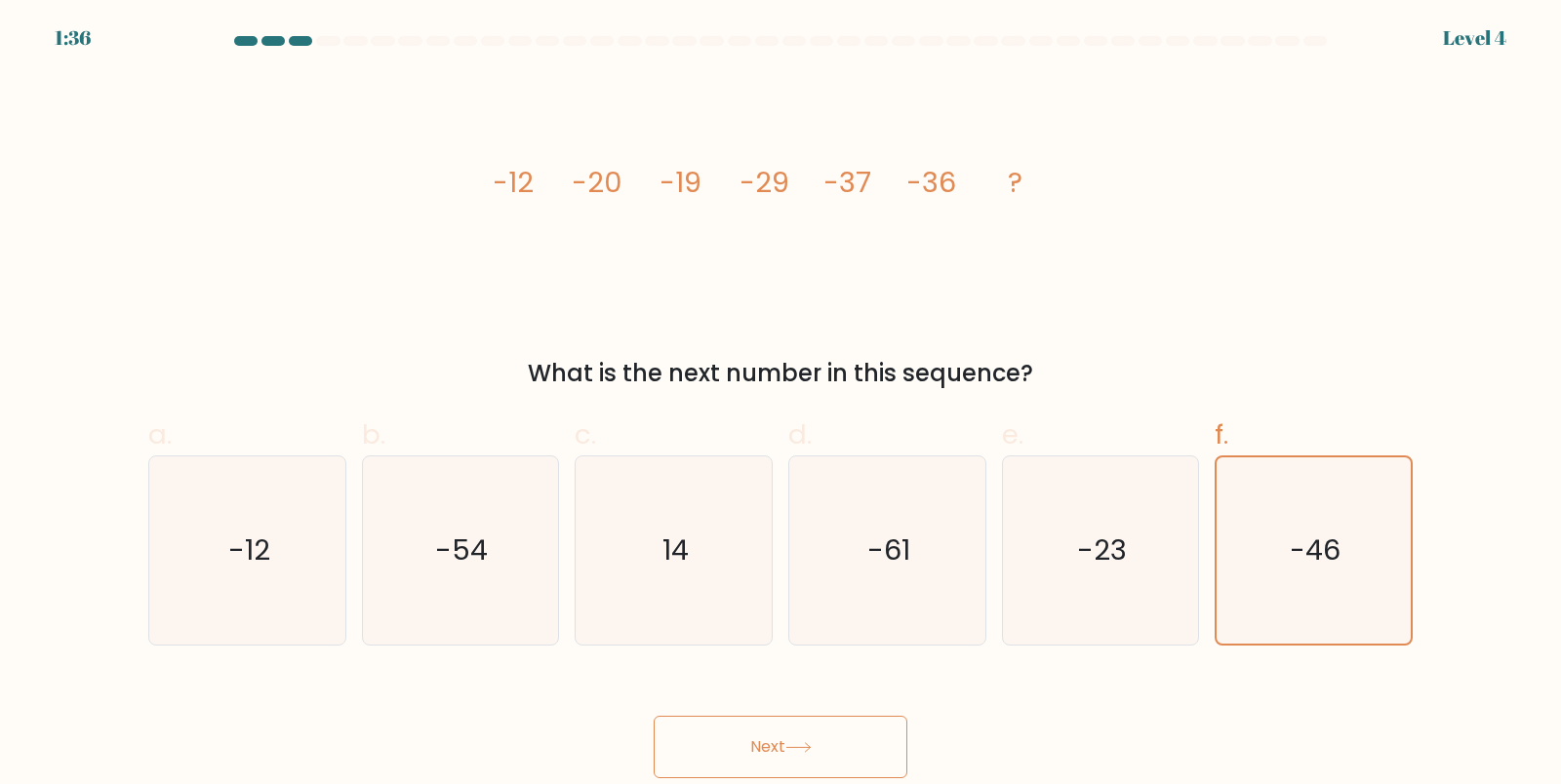 click on "Next" at bounding box center (780, 747) 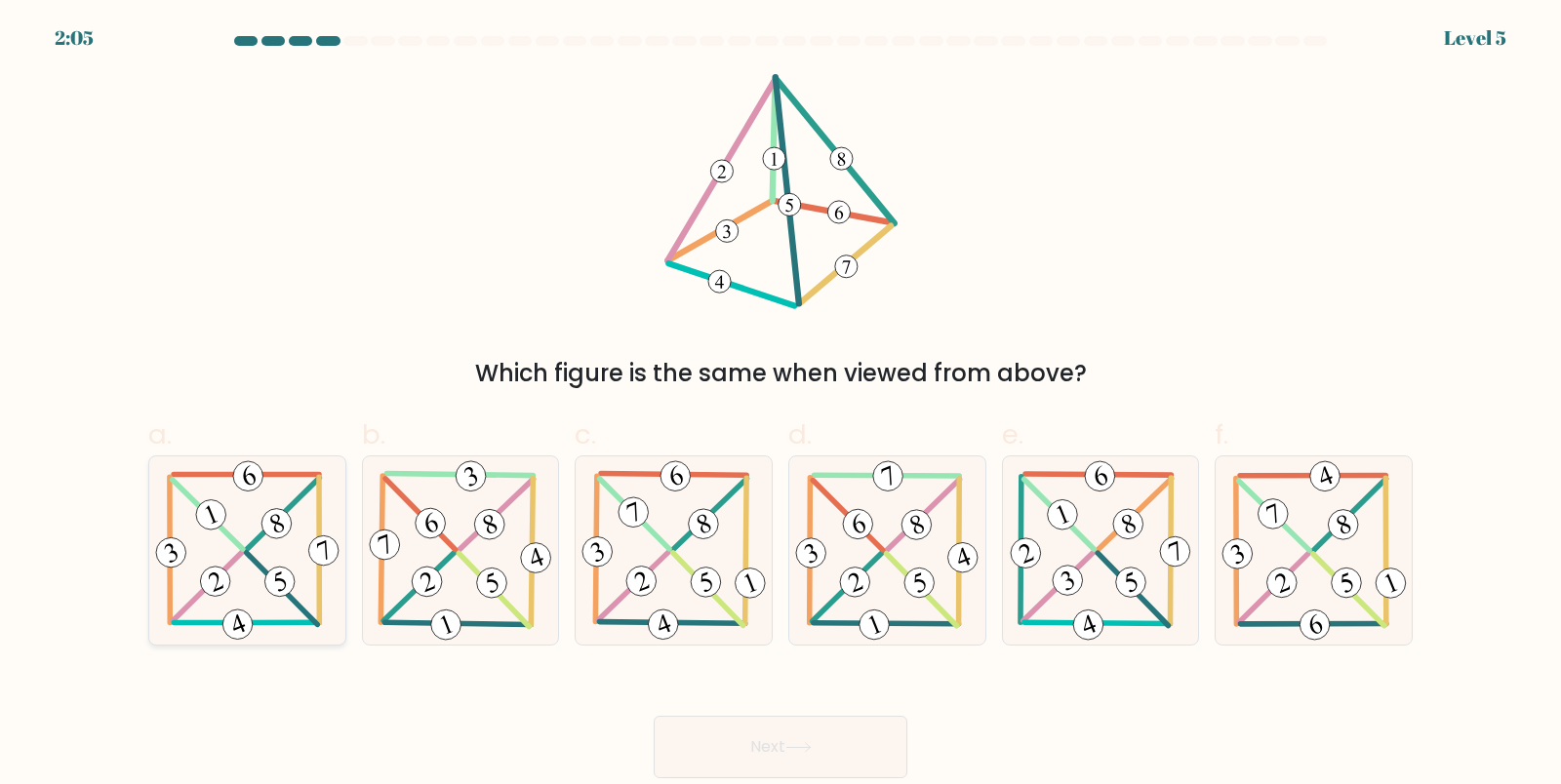 click 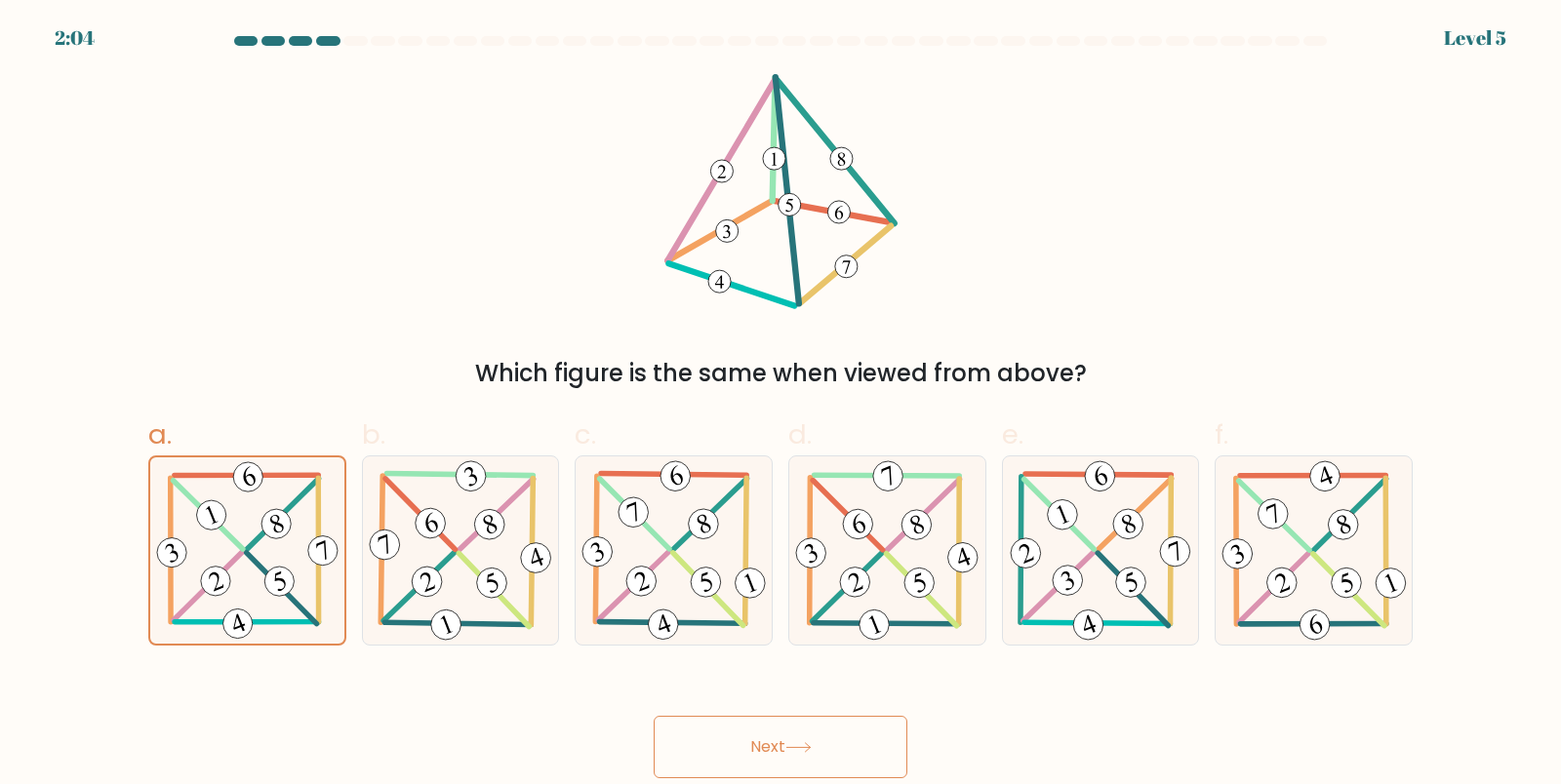 click on "Next" at bounding box center (780, 747) 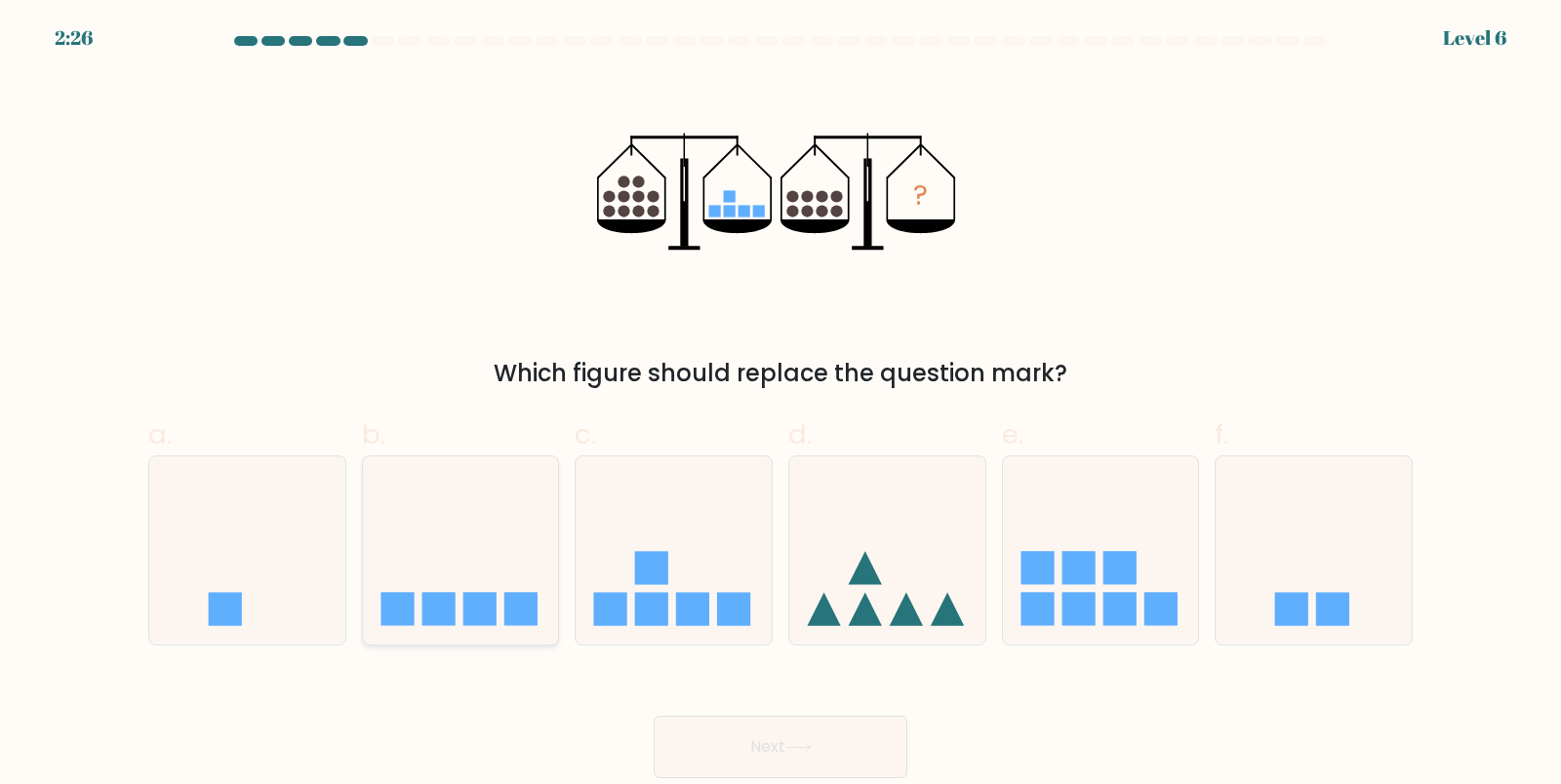 click 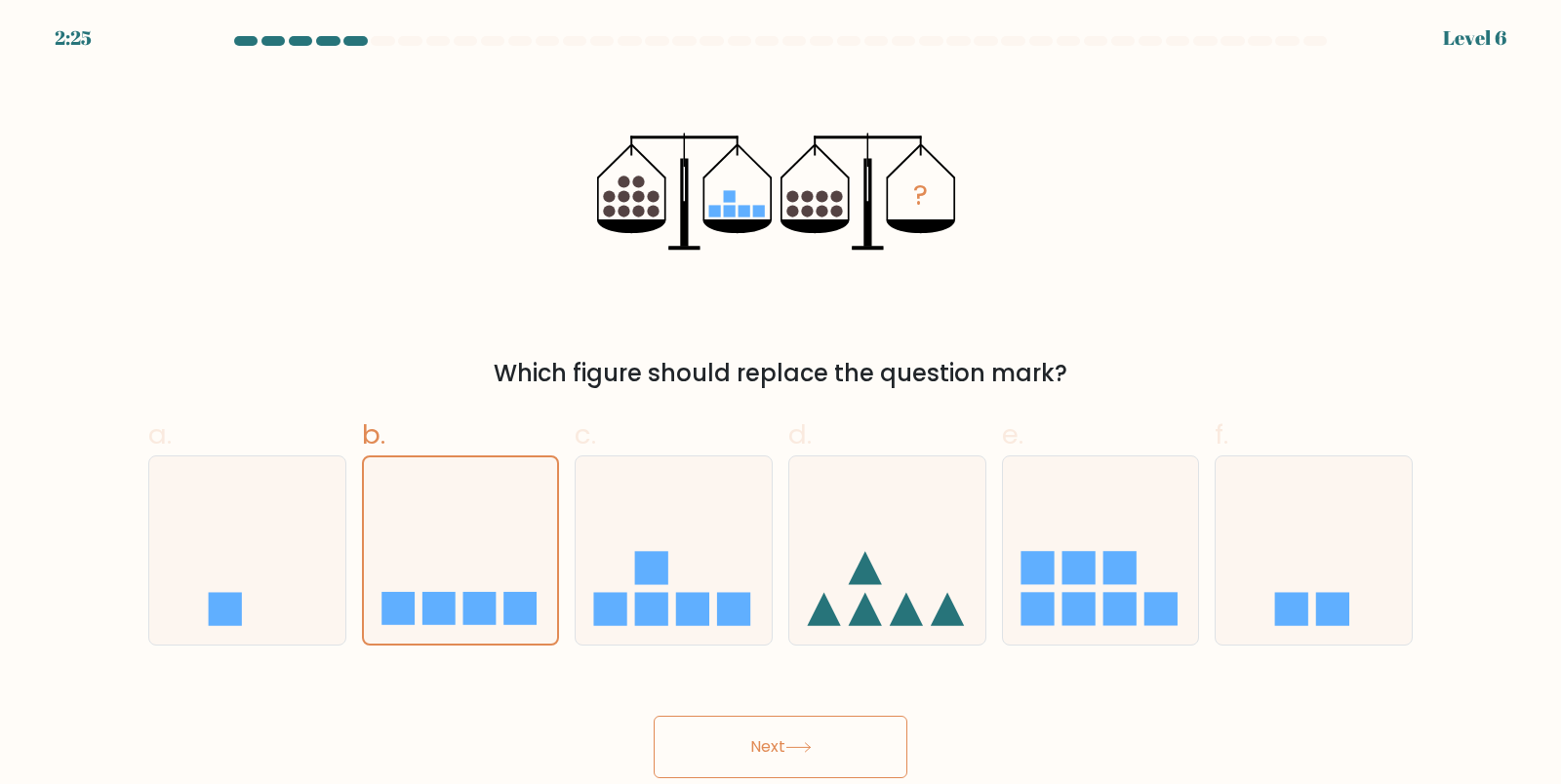 click on "Next" at bounding box center (780, 747) 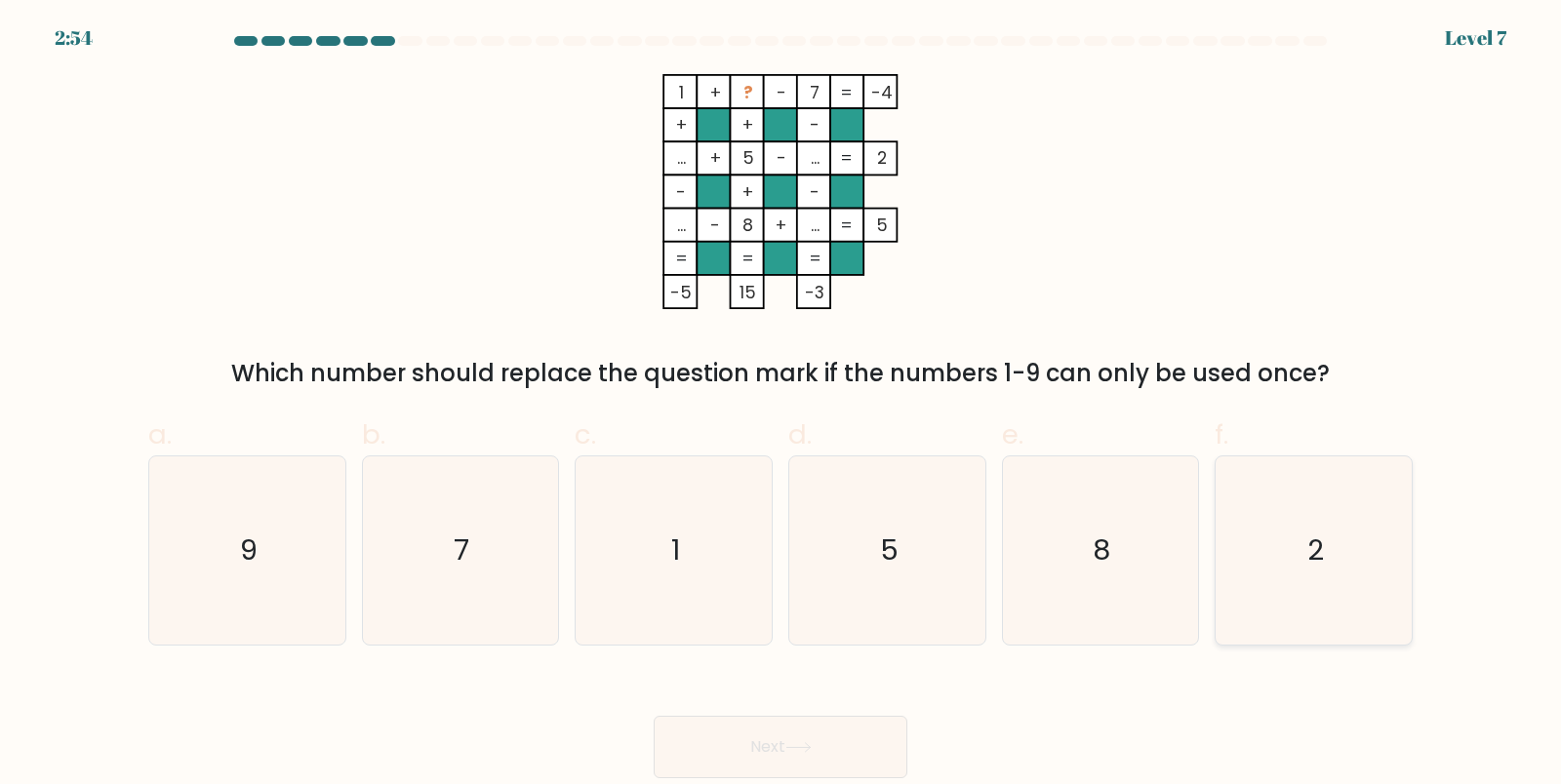click on "2" 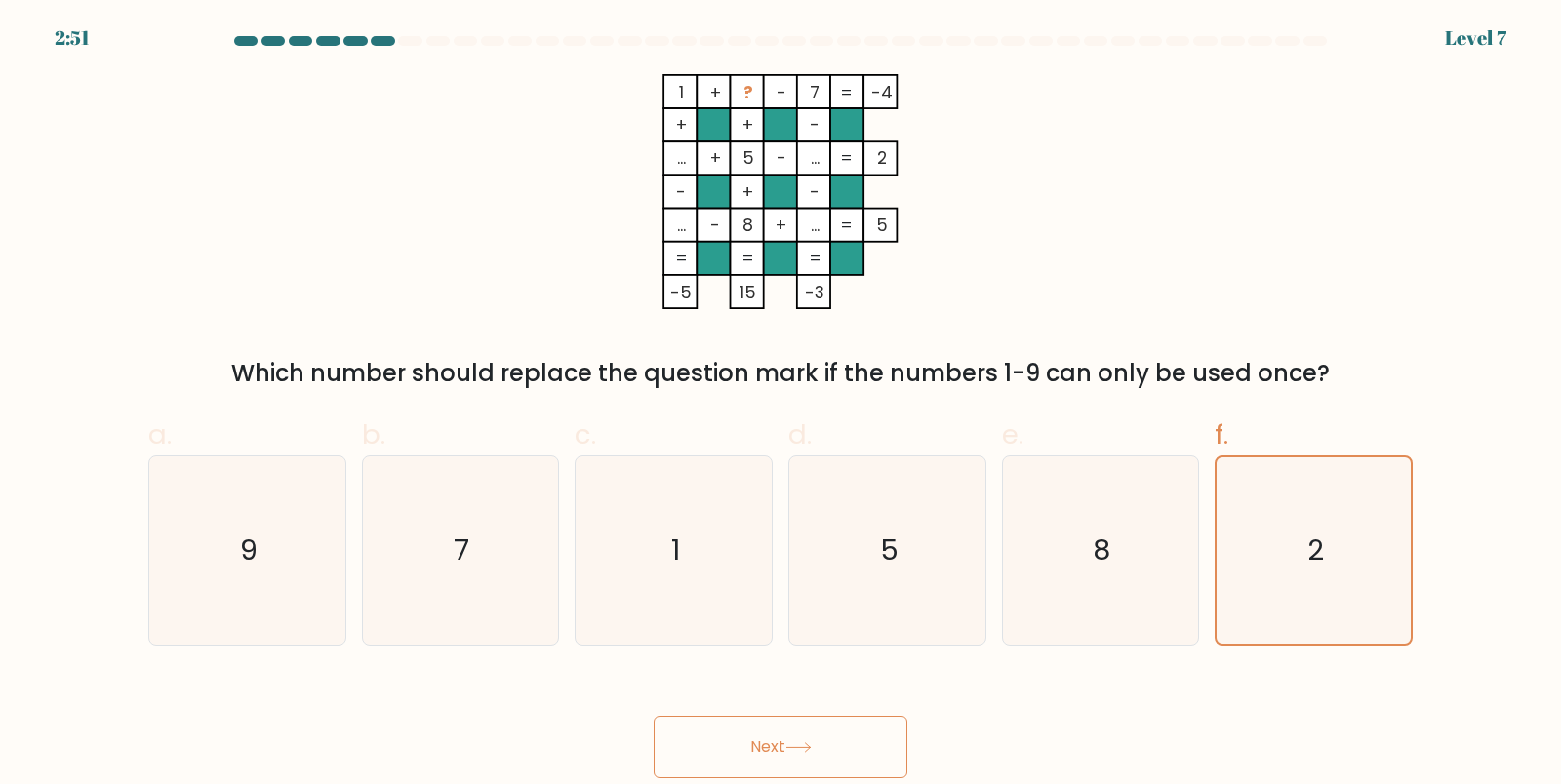 click on "Next" at bounding box center (780, 747) 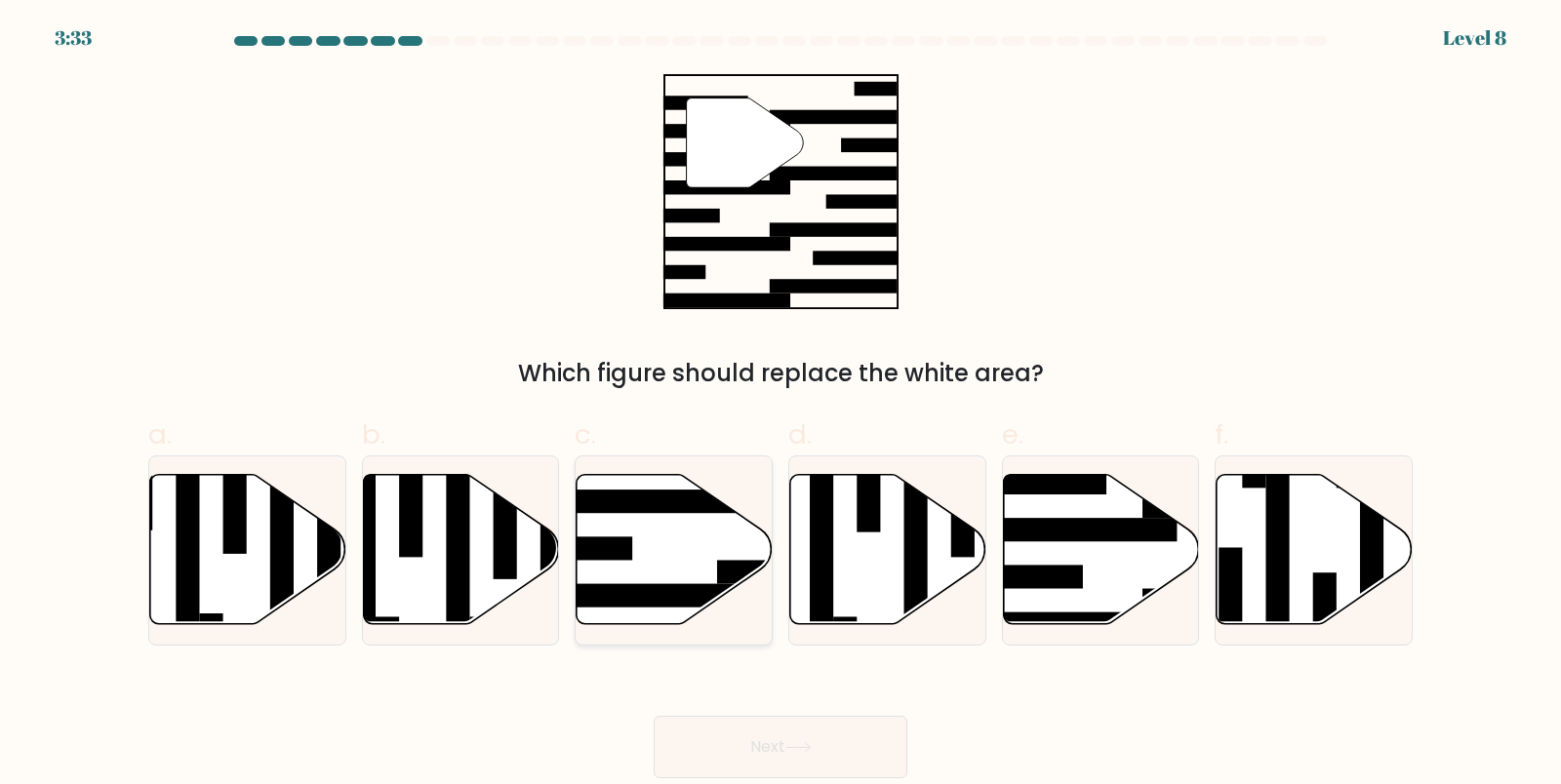 click 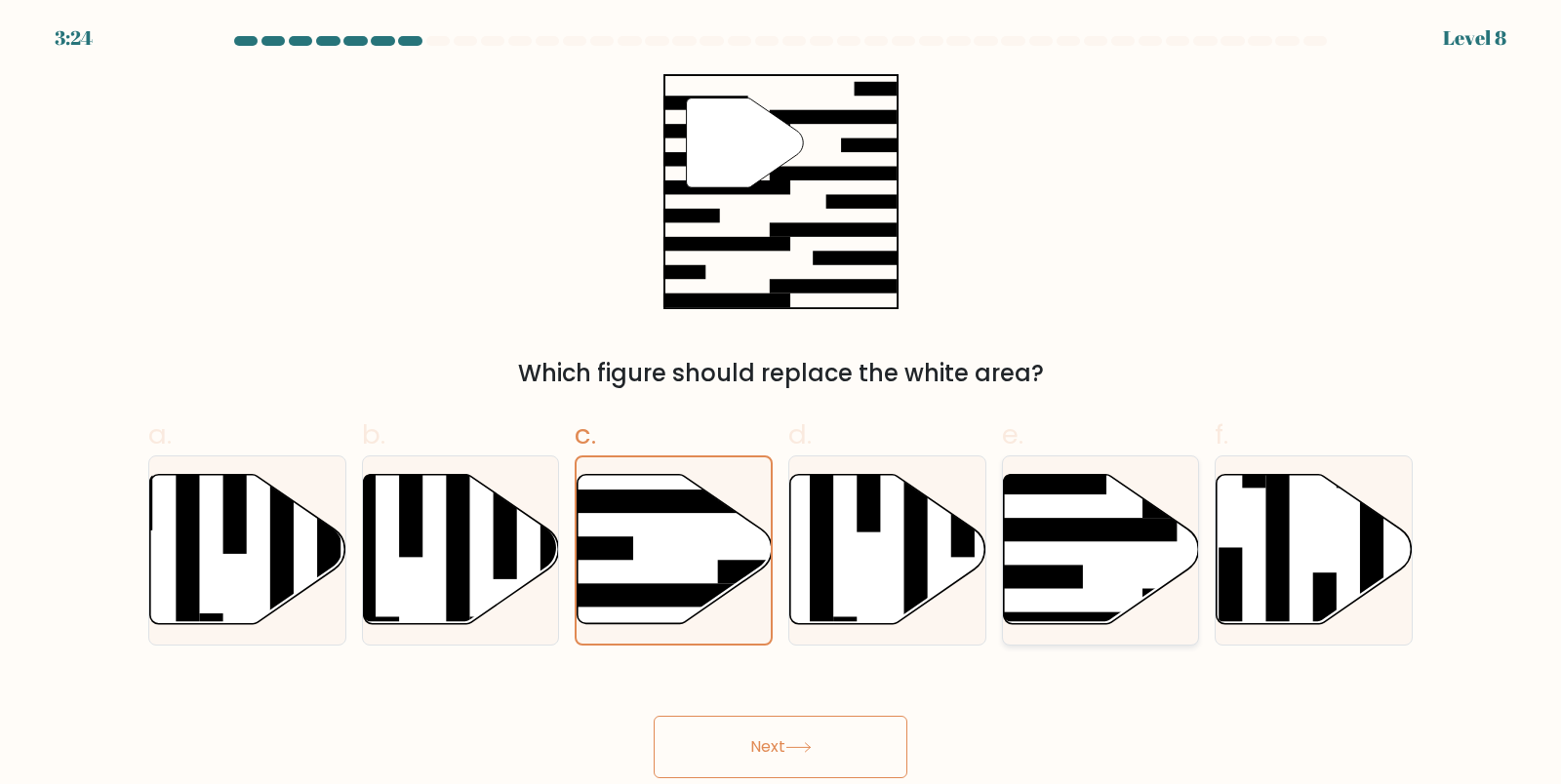 click 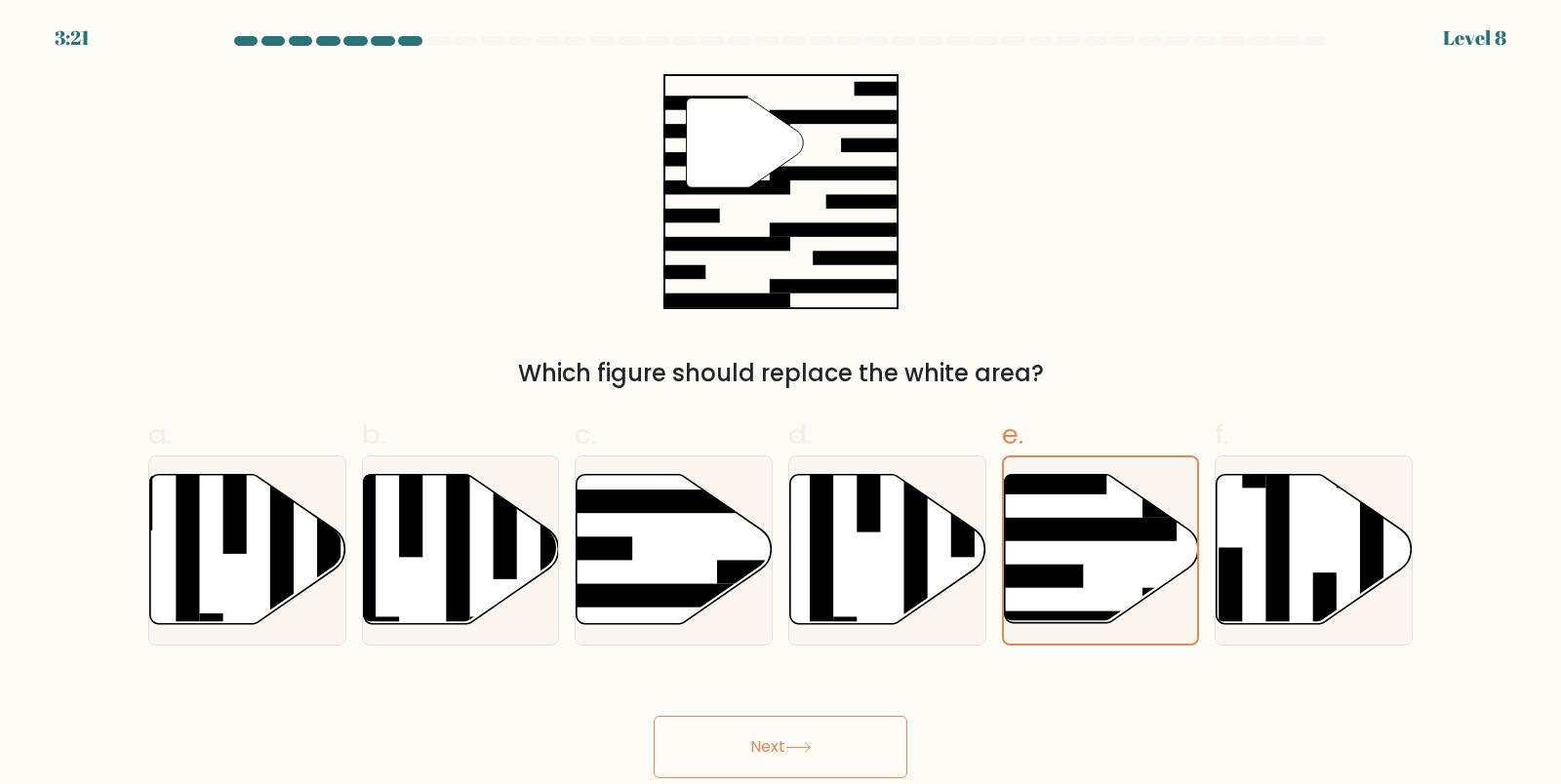 click on "Next" at bounding box center (780, 747) 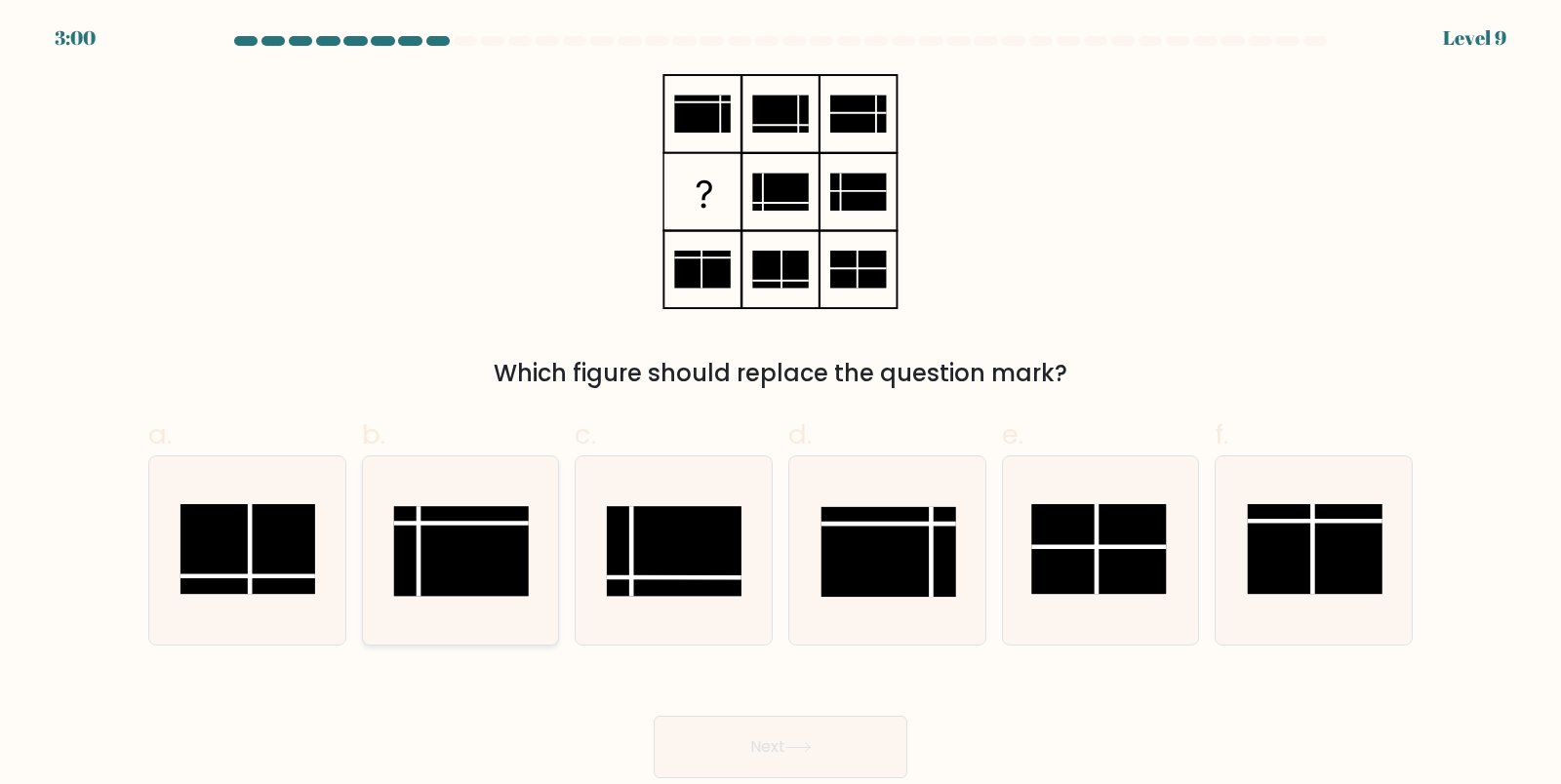 click 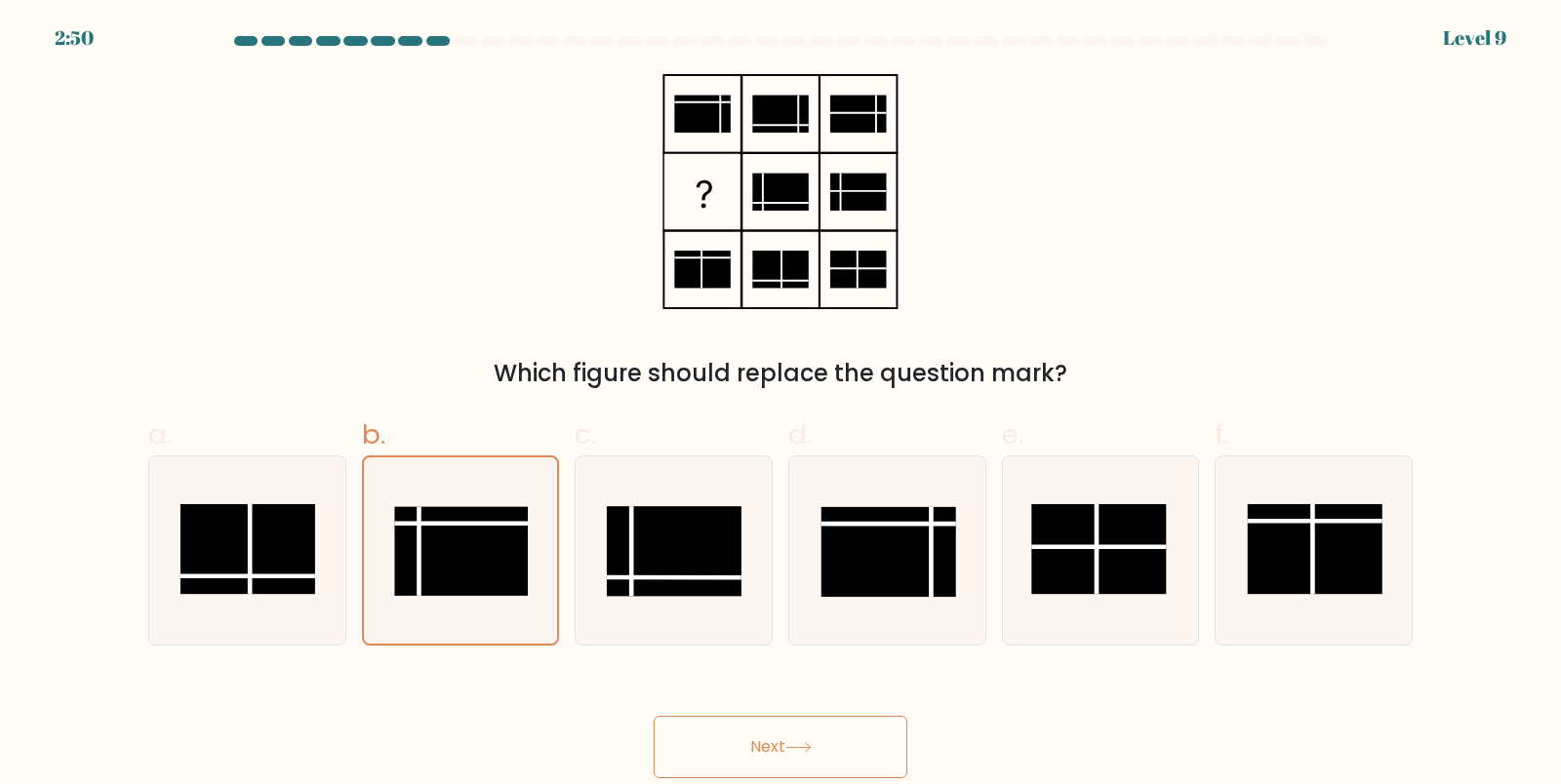 click on "Next" at bounding box center (780, 747) 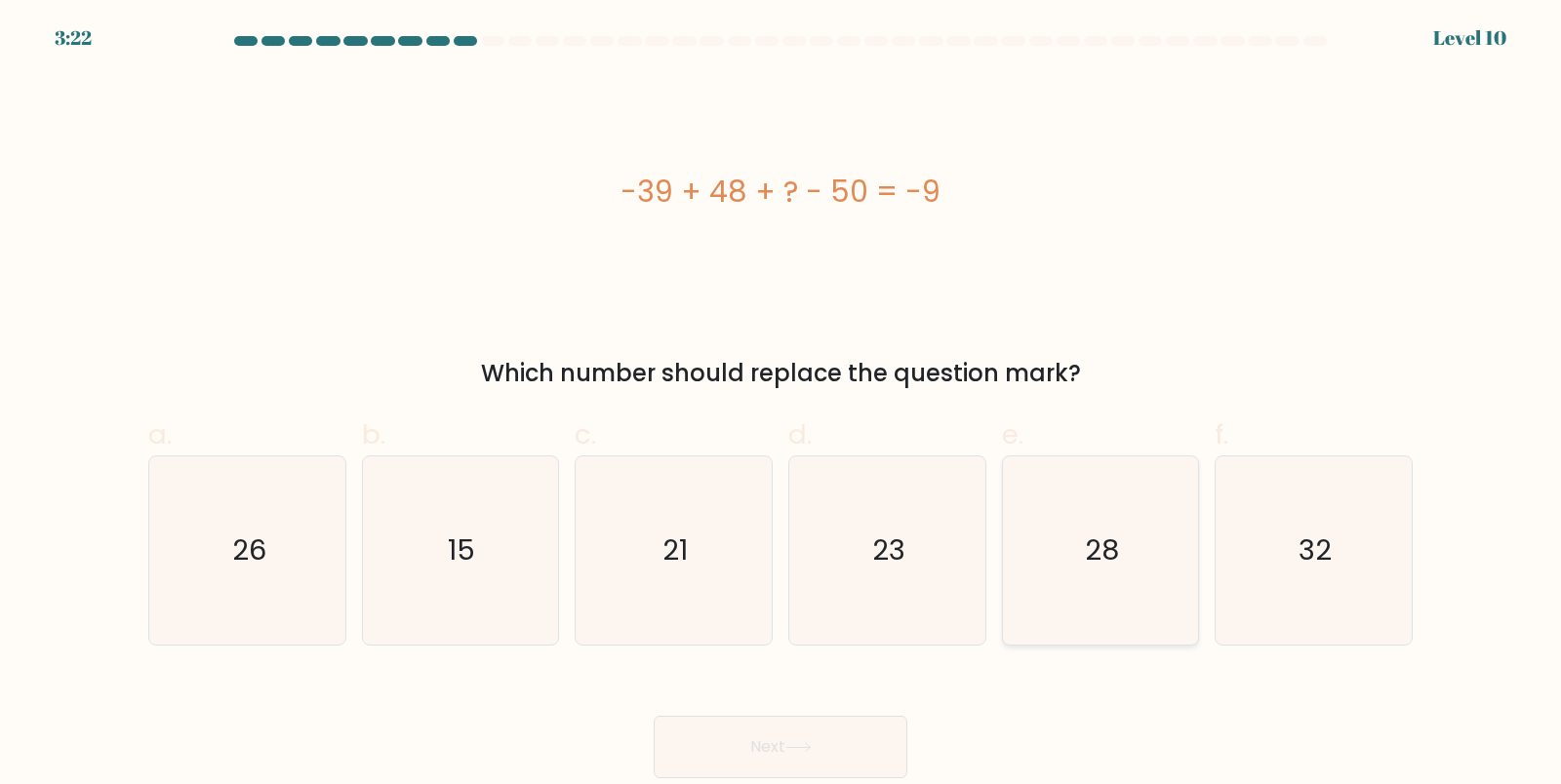 click on "28" 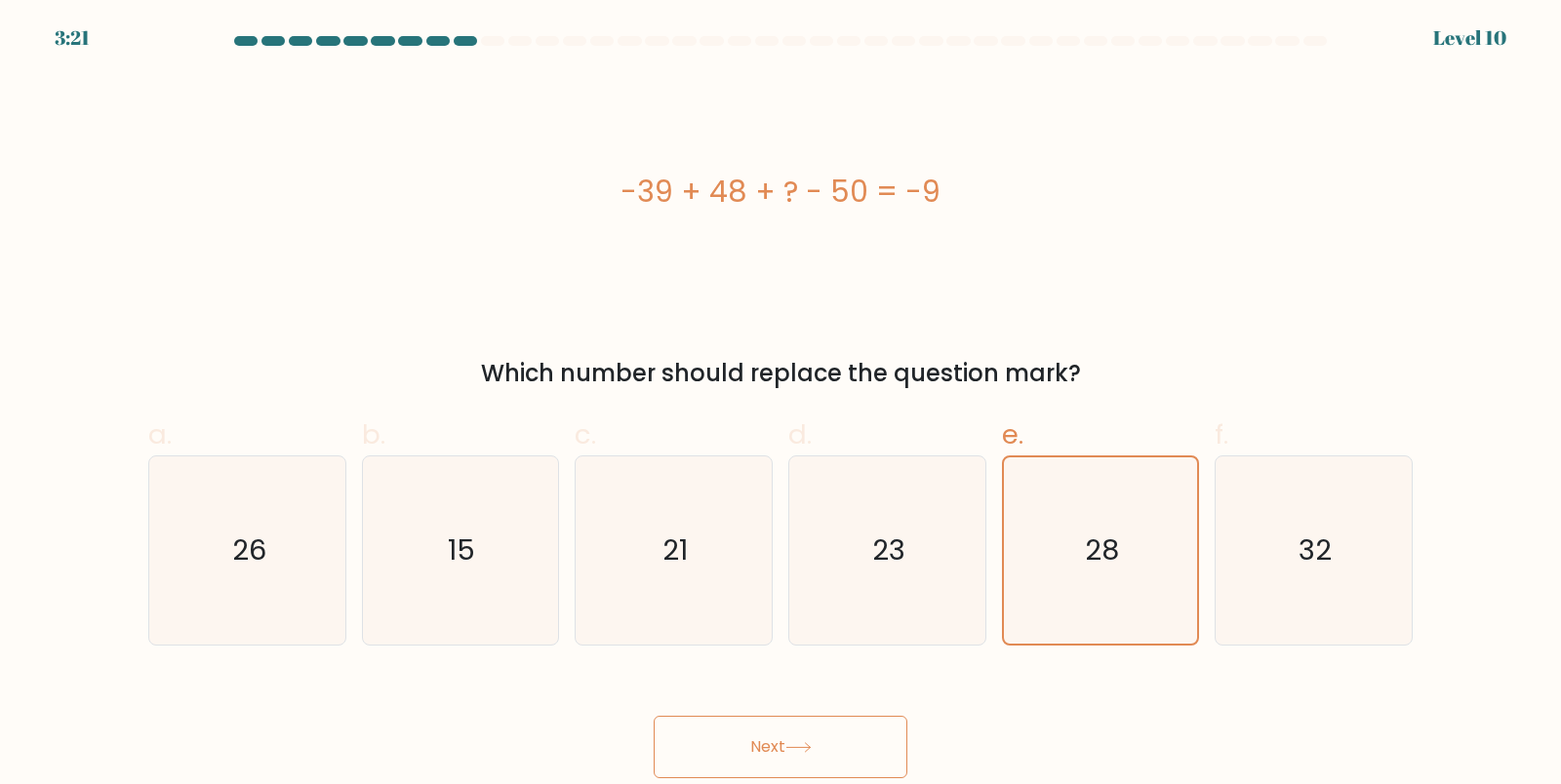 click 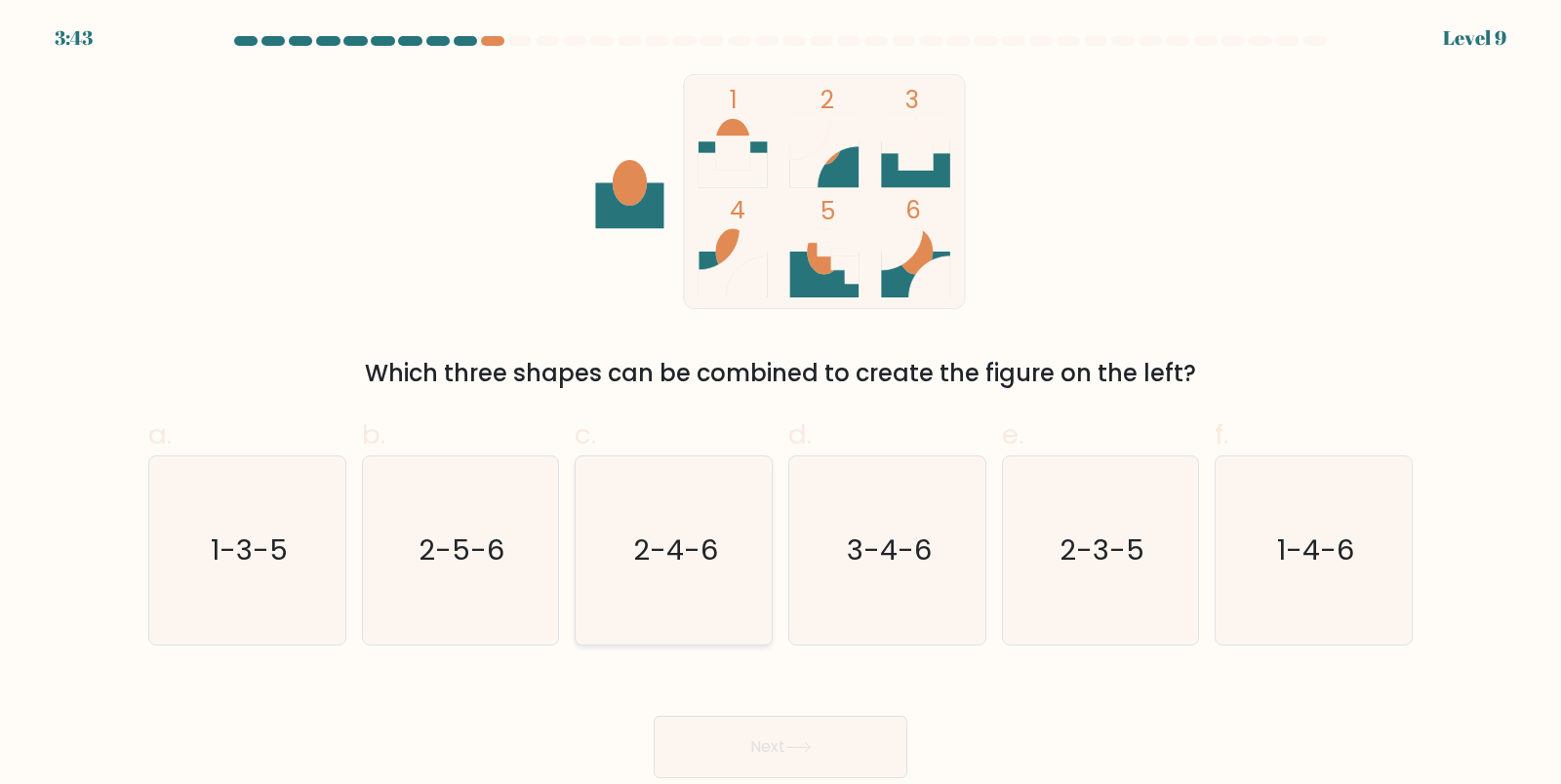 click on "2-4-6" 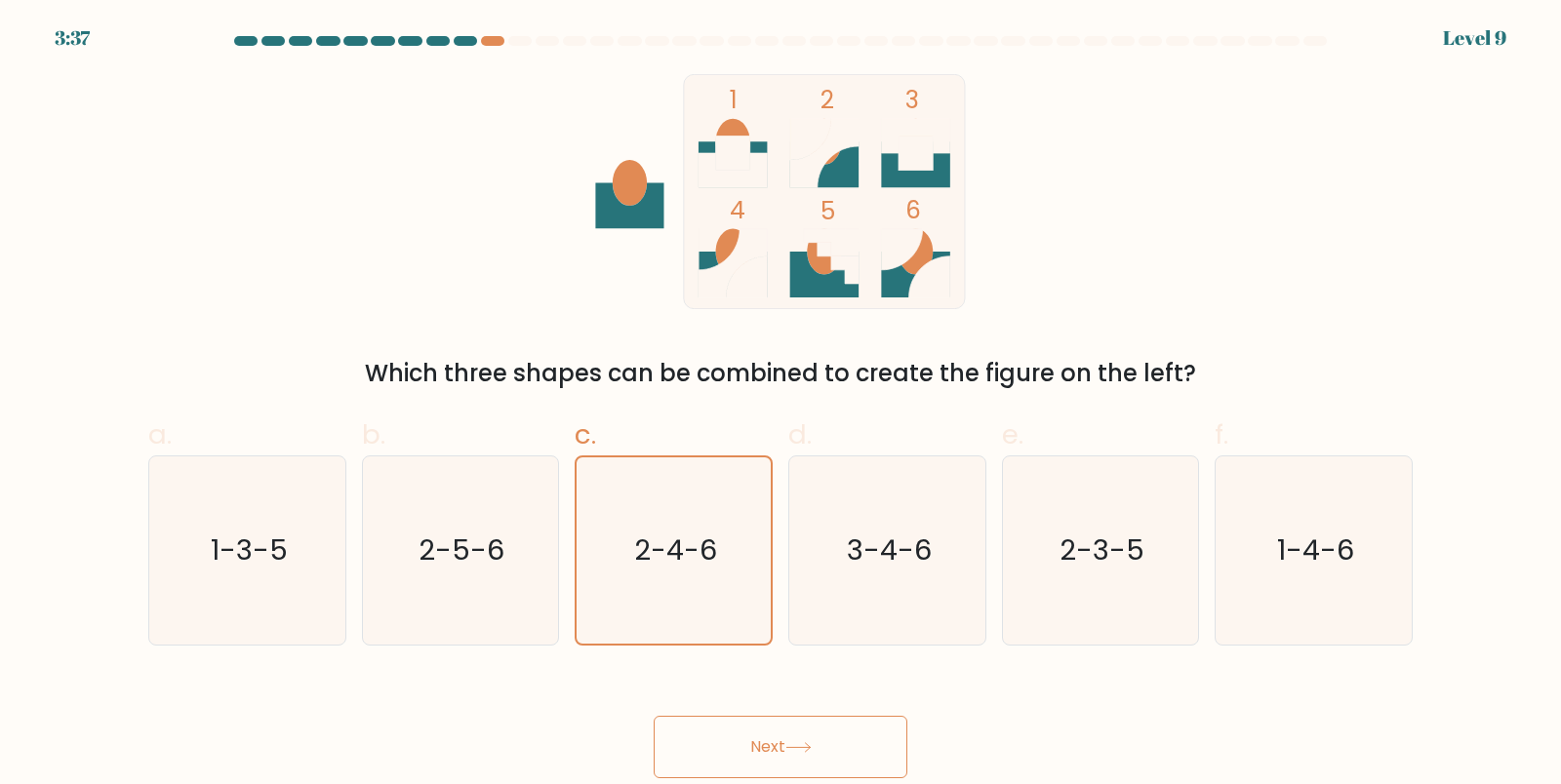 click on "Next" at bounding box center (780, 747) 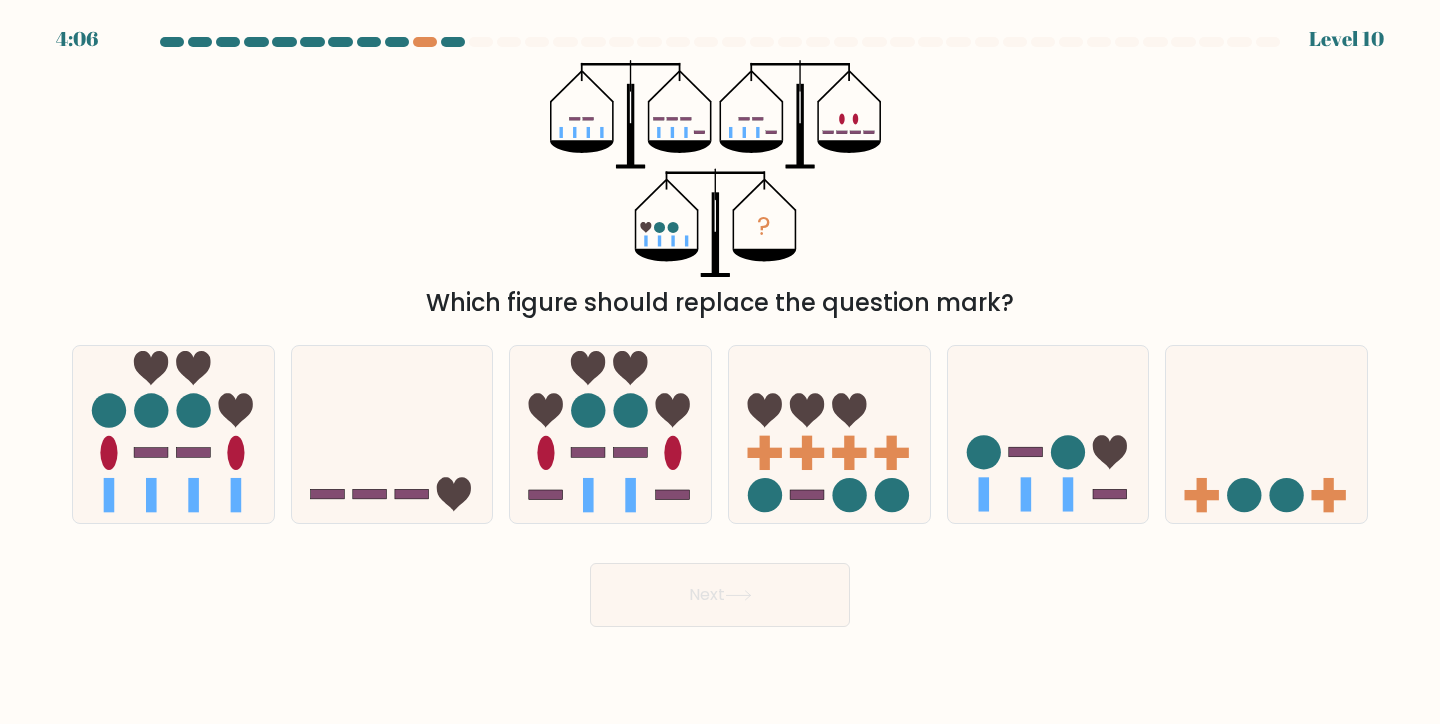 click on "?
Which figure should replace the question mark?" at bounding box center [720, 190] 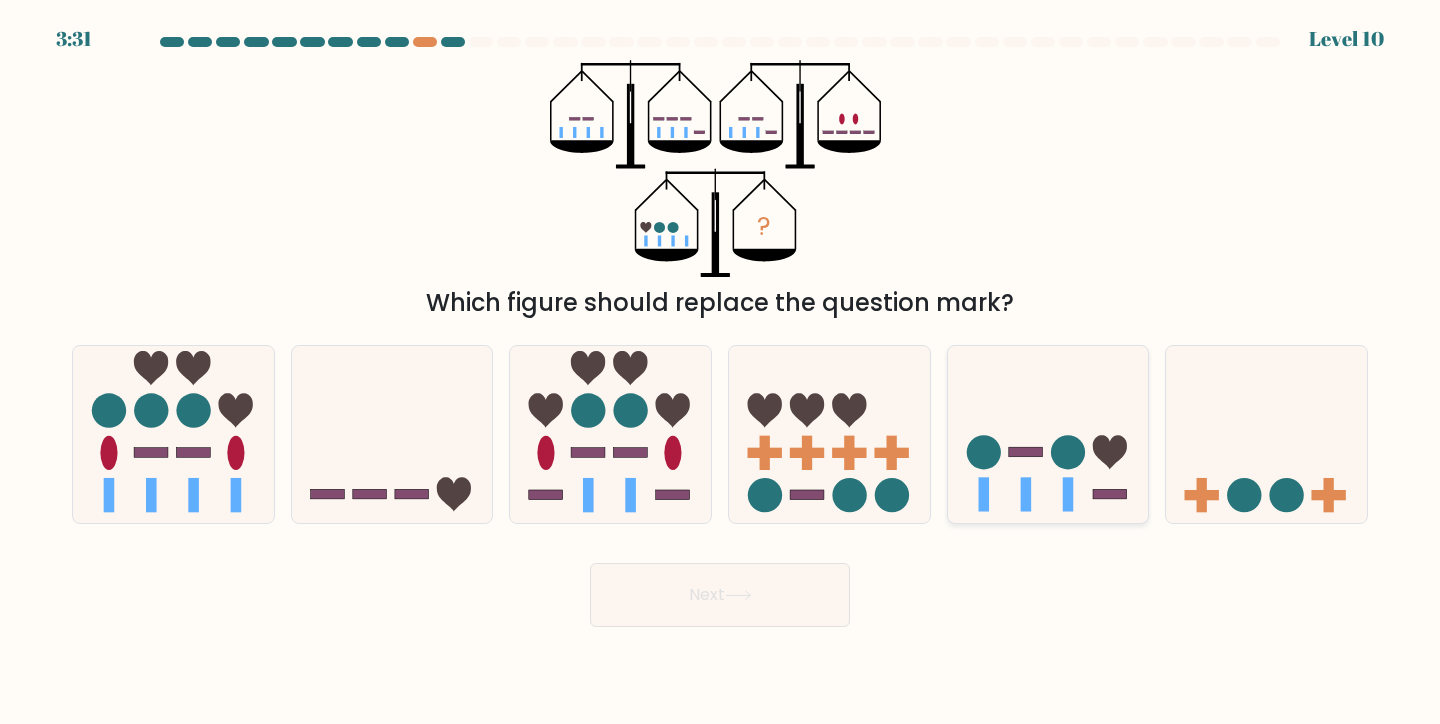 click 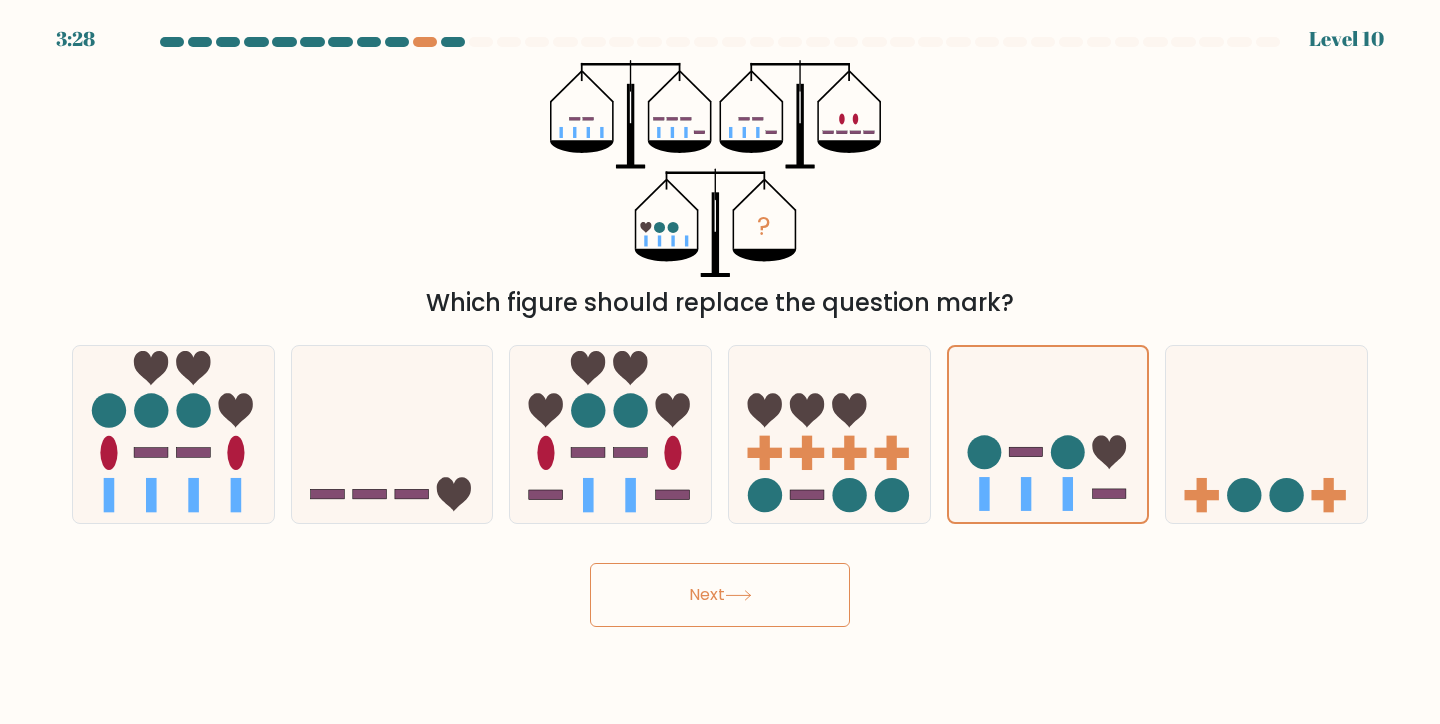 click on "Next" at bounding box center (720, 595) 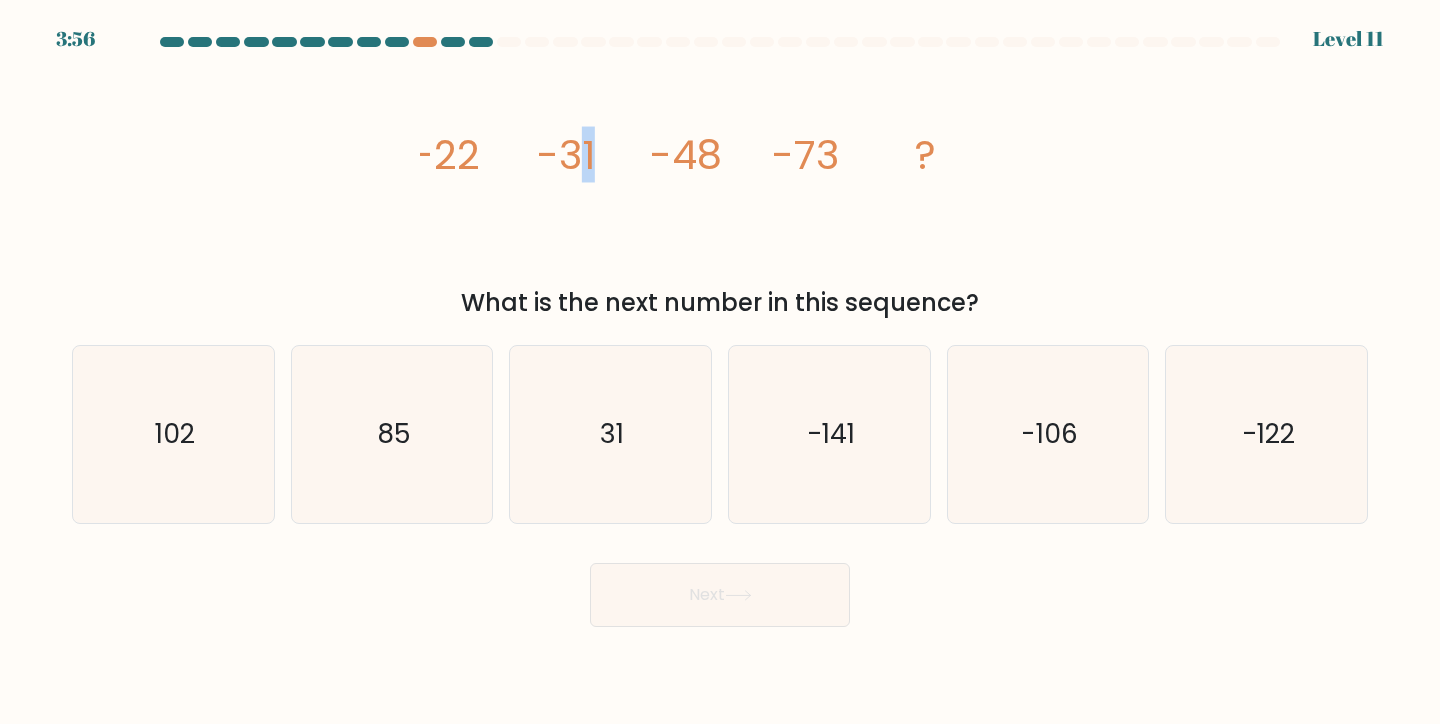 drag, startPoint x: 590, startPoint y: 167, endPoint x: 575, endPoint y: 146, distance: 25.806976 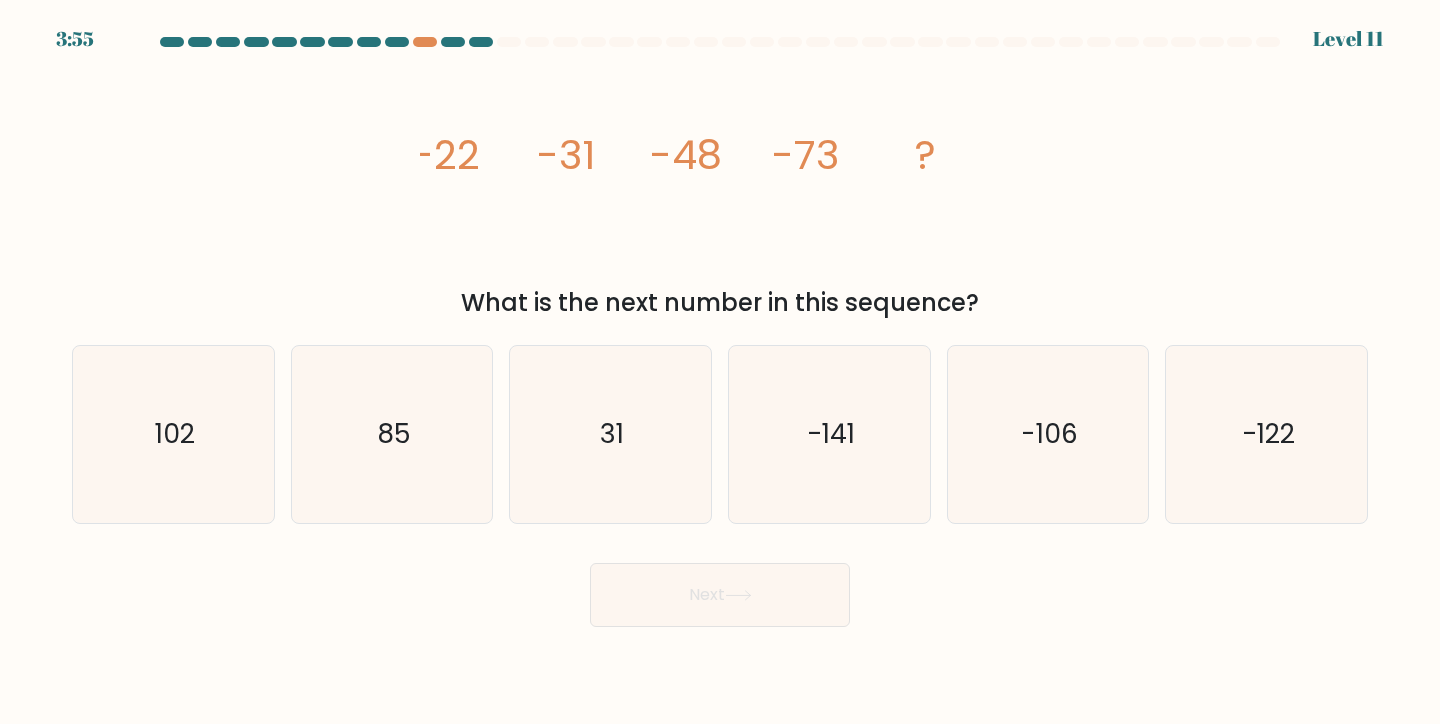 click on "-22" 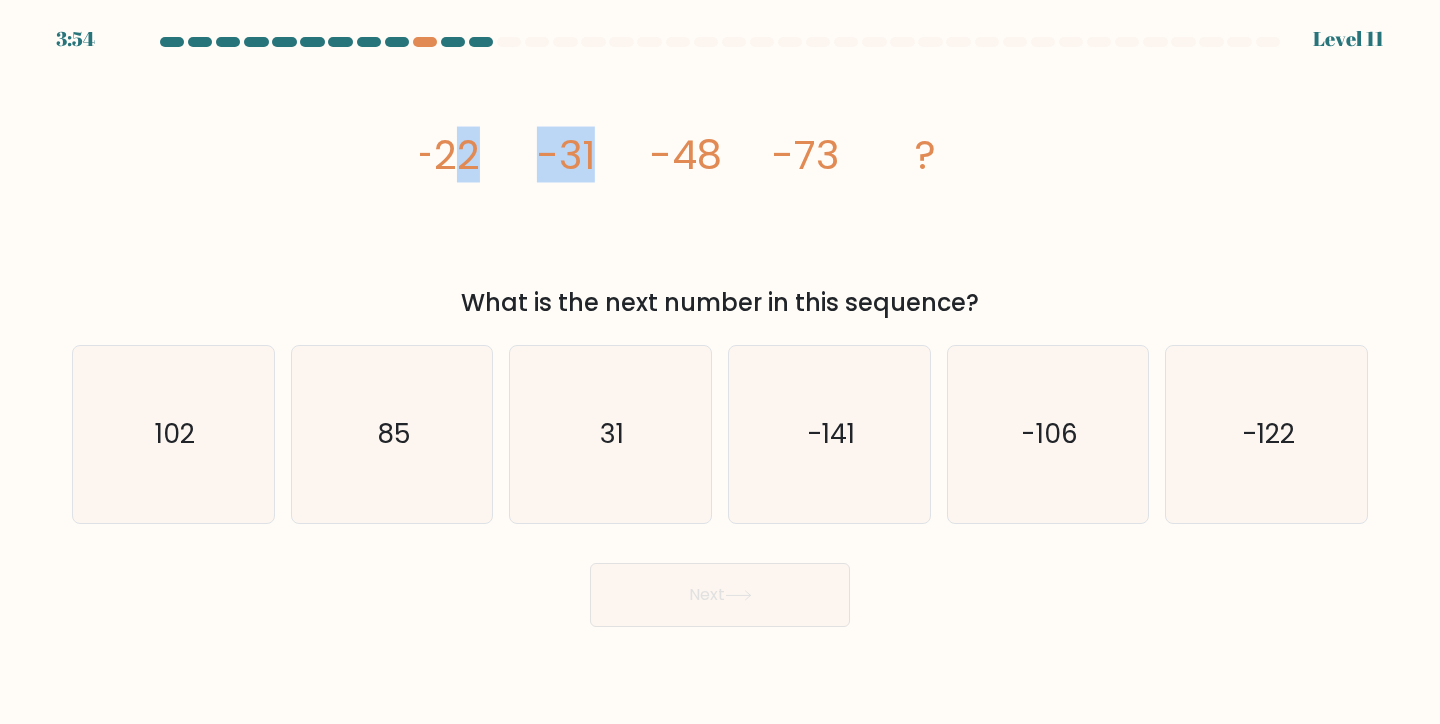 drag, startPoint x: 451, startPoint y: 149, endPoint x: 587, endPoint y: 159, distance: 136.36716 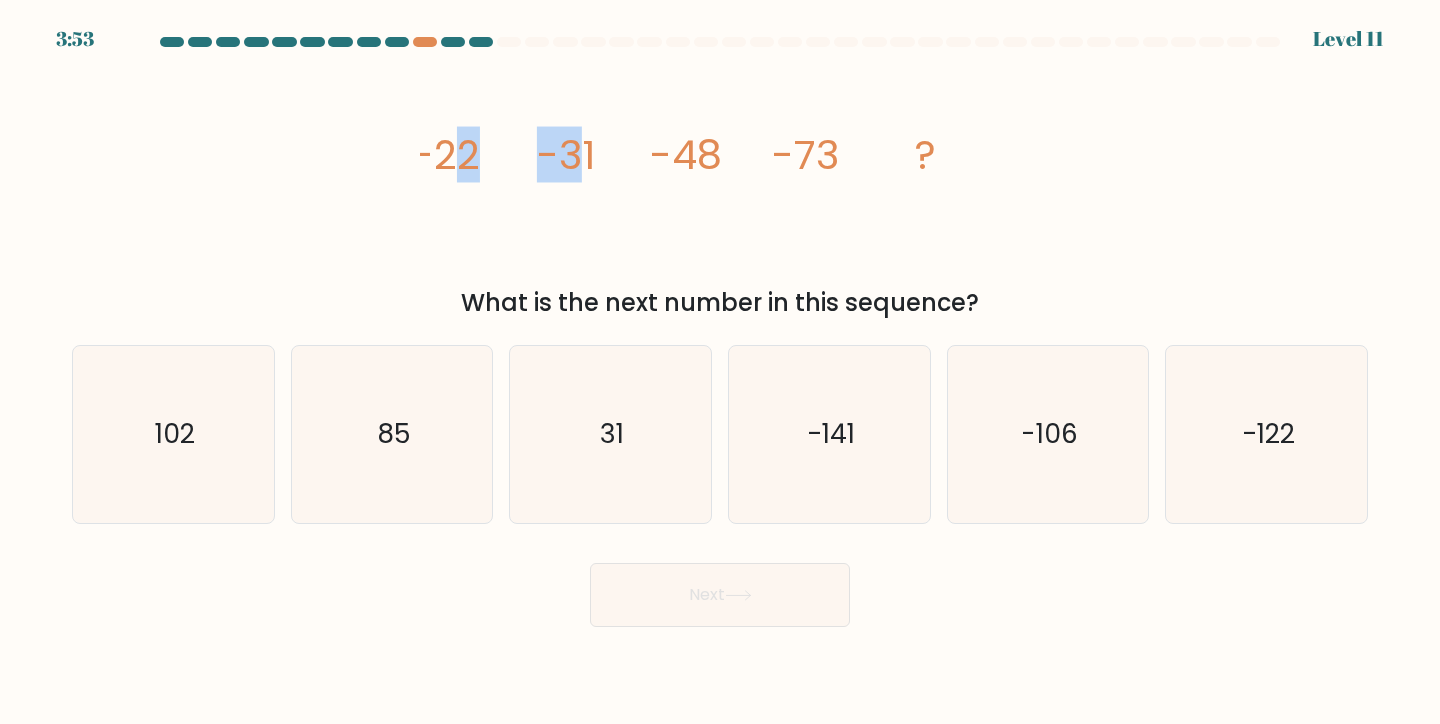 click on "-31" 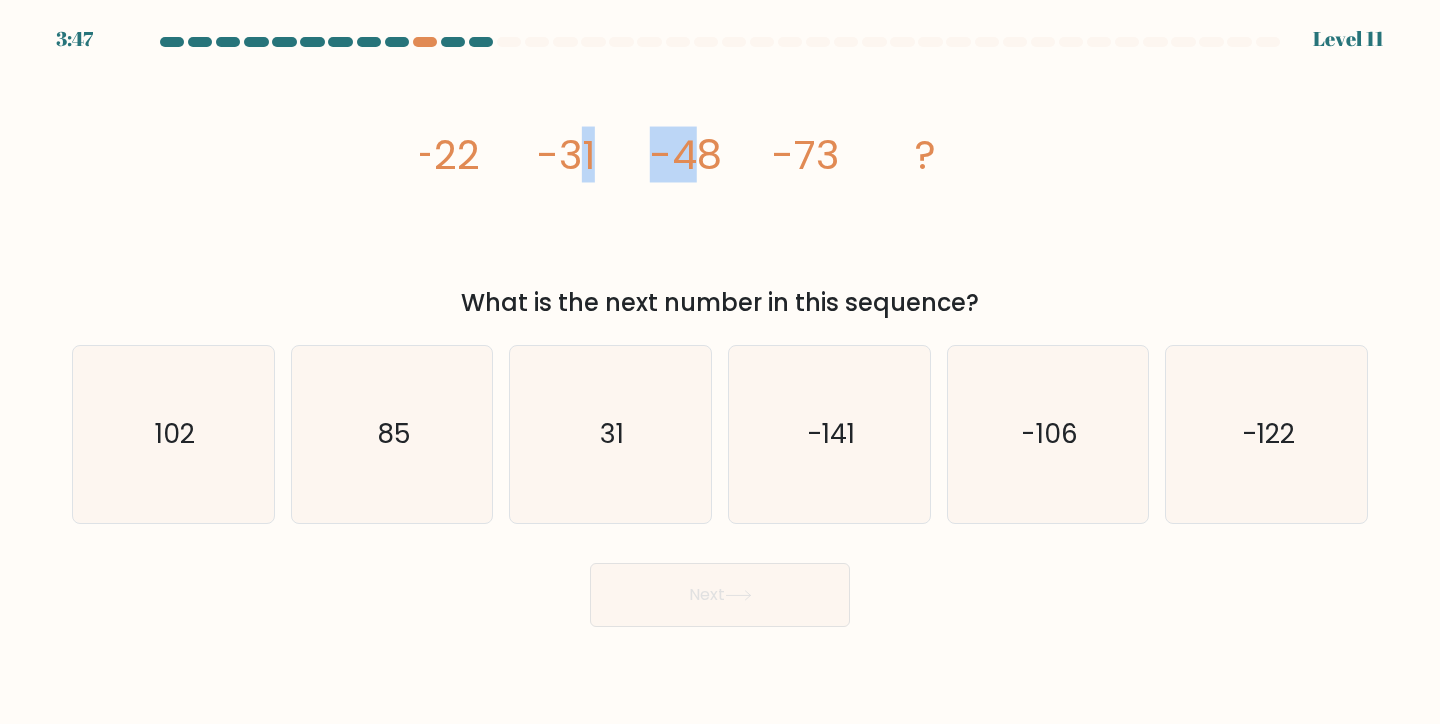 drag, startPoint x: 588, startPoint y: 161, endPoint x: 691, endPoint y: 159, distance: 103.01942 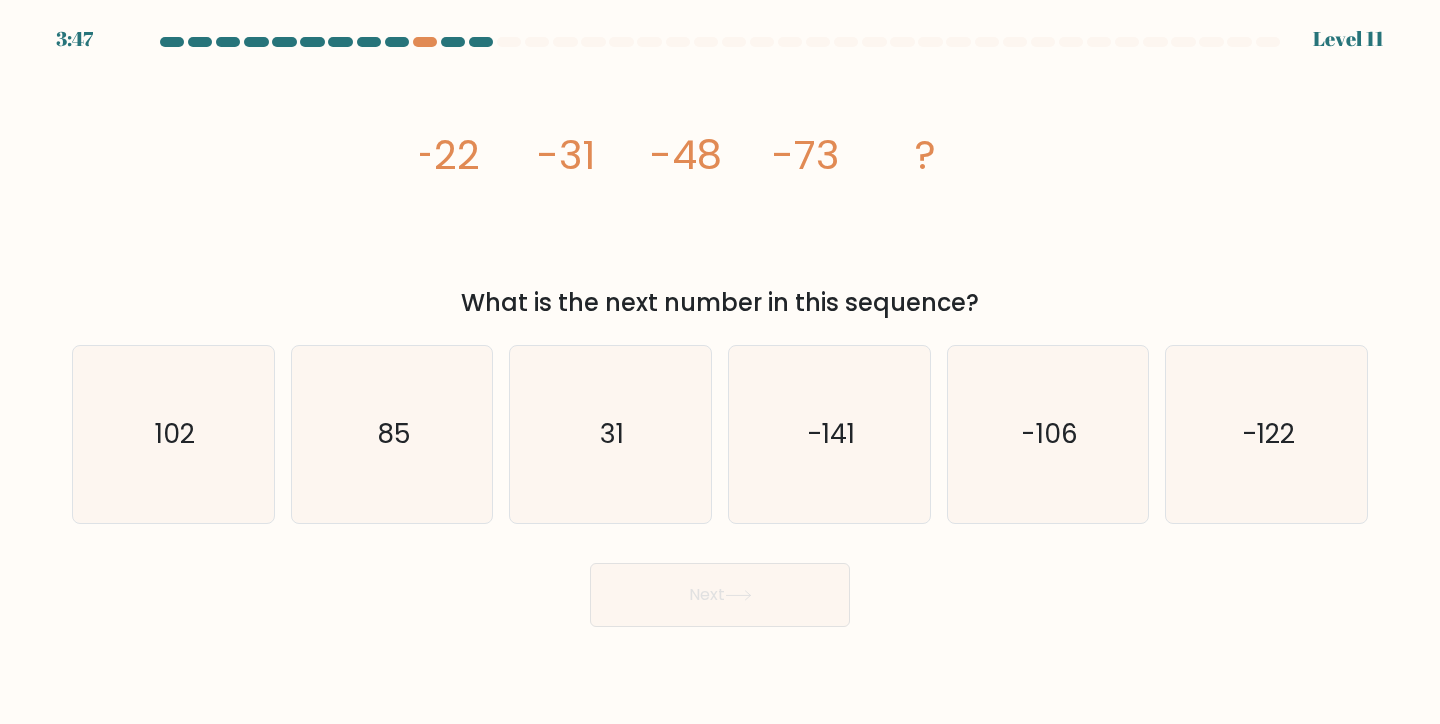 click on "image/svg+xml
-22
-31
-48
-73
?" 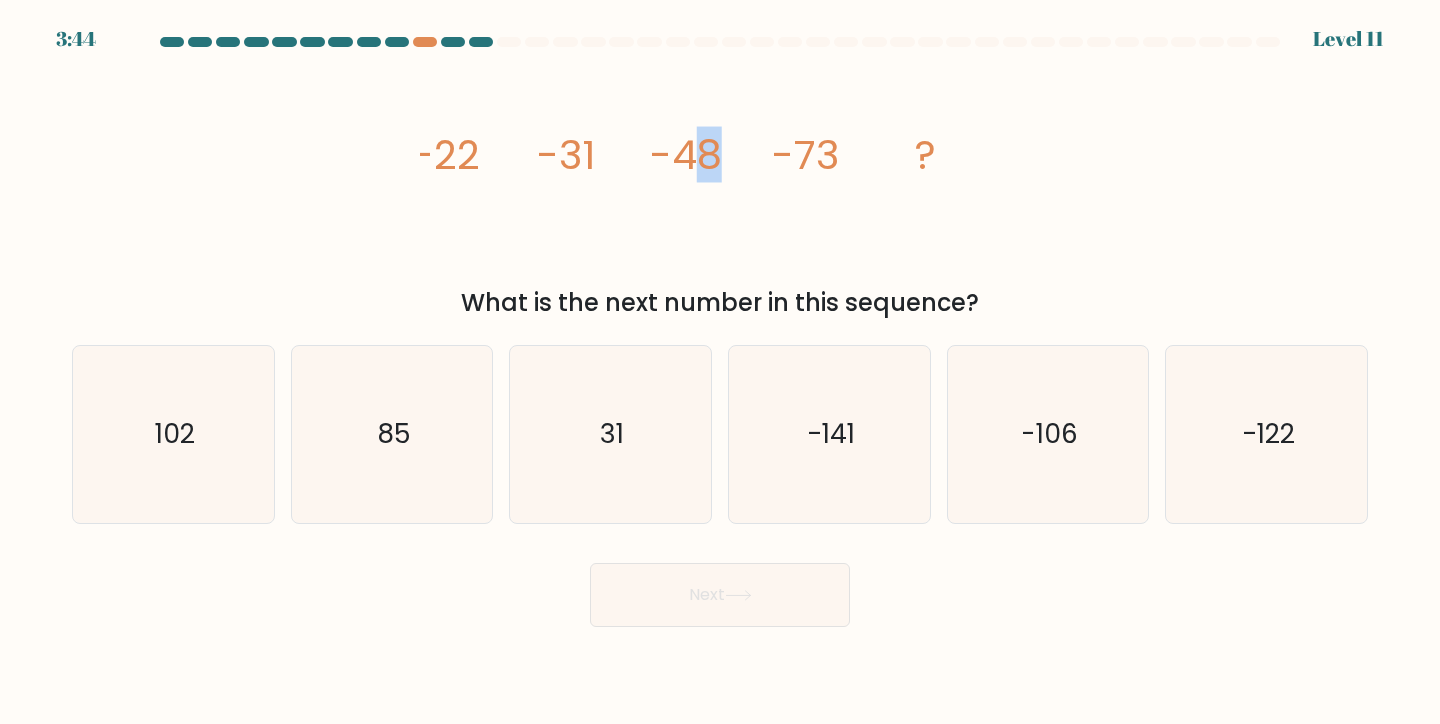 click on "-48" 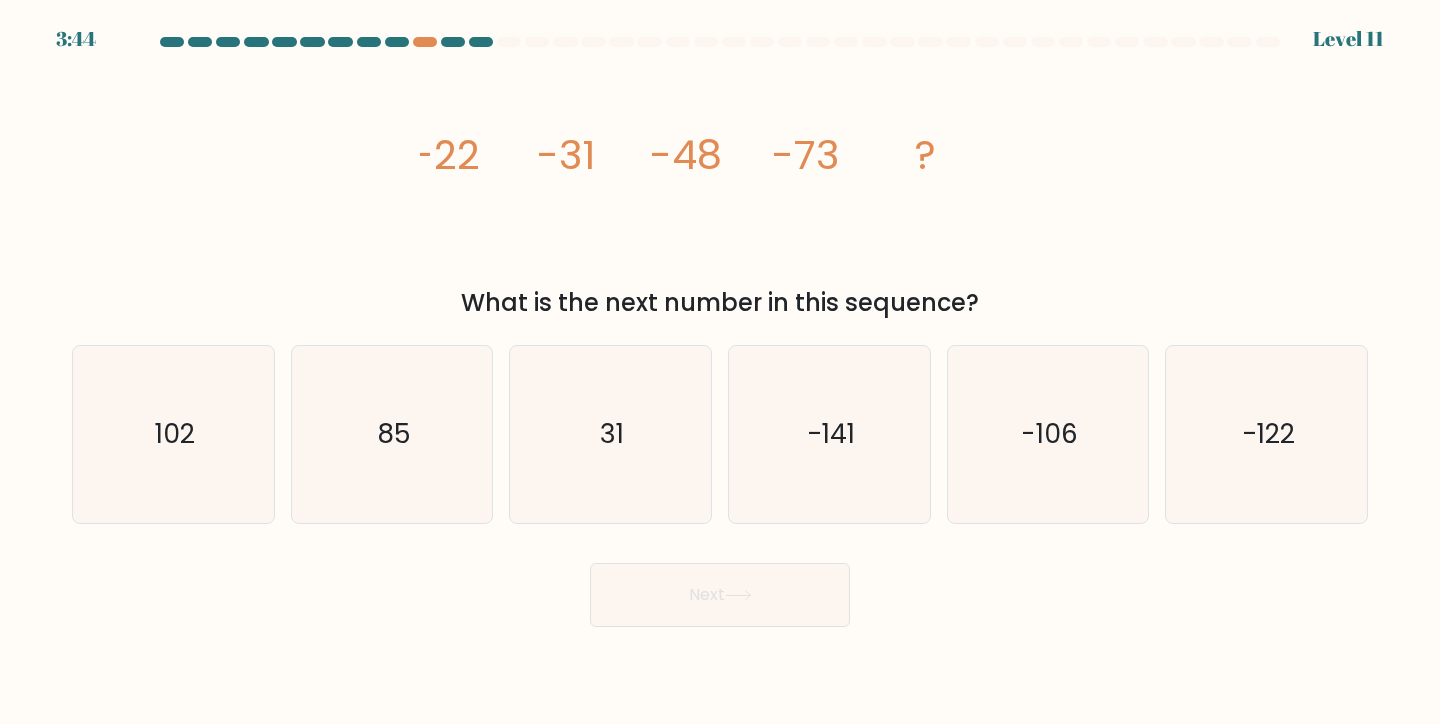 click on "-48" 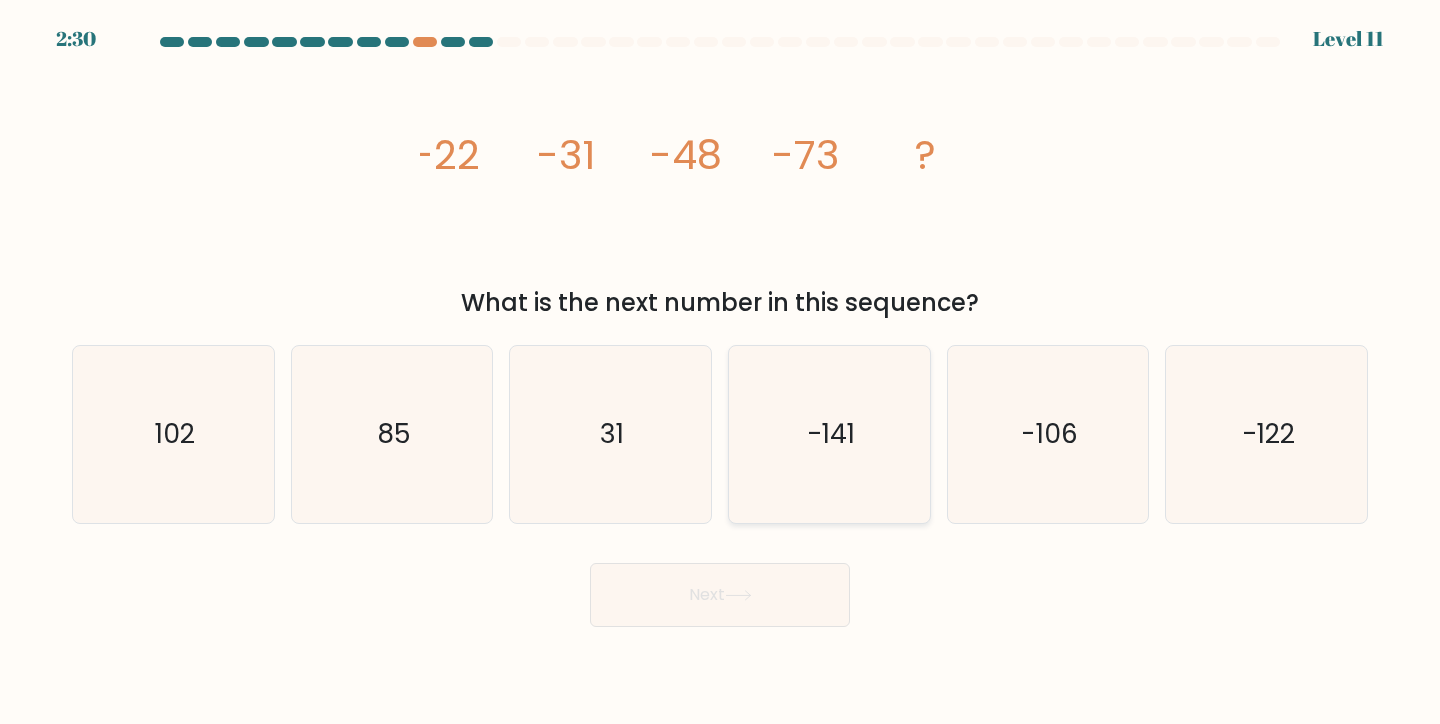 click on "-141" 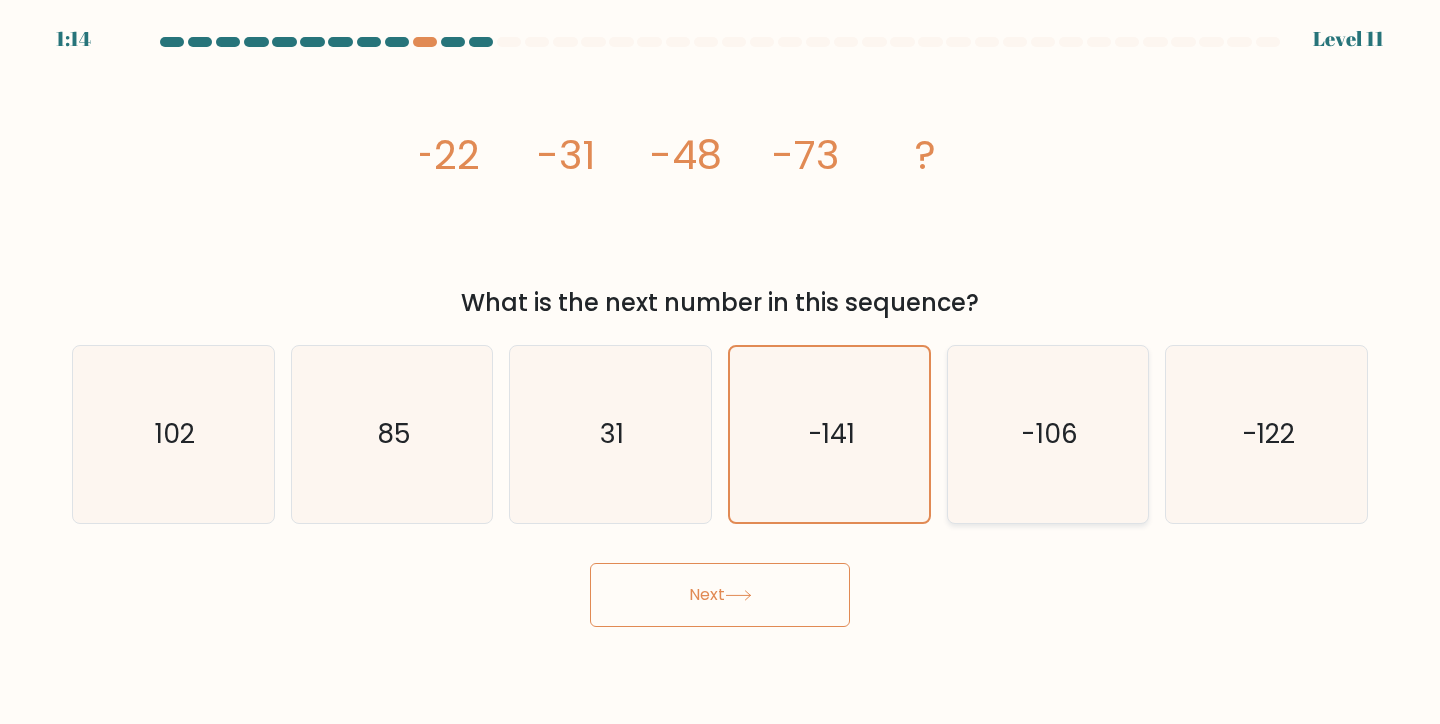 click on "-106" 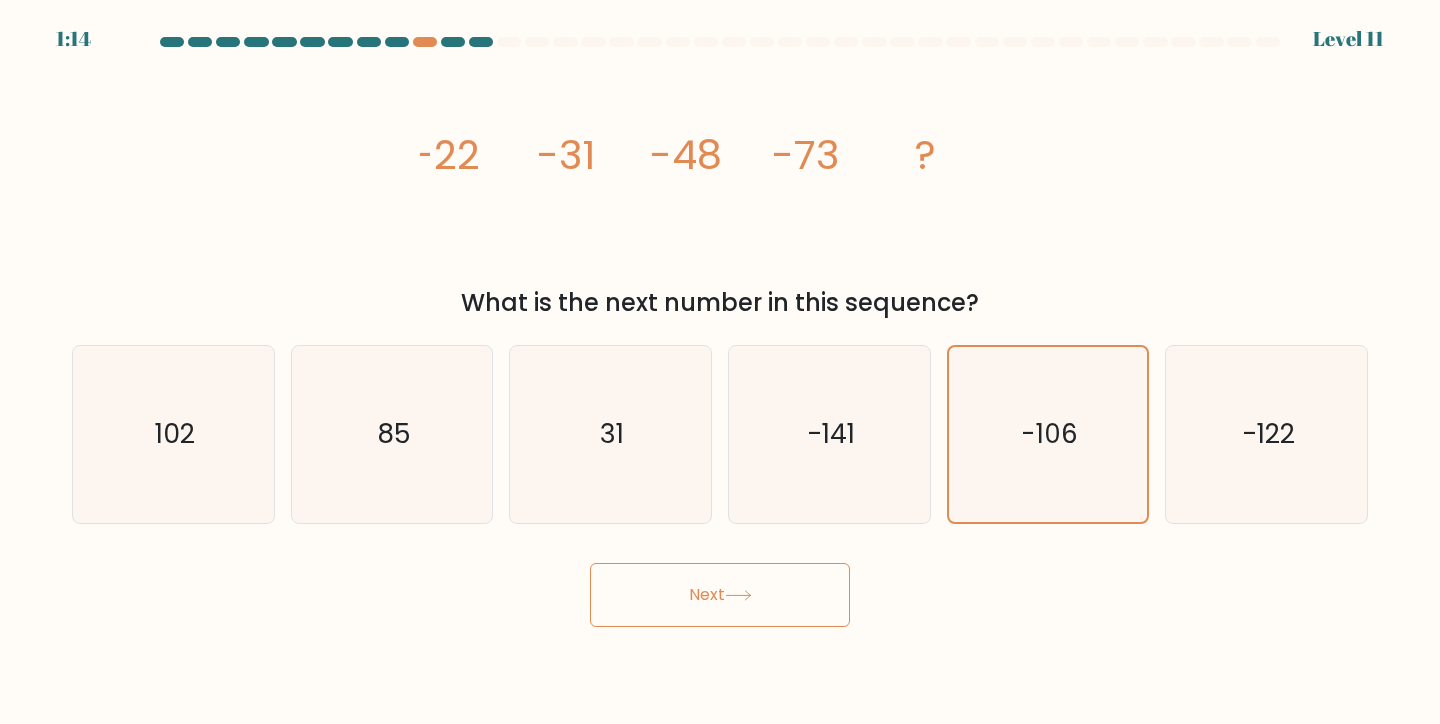 click on "Next" at bounding box center (720, 595) 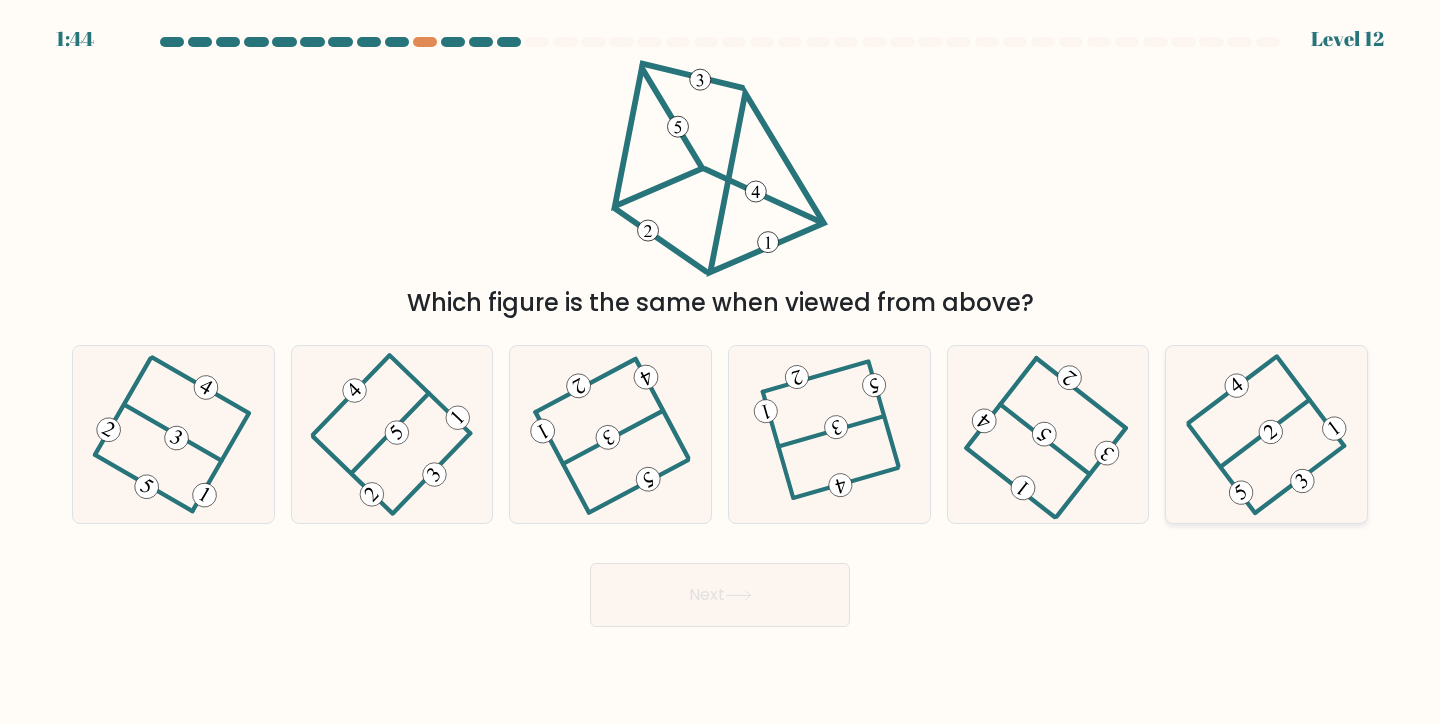 click 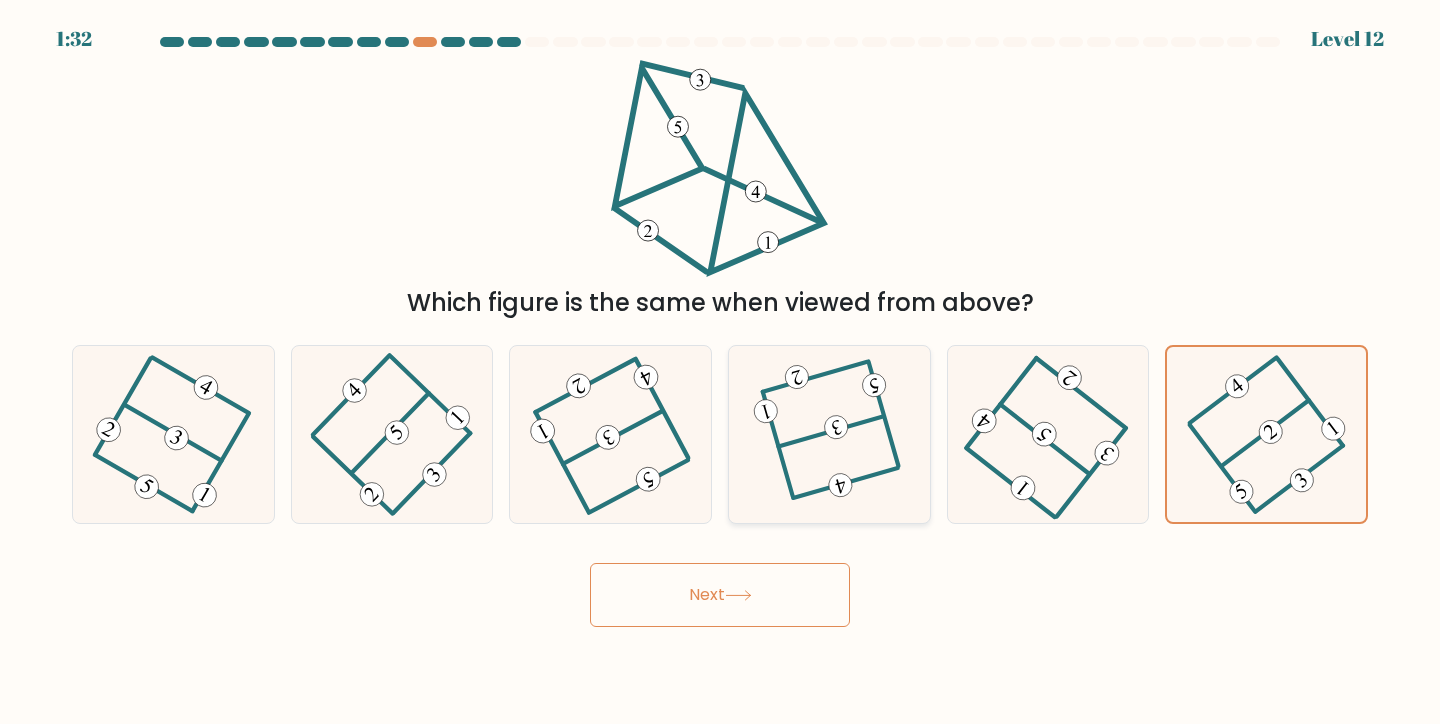 click 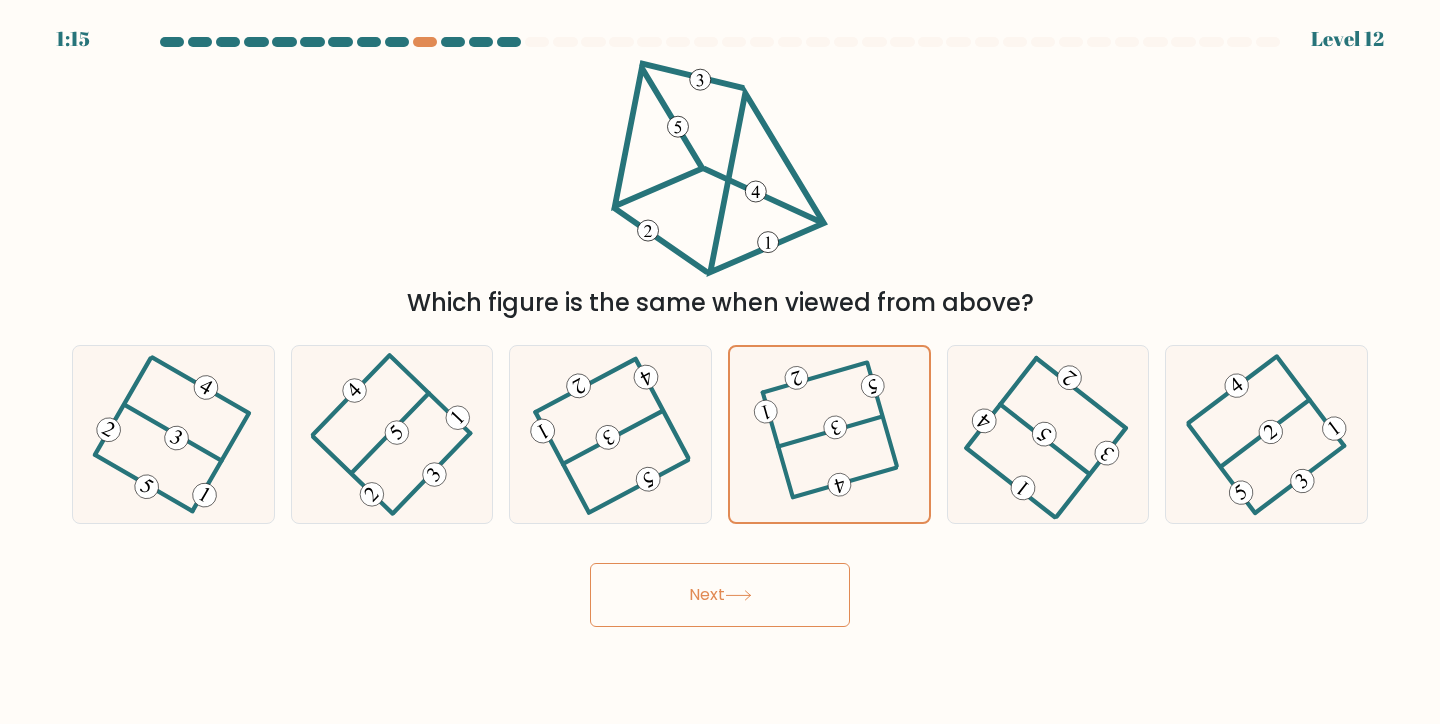 click on "Next" at bounding box center (720, 595) 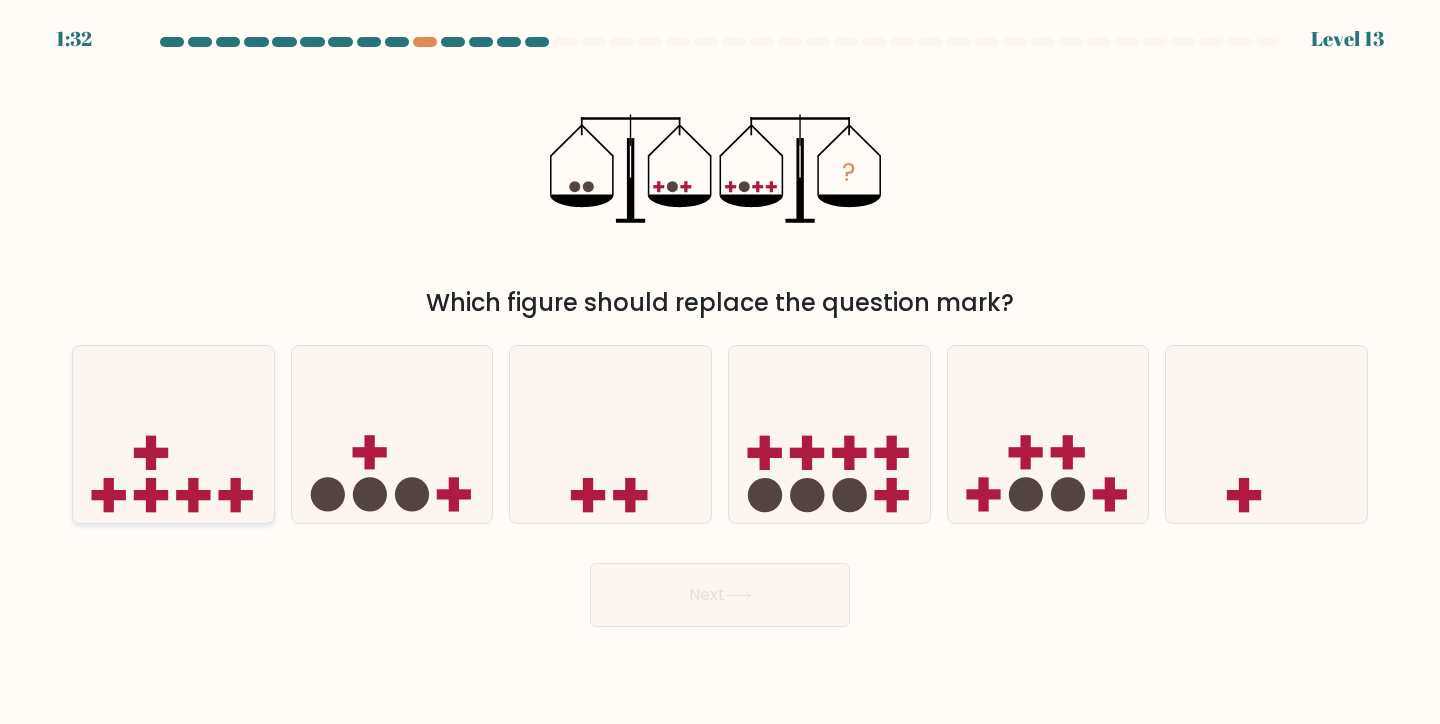 click 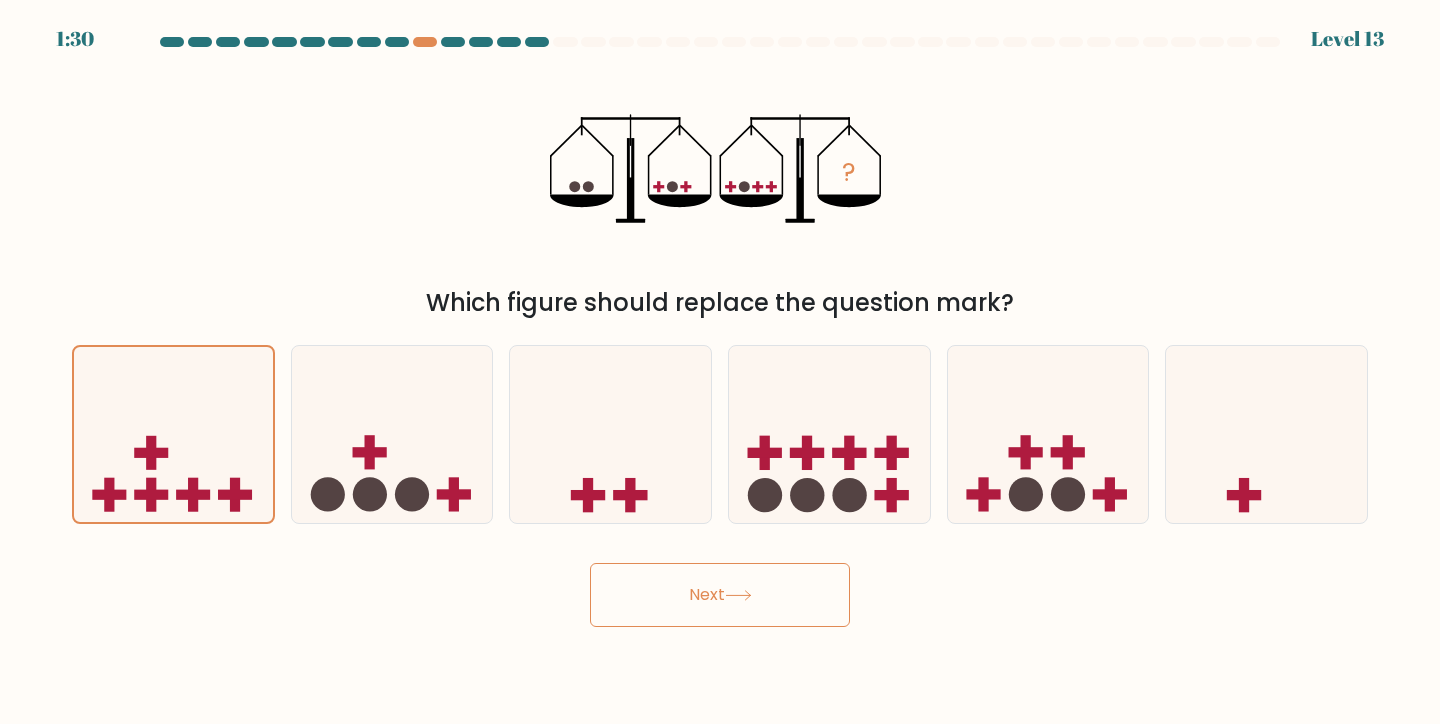 click on "Next" at bounding box center (720, 595) 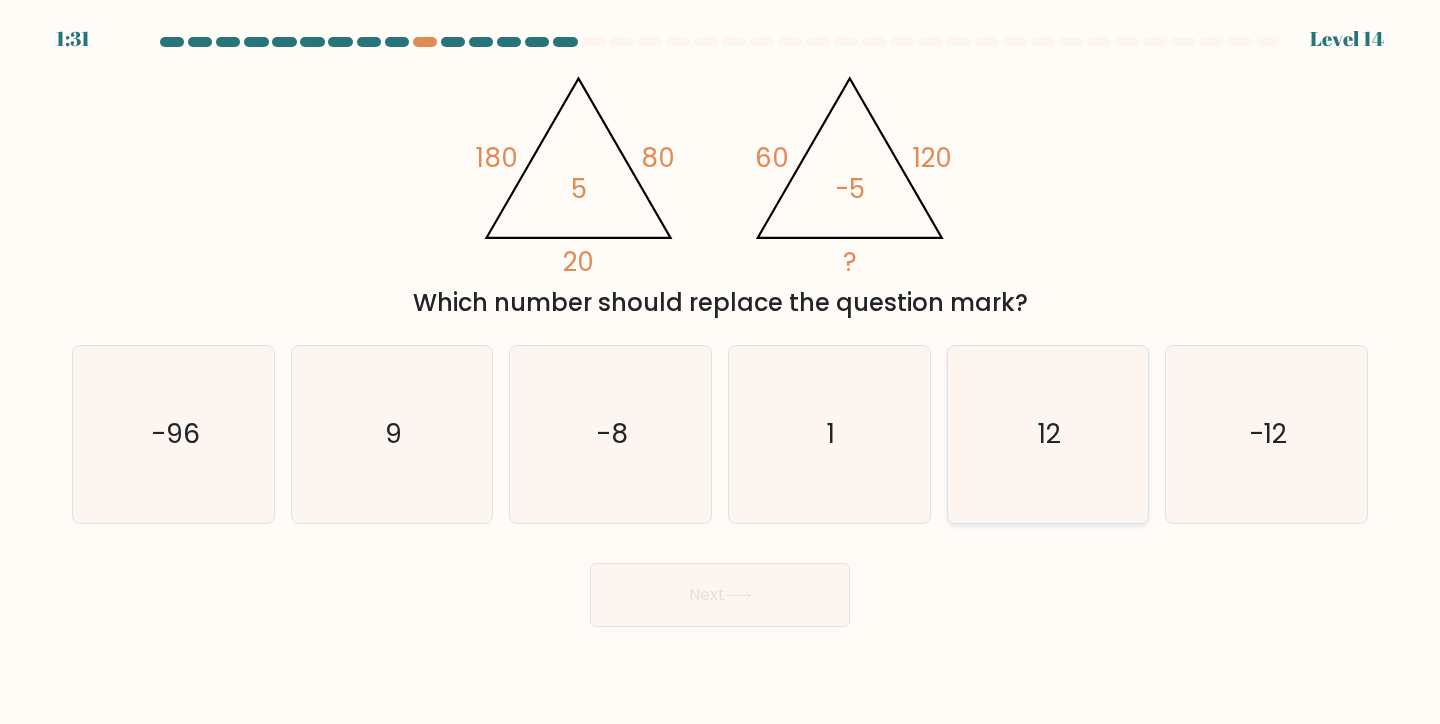 click on "12" 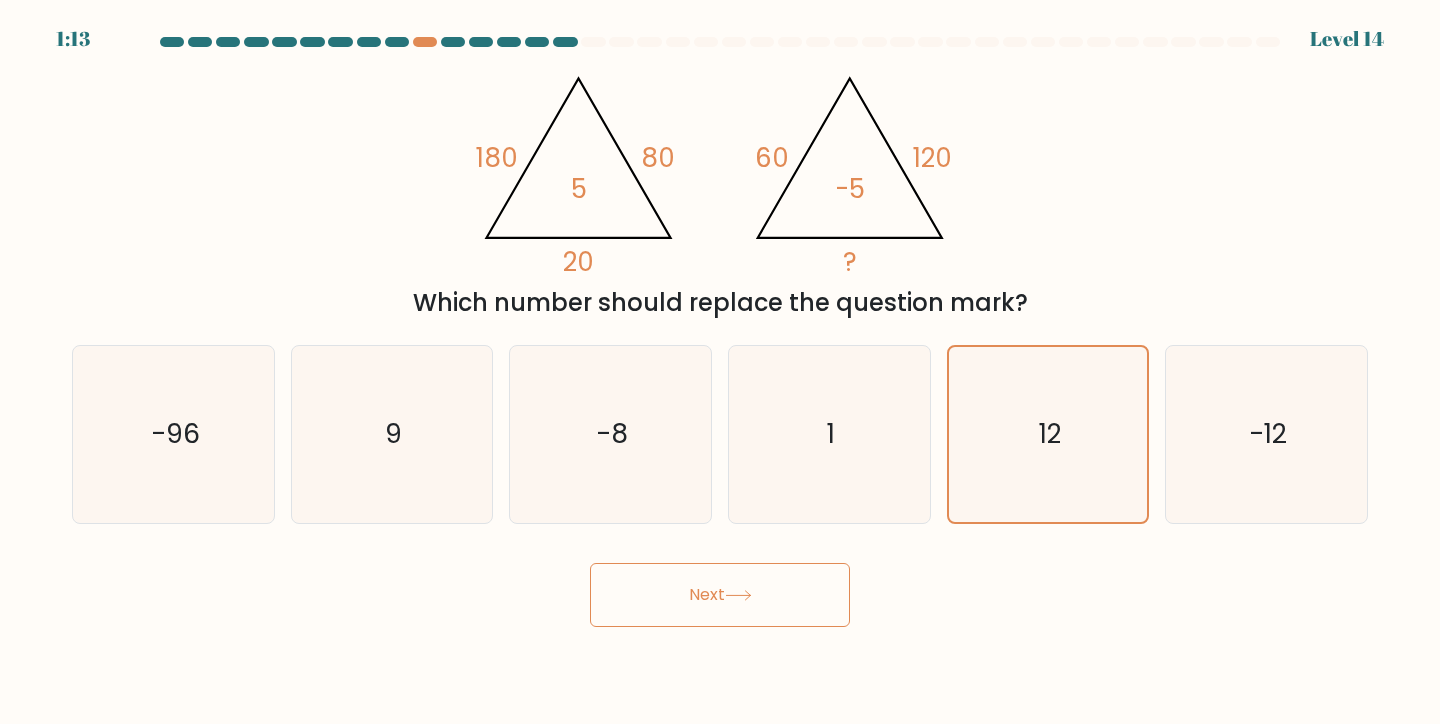 click on "Next" at bounding box center [720, 595] 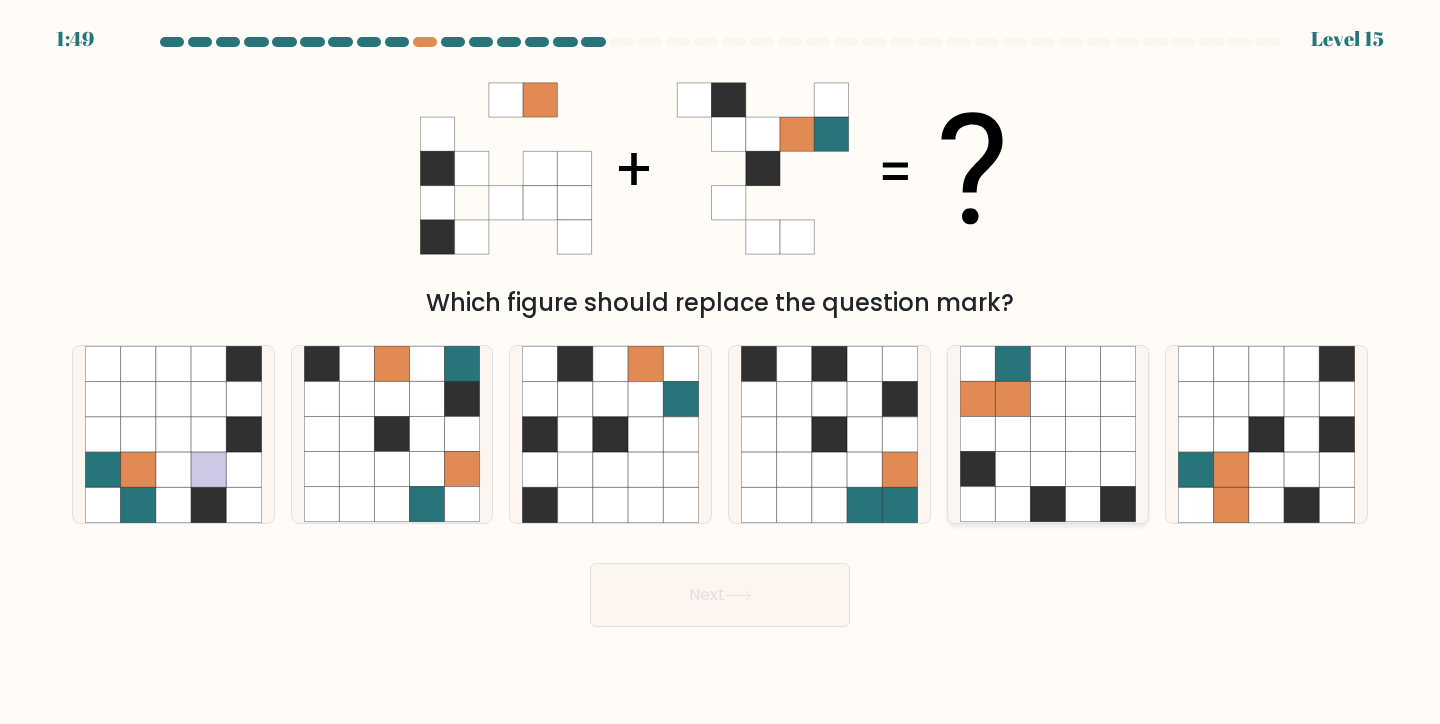 drag, startPoint x: 1026, startPoint y: 413, endPoint x: 1069, endPoint y: 440, distance: 50.77401 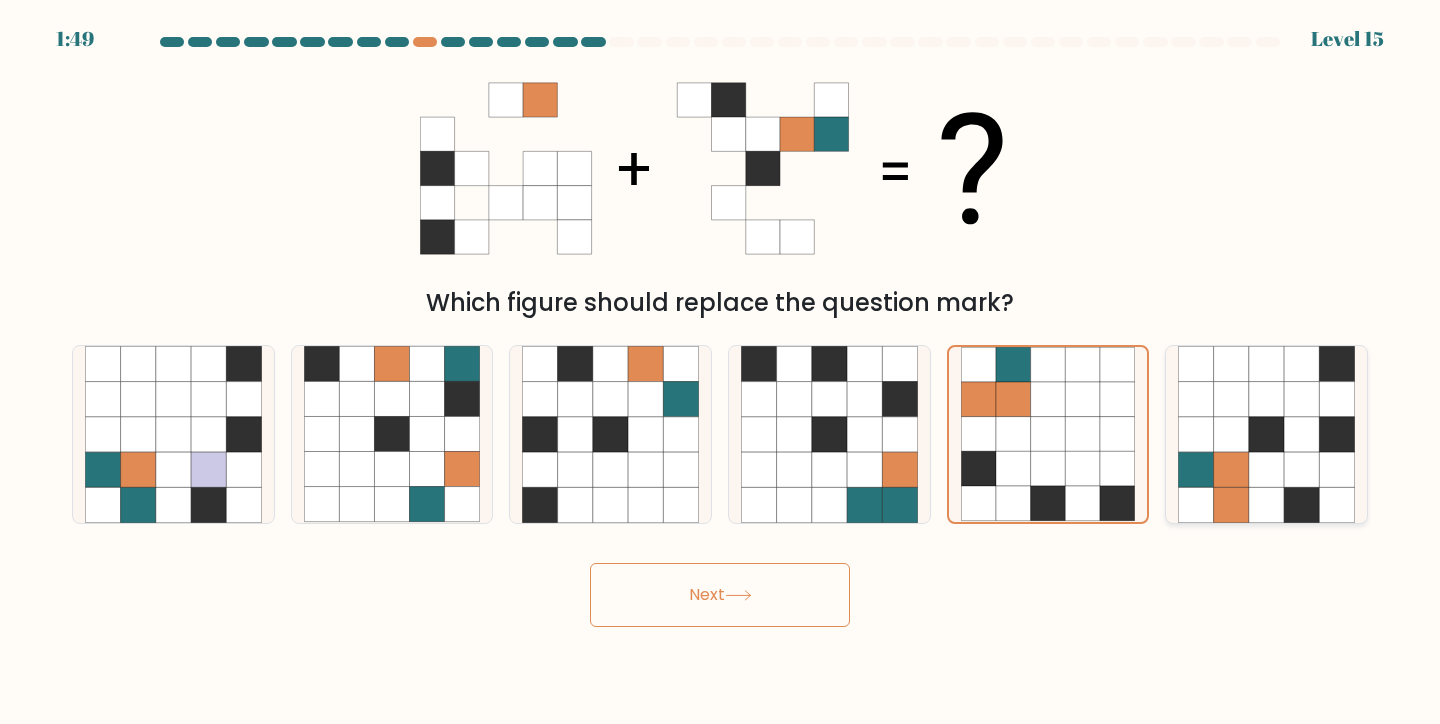 click 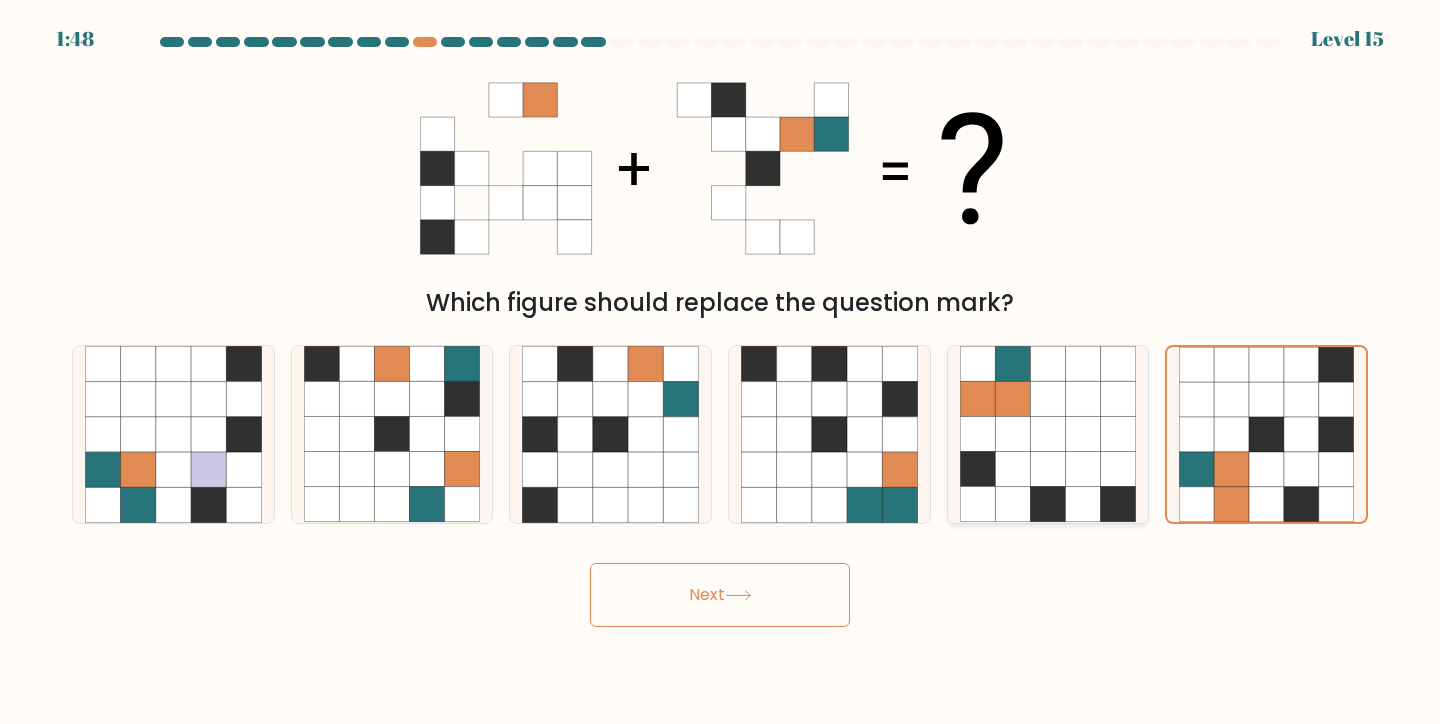 click 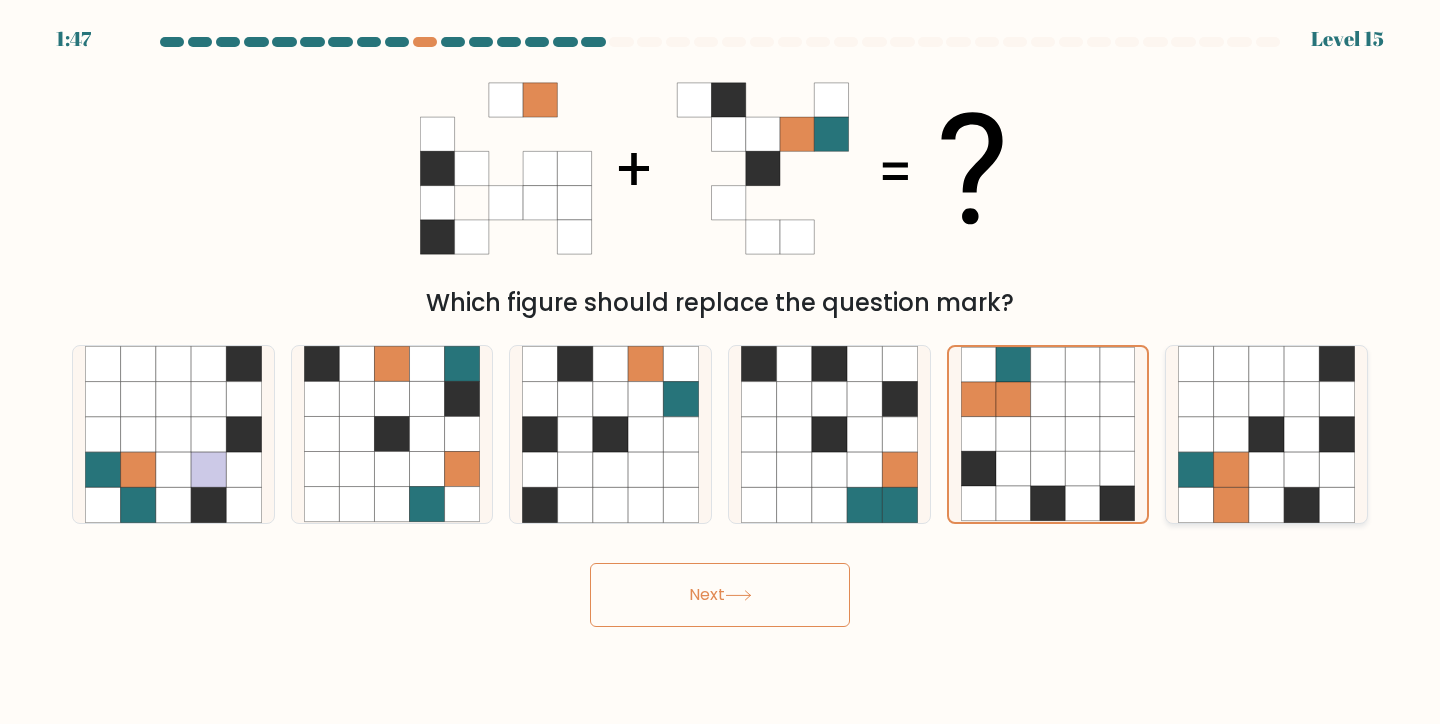 click 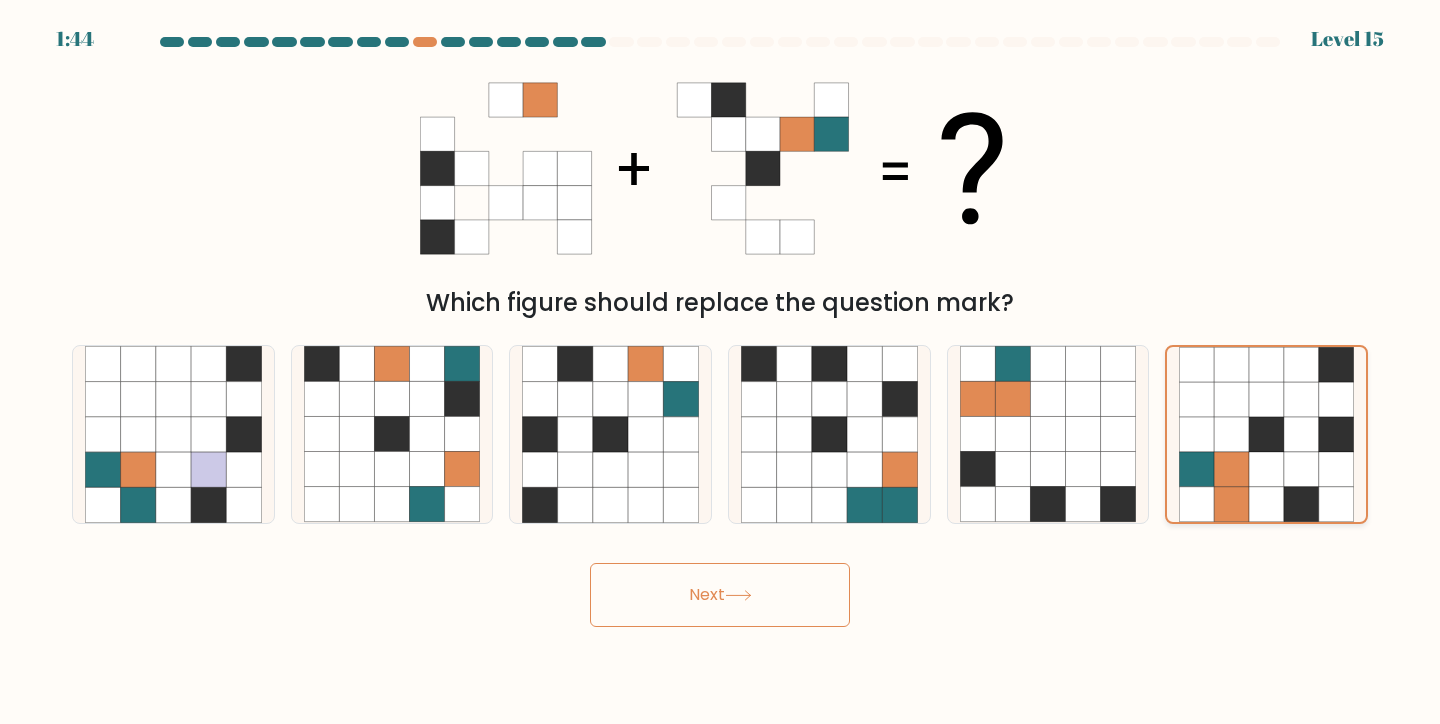 click 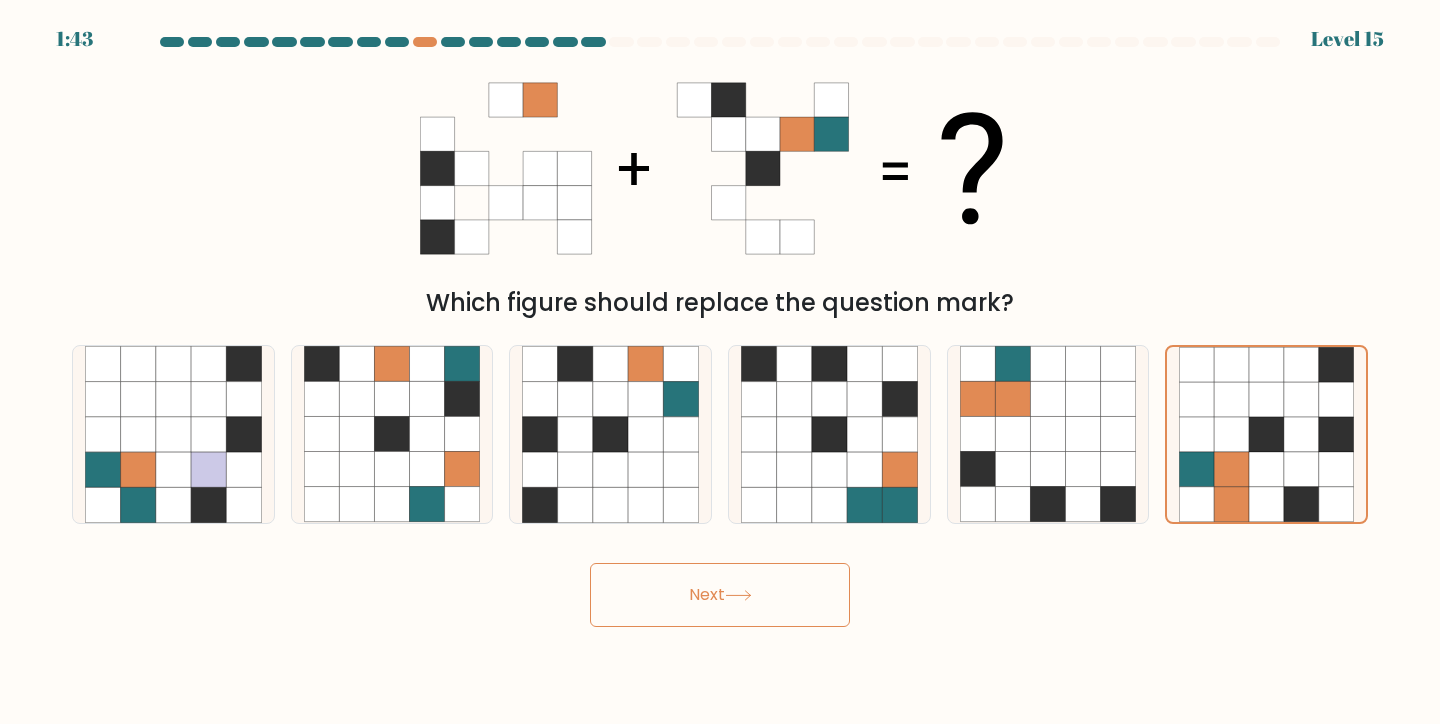 click on "Next" at bounding box center (720, 595) 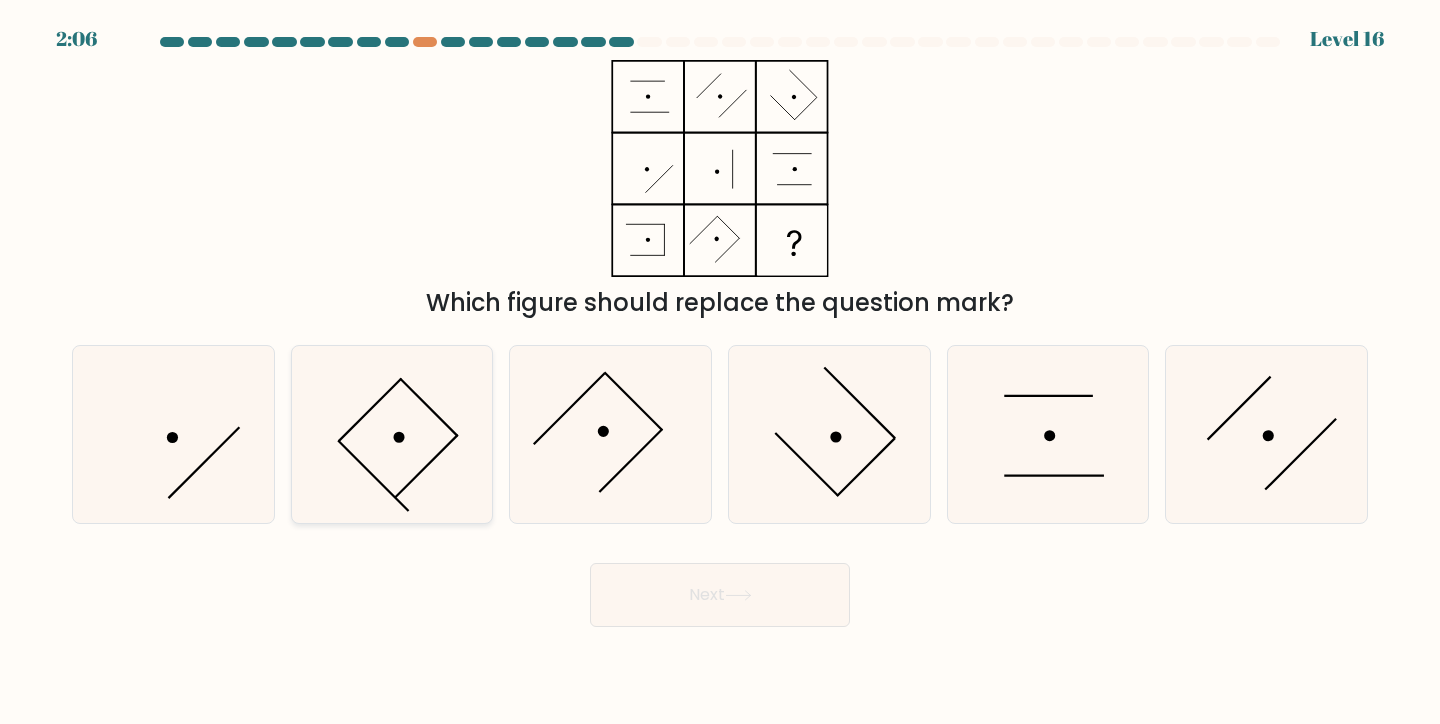 click 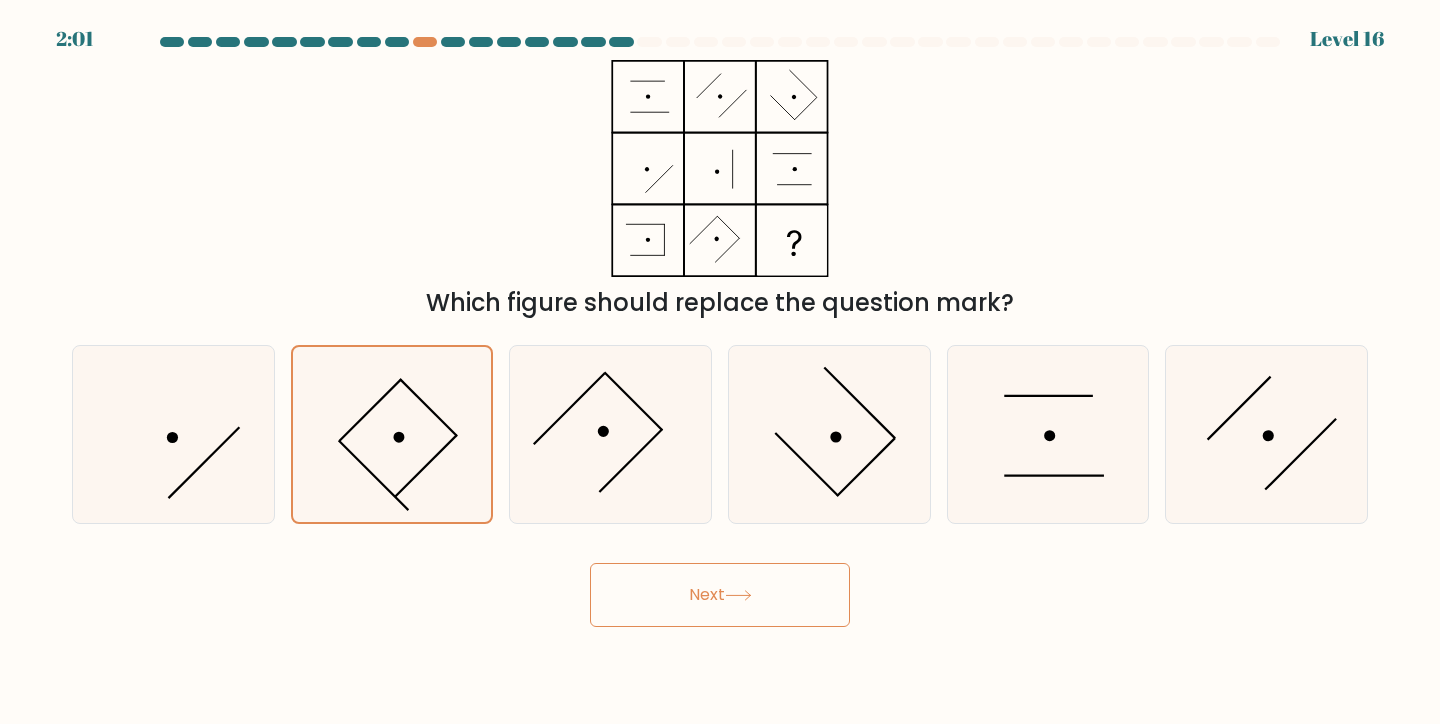 click on "Next" at bounding box center [720, 595] 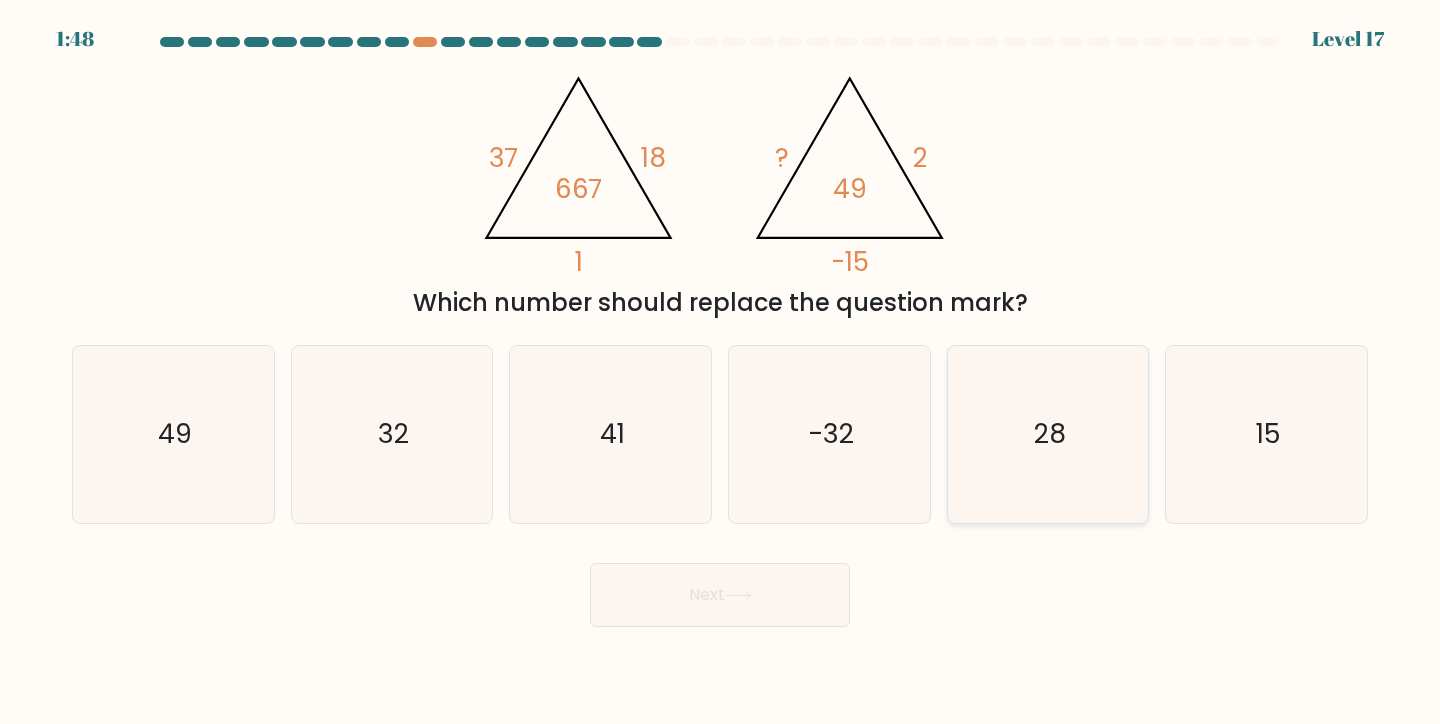 click on "28" 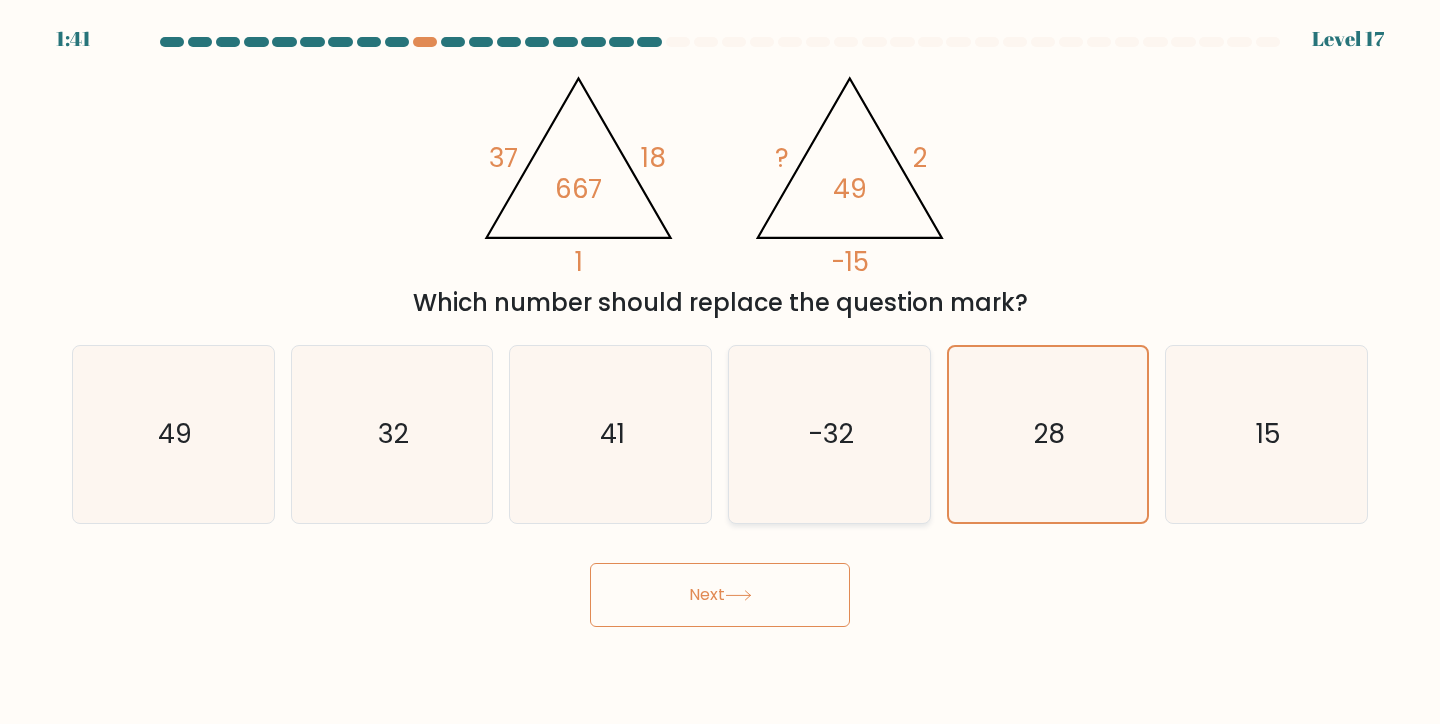 click on "-32" 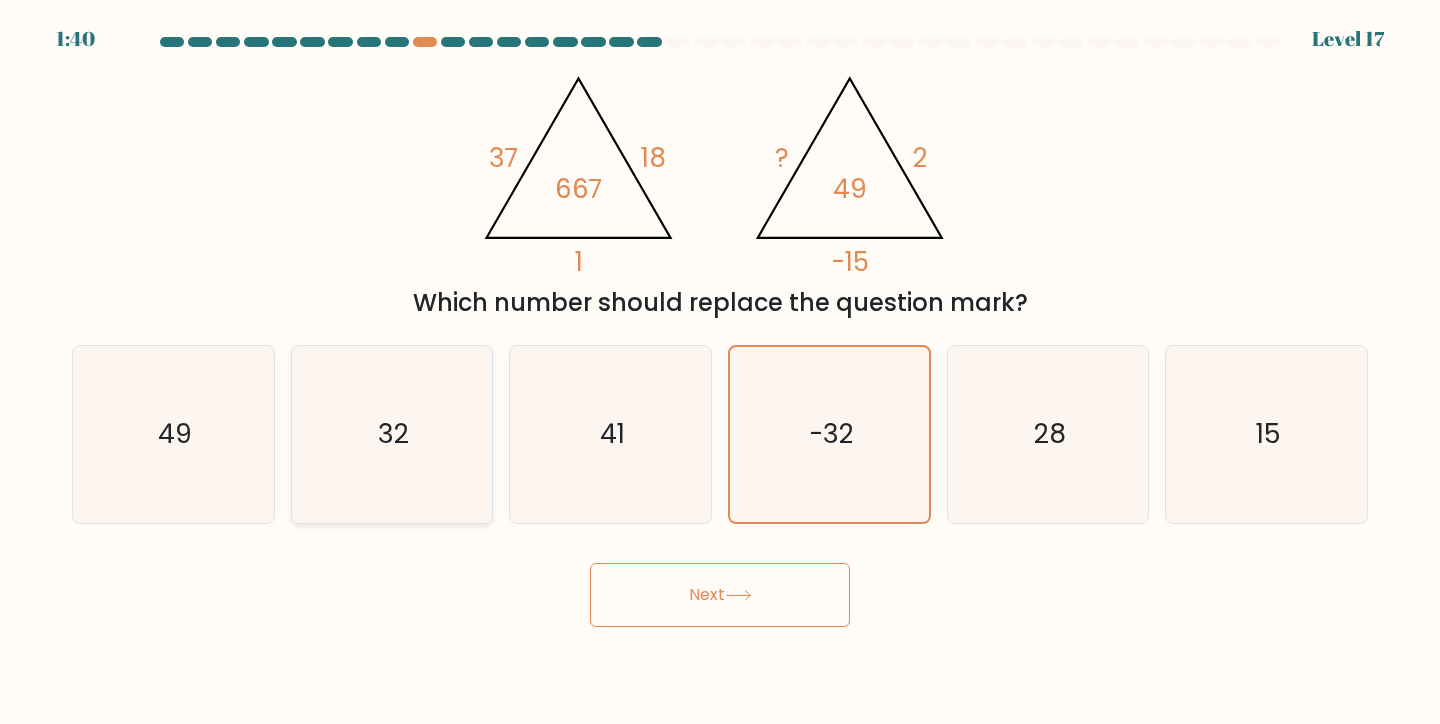 click on "32" 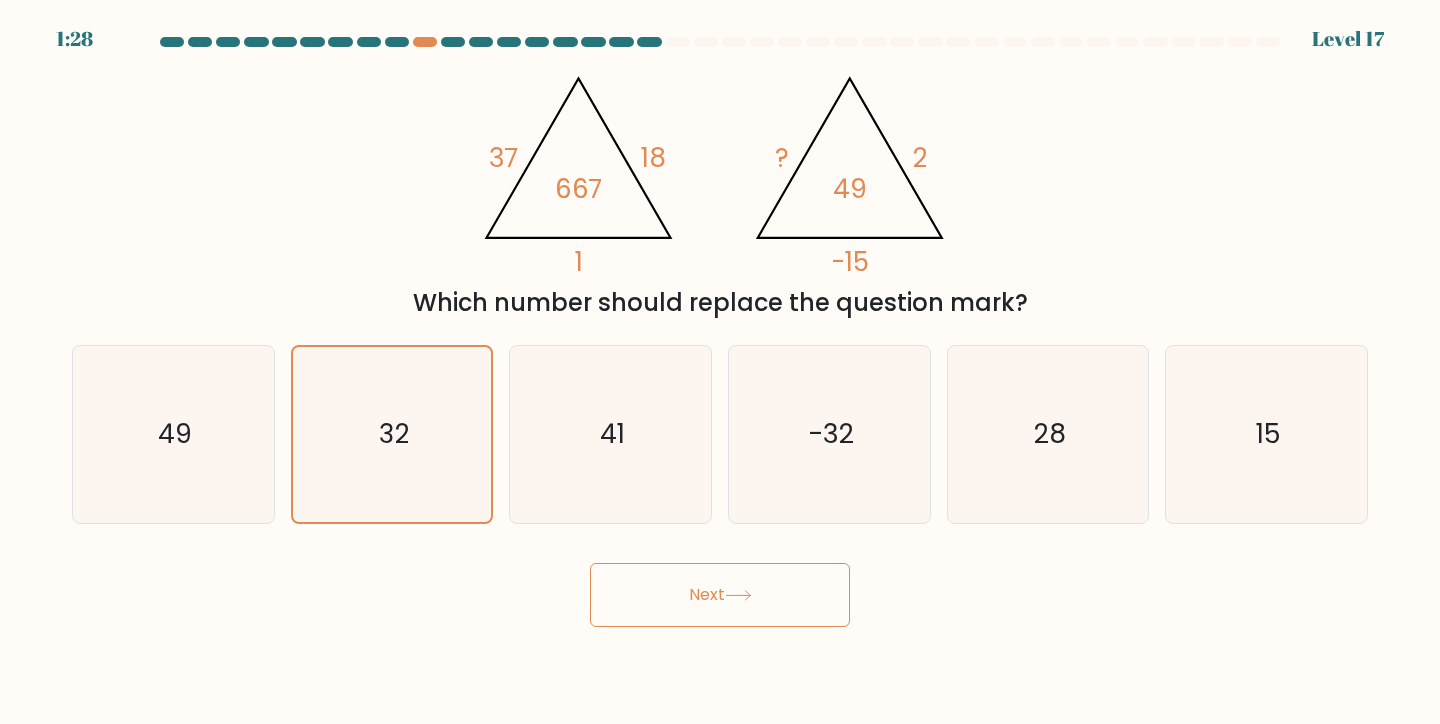 click on "Next" at bounding box center (720, 595) 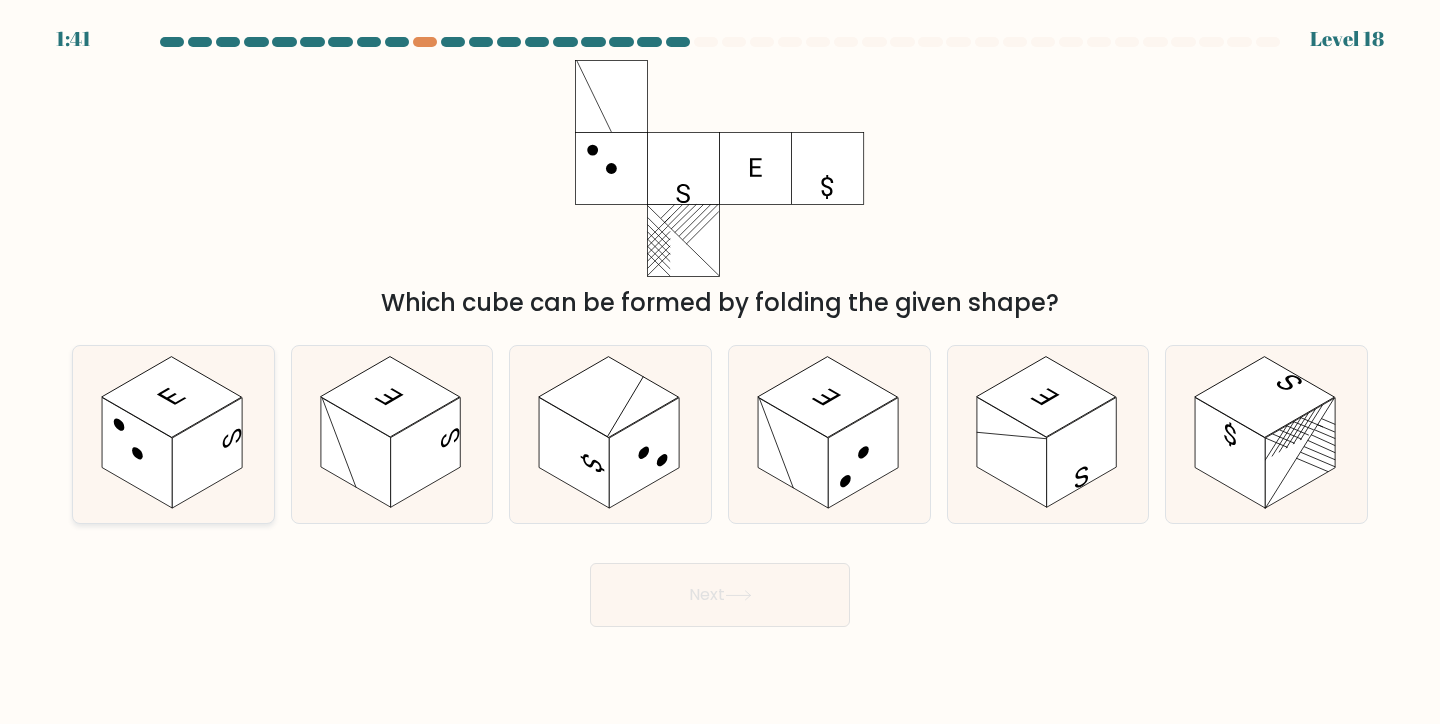 click 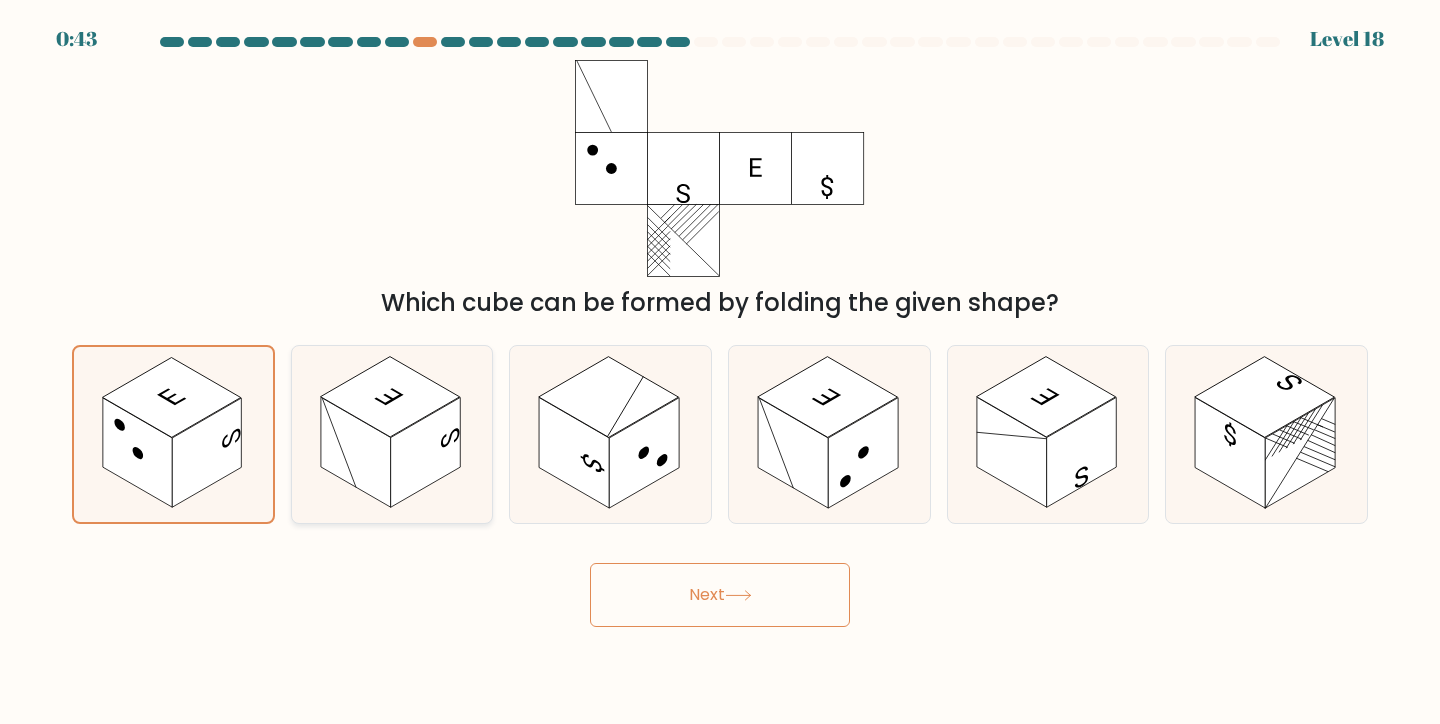 click 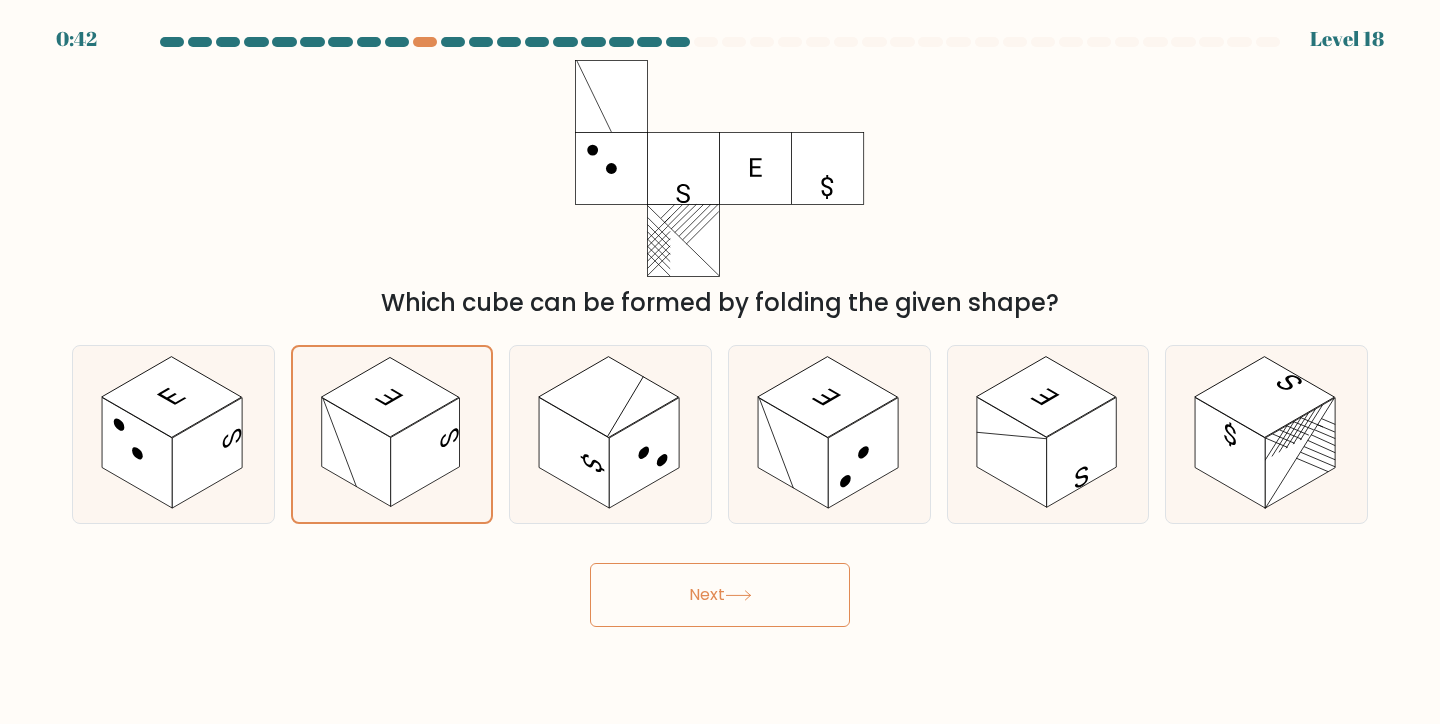 click on "Next" at bounding box center [720, 595] 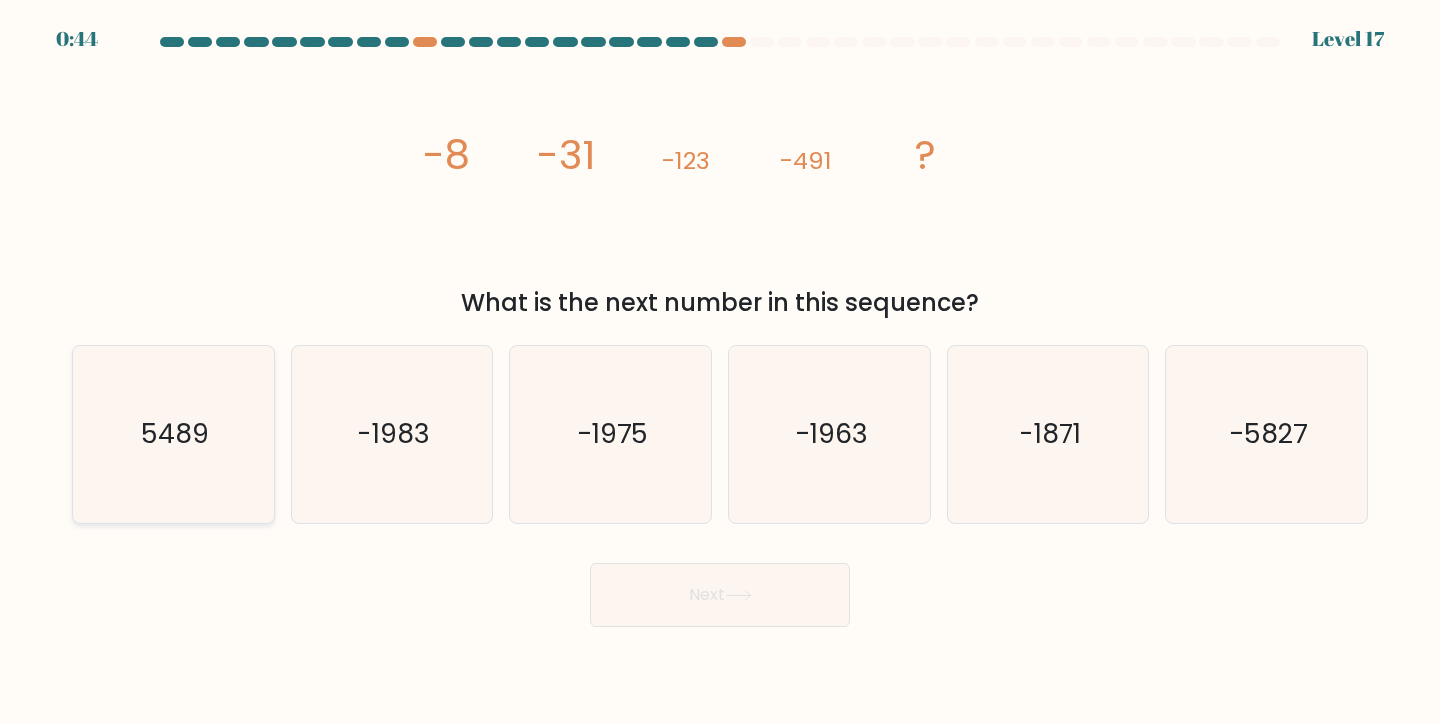 scroll, scrollTop: 0, scrollLeft: 0, axis: both 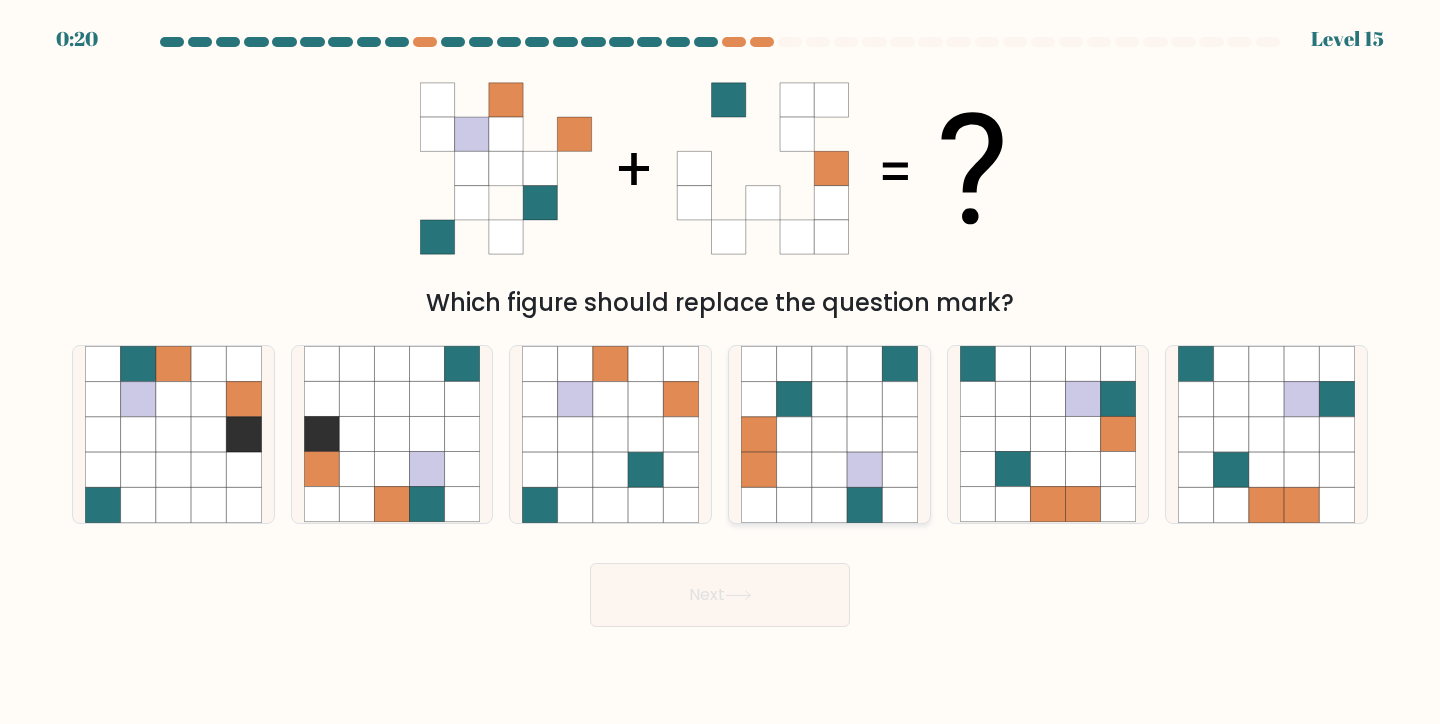 click 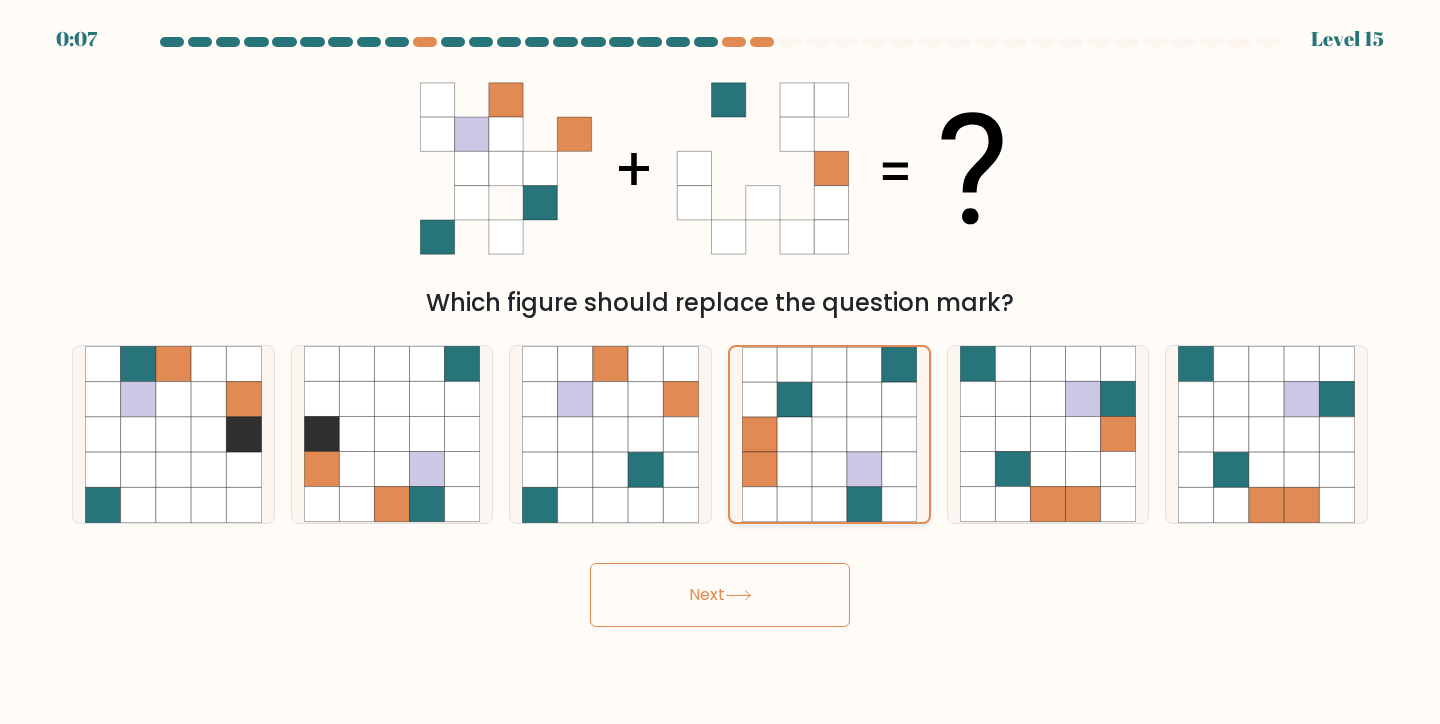 click 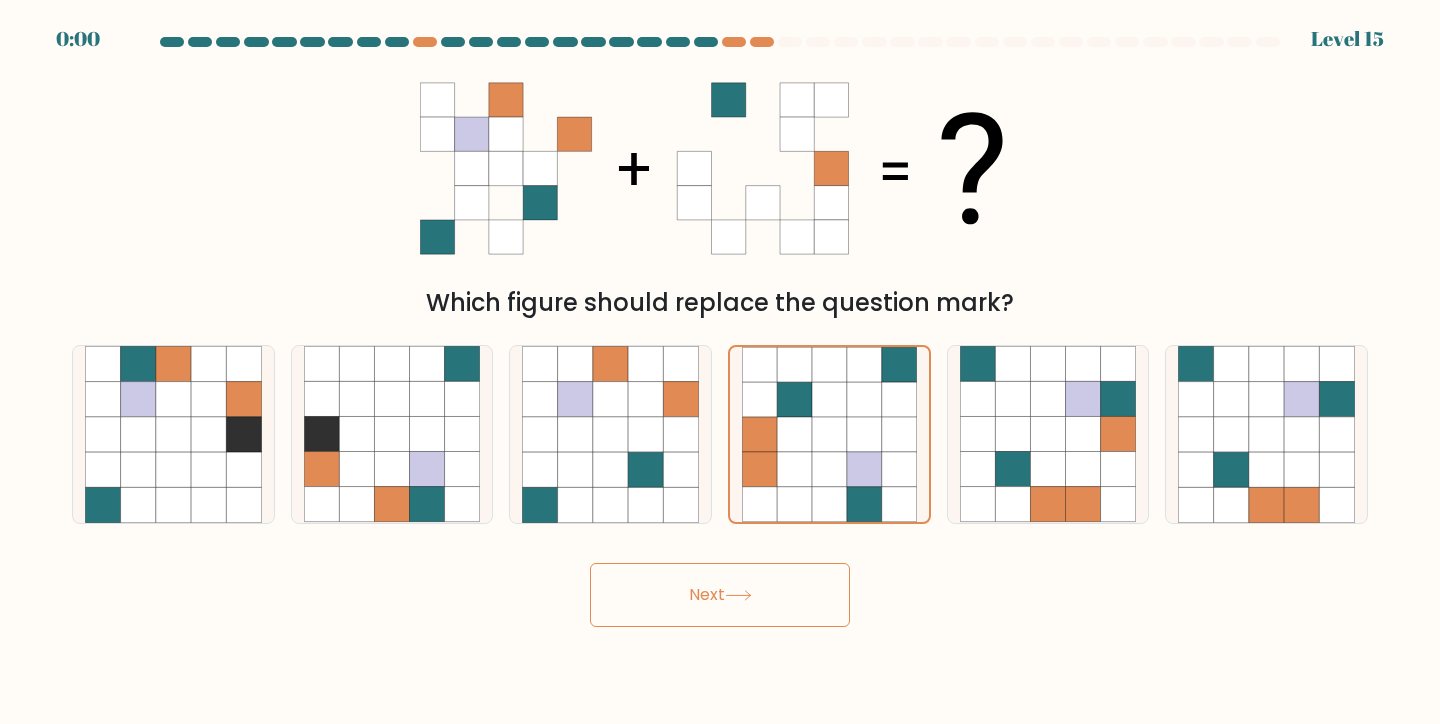 drag, startPoint x: 986, startPoint y: 472, endPoint x: 815, endPoint y: 566, distance: 195.13329 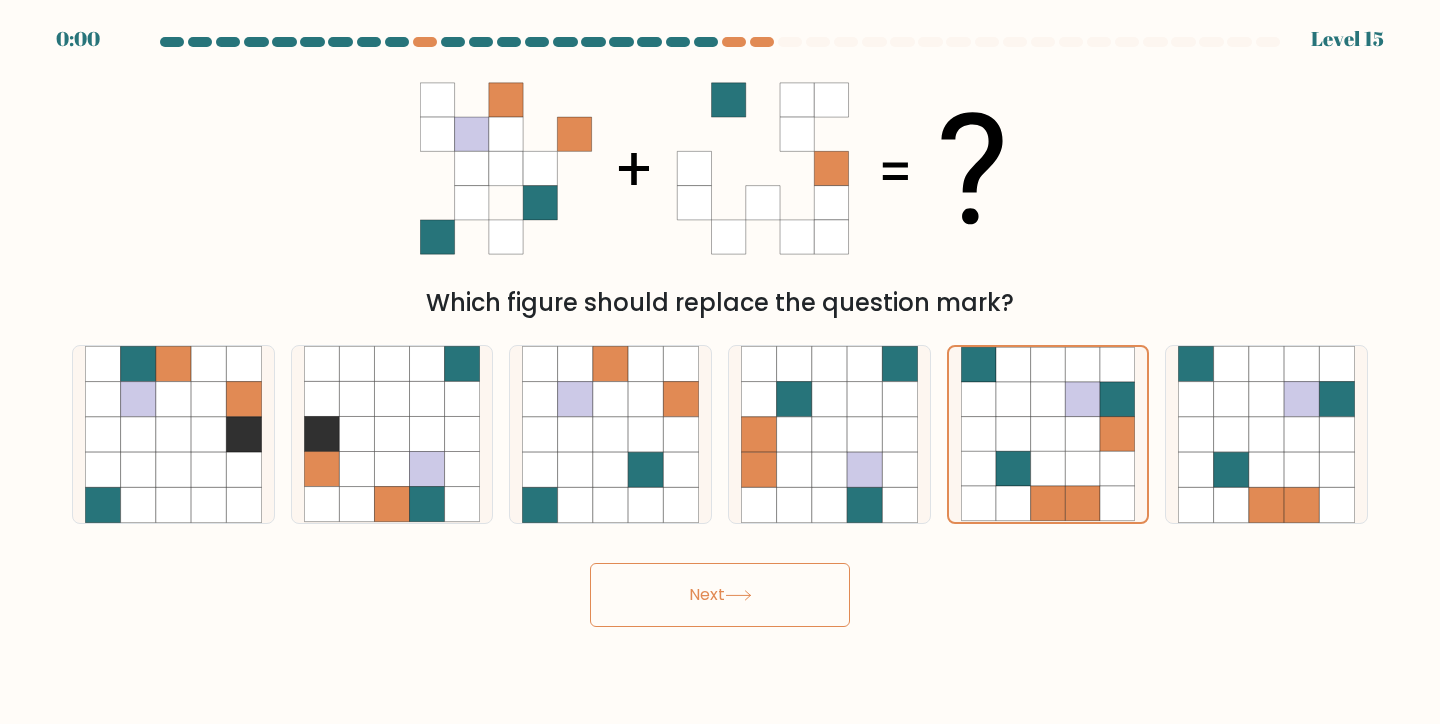 click 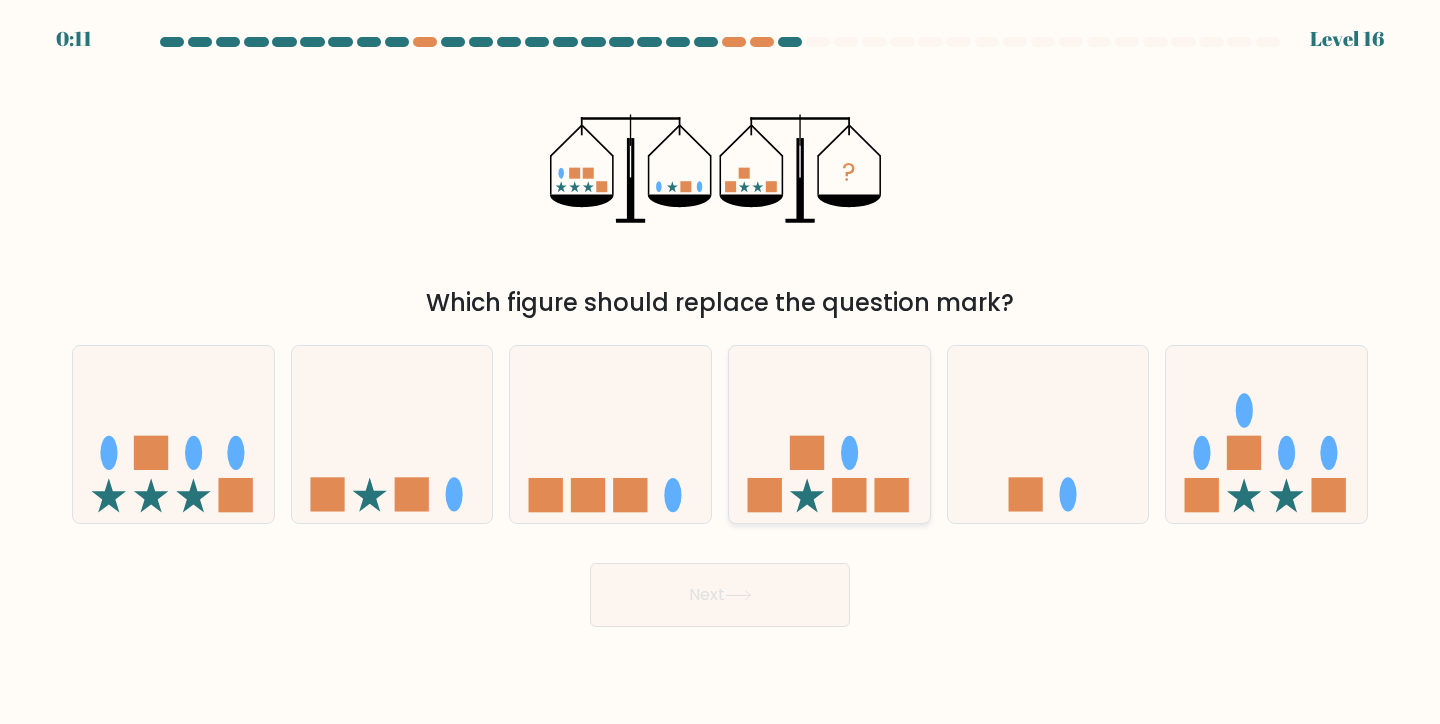 click 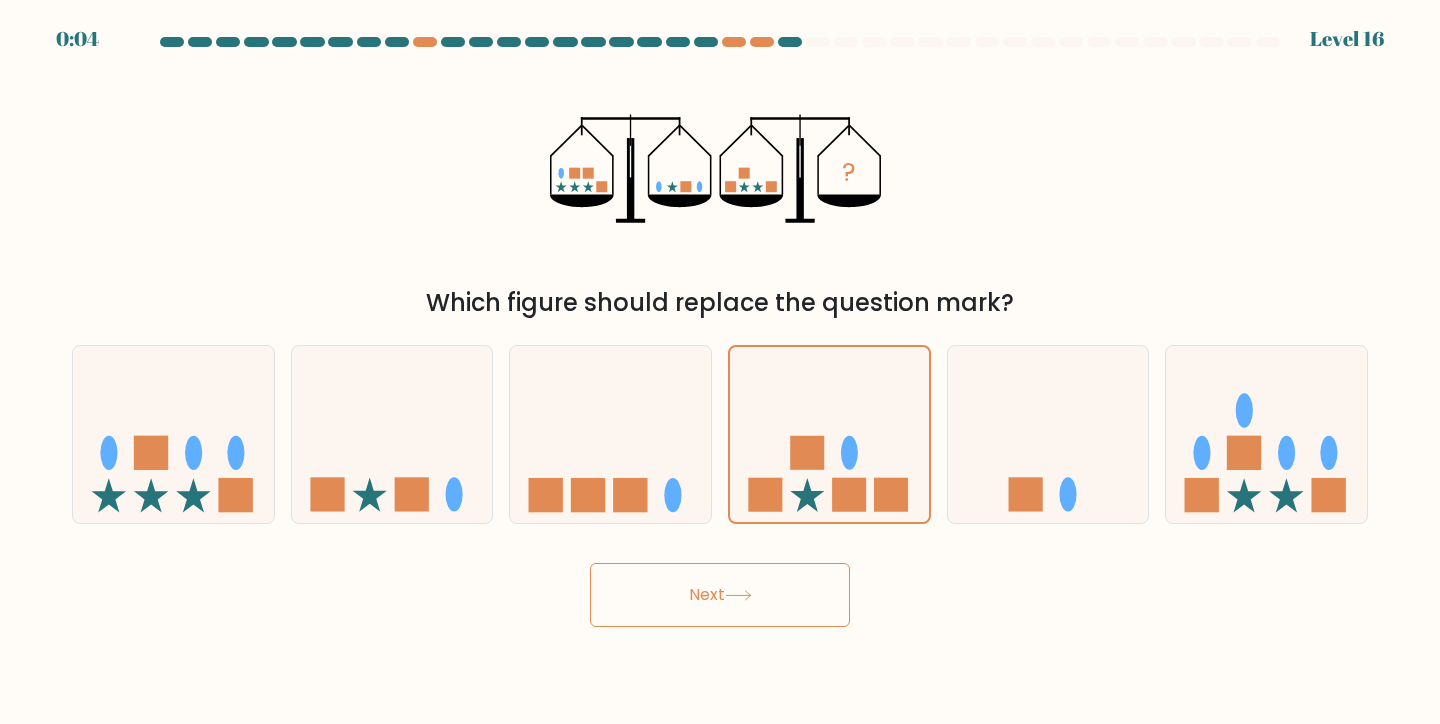 click on "Next" at bounding box center (720, 595) 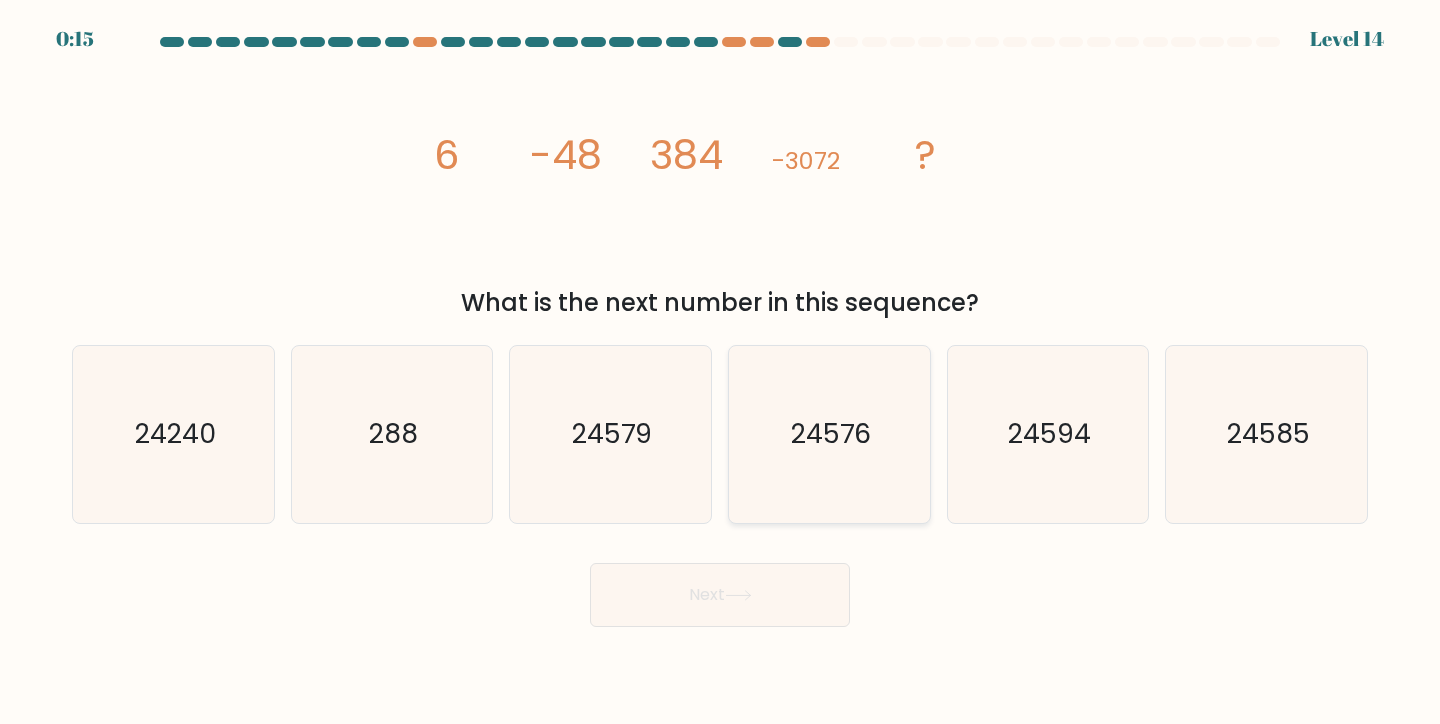 drag, startPoint x: 752, startPoint y: 481, endPoint x: 752, endPoint y: 495, distance: 14 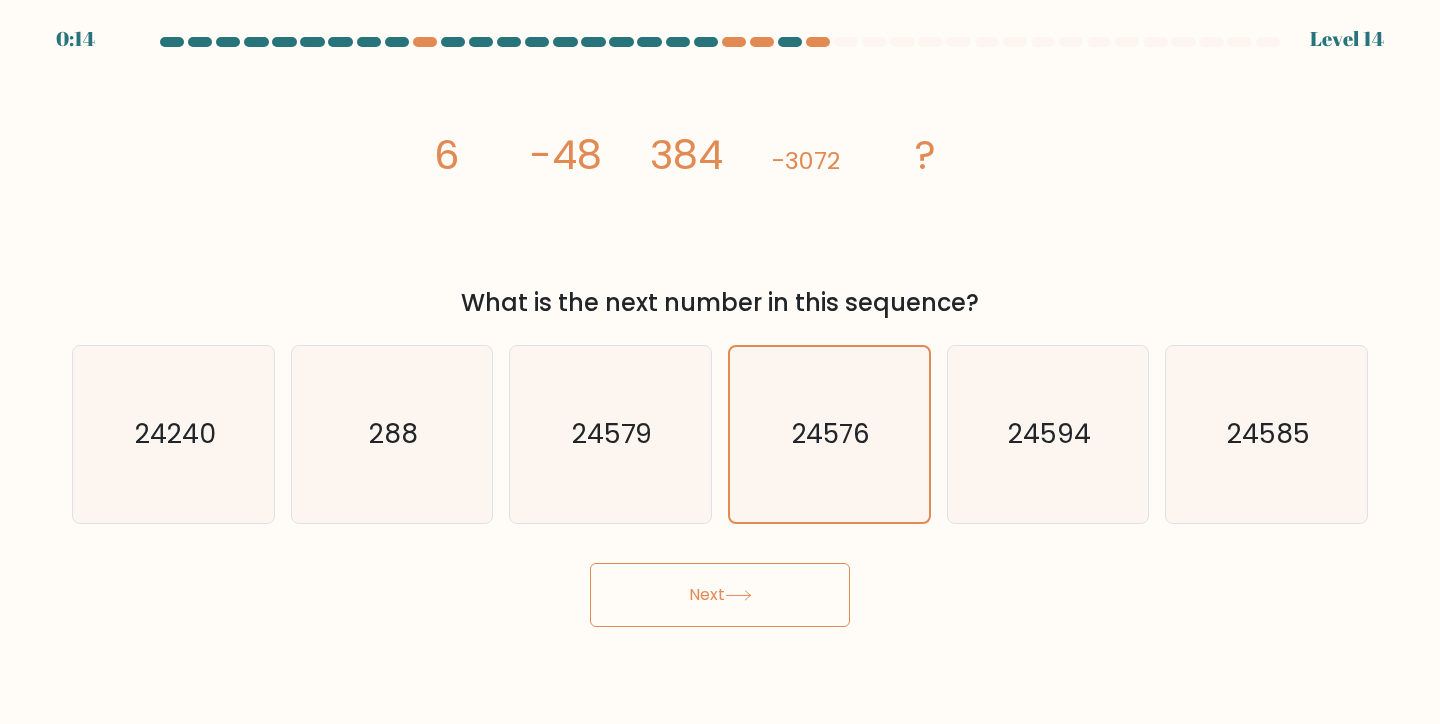 click on "Next" at bounding box center (720, 595) 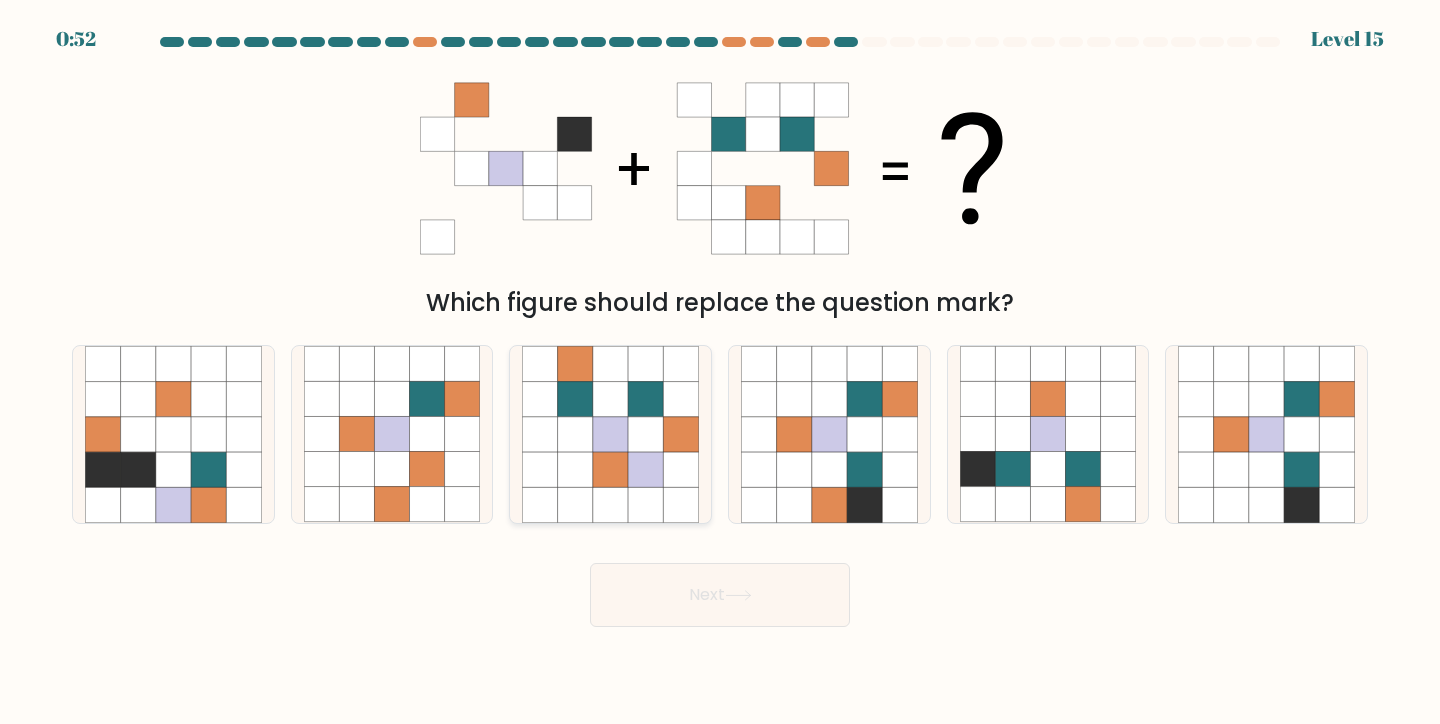 click 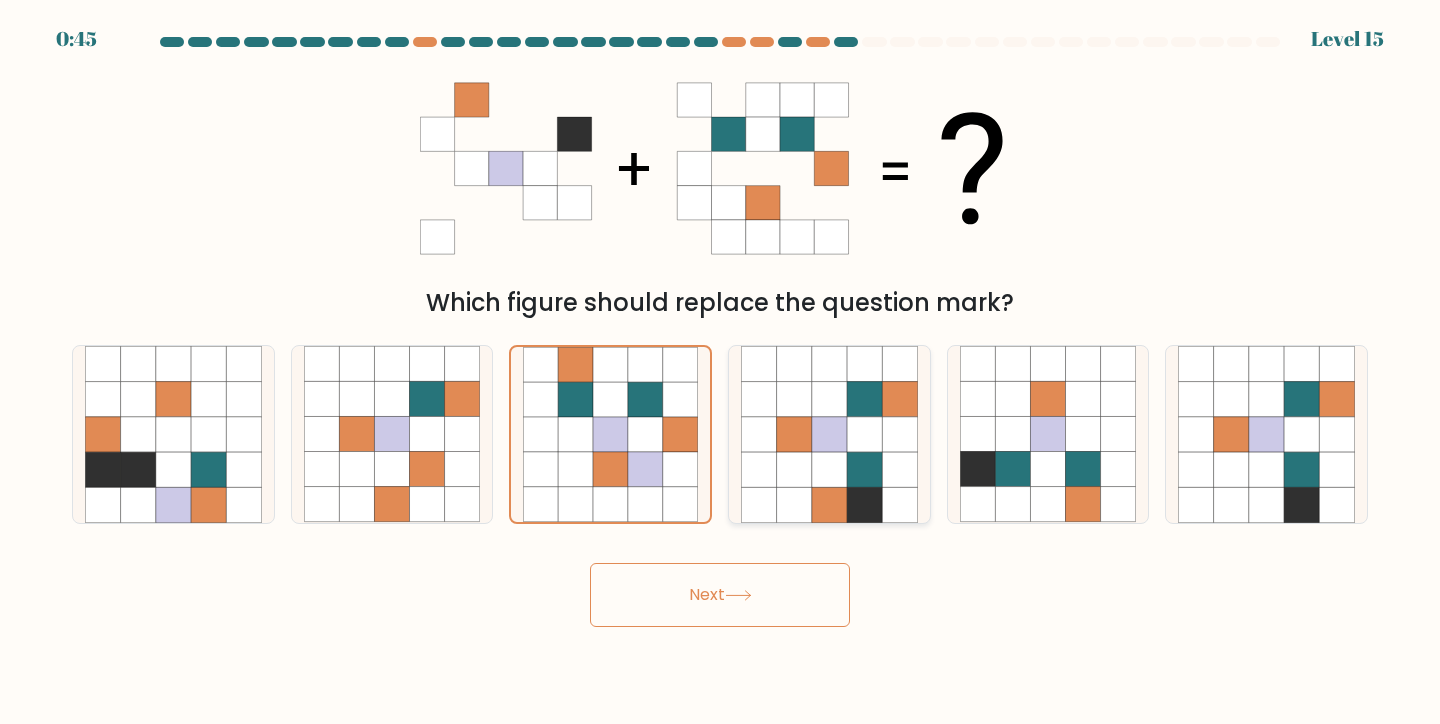 click 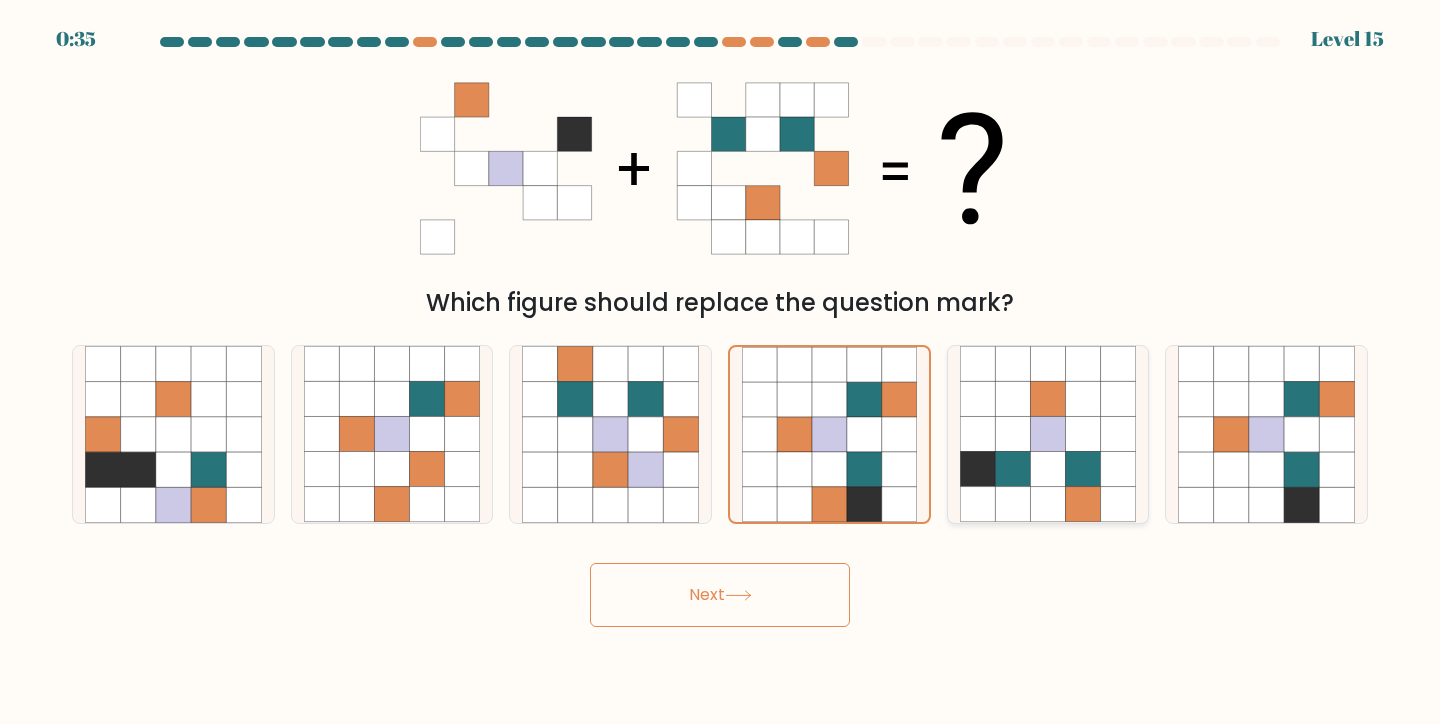 click 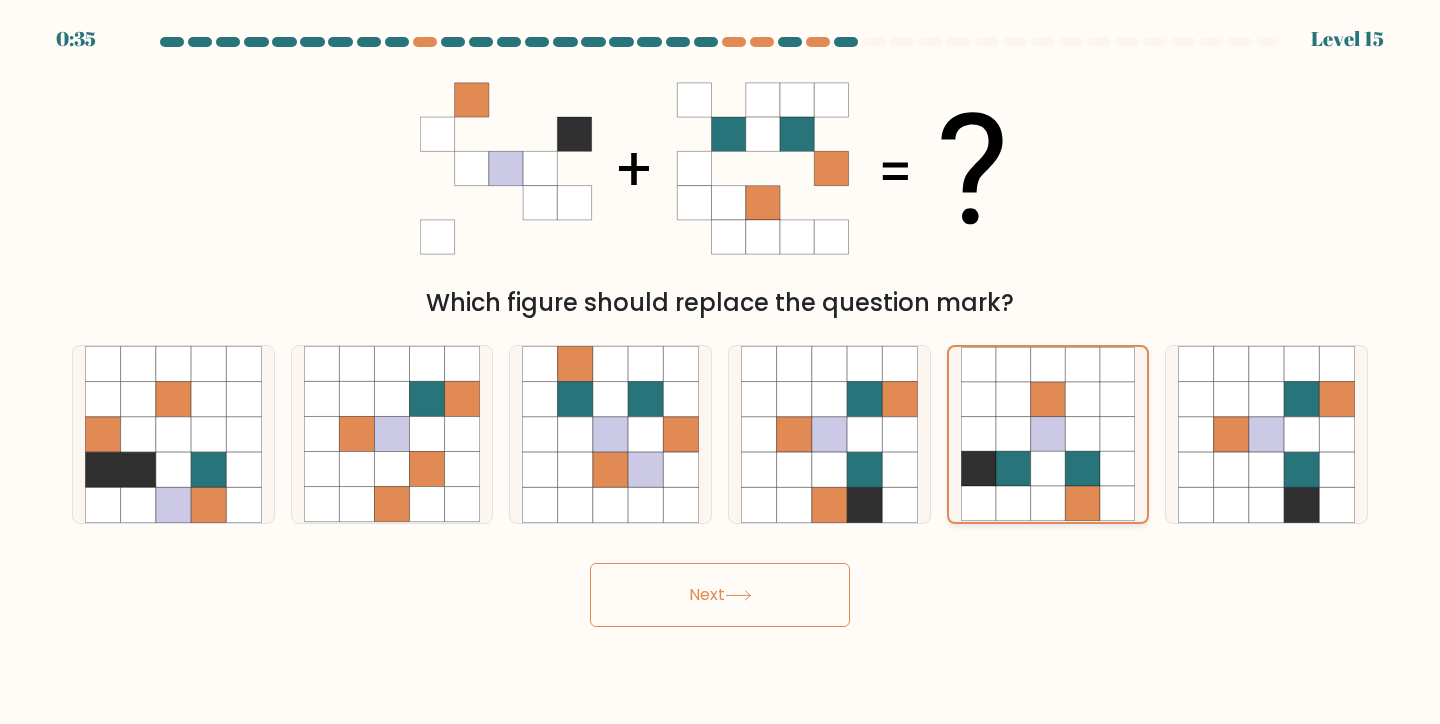 click 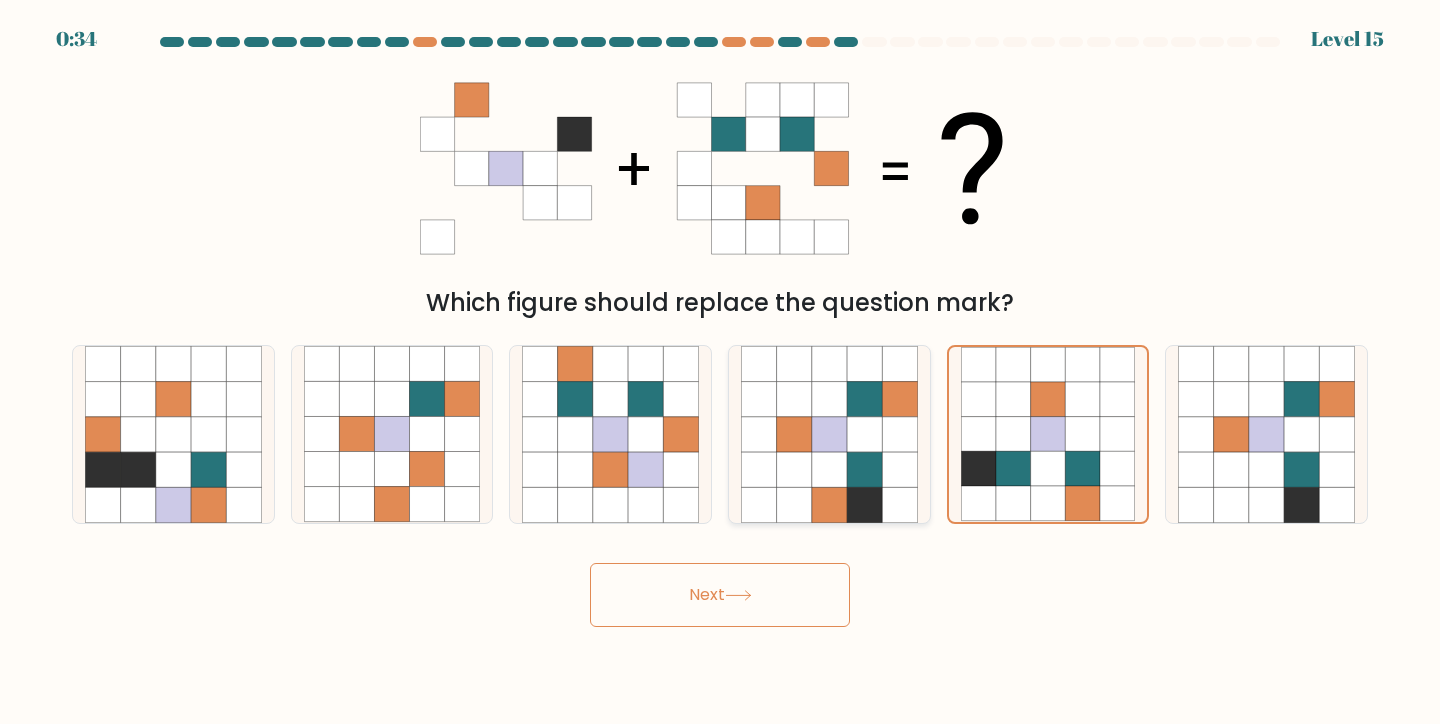 click 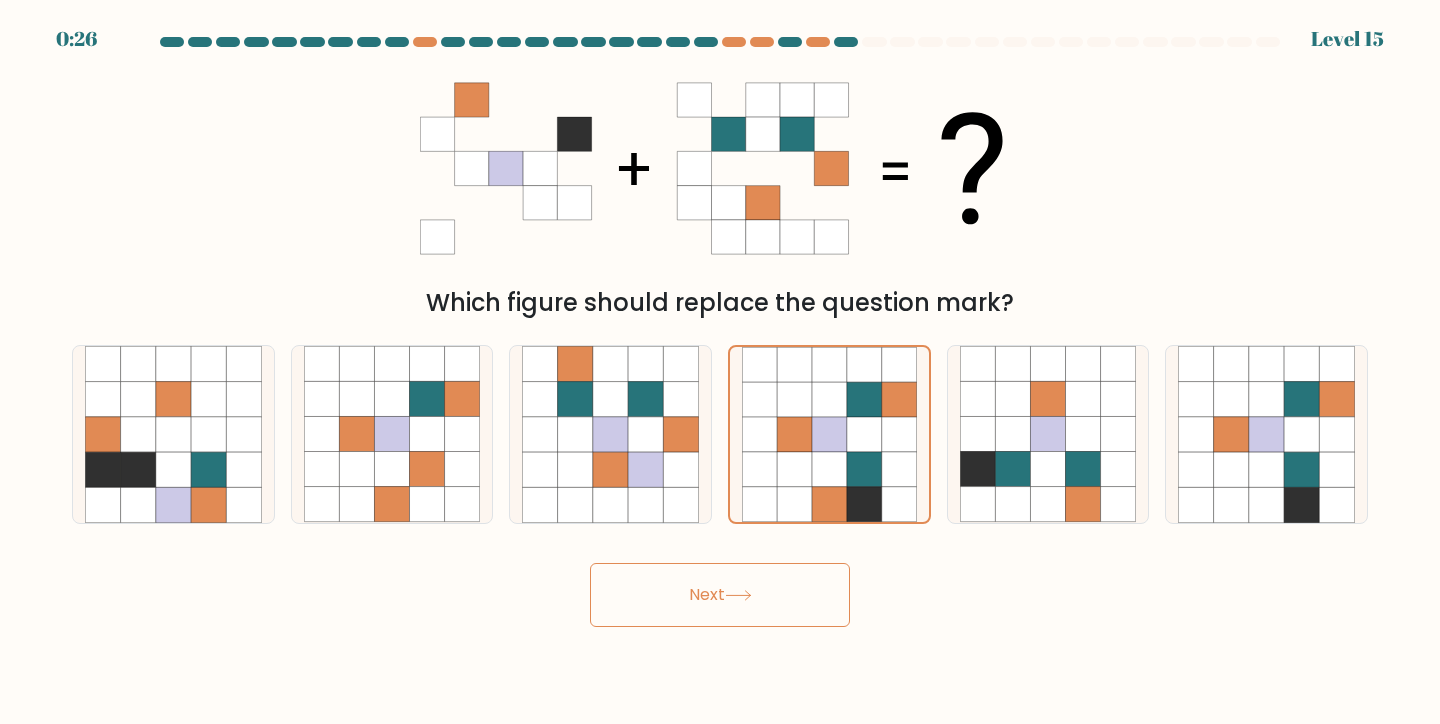 click on "Next" at bounding box center [720, 595] 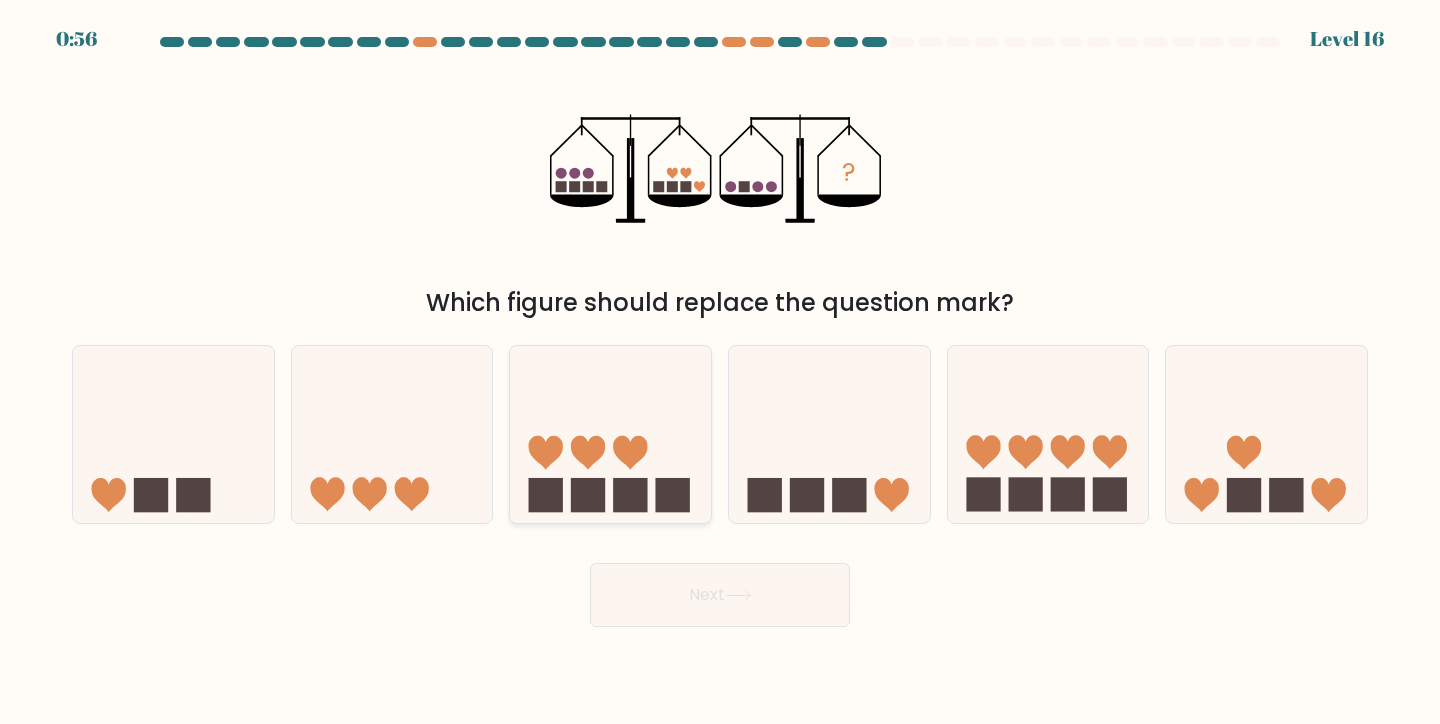 click 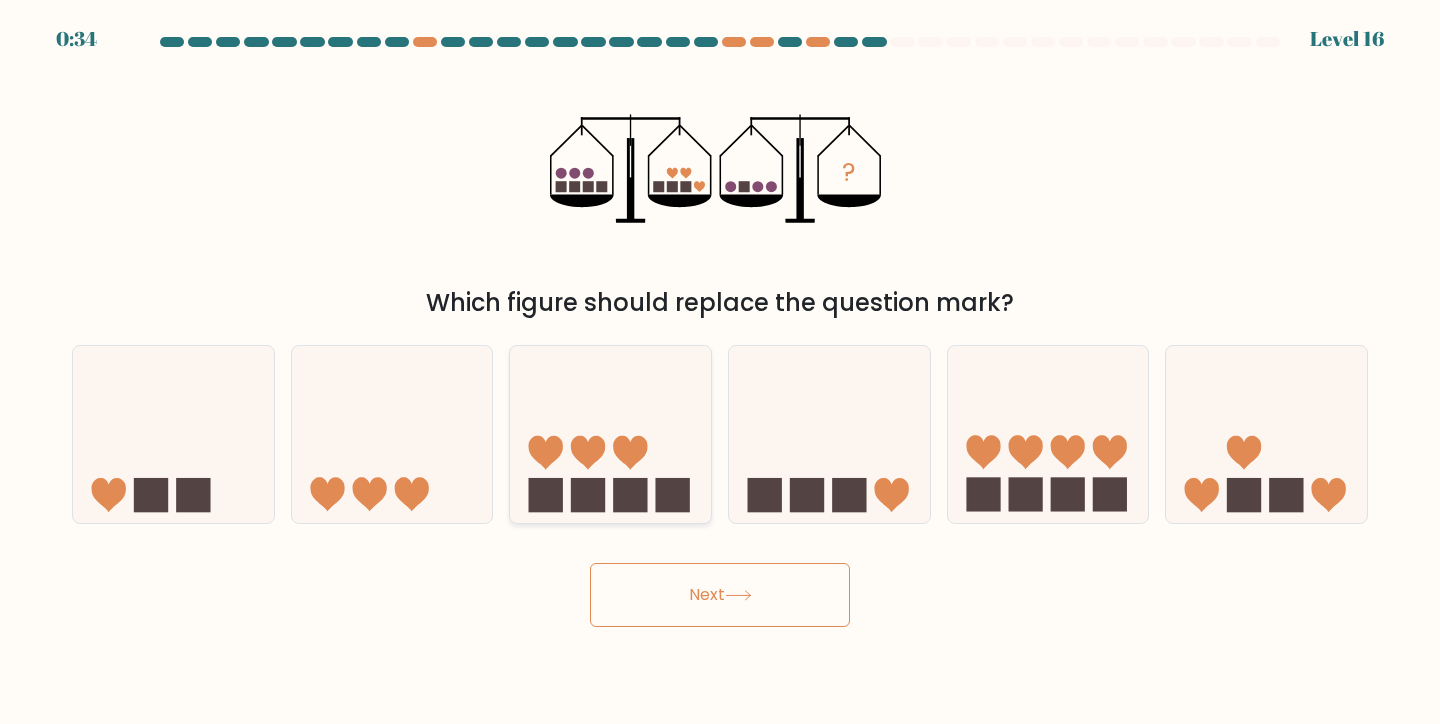 click 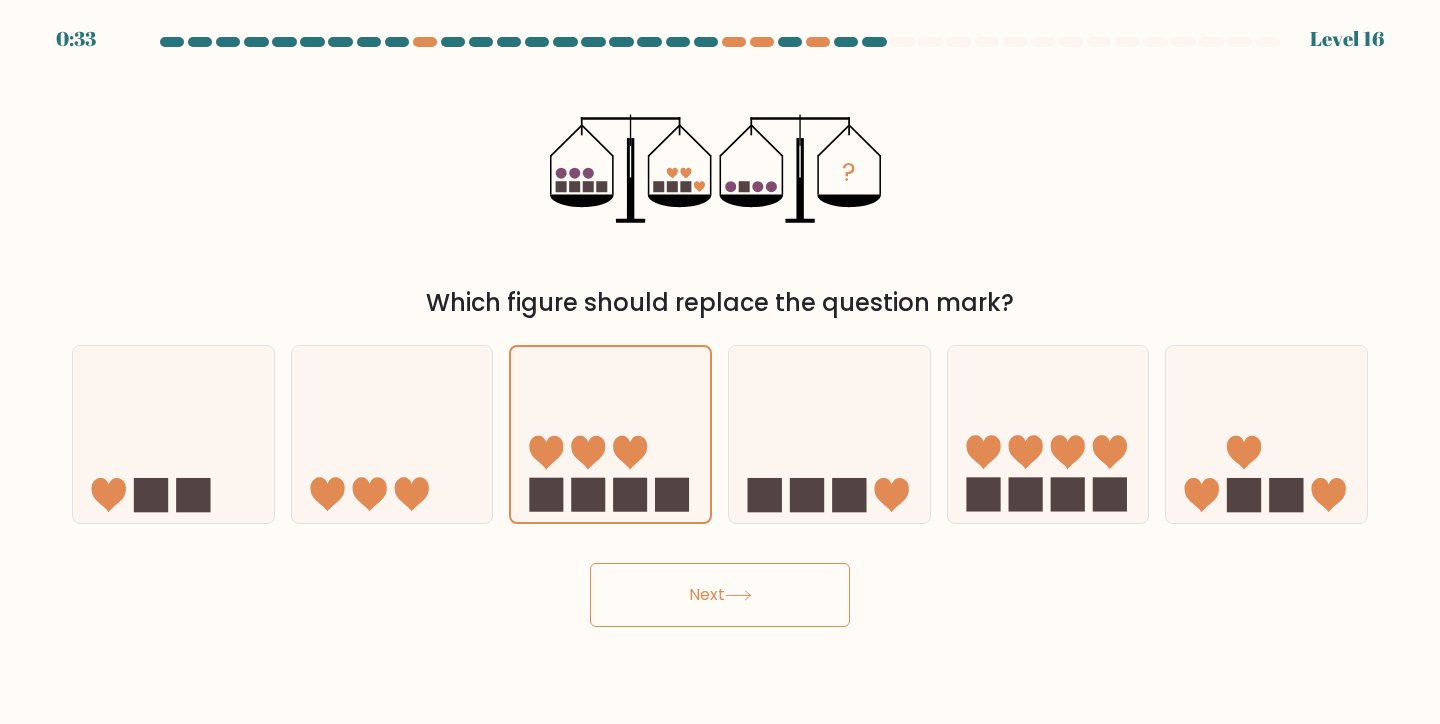 click on "Next" at bounding box center [720, 595] 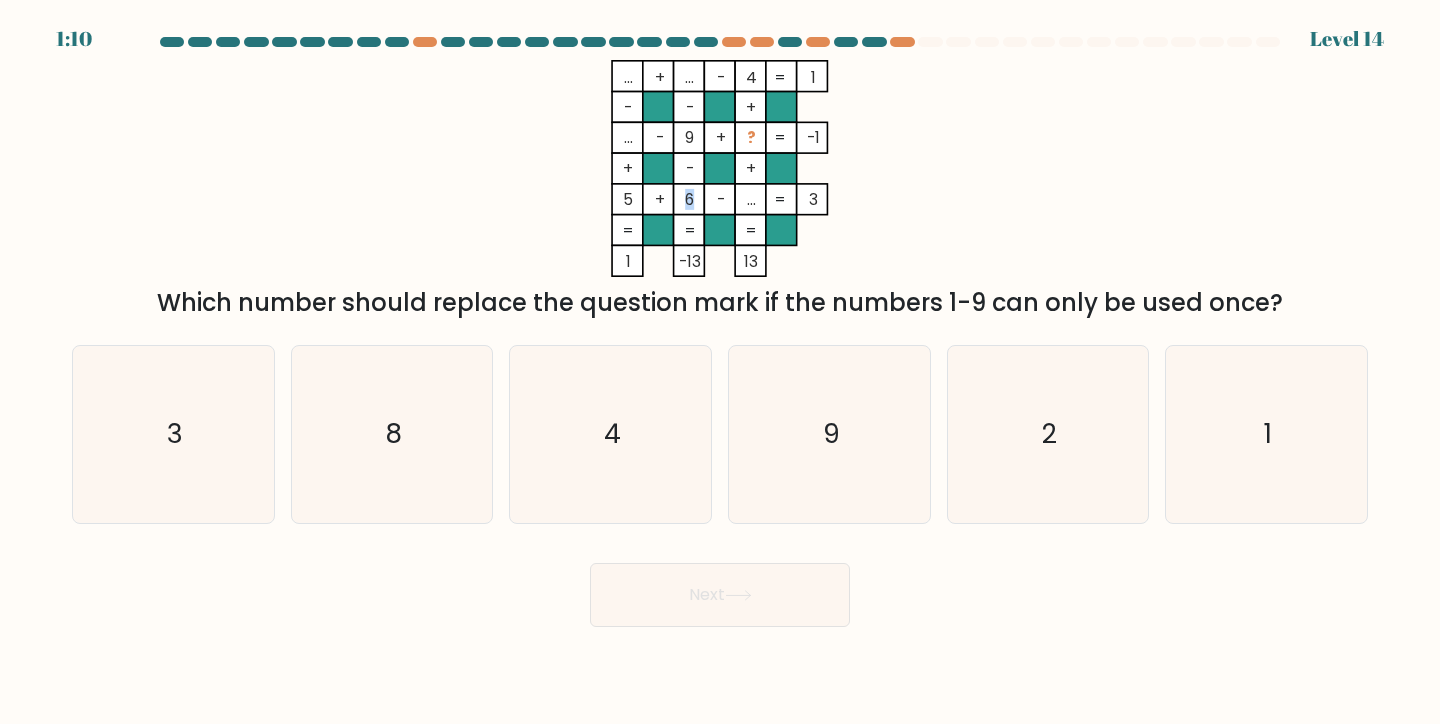 drag, startPoint x: 689, startPoint y: 199, endPoint x: 676, endPoint y: 197, distance: 13.152946 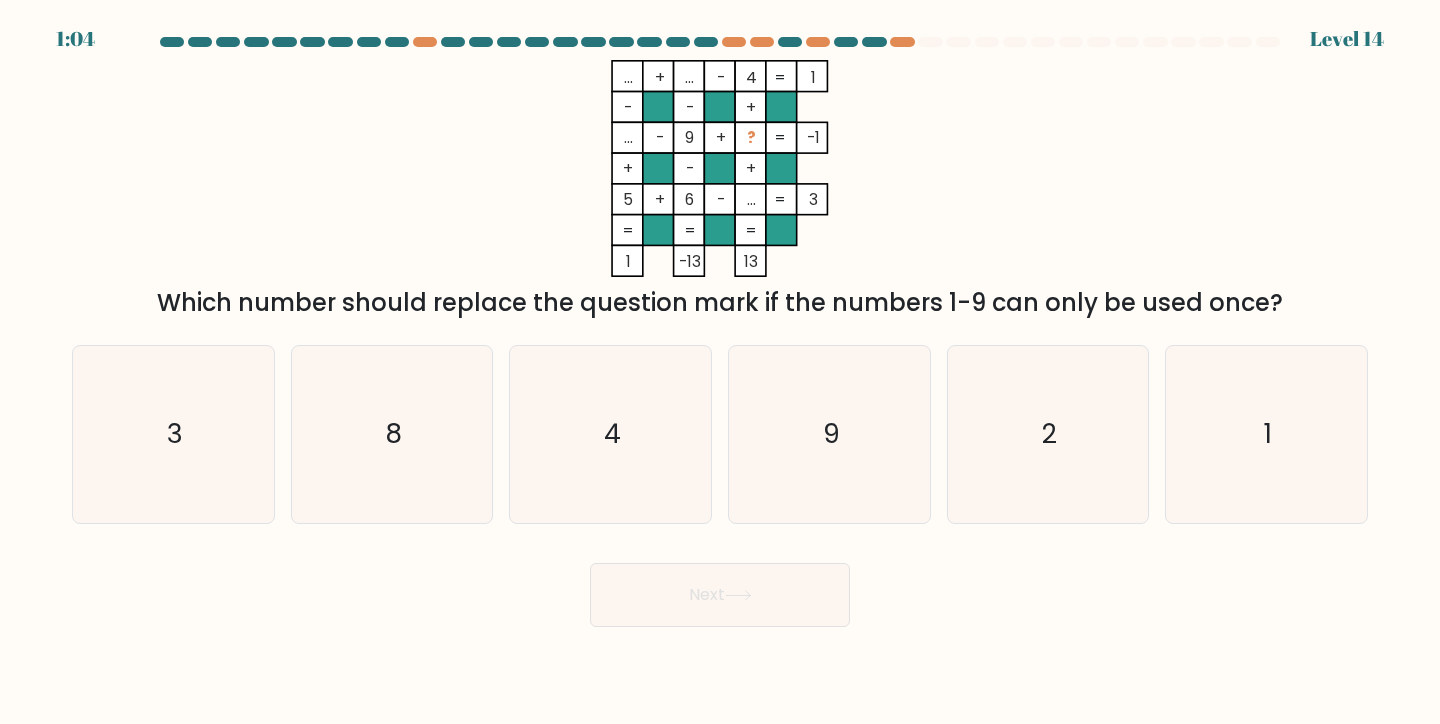 click on "..." 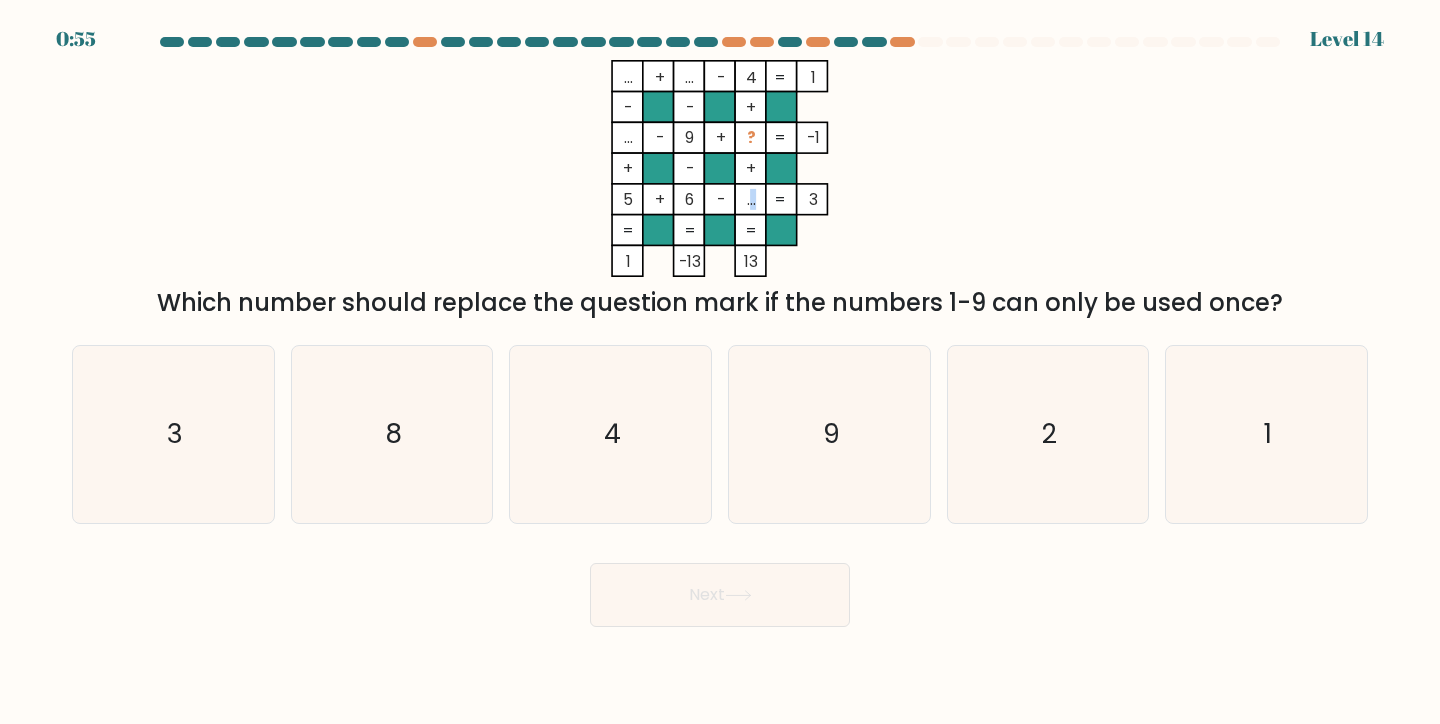 click on "..." 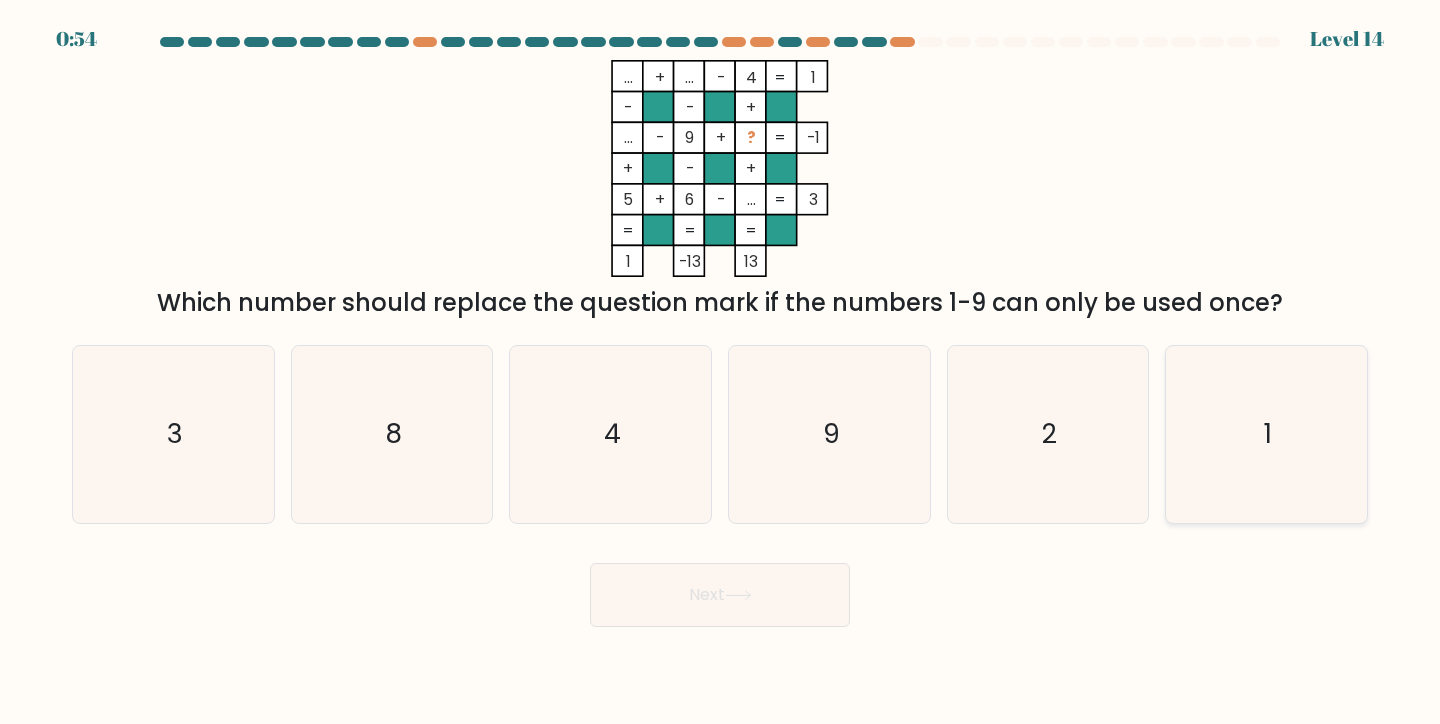 click on "1" 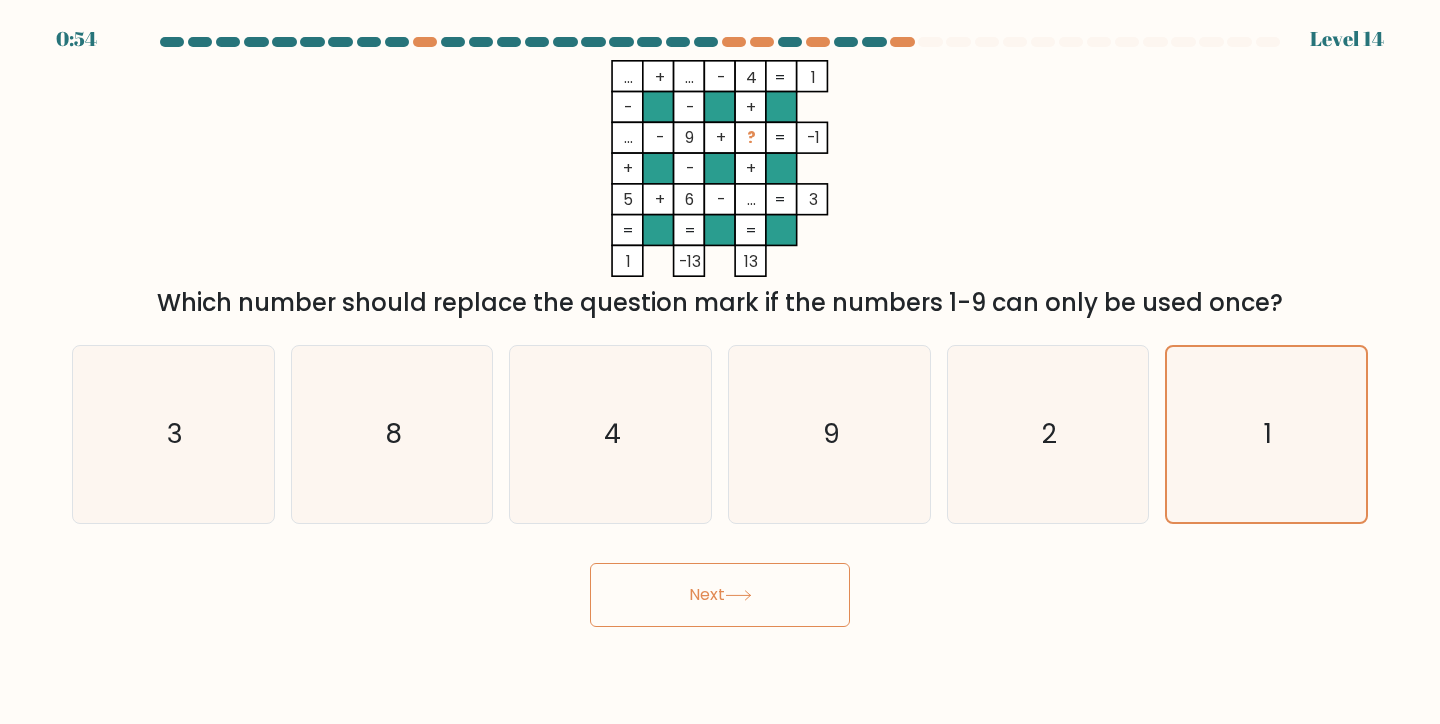 click on "Next" at bounding box center [720, 595] 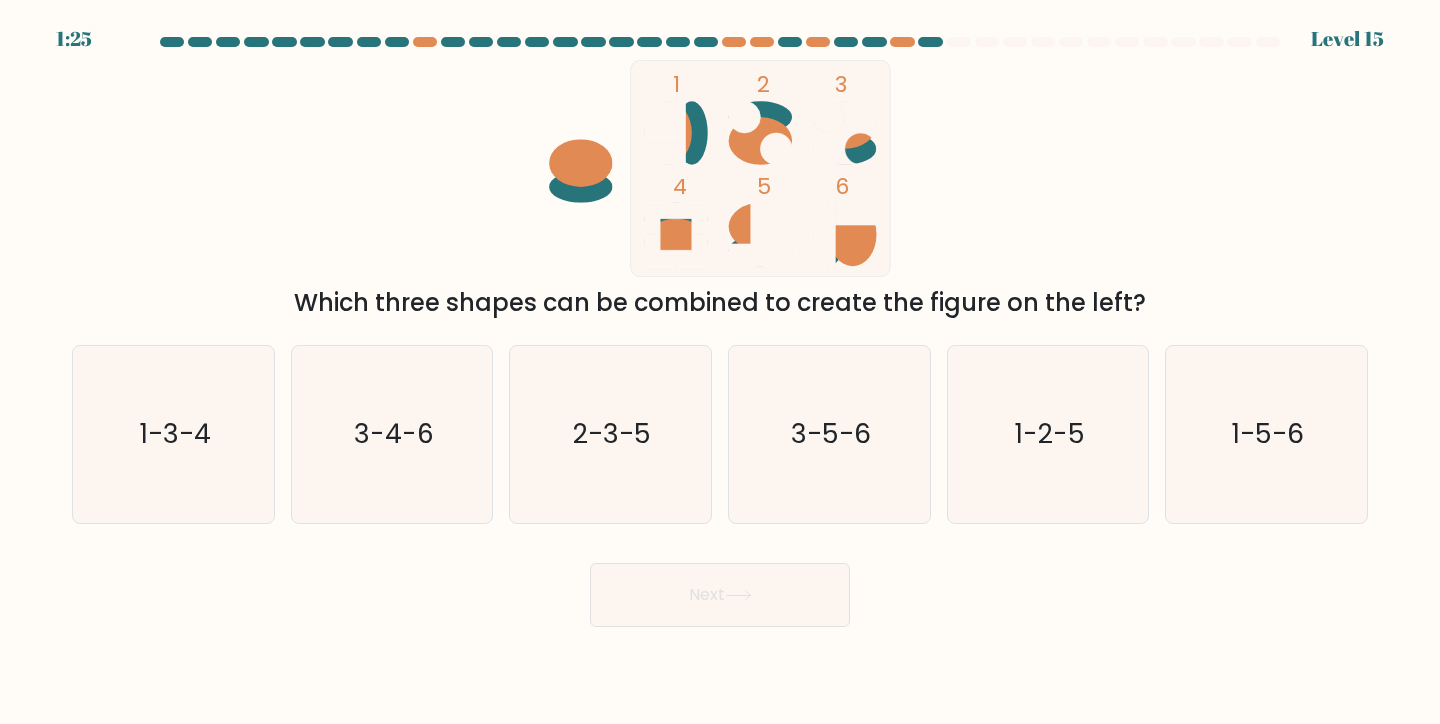 click 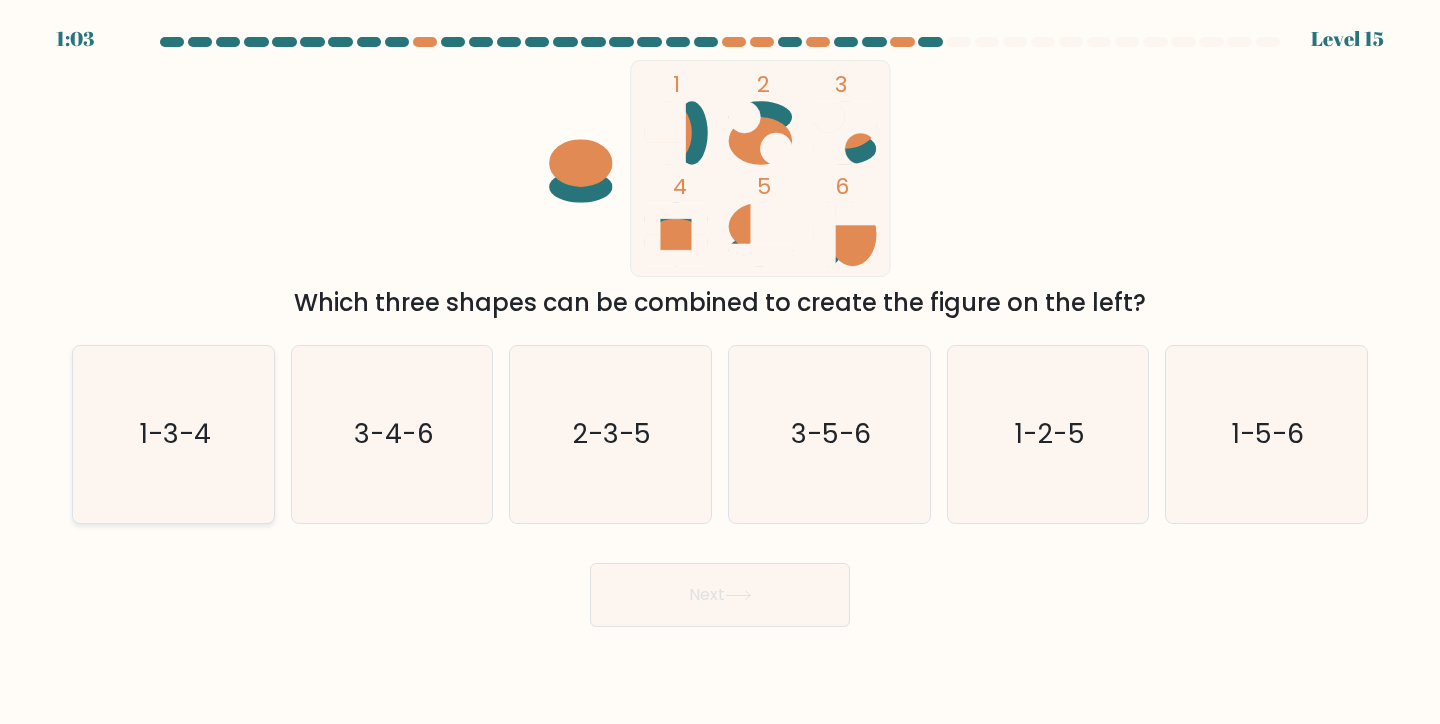 click on "1-3-4" 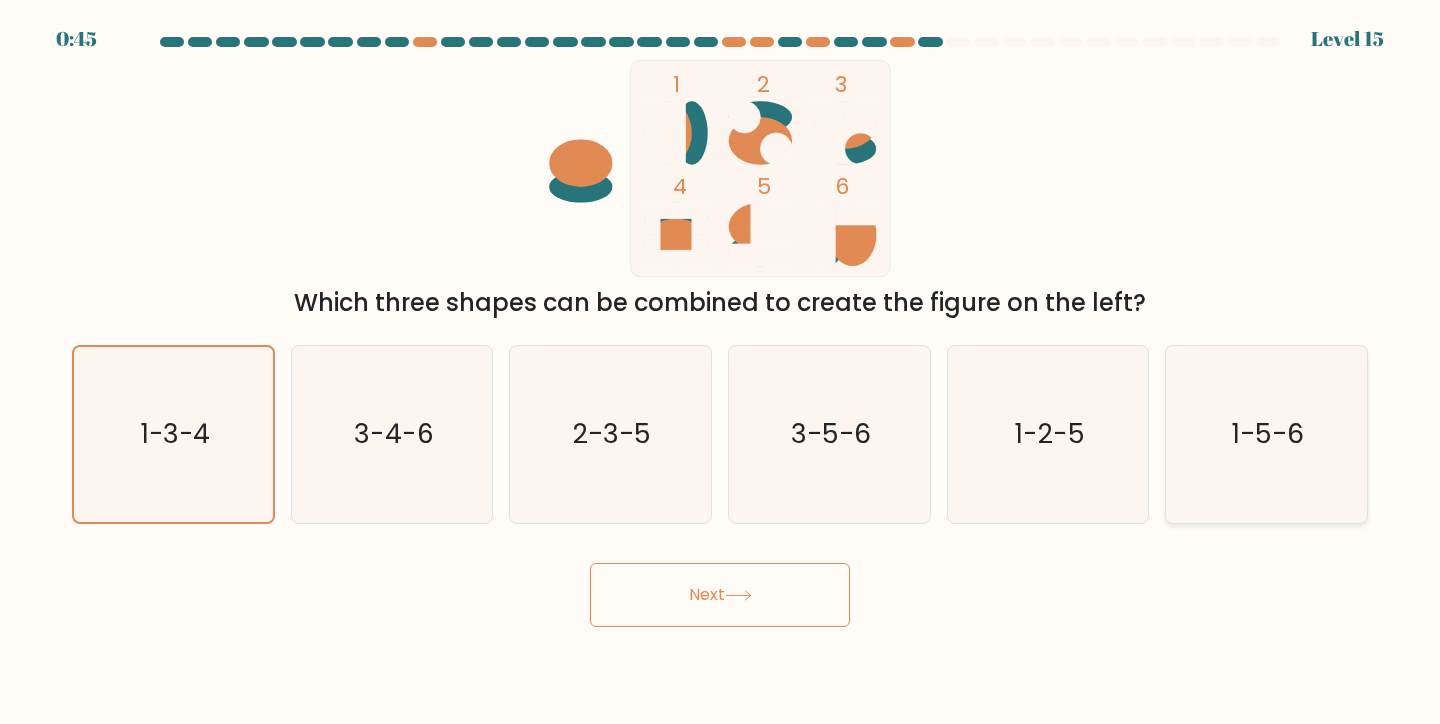 click on "1-5-6" 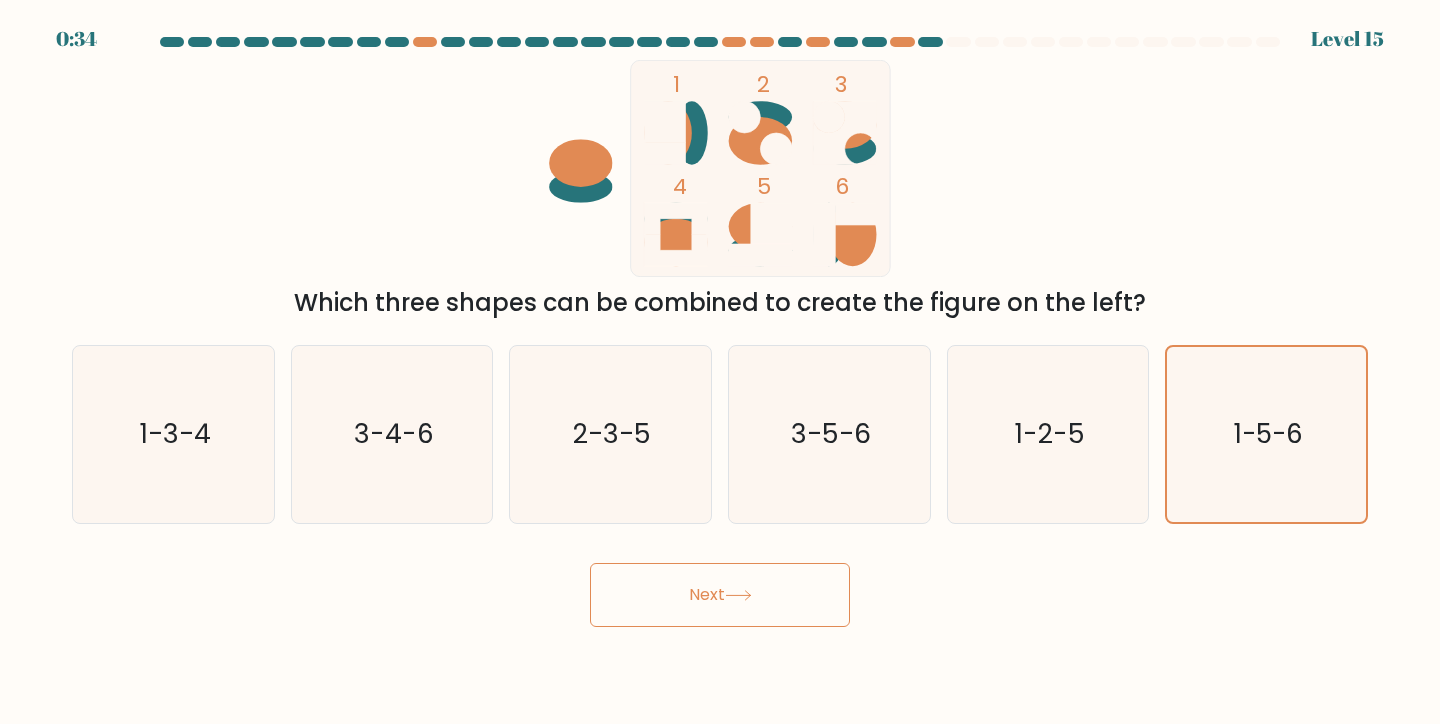 click on "Next" at bounding box center (720, 595) 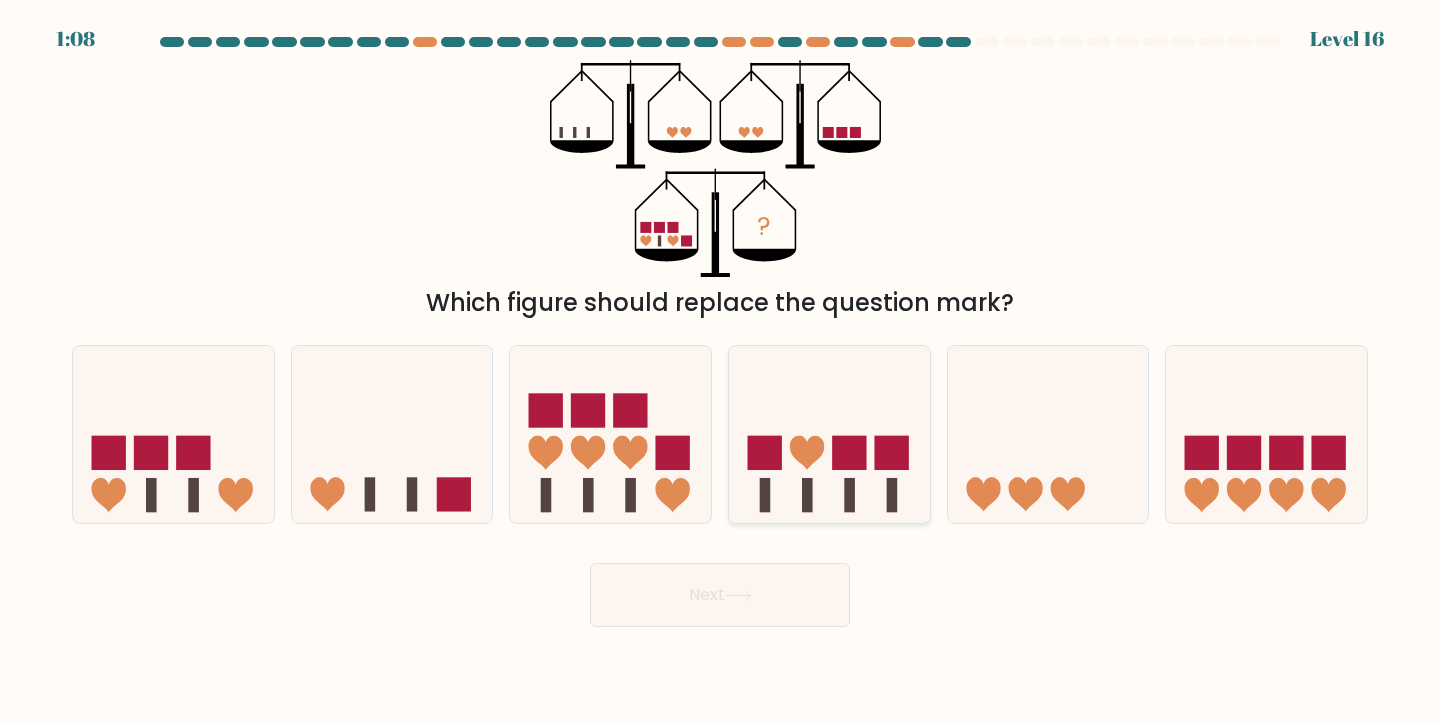 click 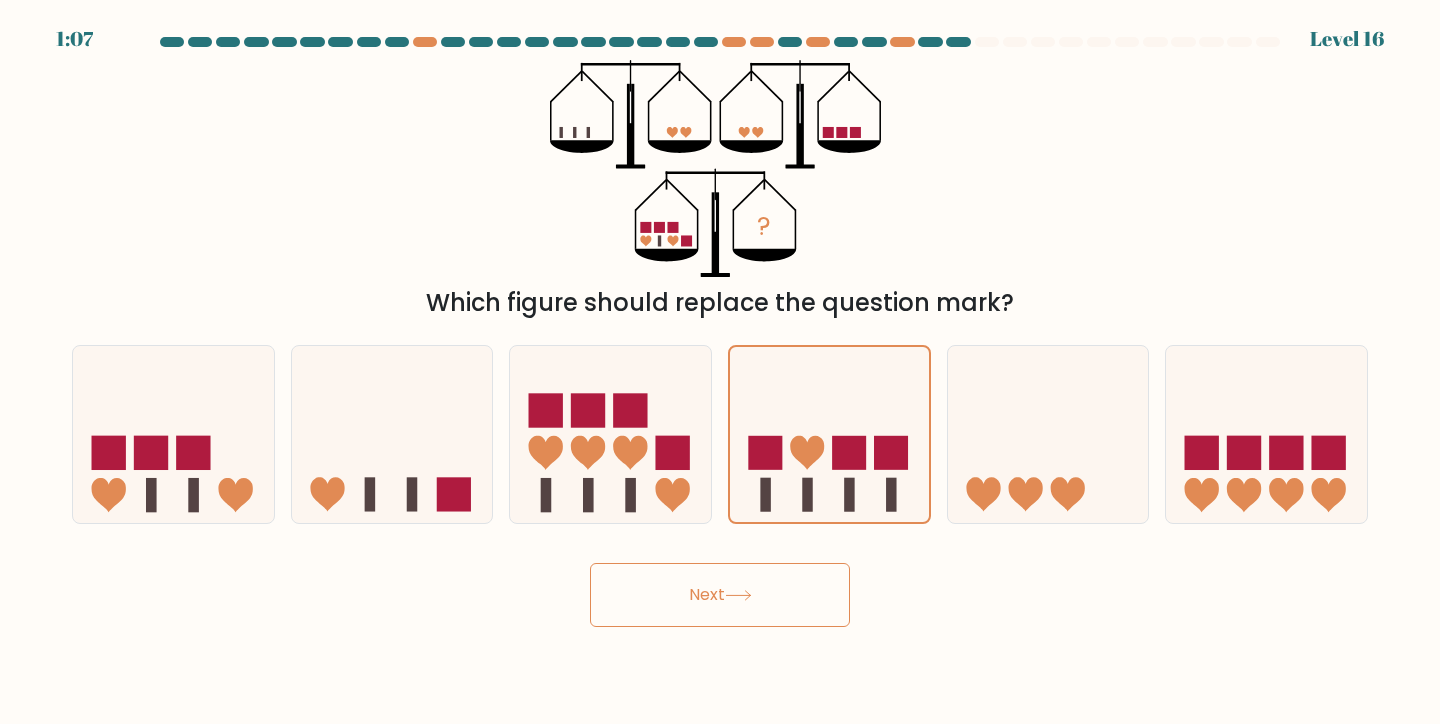 click on "Next" at bounding box center (720, 595) 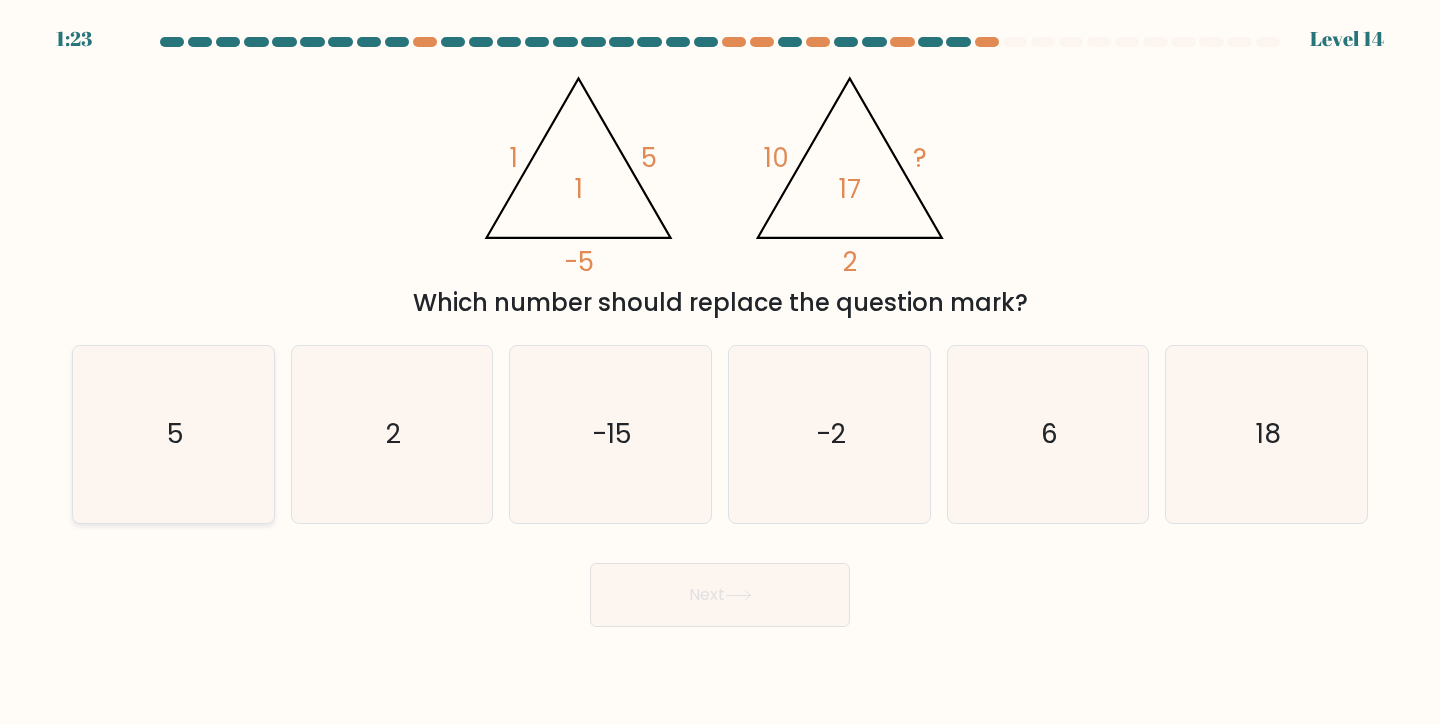 click on "5" 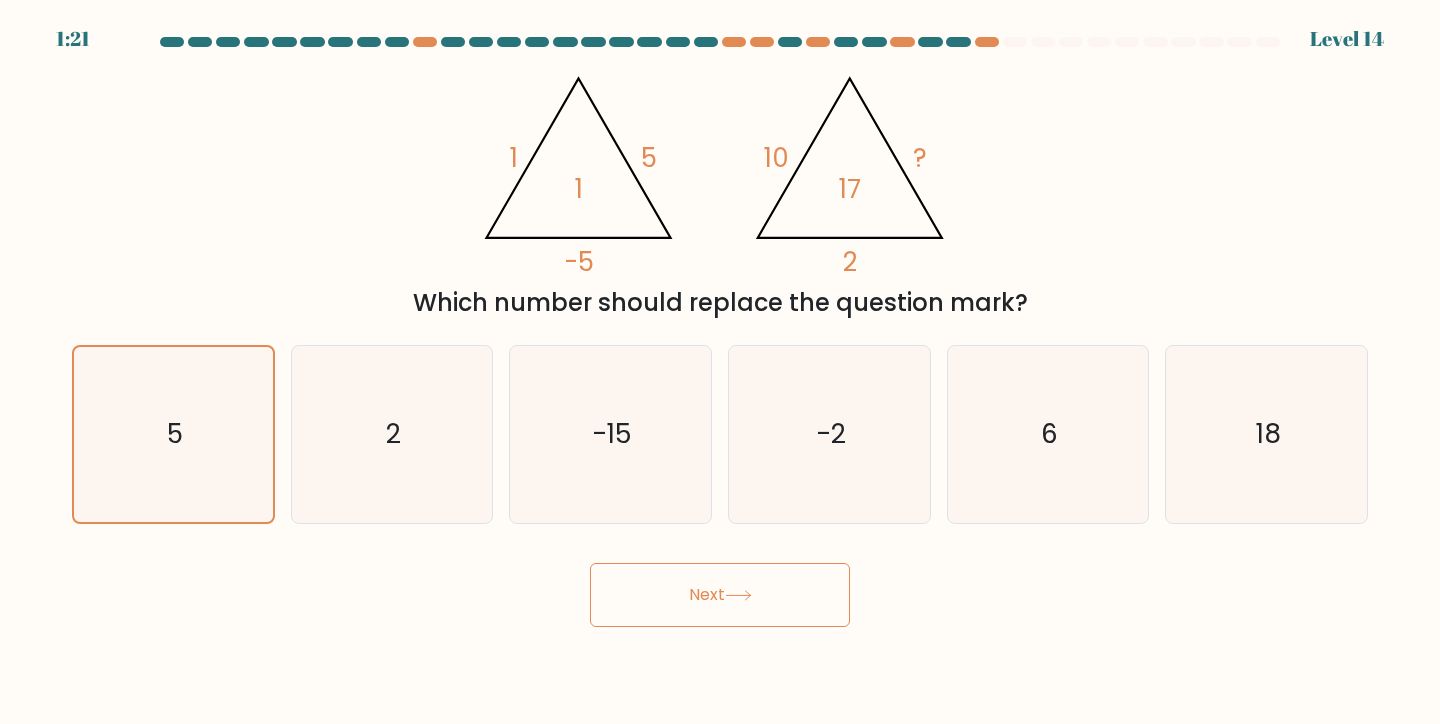 click on "Next" at bounding box center (720, 595) 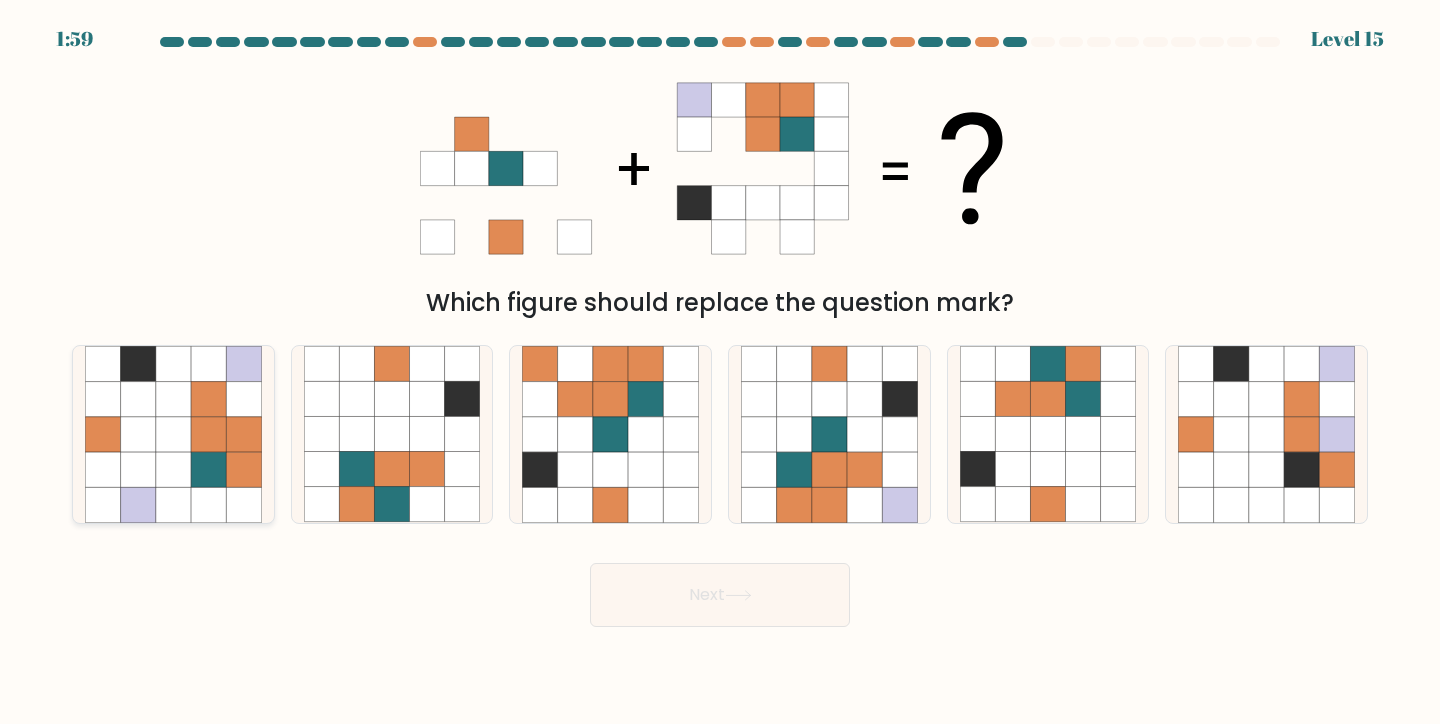 click 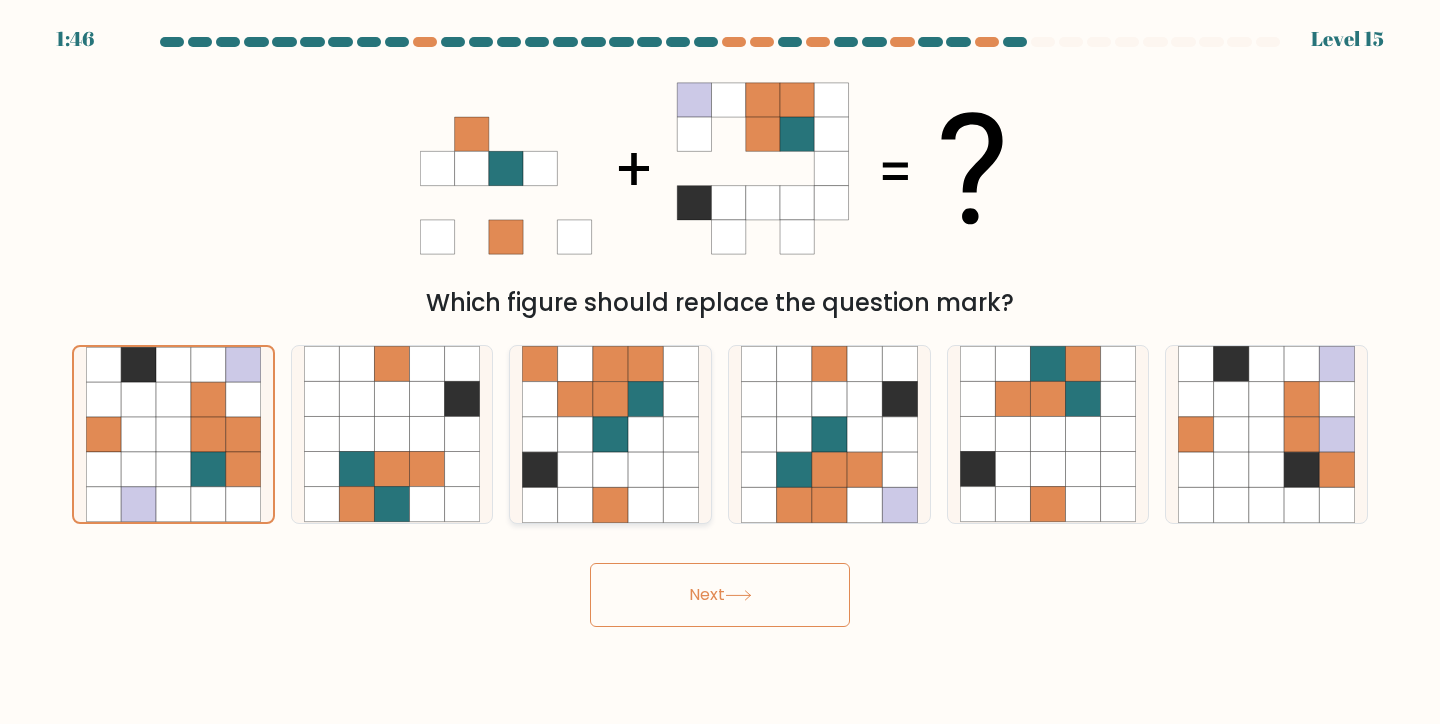 click 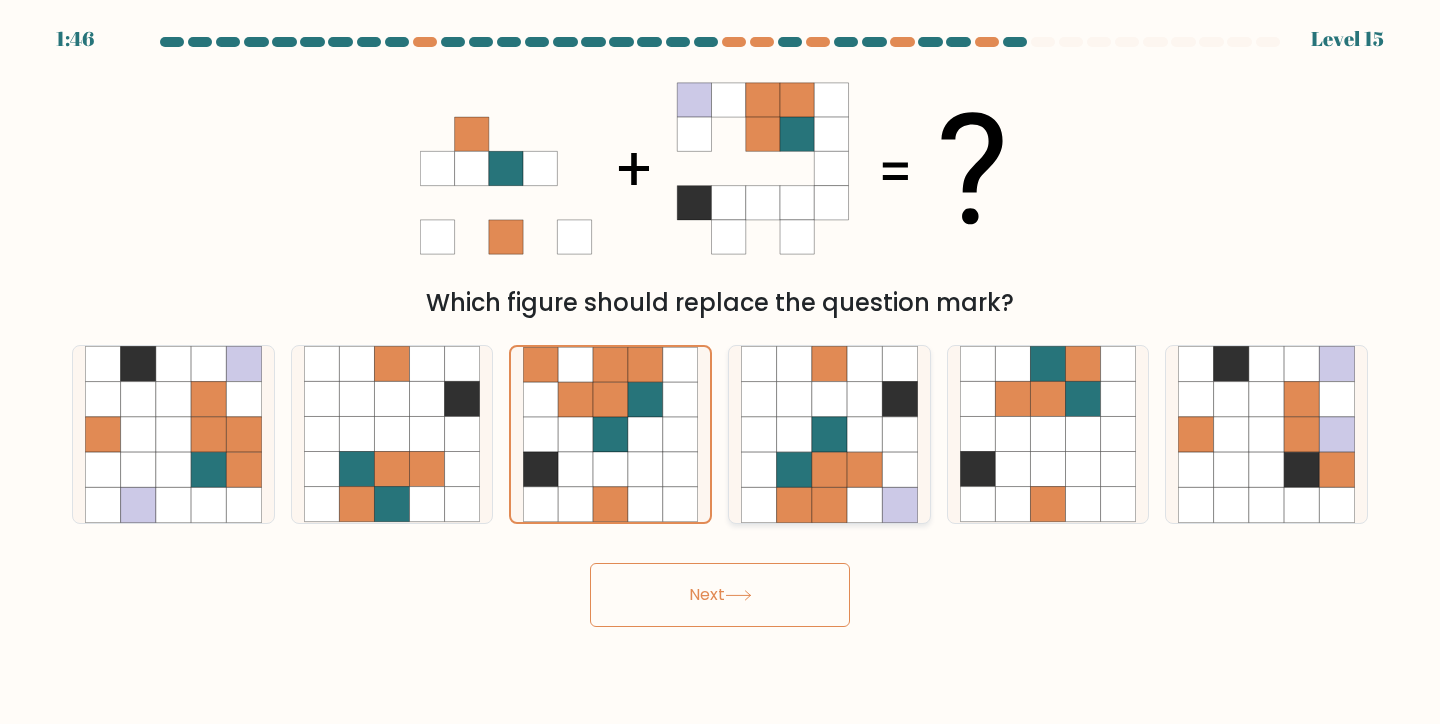 click 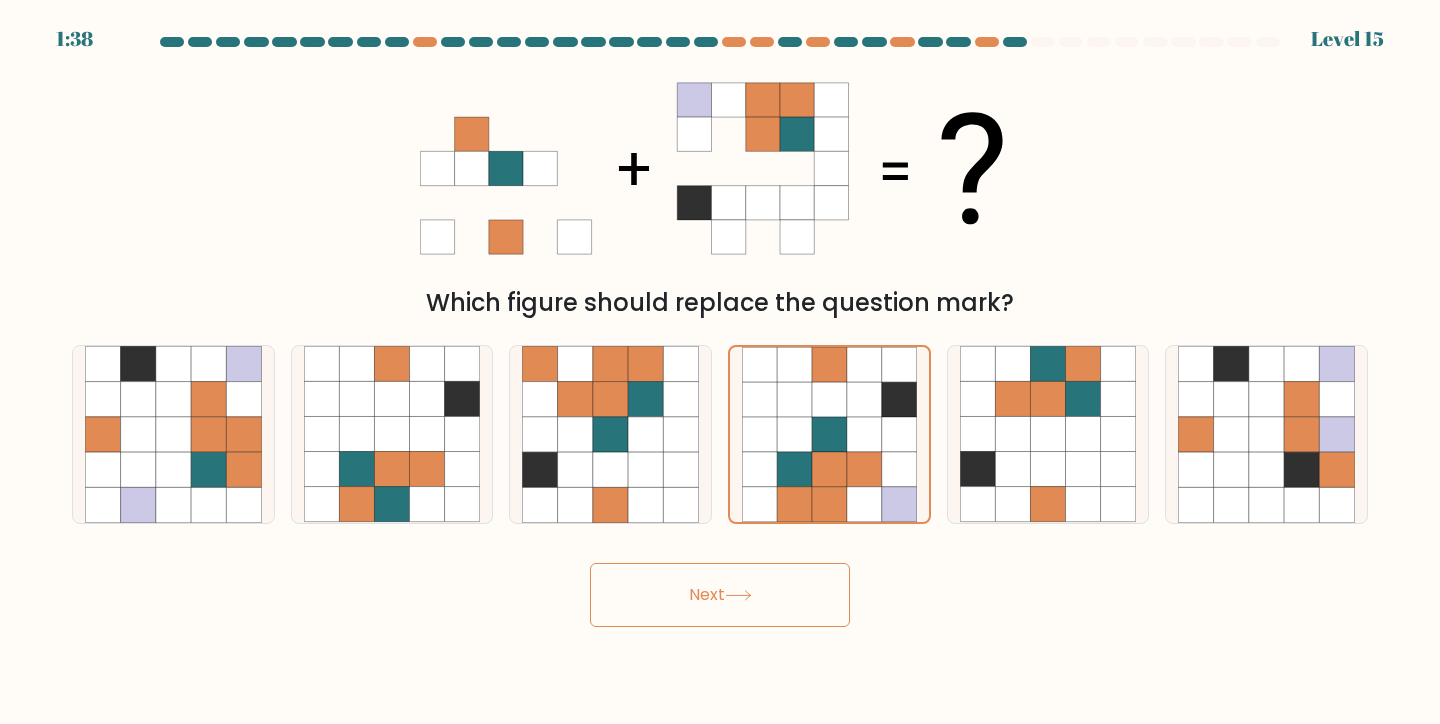 click on "Next" at bounding box center (720, 595) 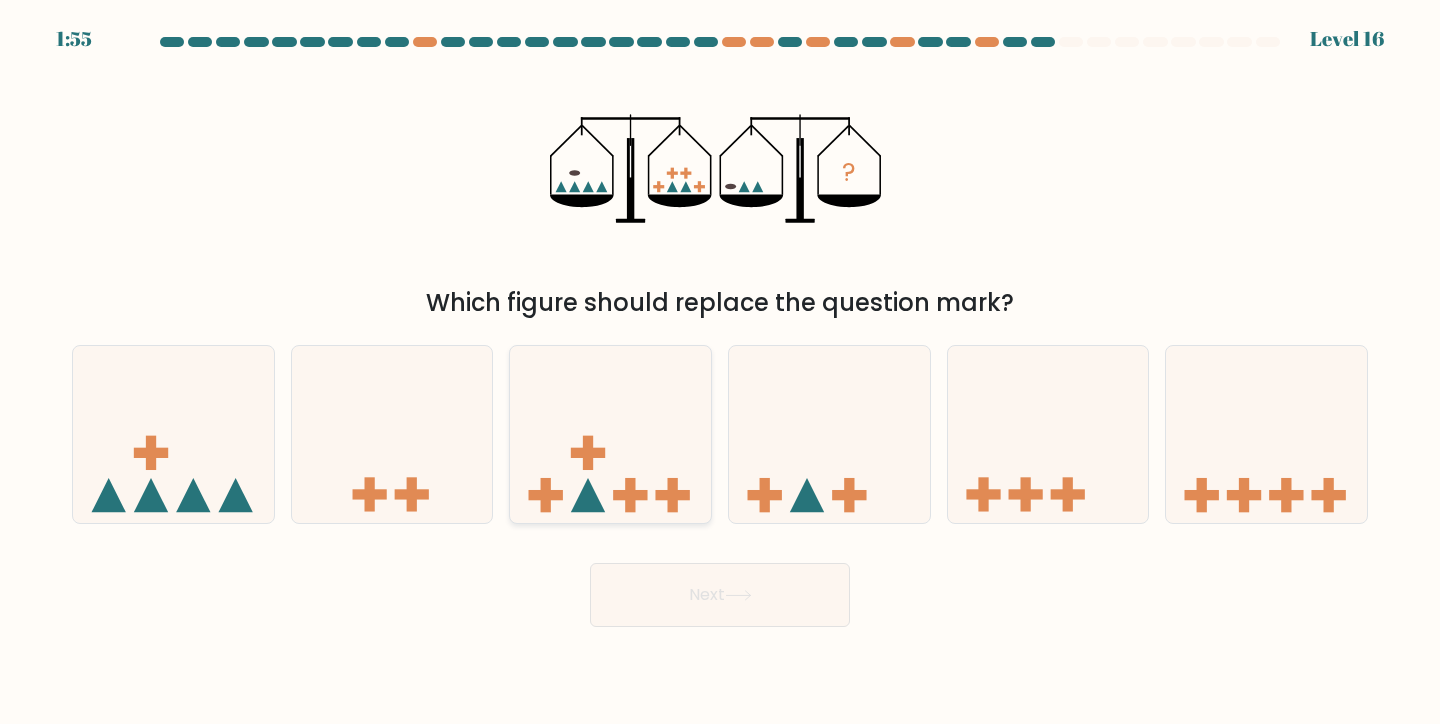 click 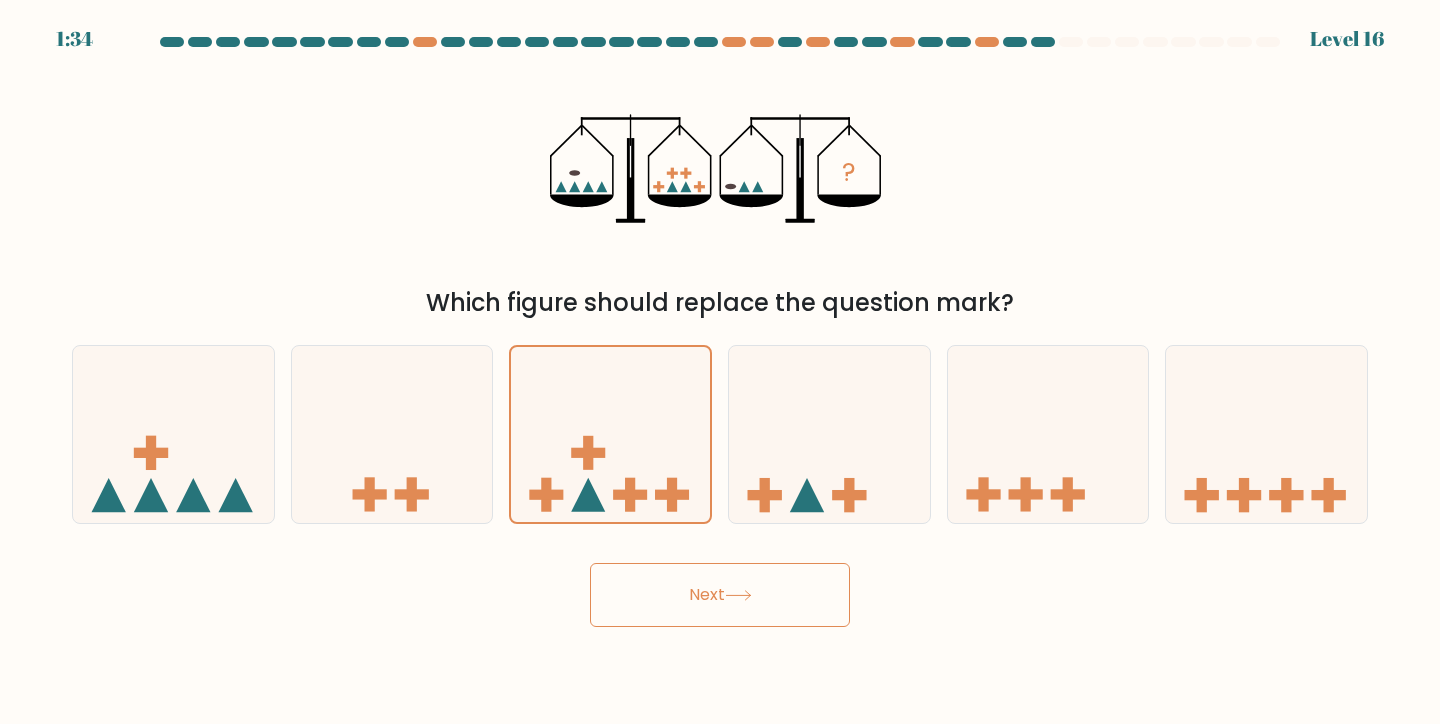 click on "?" 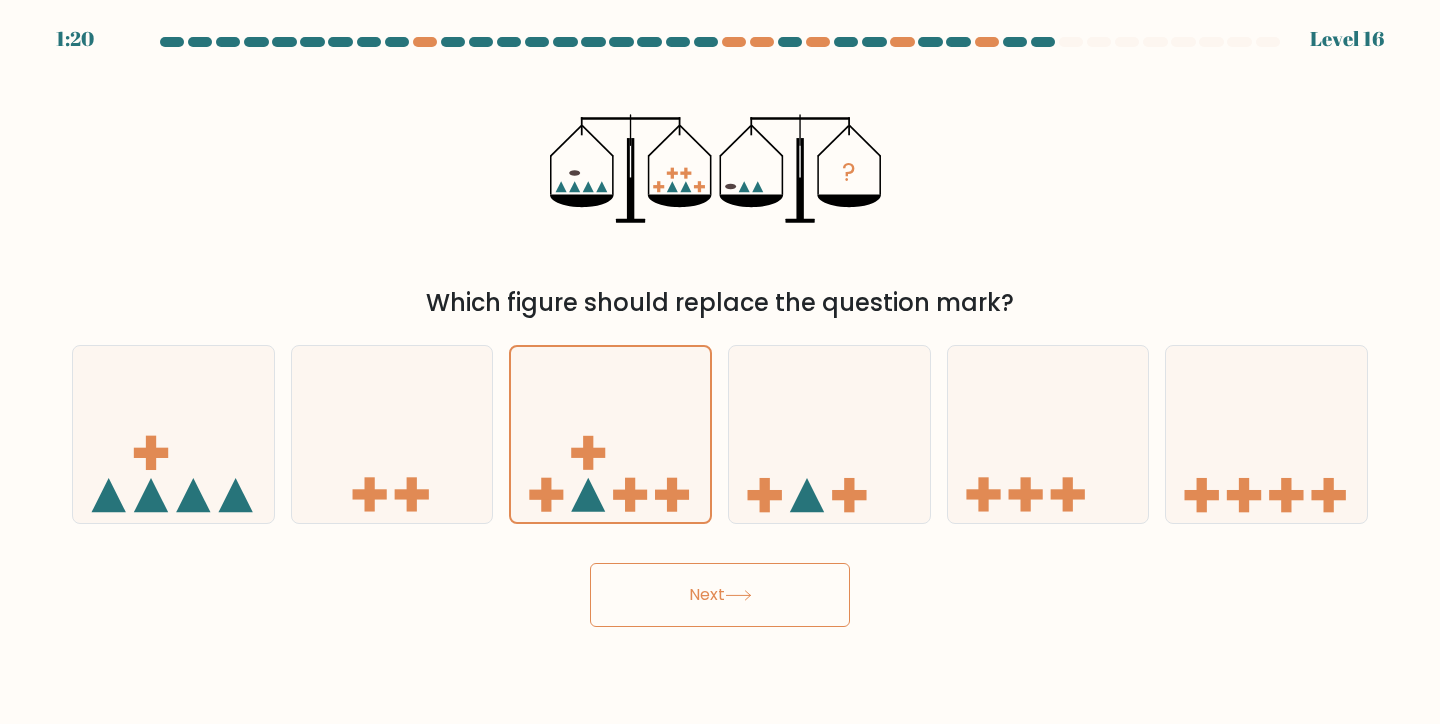 click on "?" 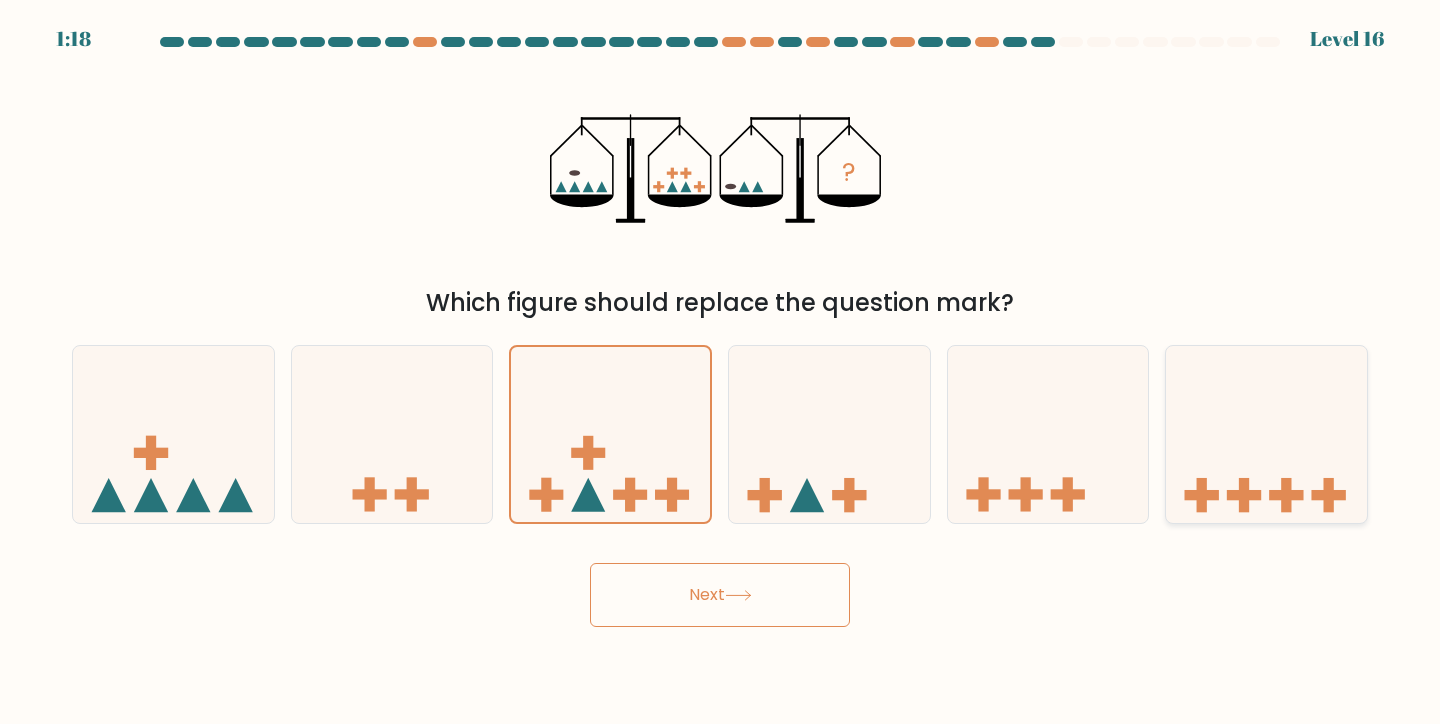 click 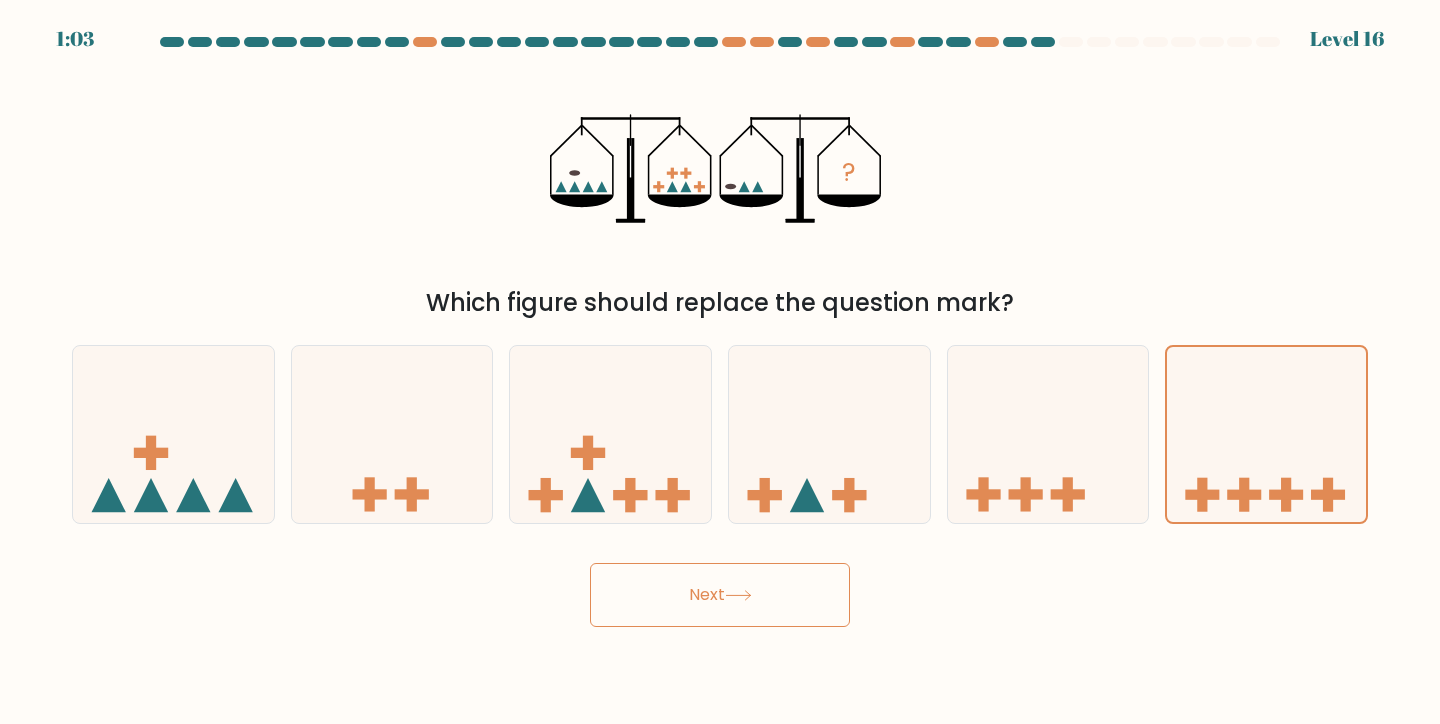 click 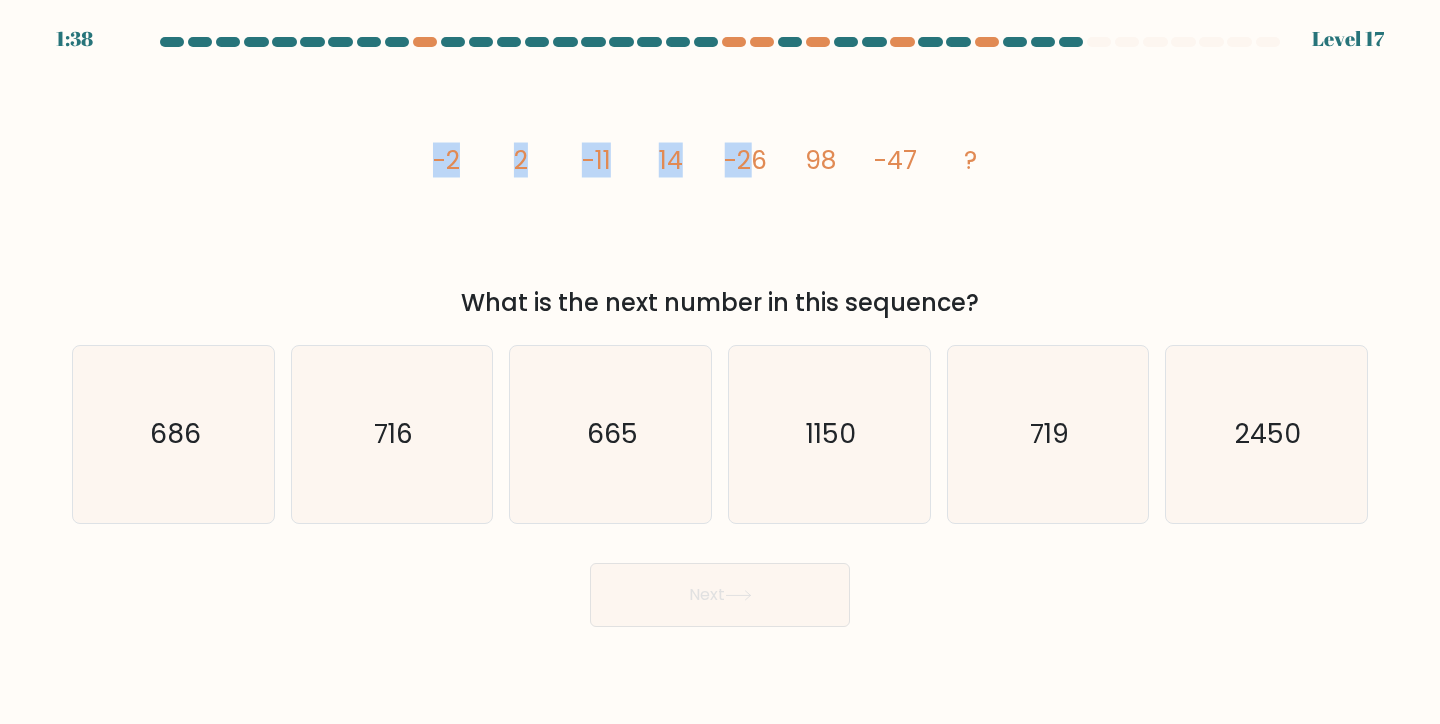drag, startPoint x: 754, startPoint y: 166, endPoint x: 734, endPoint y: 179, distance: 23.853722 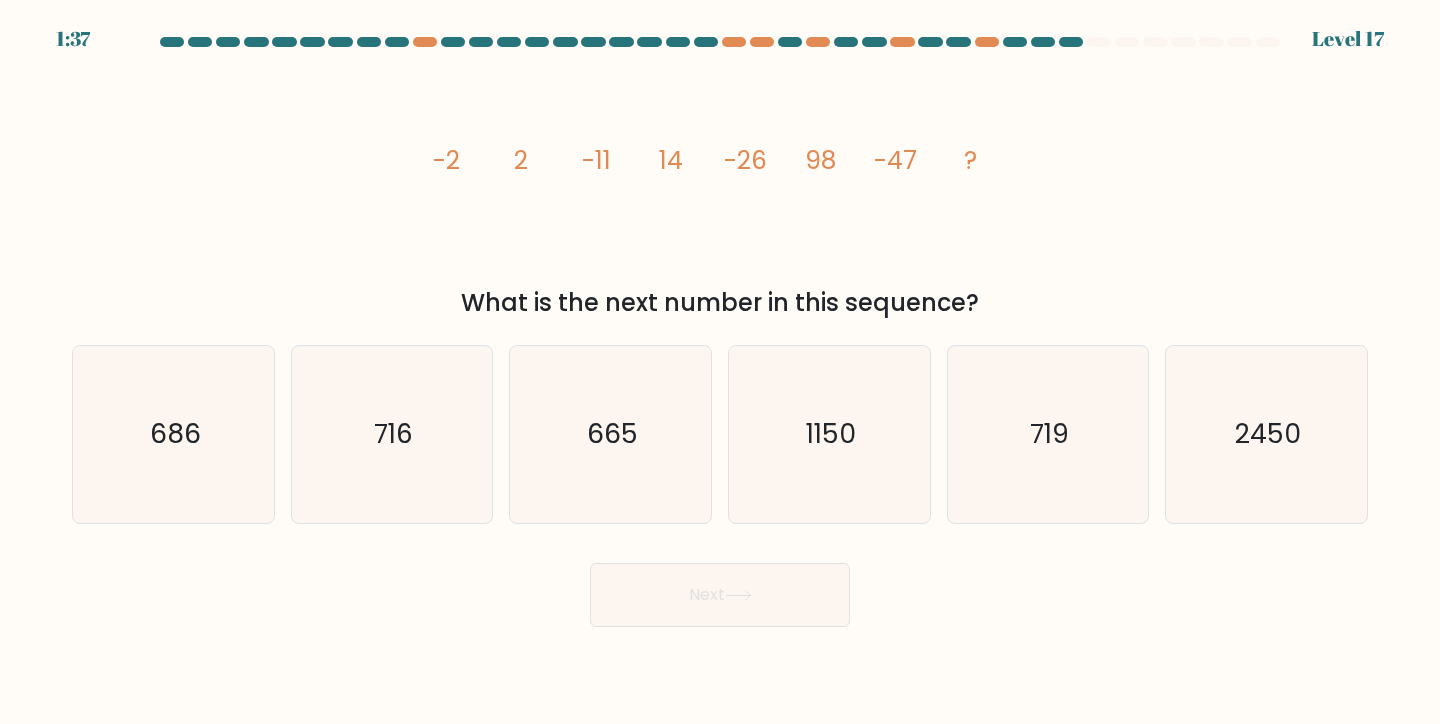 click on "image/svg+xml
-2
2
-11
14
-26
98
-47
?" 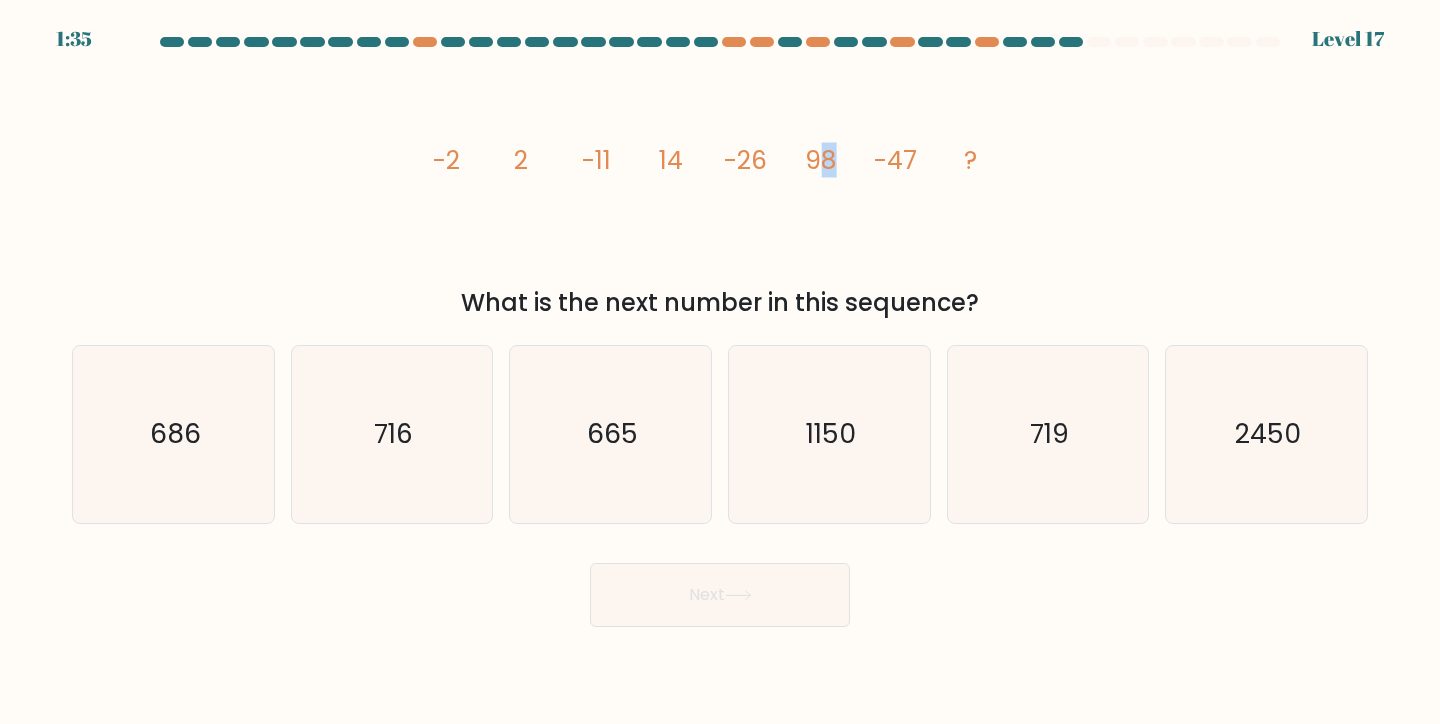 drag, startPoint x: 833, startPoint y: 163, endPoint x: 826, endPoint y: 172, distance: 11.401754 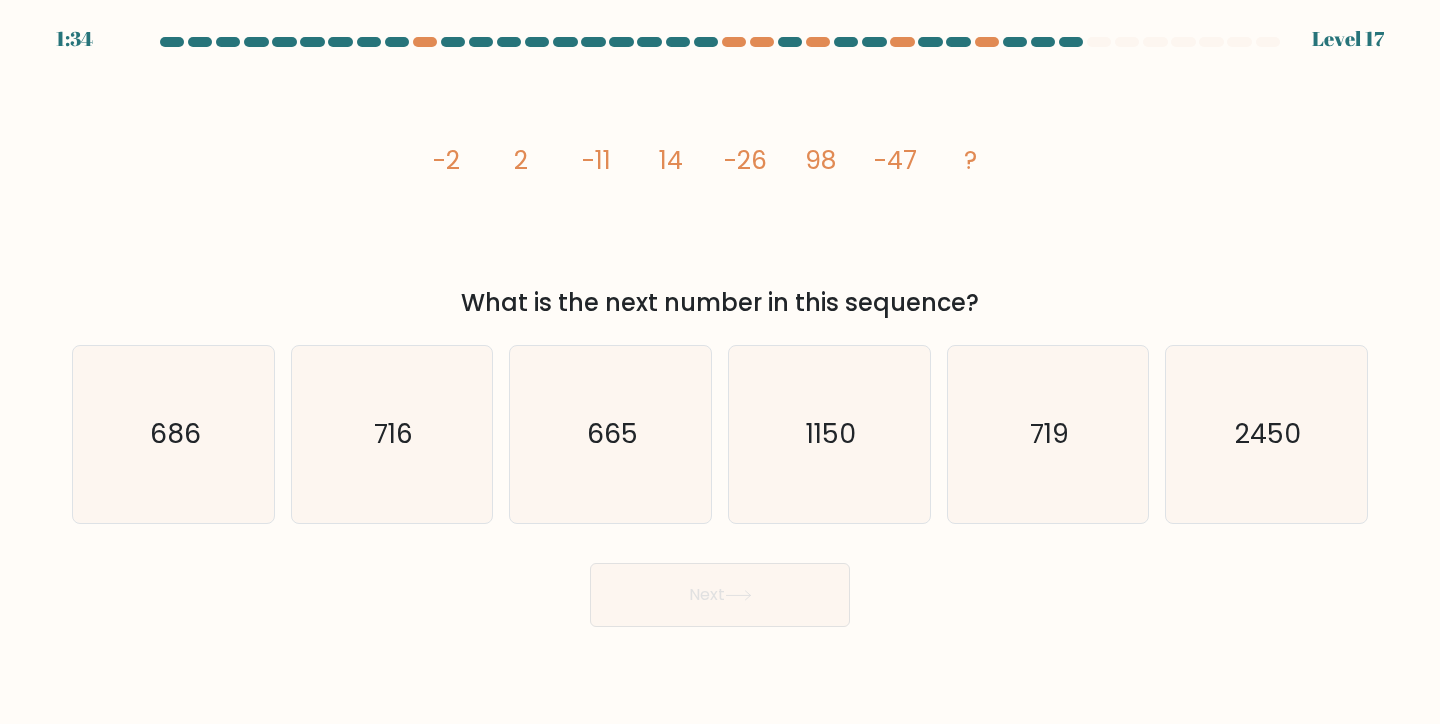 click on "98" 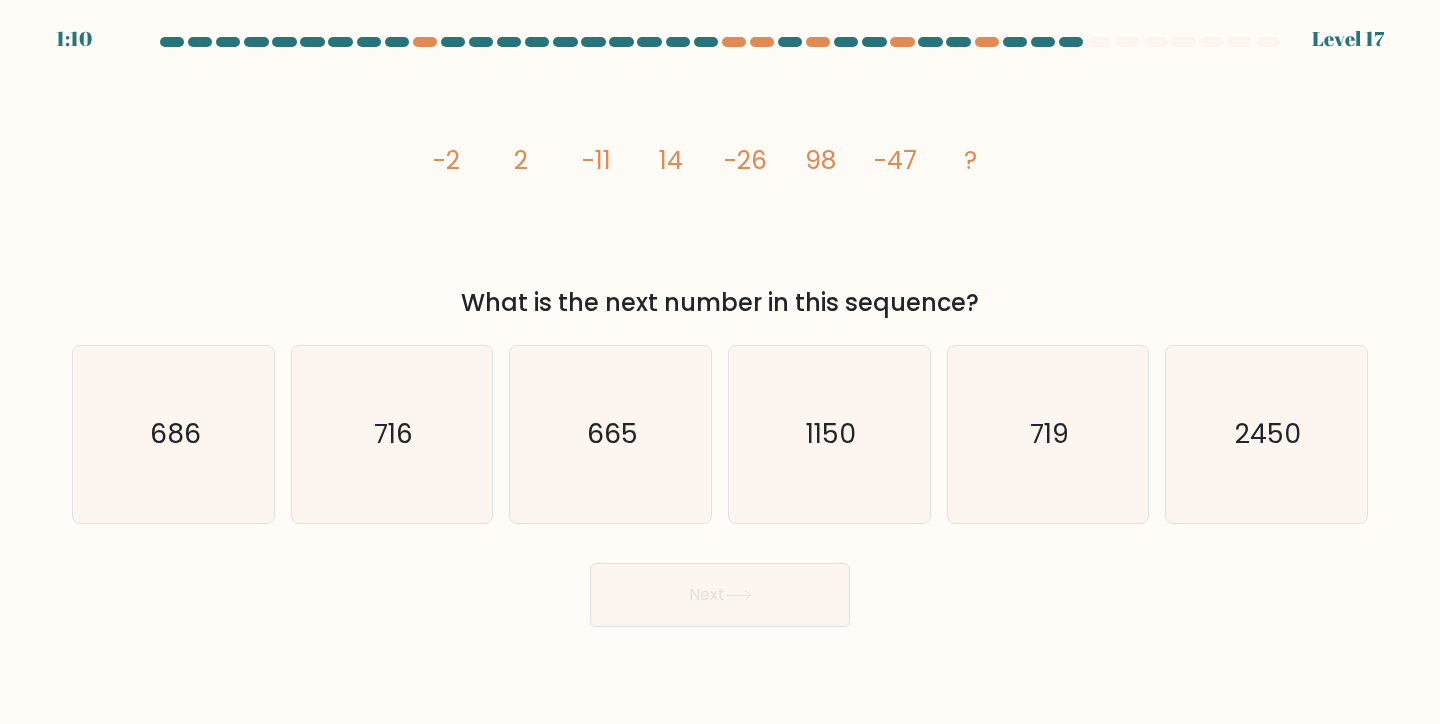 click on "98" 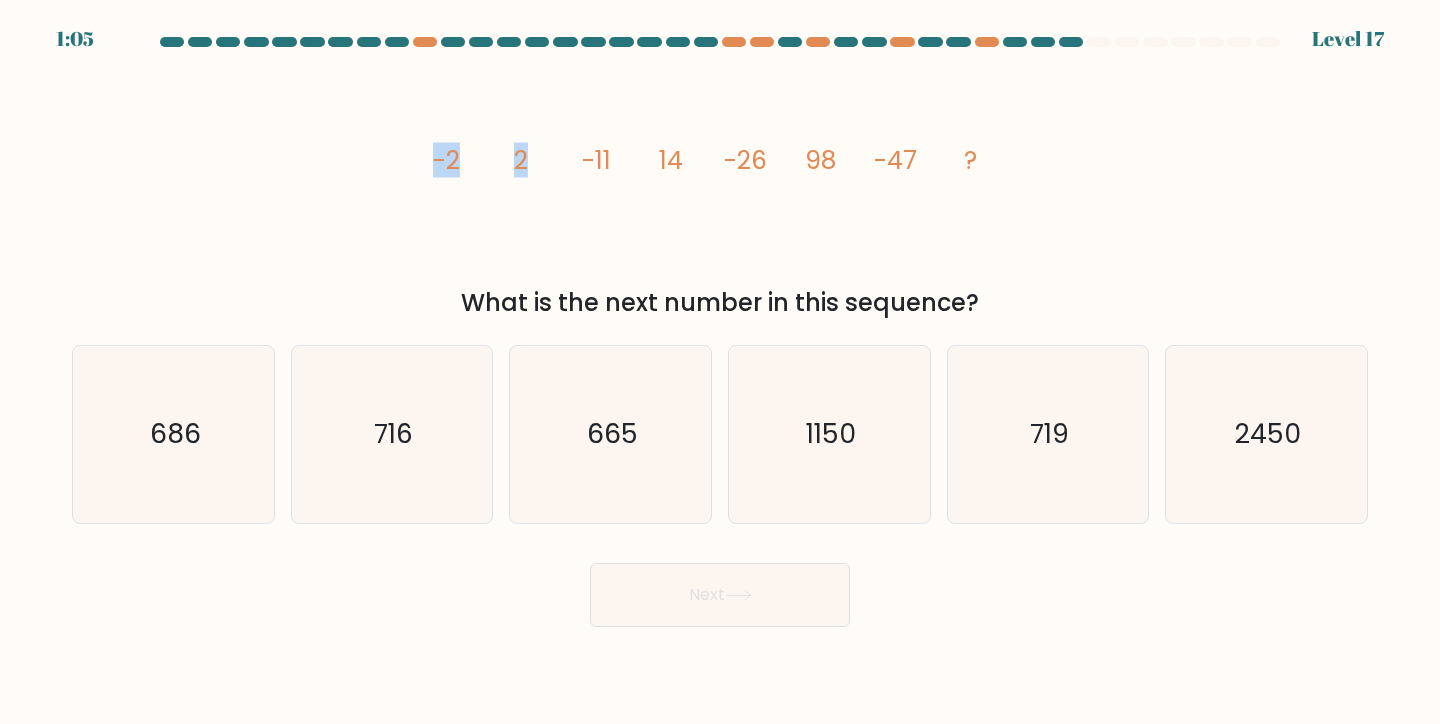 drag, startPoint x: 525, startPoint y: 166, endPoint x: 554, endPoint y: 170, distance: 29.274563 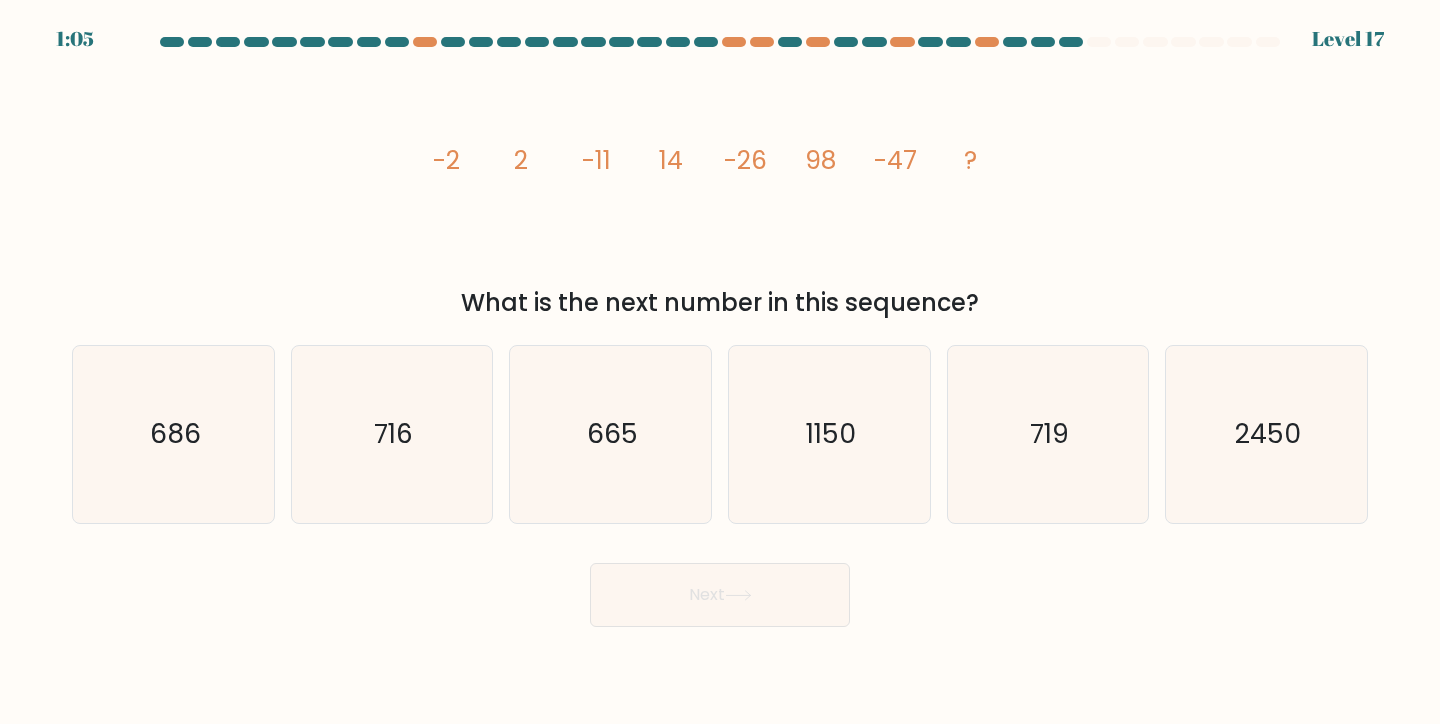 click on "-11" 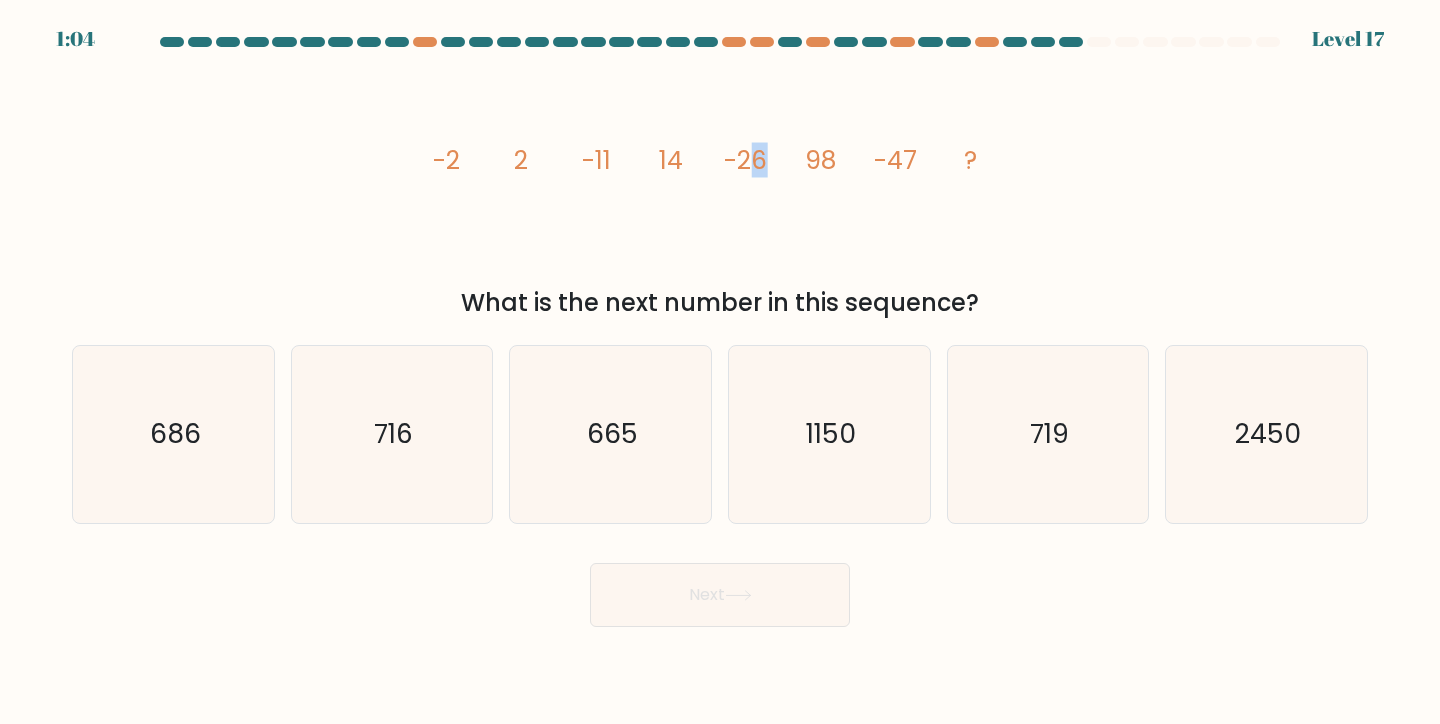 drag, startPoint x: 750, startPoint y: 157, endPoint x: 763, endPoint y: 162, distance: 13.928389 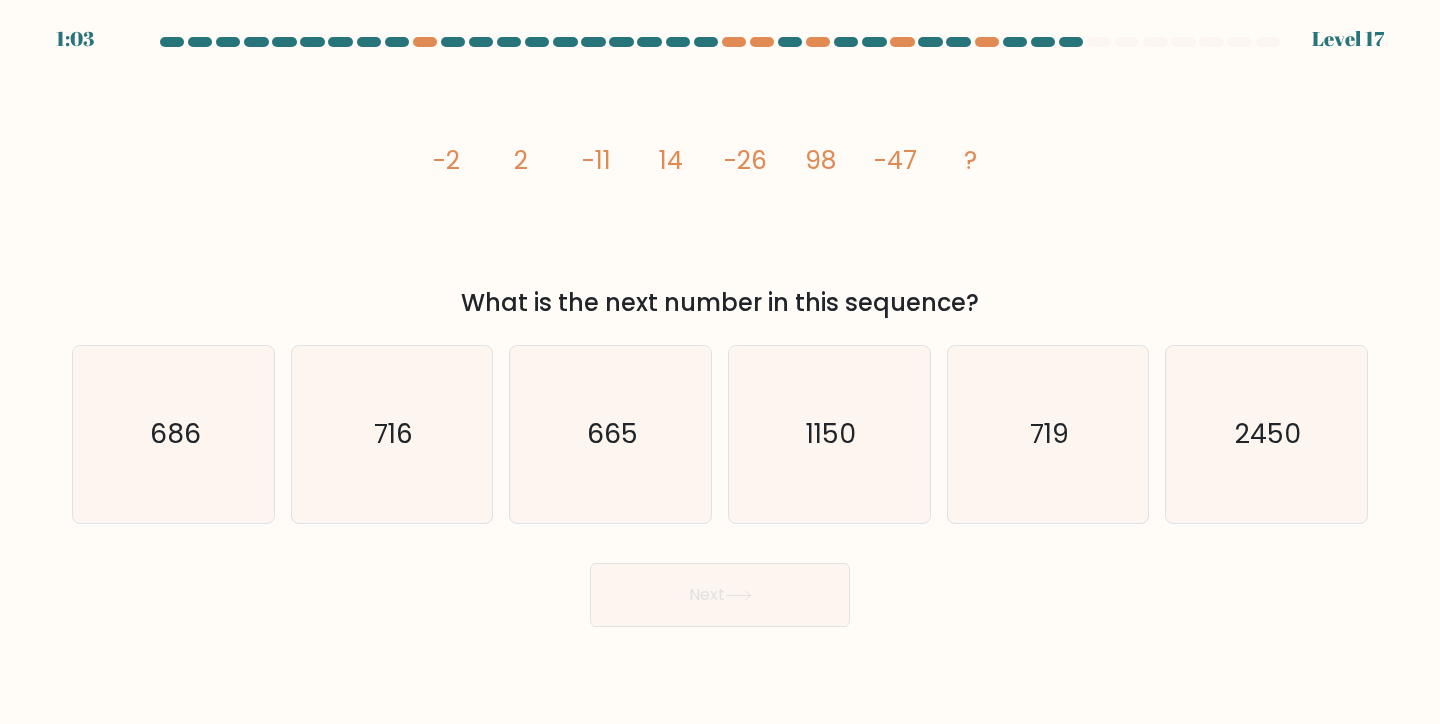 click on "-47" 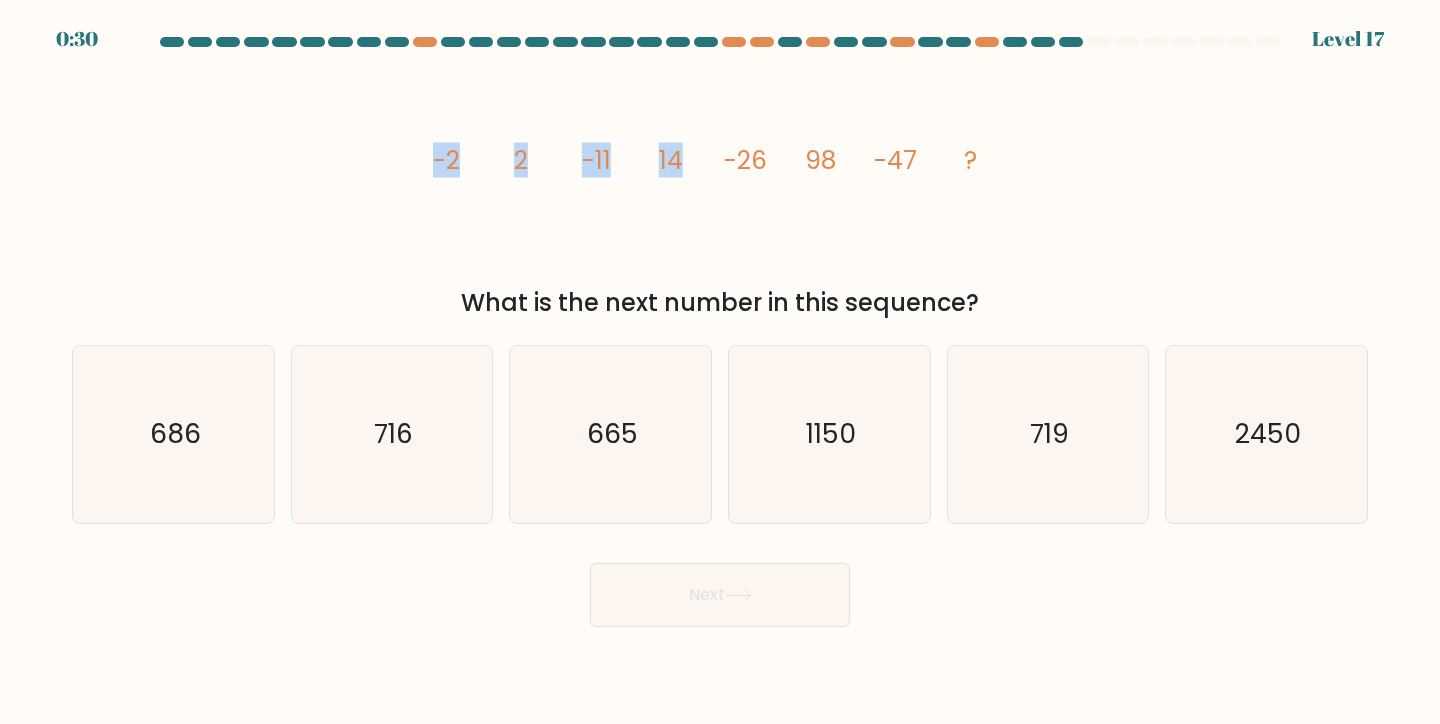 drag, startPoint x: 678, startPoint y: 165, endPoint x: 690, endPoint y: 172, distance: 13.892444 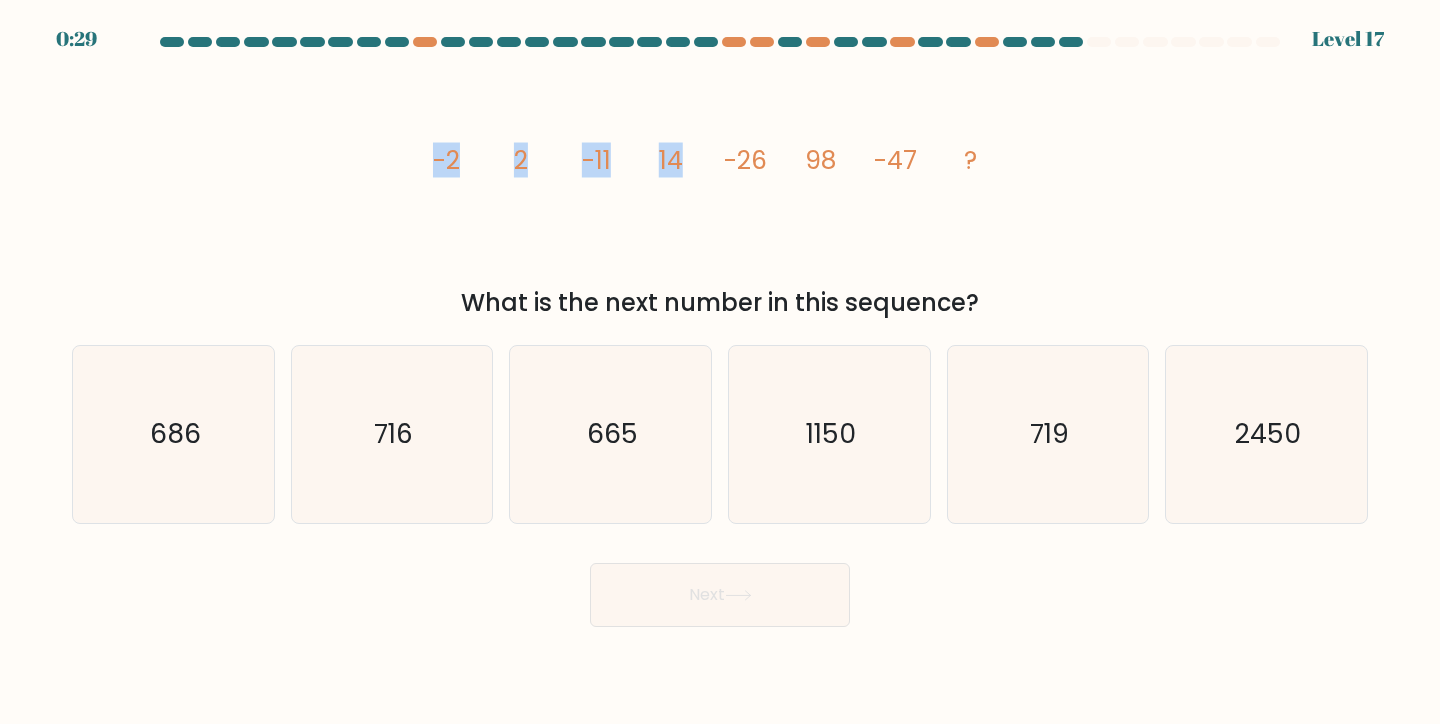 click on "14" 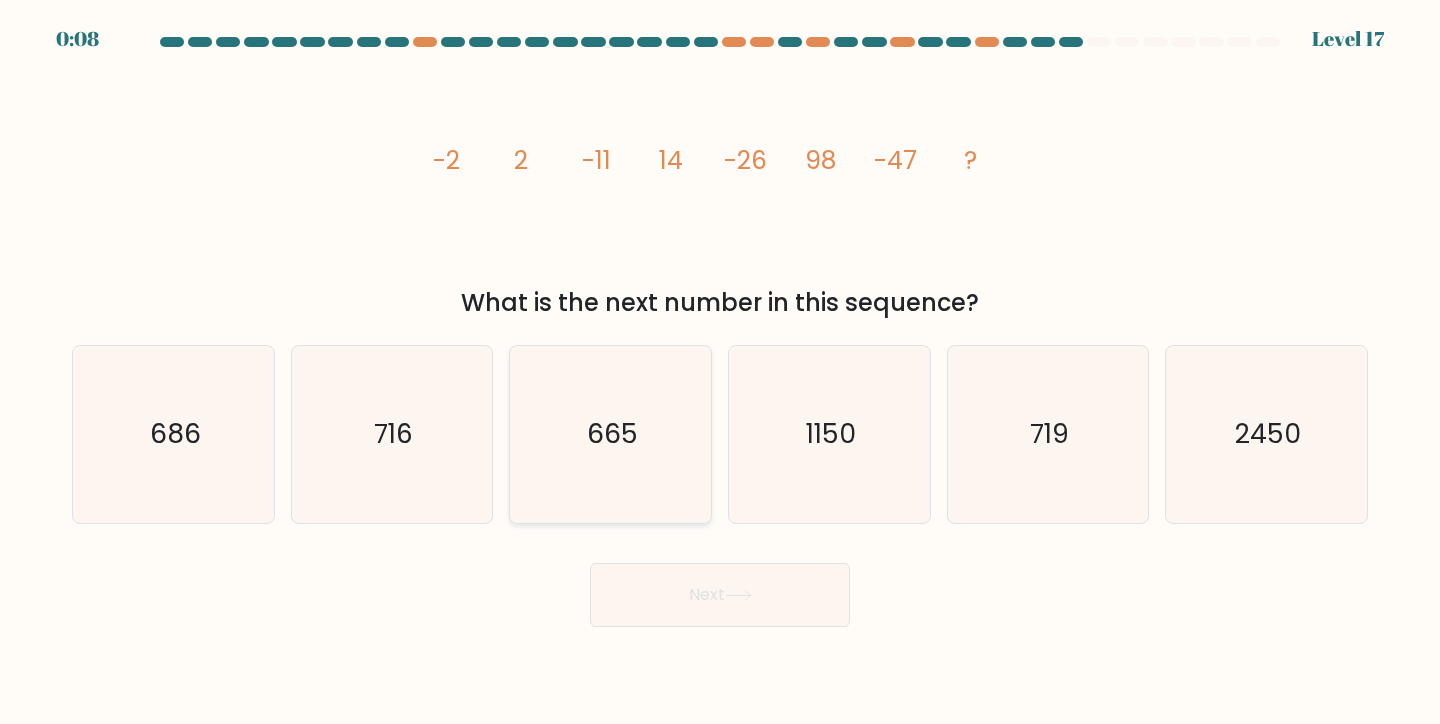click on "665" 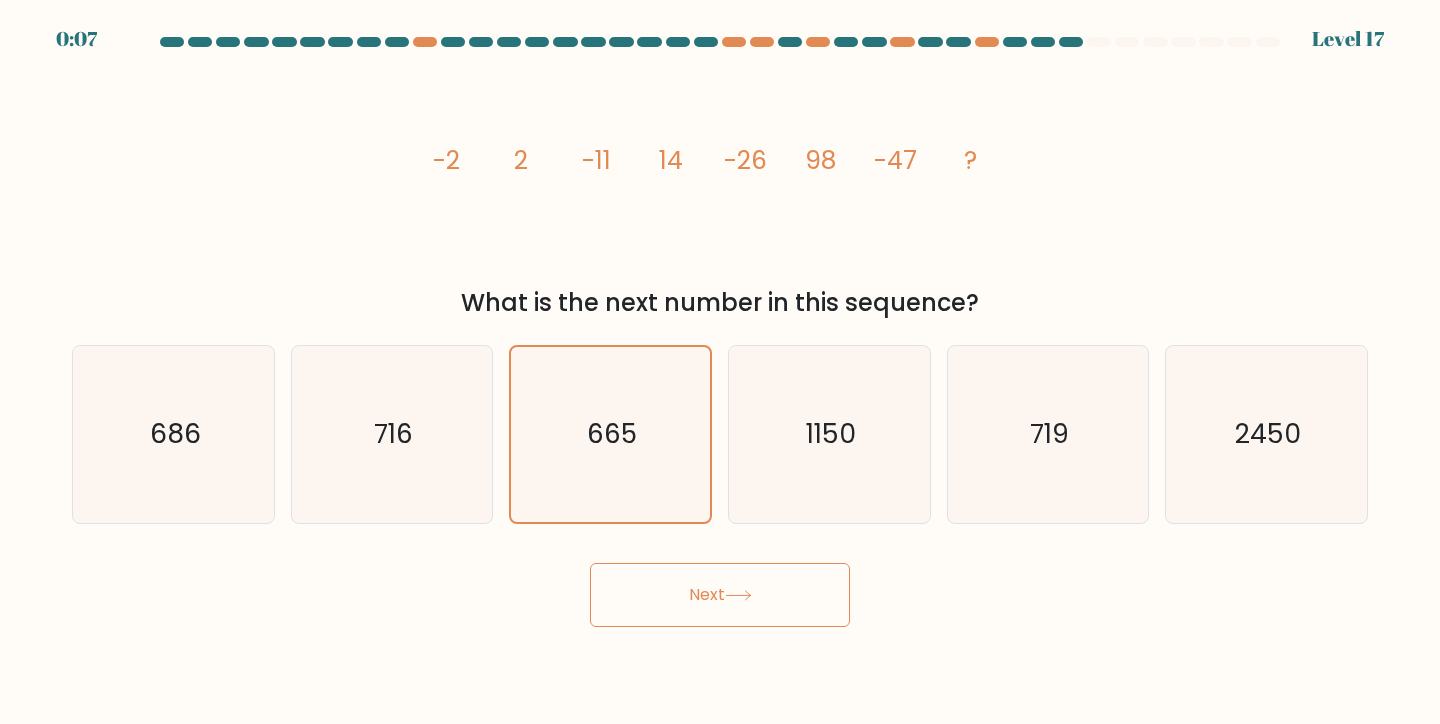 drag, startPoint x: 202, startPoint y: 449, endPoint x: 466, endPoint y: 581, distance: 295.16098 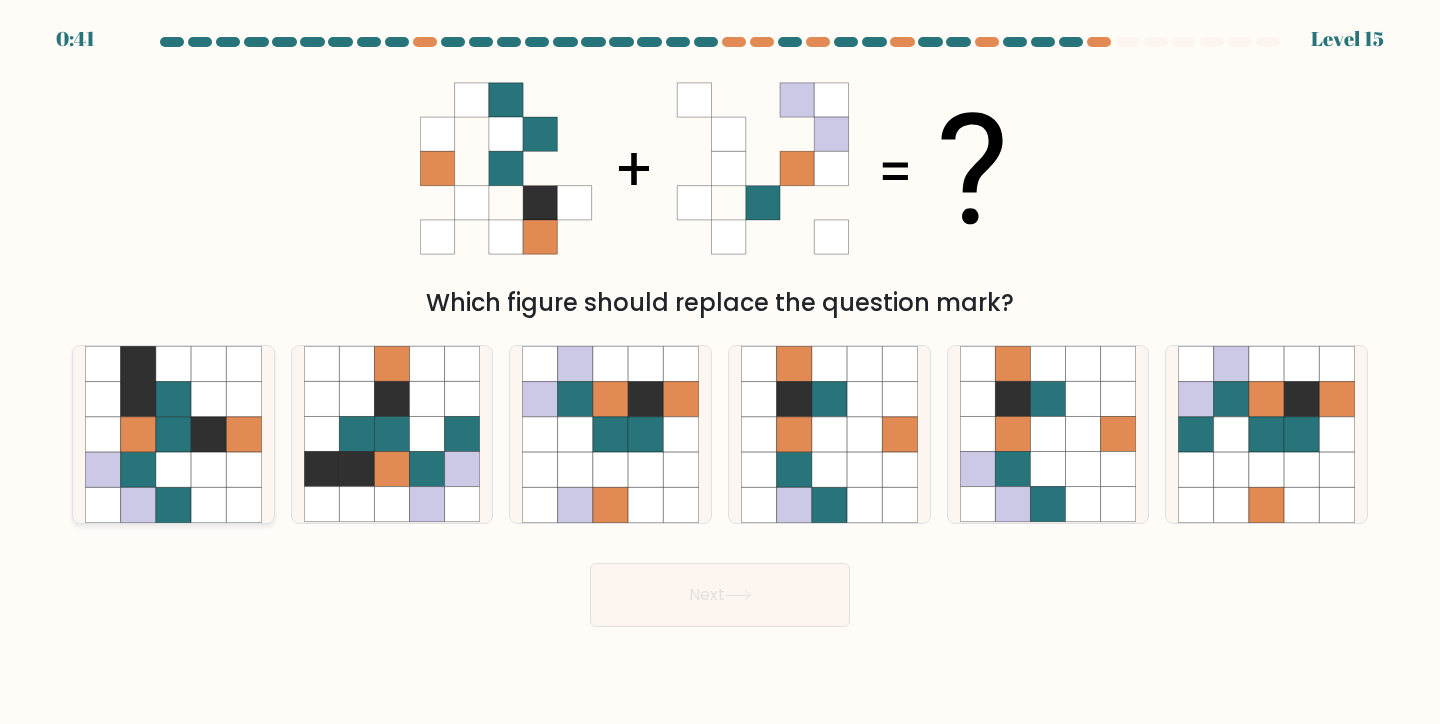 click 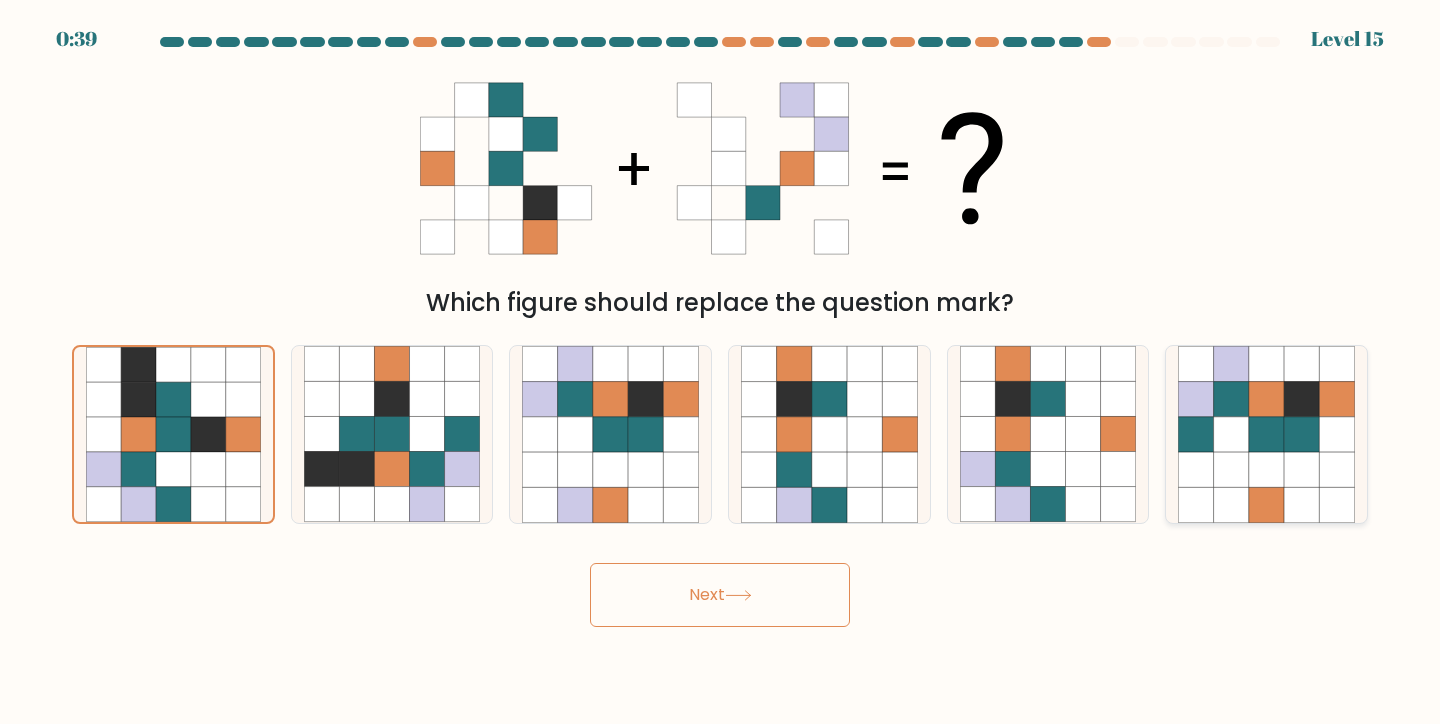 click 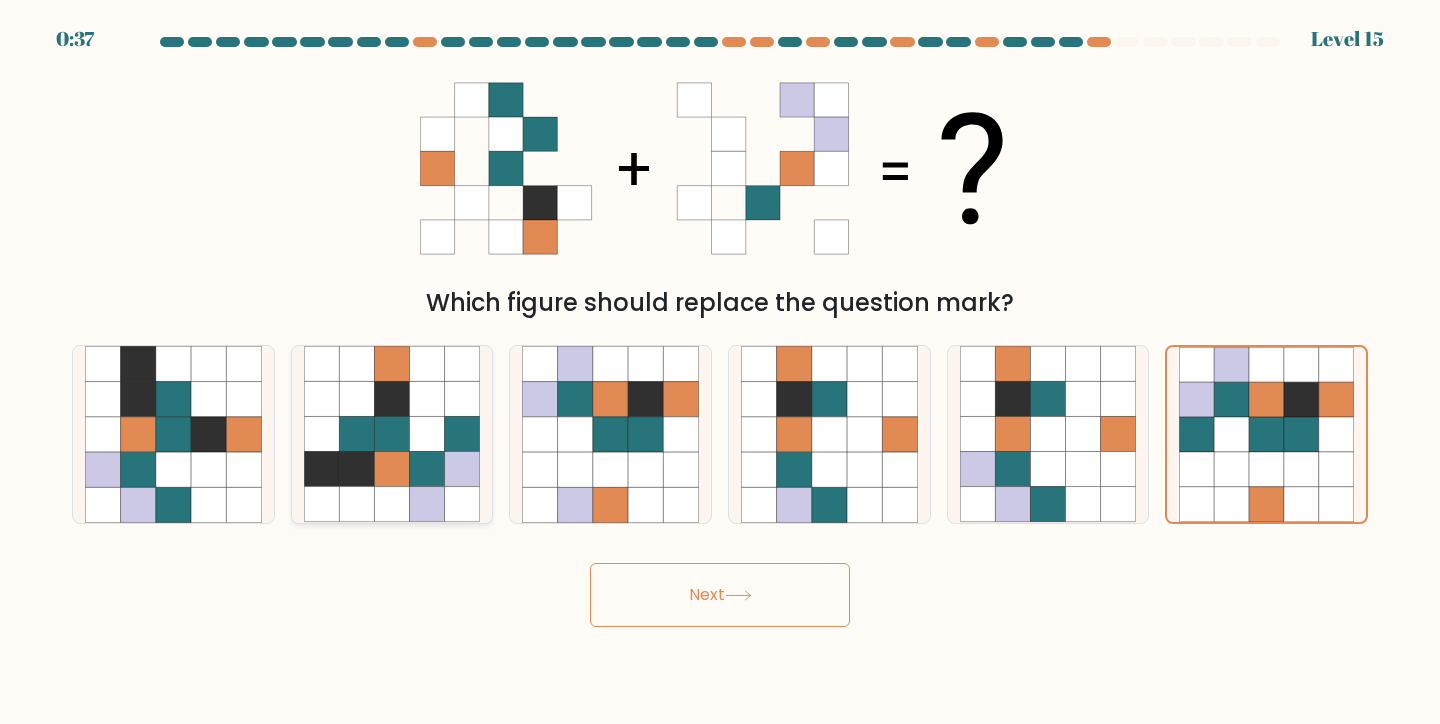 click 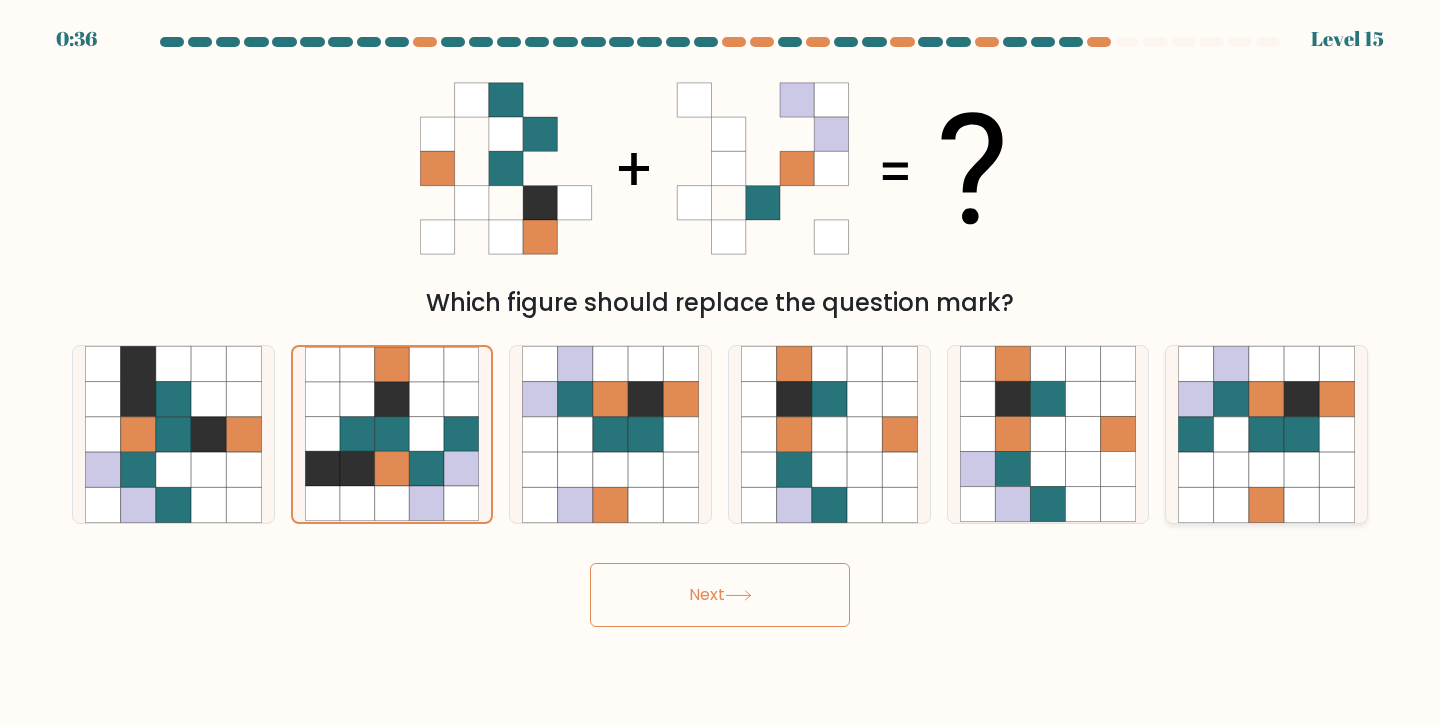 click 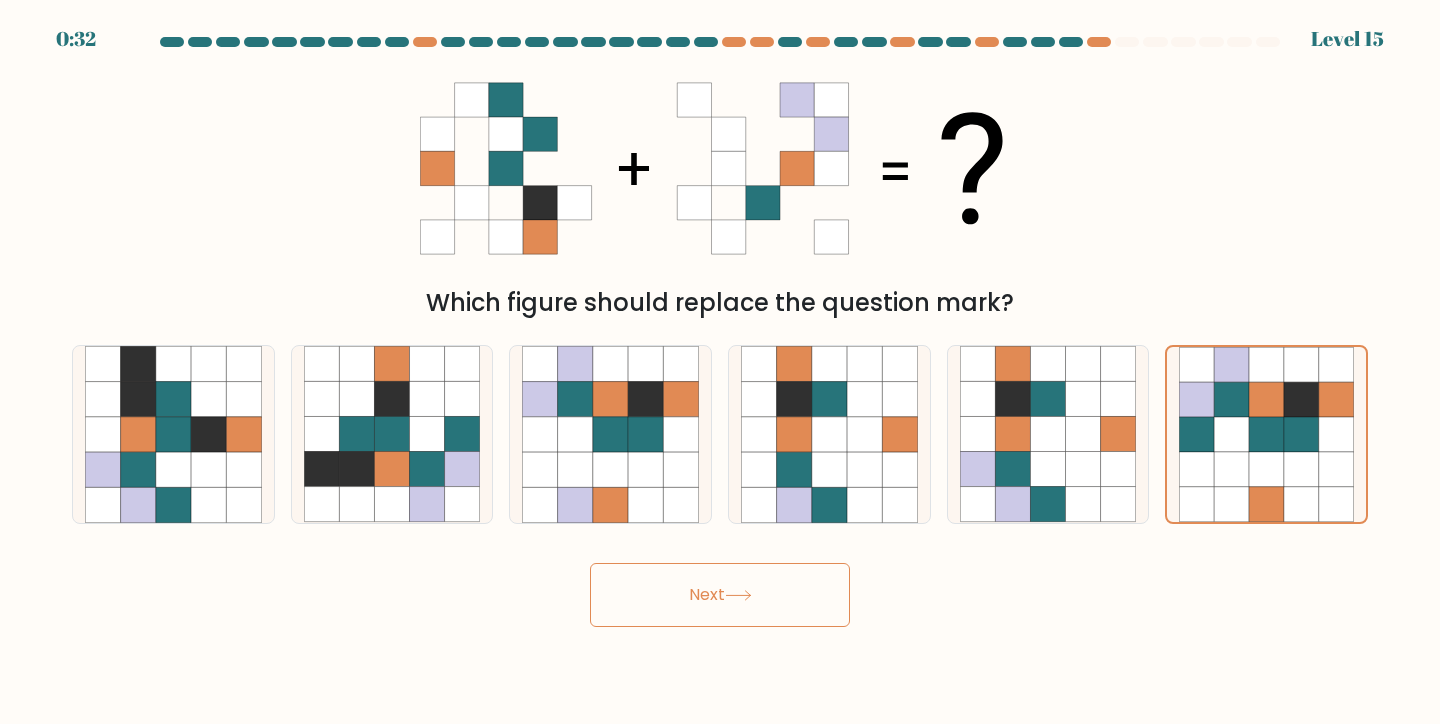click on "Next" at bounding box center [720, 595] 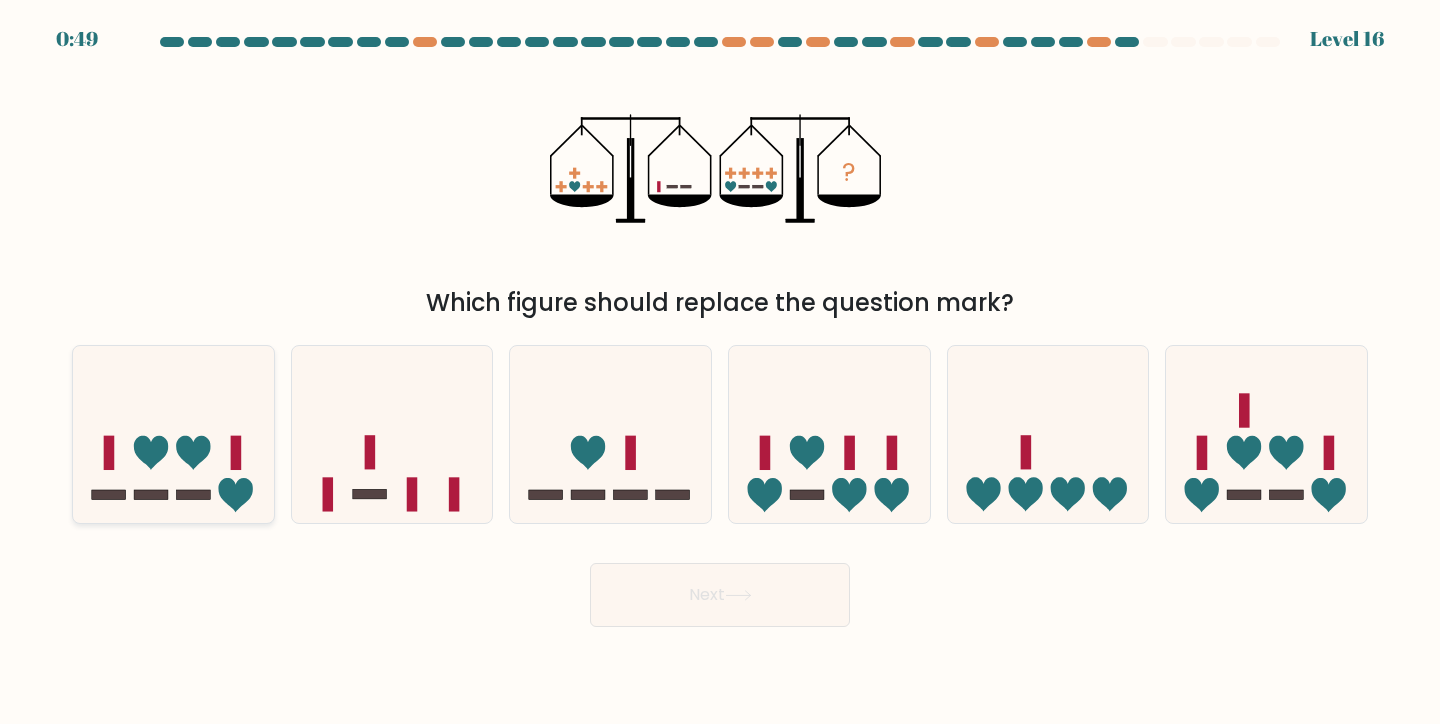 click 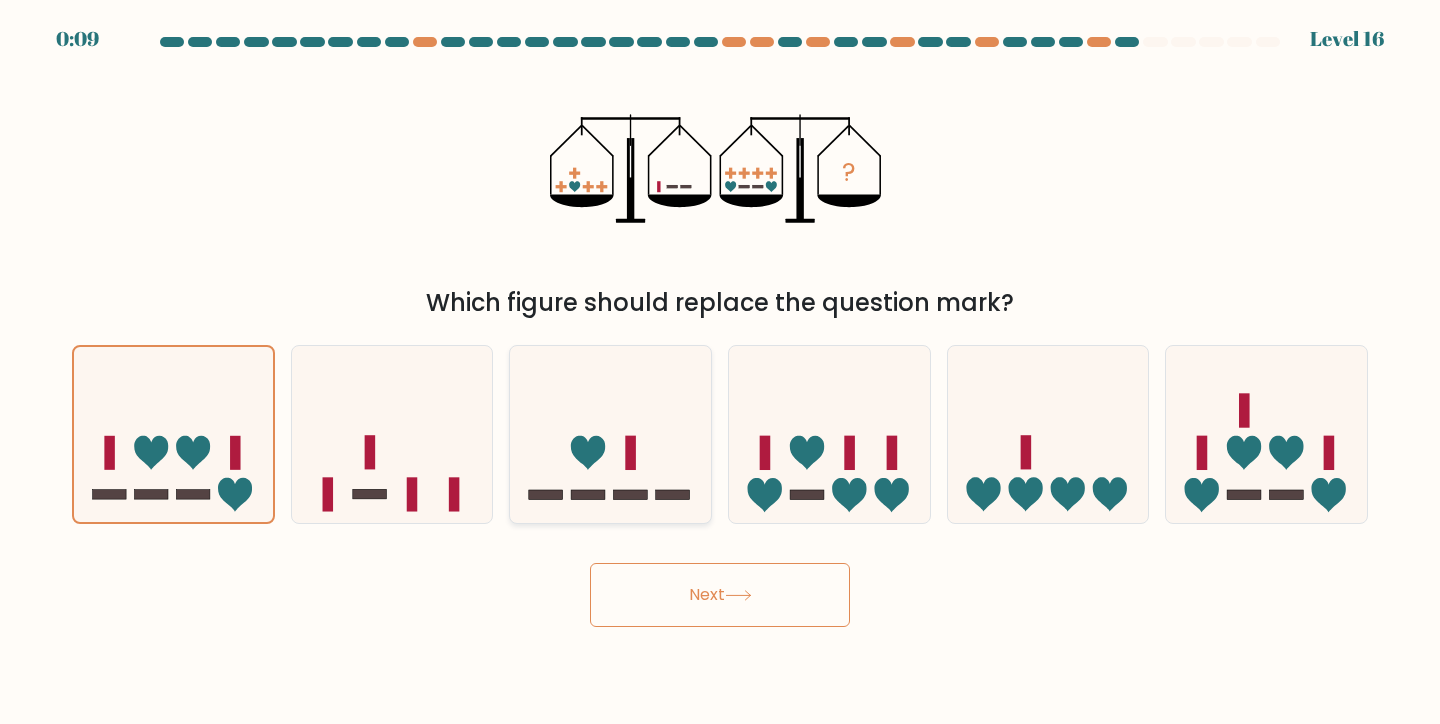 click 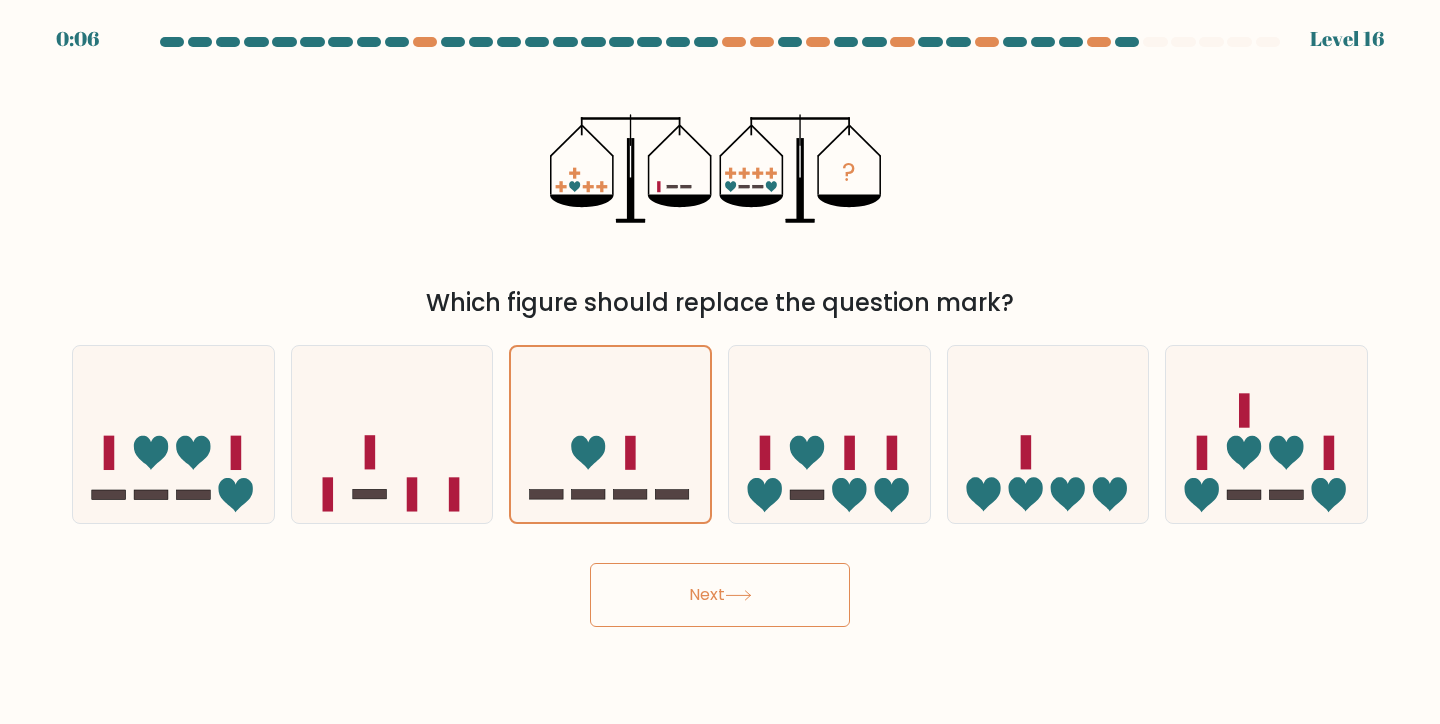 click on "Next" at bounding box center [720, 595] 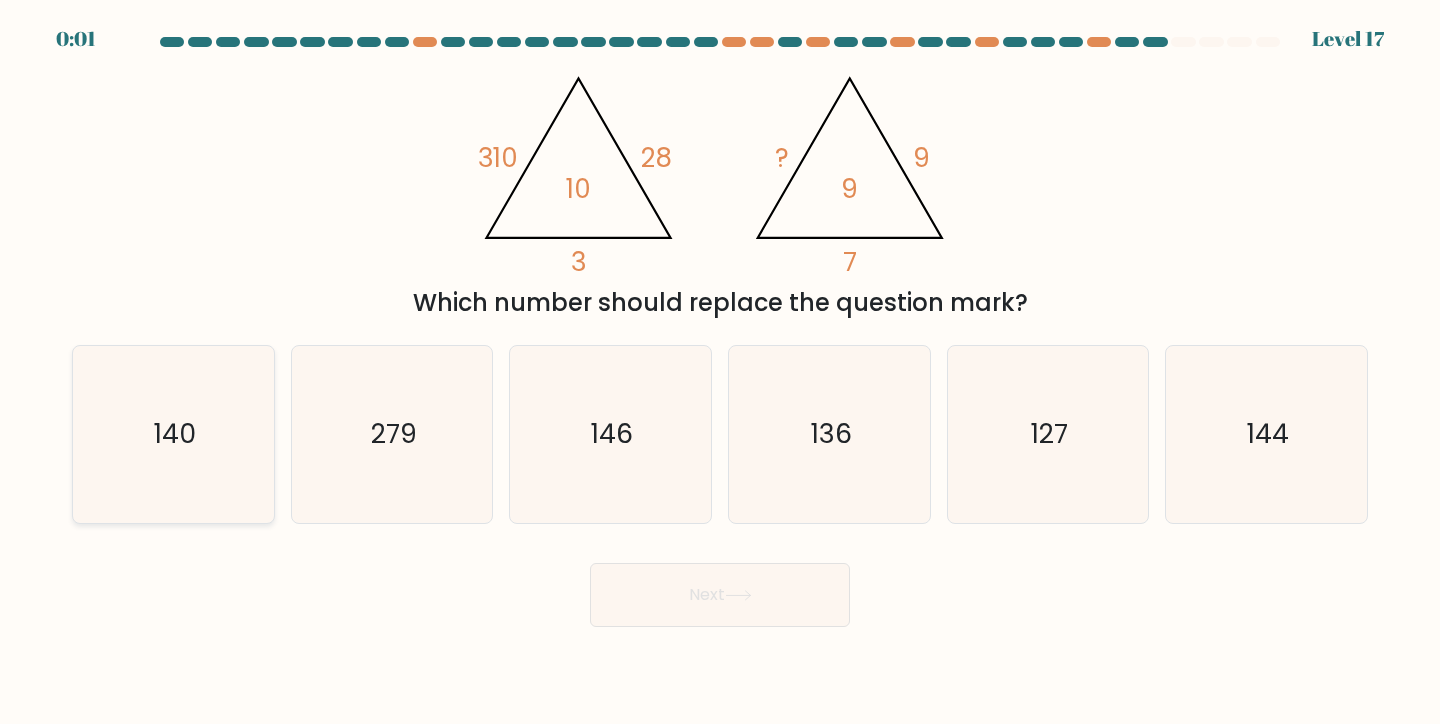 click on "140" 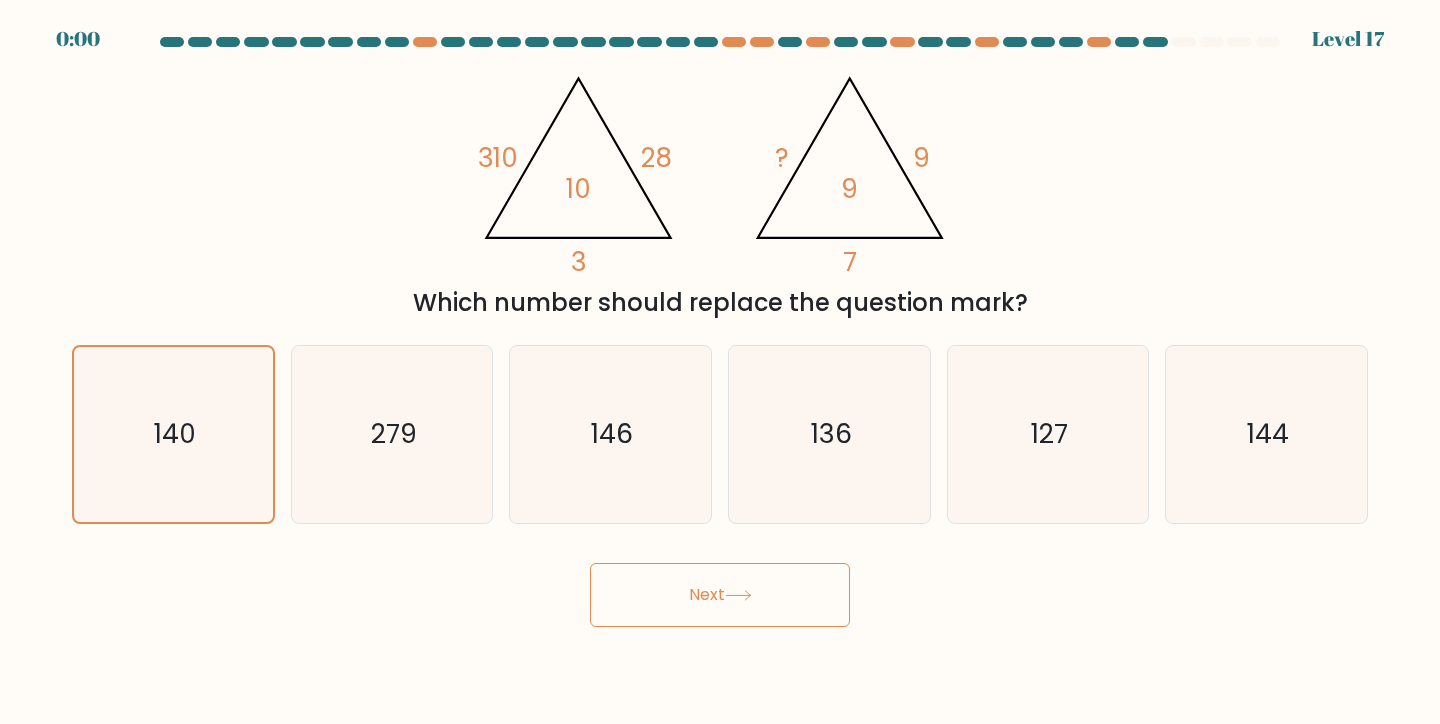 click on "Next" at bounding box center [720, 595] 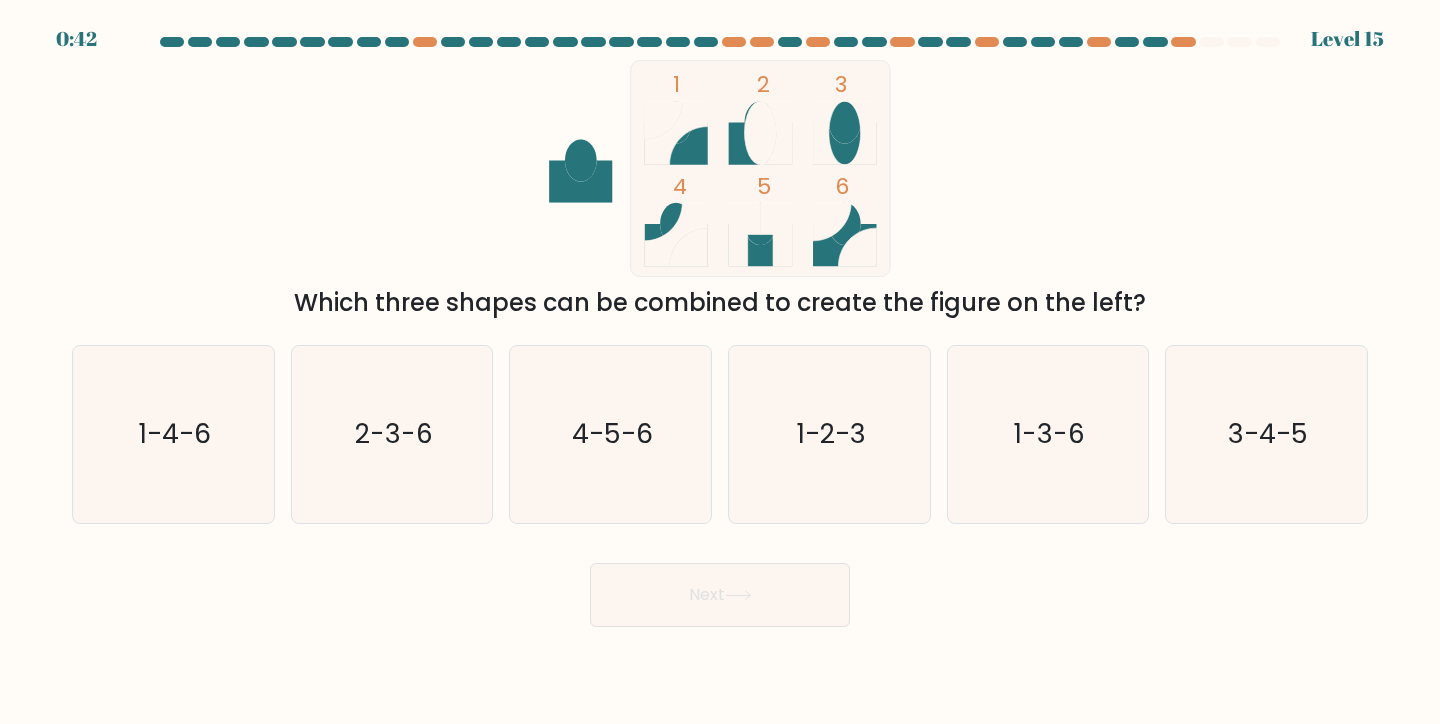 drag, startPoint x: 675, startPoint y: 326, endPoint x: 995, endPoint y: 296, distance: 321.40317 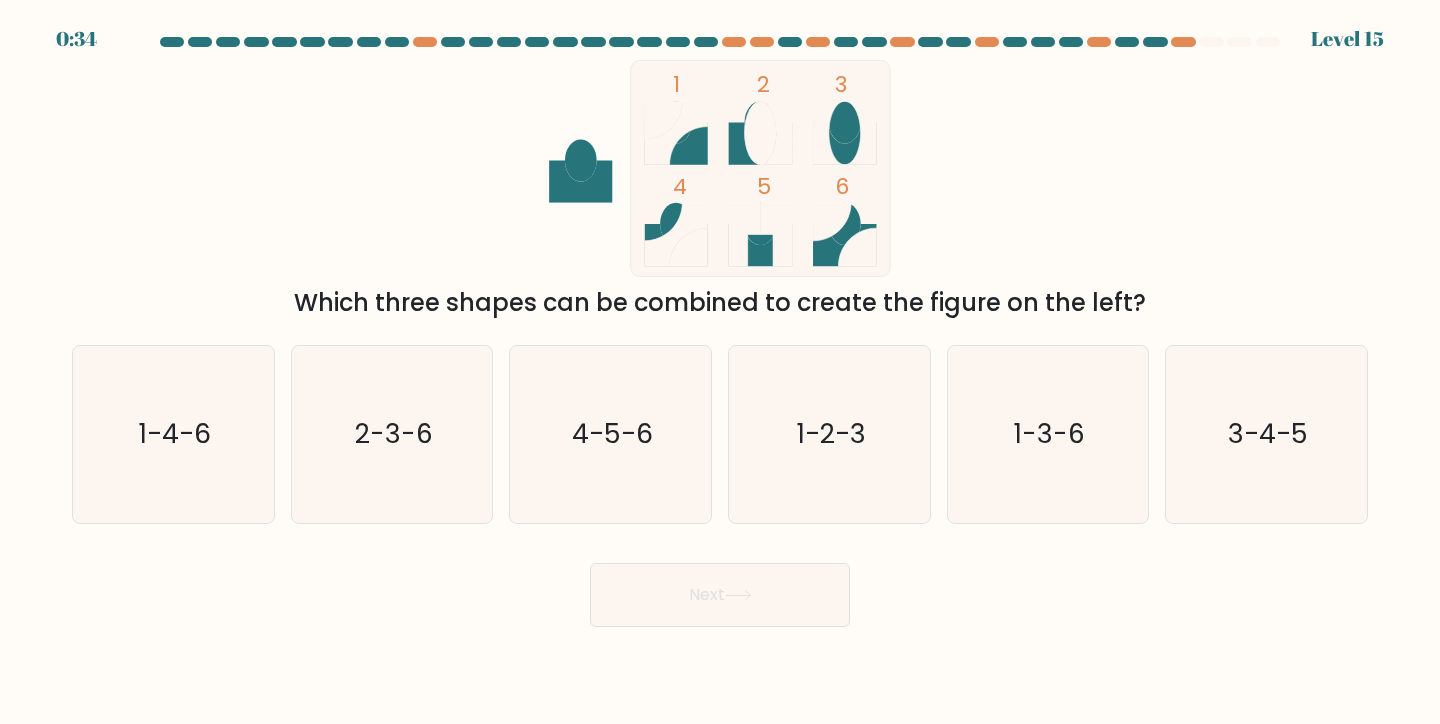 click 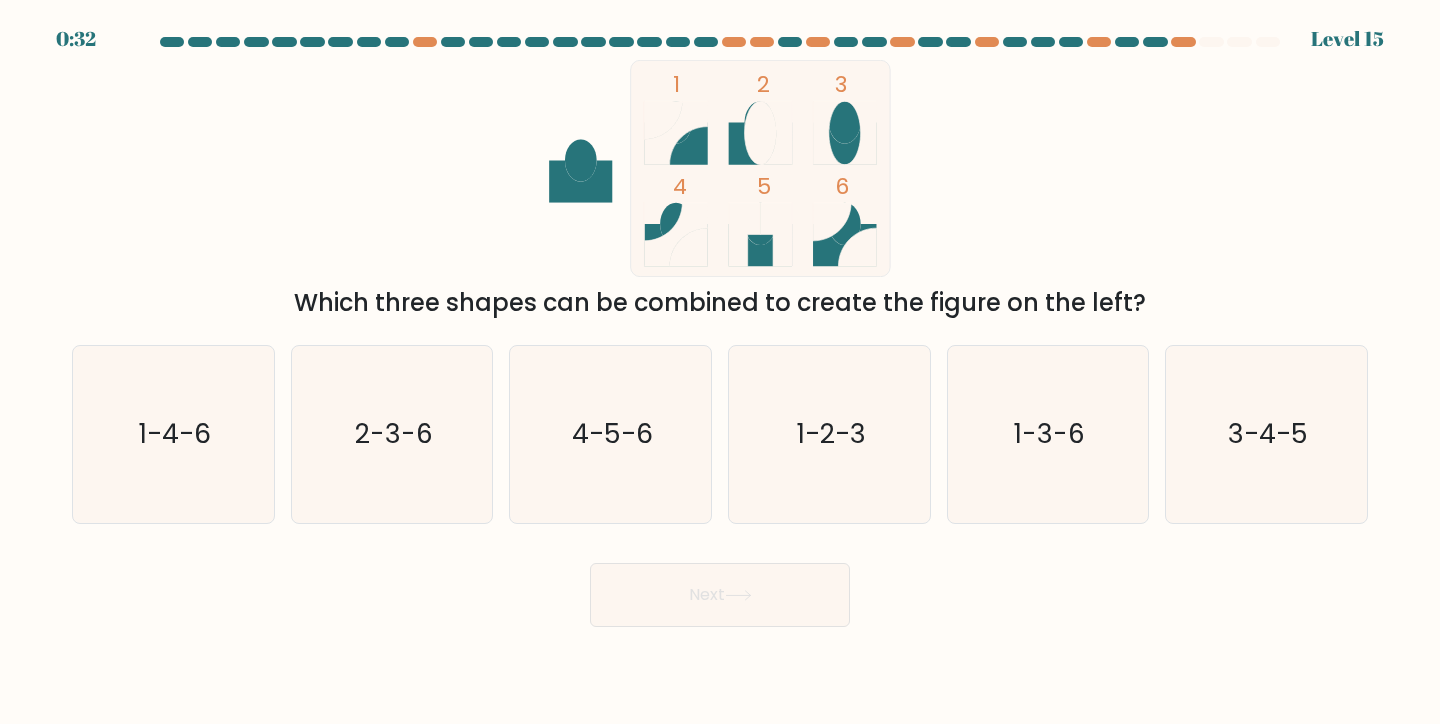 click 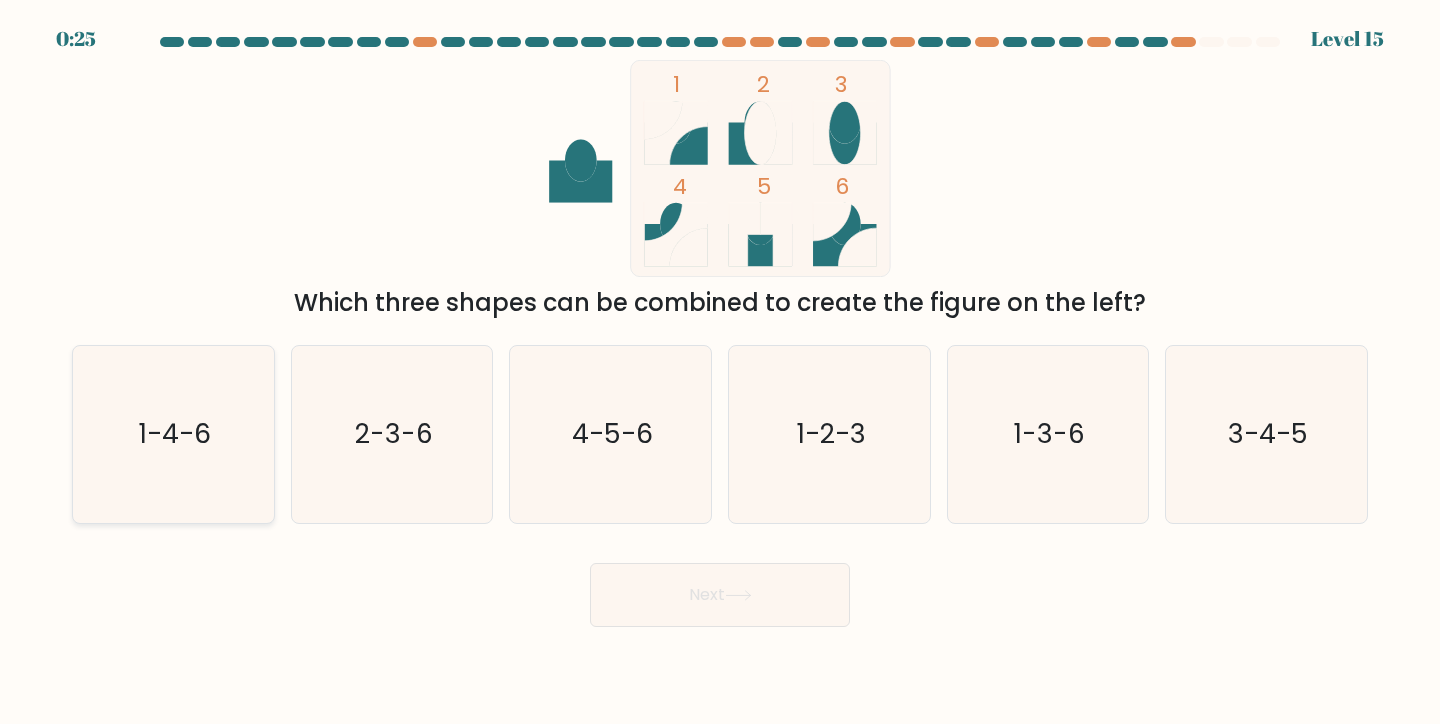 click on "1-4-6" 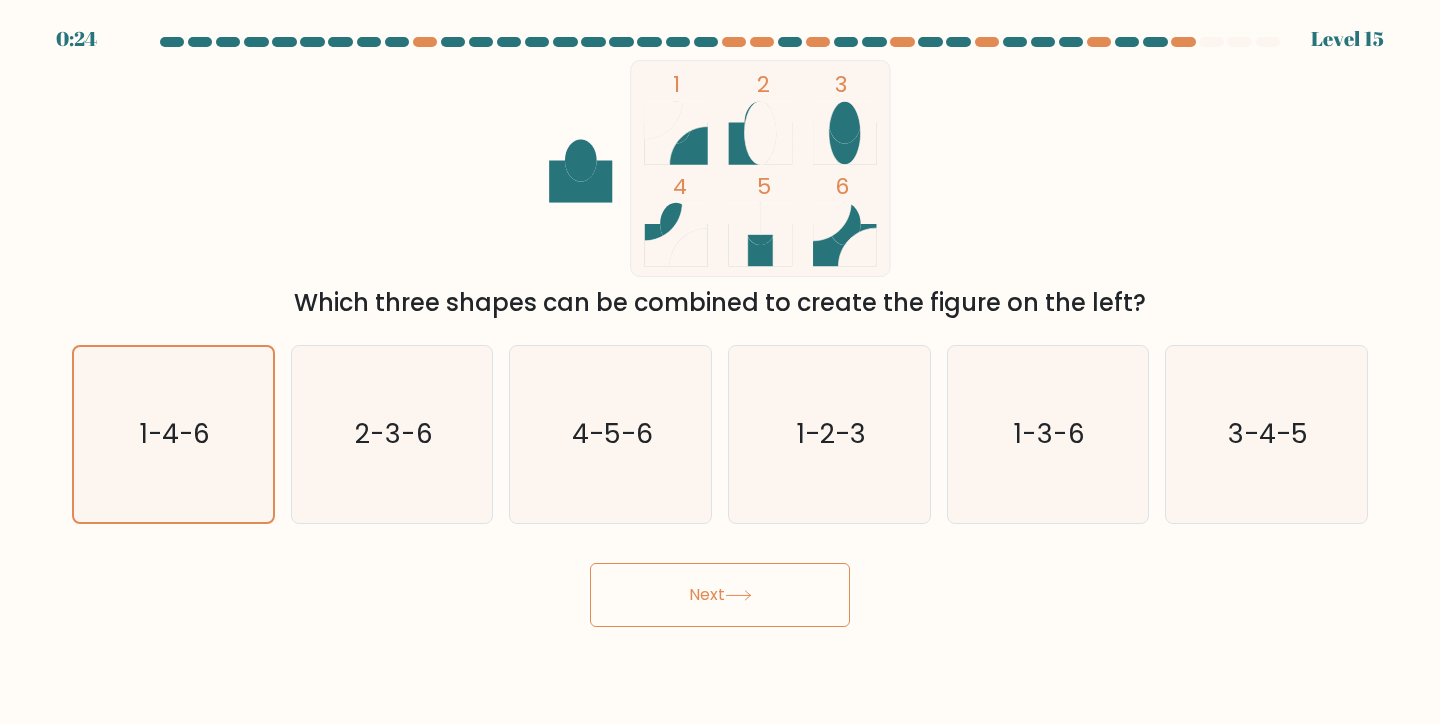 click on "Next" at bounding box center [720, 595] 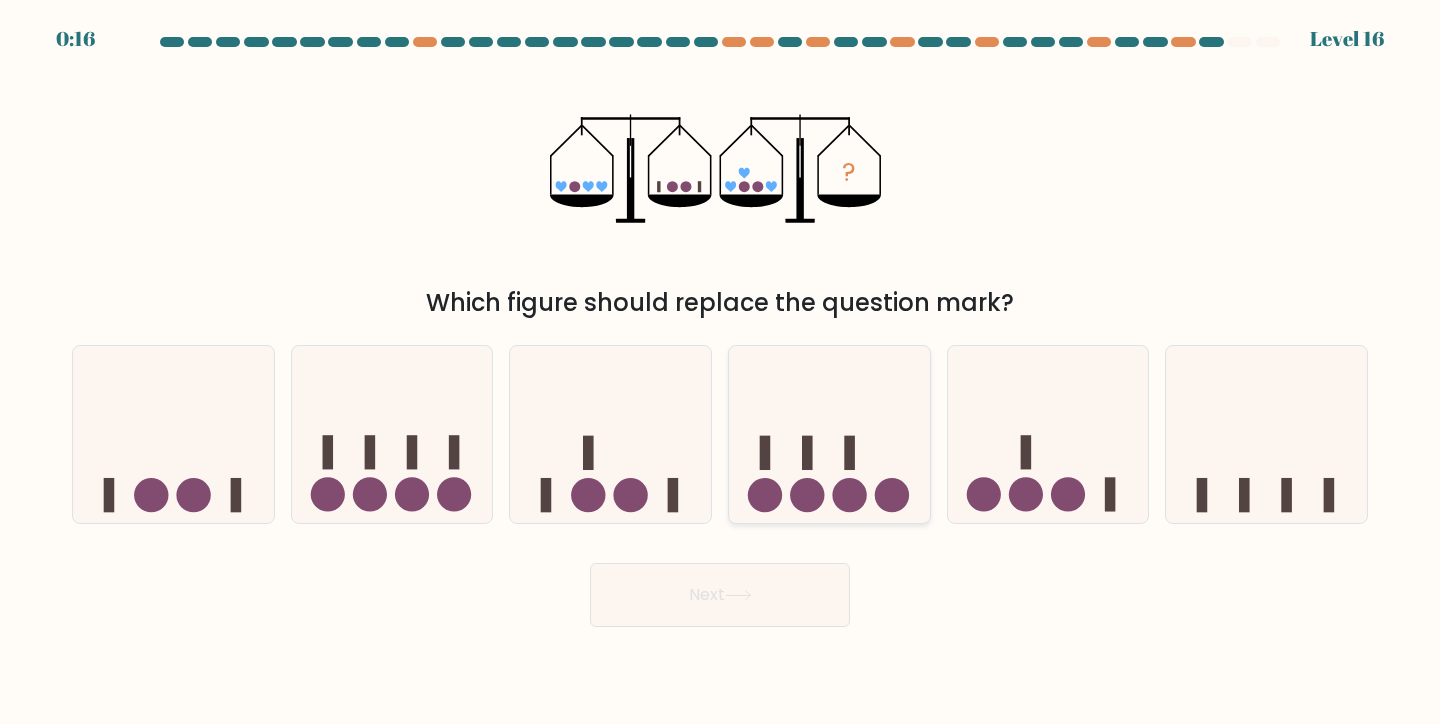 click 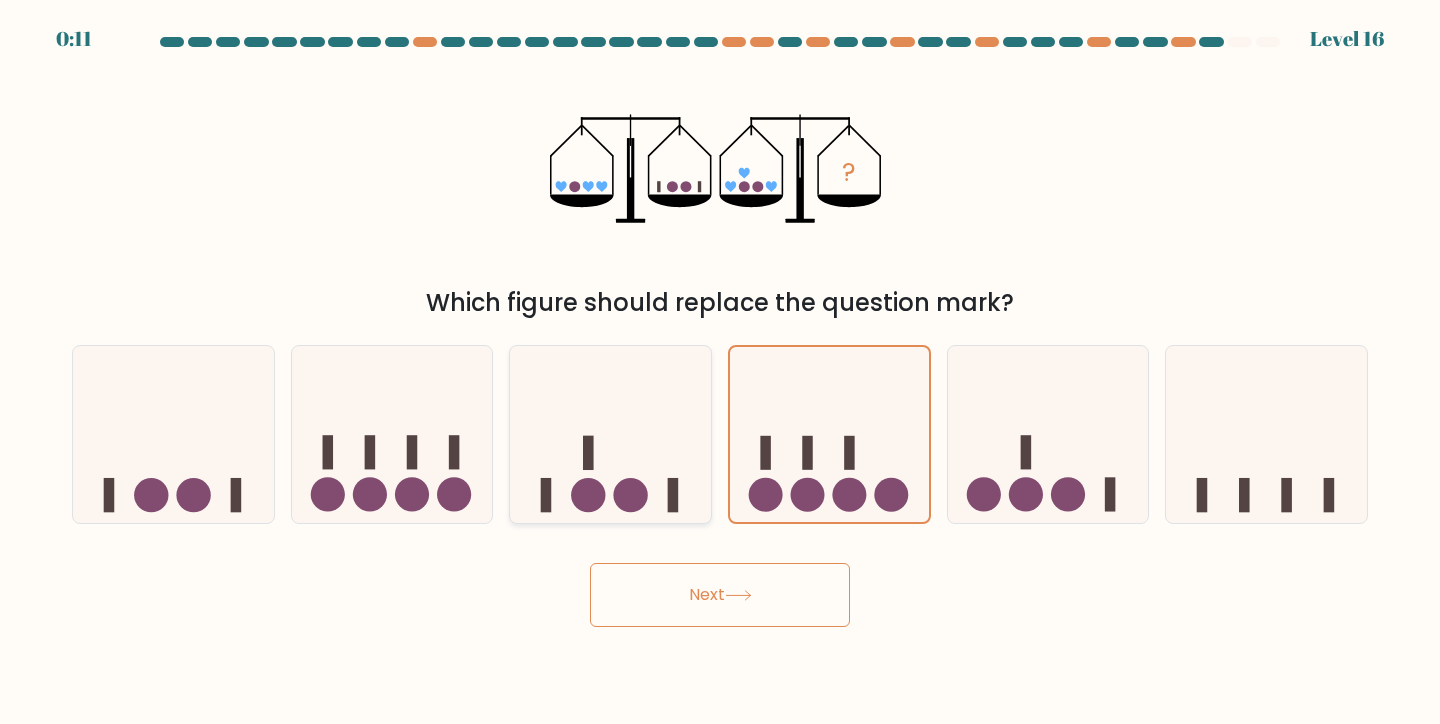 click 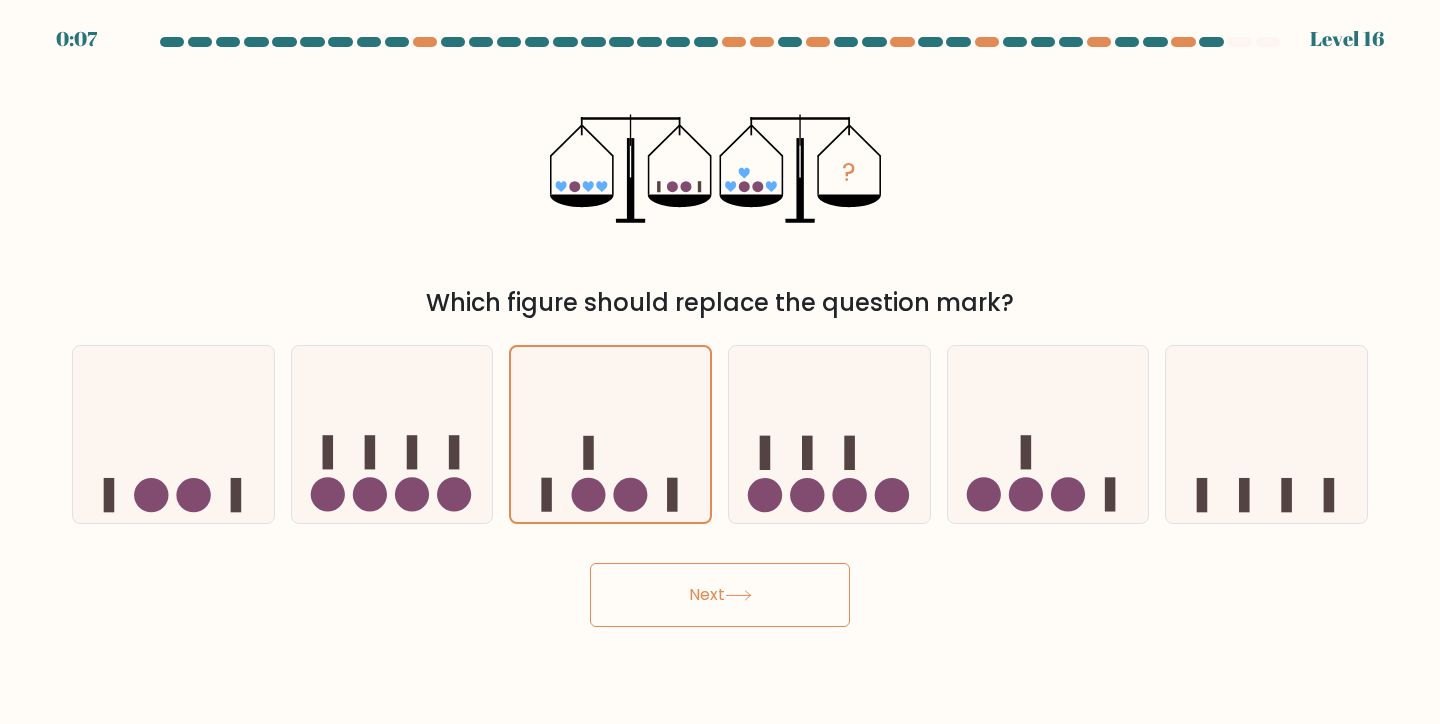 click on "Next" at bounding box center [720, 595] 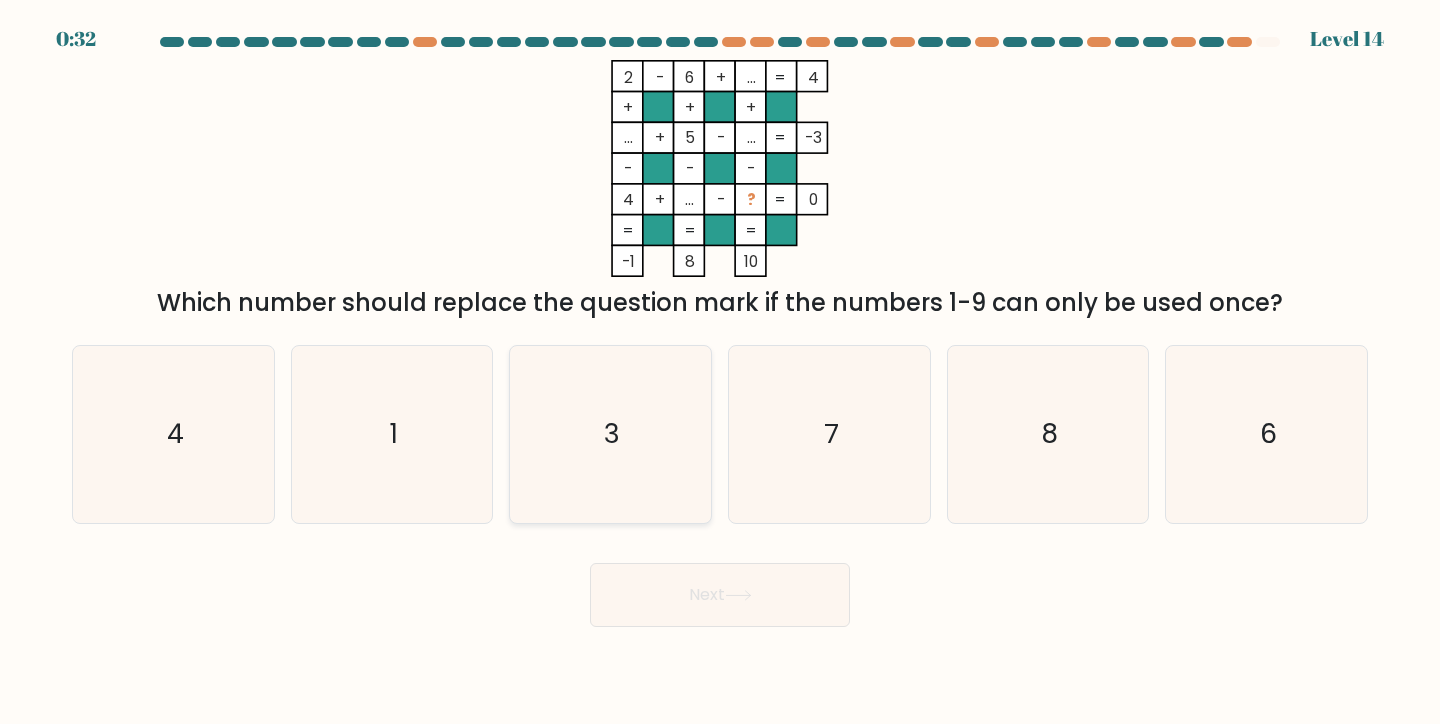 click on "3" 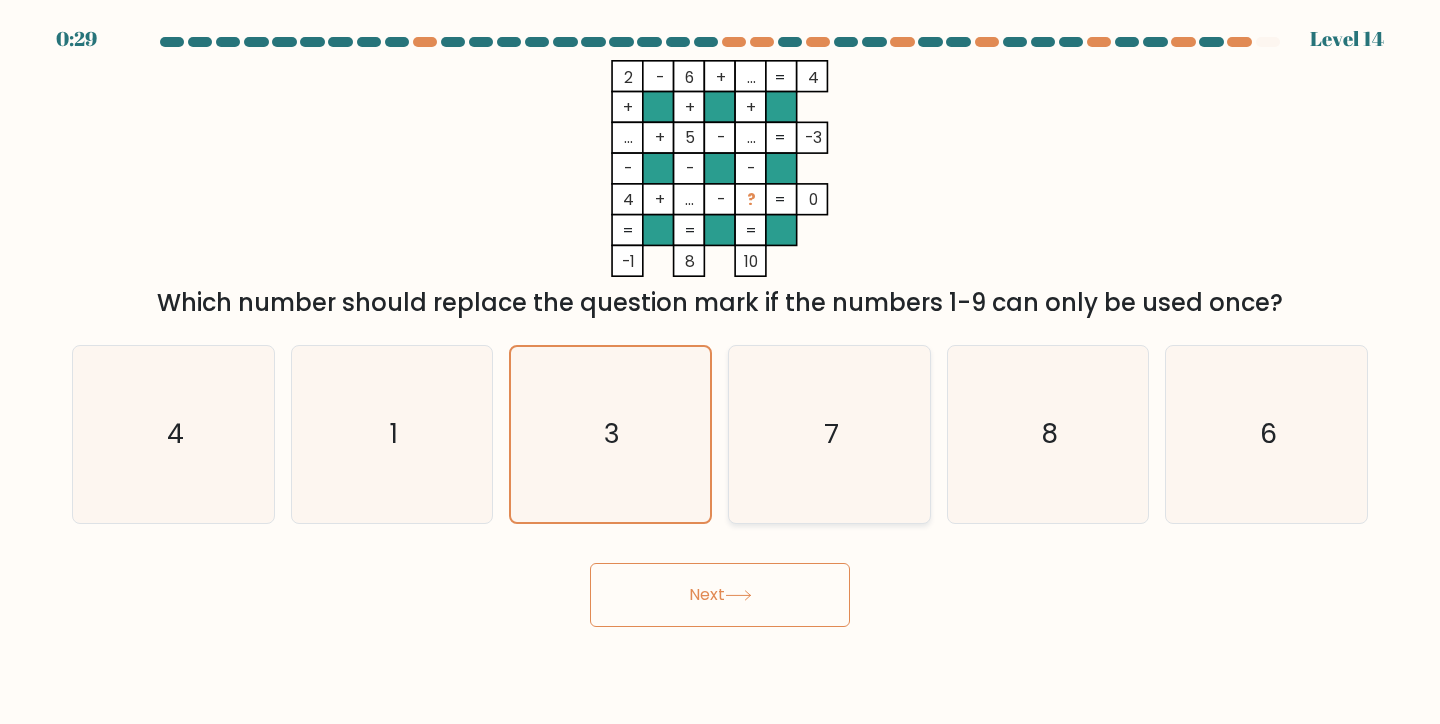 click on "7" 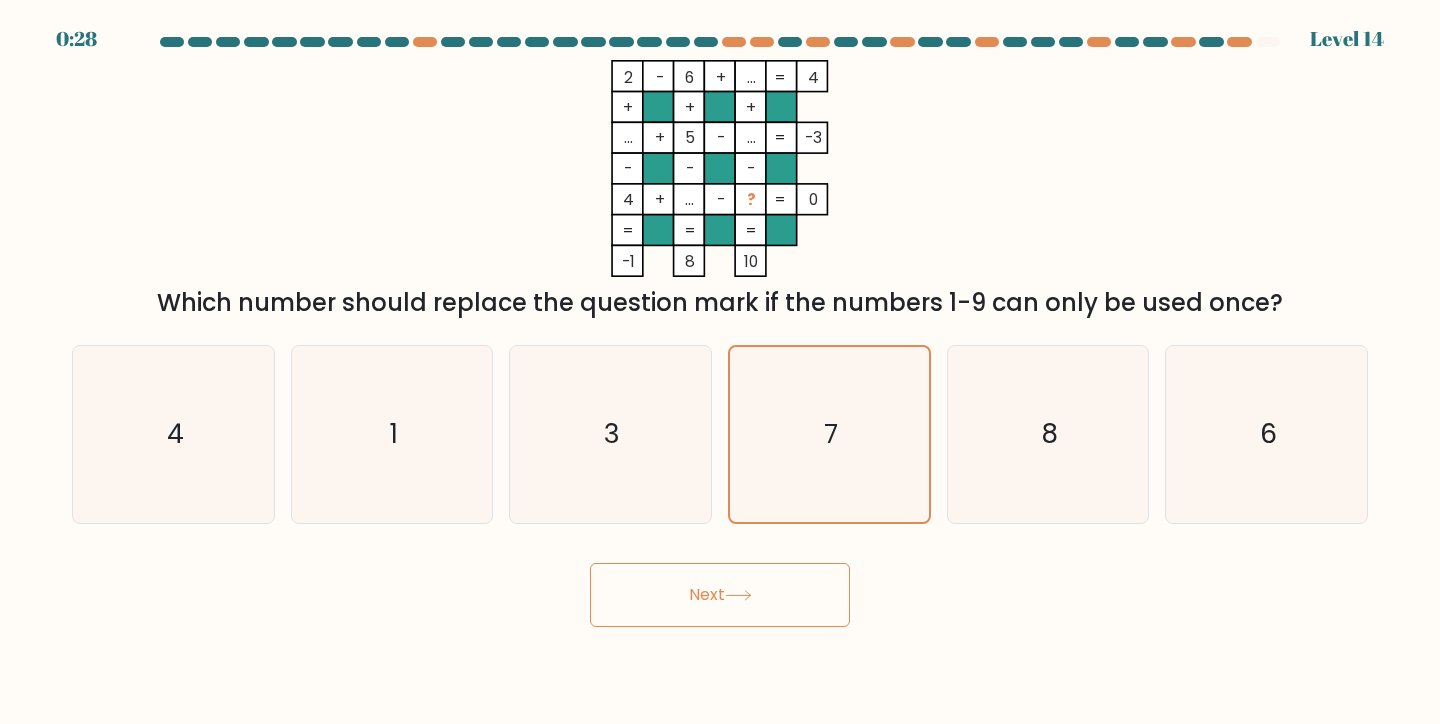click on "Next" at bounding box center (720, 595) 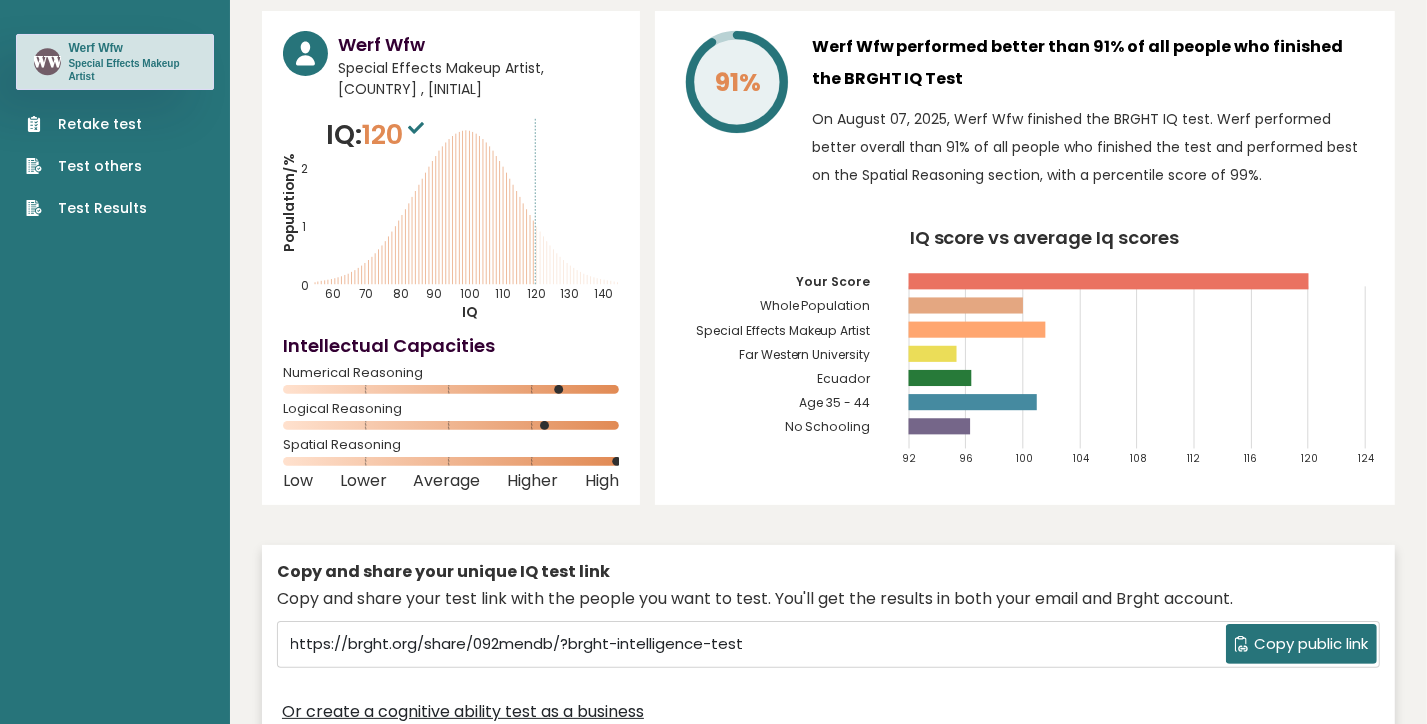scroll, scrollTop: 108, scrollLeft: 0, axis: vertical 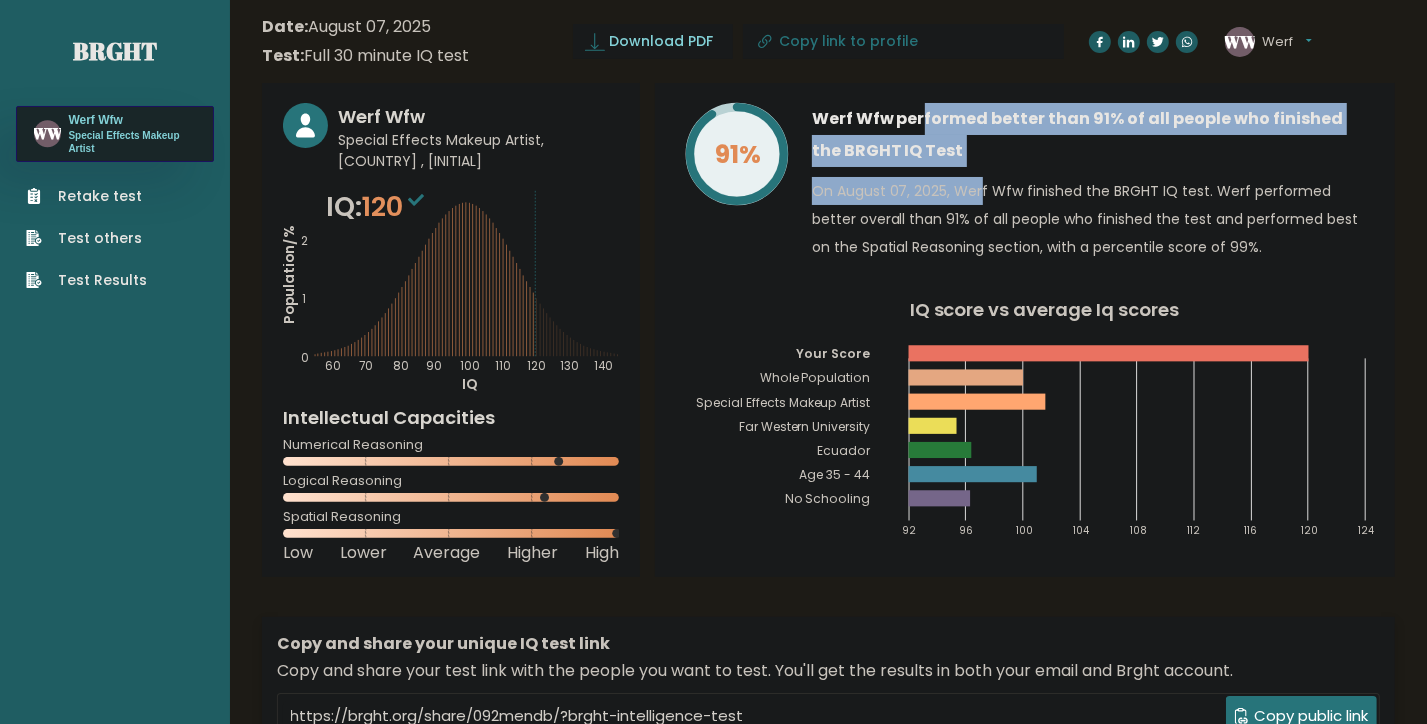 drag, startPoint x: 850, startPoint y: 111, endPoint x: 913, endPoint y: 207, distance: 114.82596 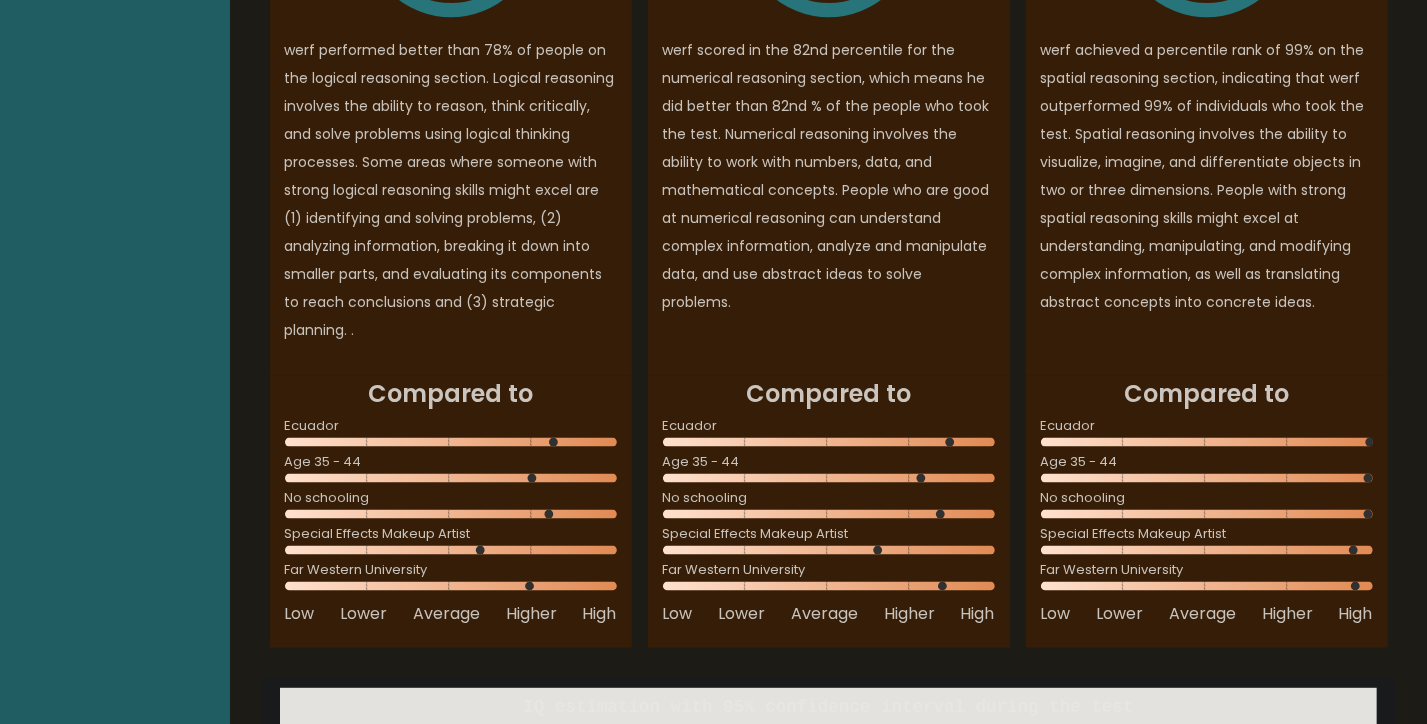 scroll, scrollTop: 1728, scrollLeft: 0, axis: vertical 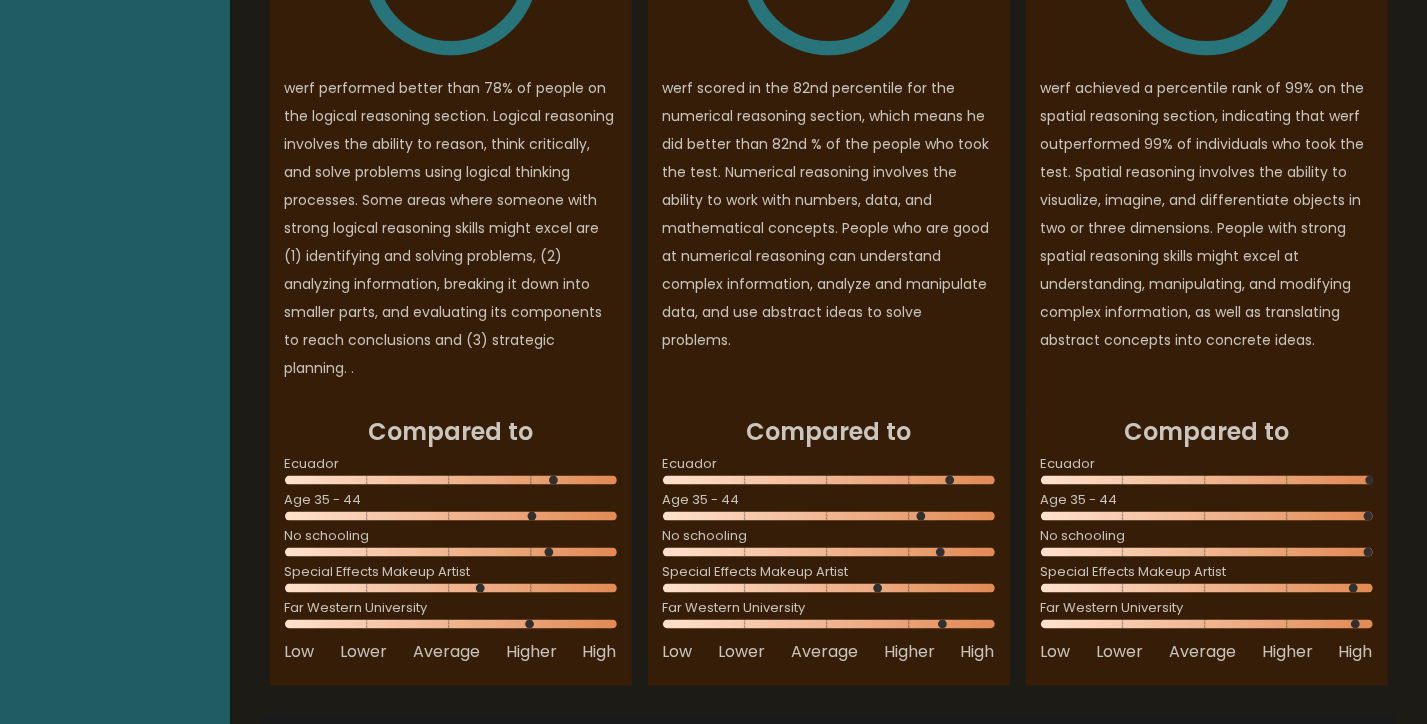 click on "werf scored in the 82nd percentile for the numerical reasoning section, which means he did better than 82nd % of the people who took the test. Numerical reasoning involves the ability to work with numbers, data, and mathematical concepts. People who are good at numerical reasoning can understand complex information, analyze and manipulate data, and use abstract ideas to solve problems." at bounding box center (829, 214) 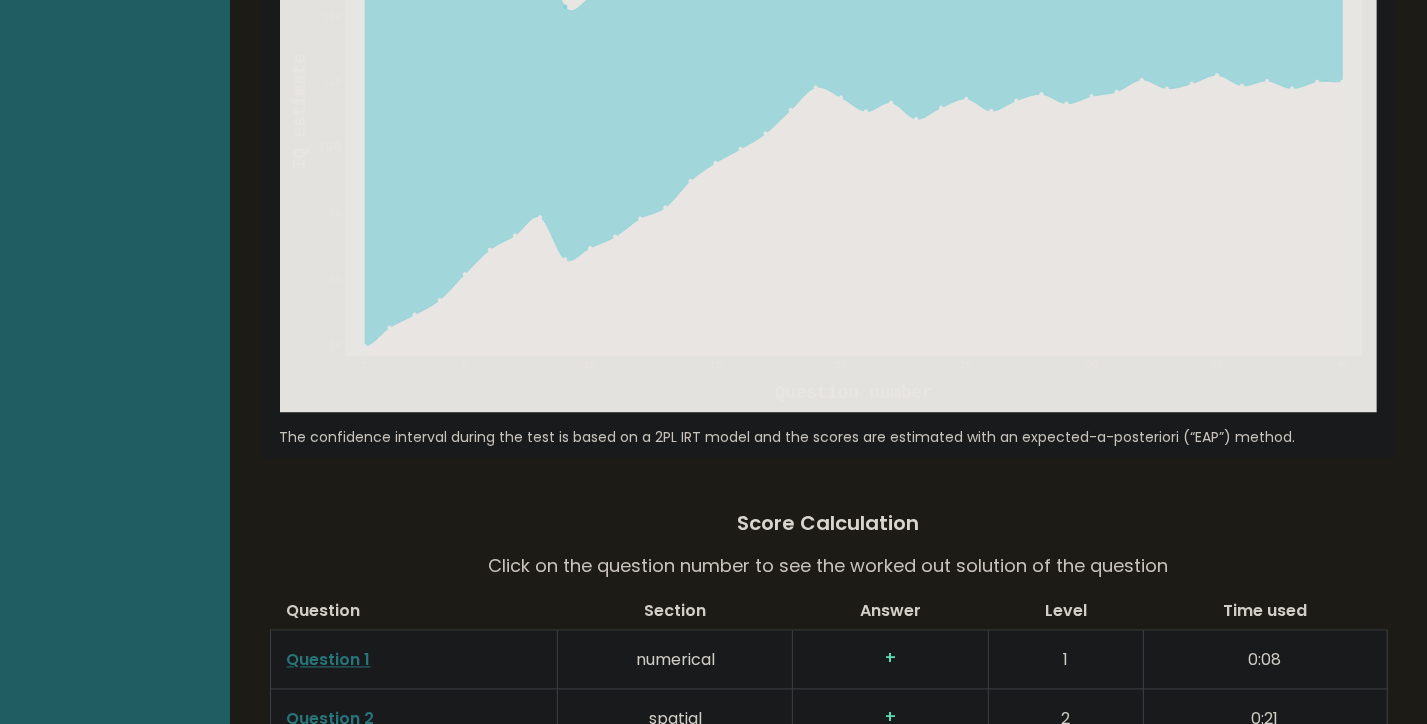 scroll, scrollTop: 2592, scrollLeft: 0, axis: vertical 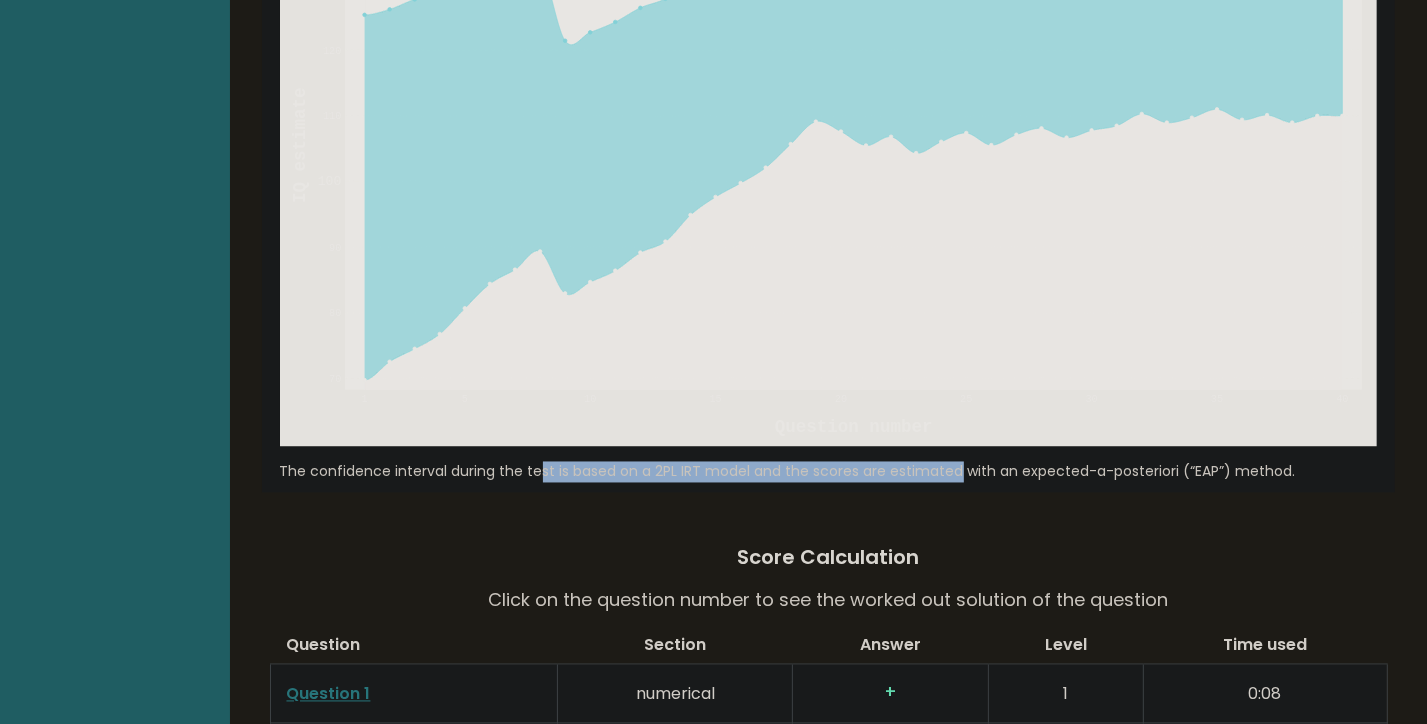 drag, startPoint x: 368, startPoint y: 476, endPoint x: 774, endPoint y: 467, distance: 406.09973 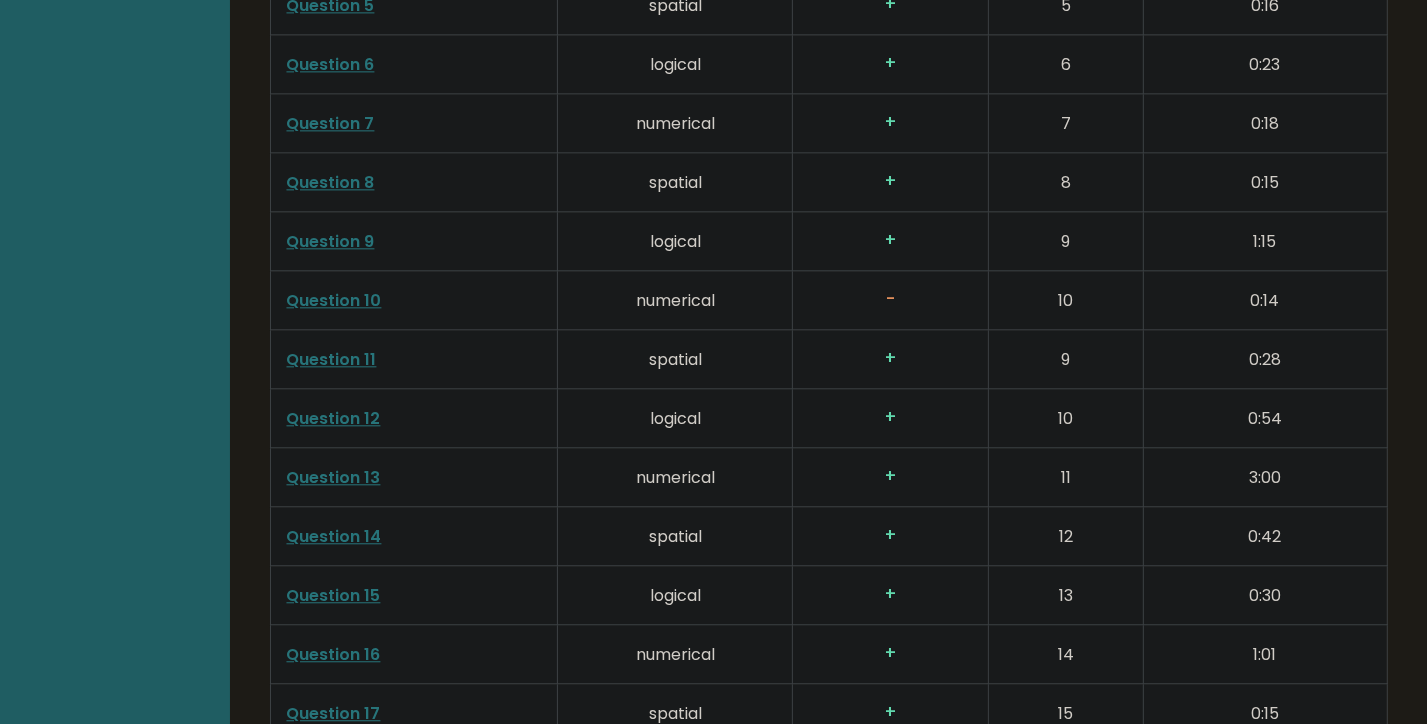 scroll, scrollTop: 3564, scrollLeft: 0, axis: vertical 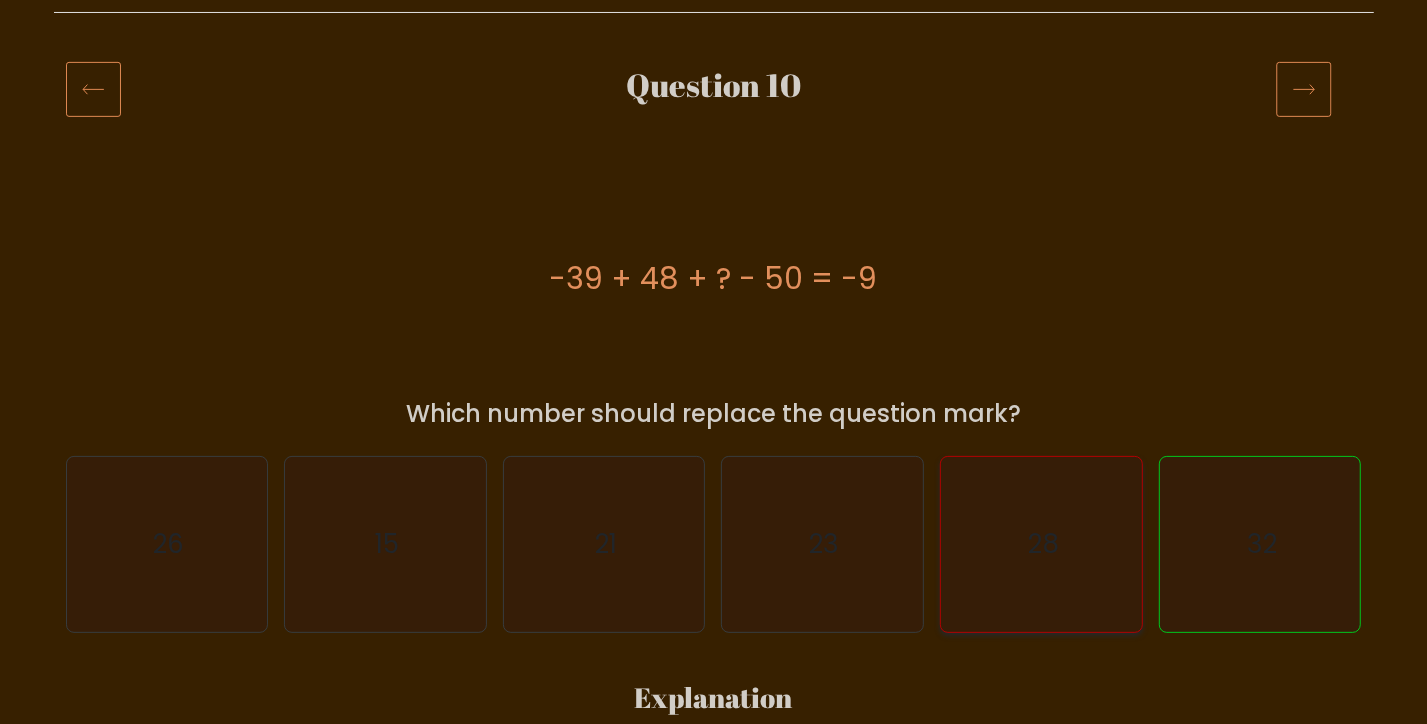 click on "28" 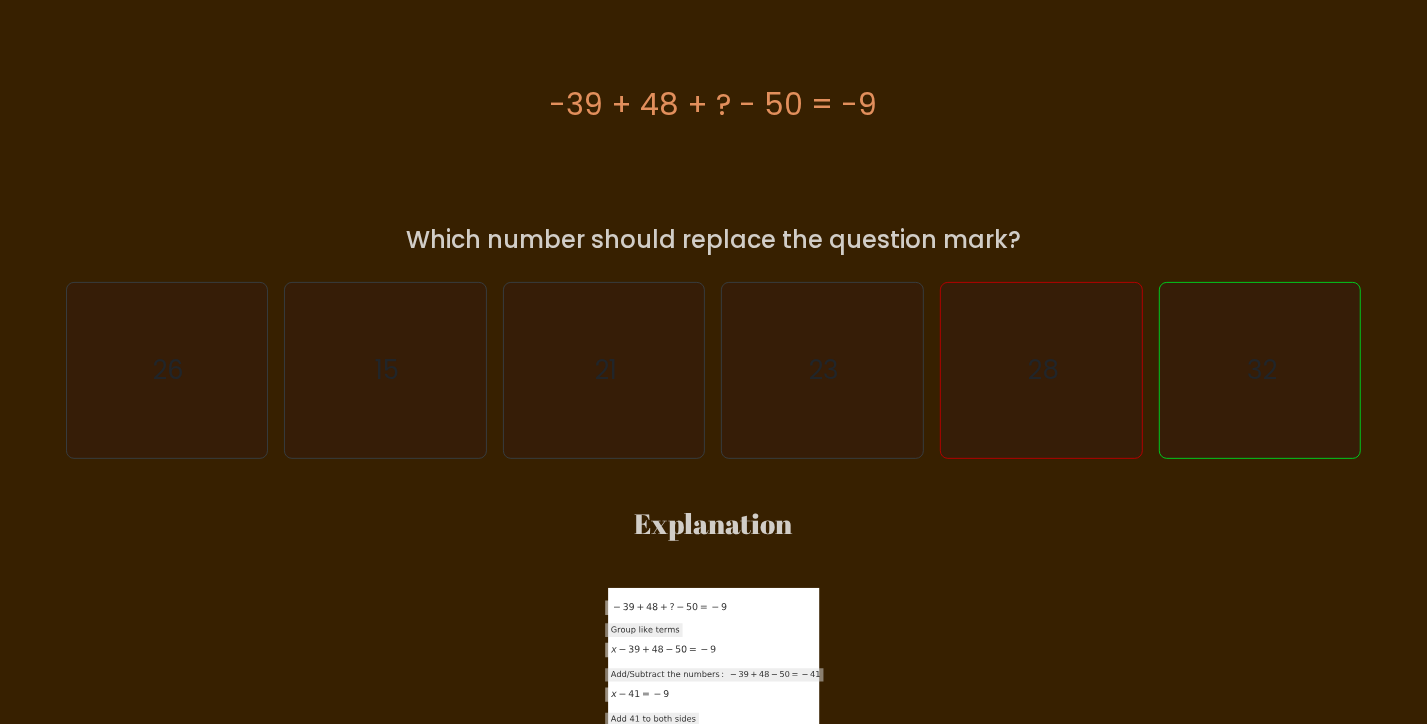 scroll, scrollTop: 432, scrollLeft: 0, axis: vertical 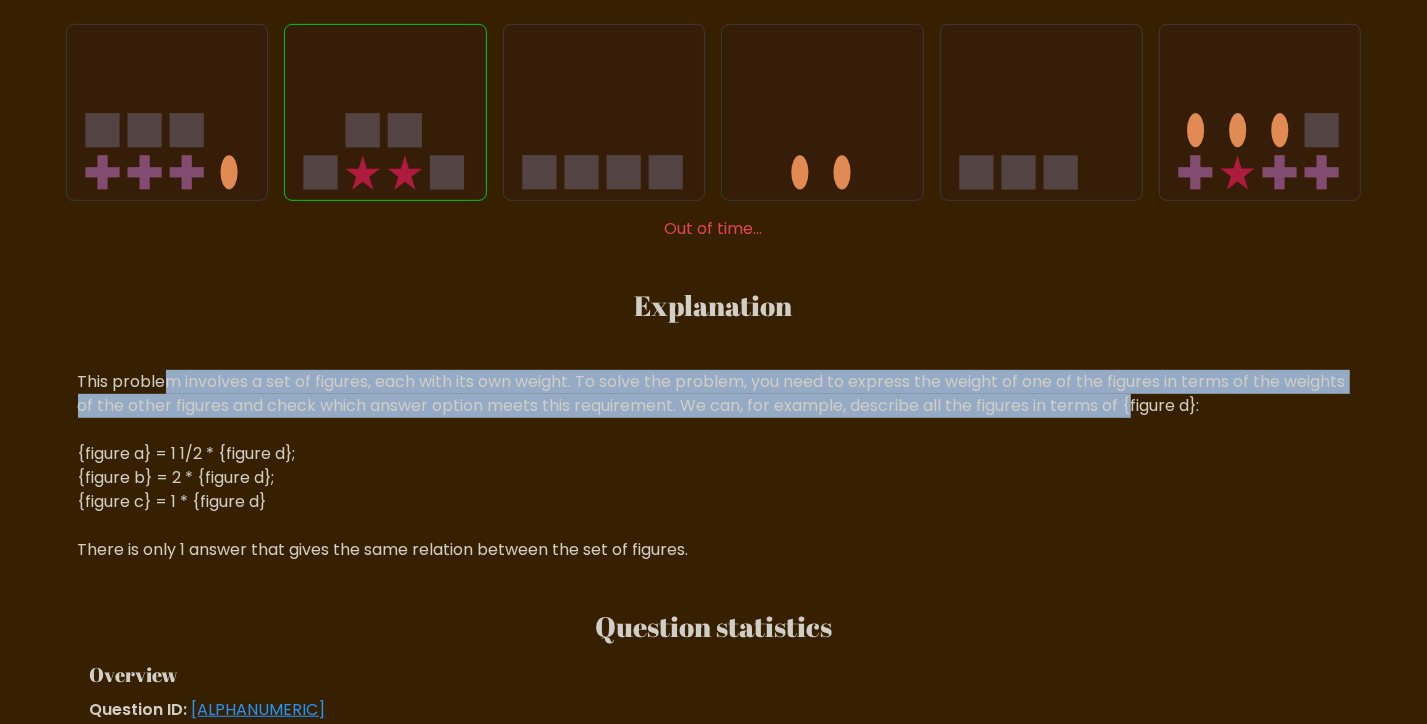 drag, startPoint x: 169, startPoint y: 377, endPoint x: 1203, endPoint y: 398, distance: 1034.2133 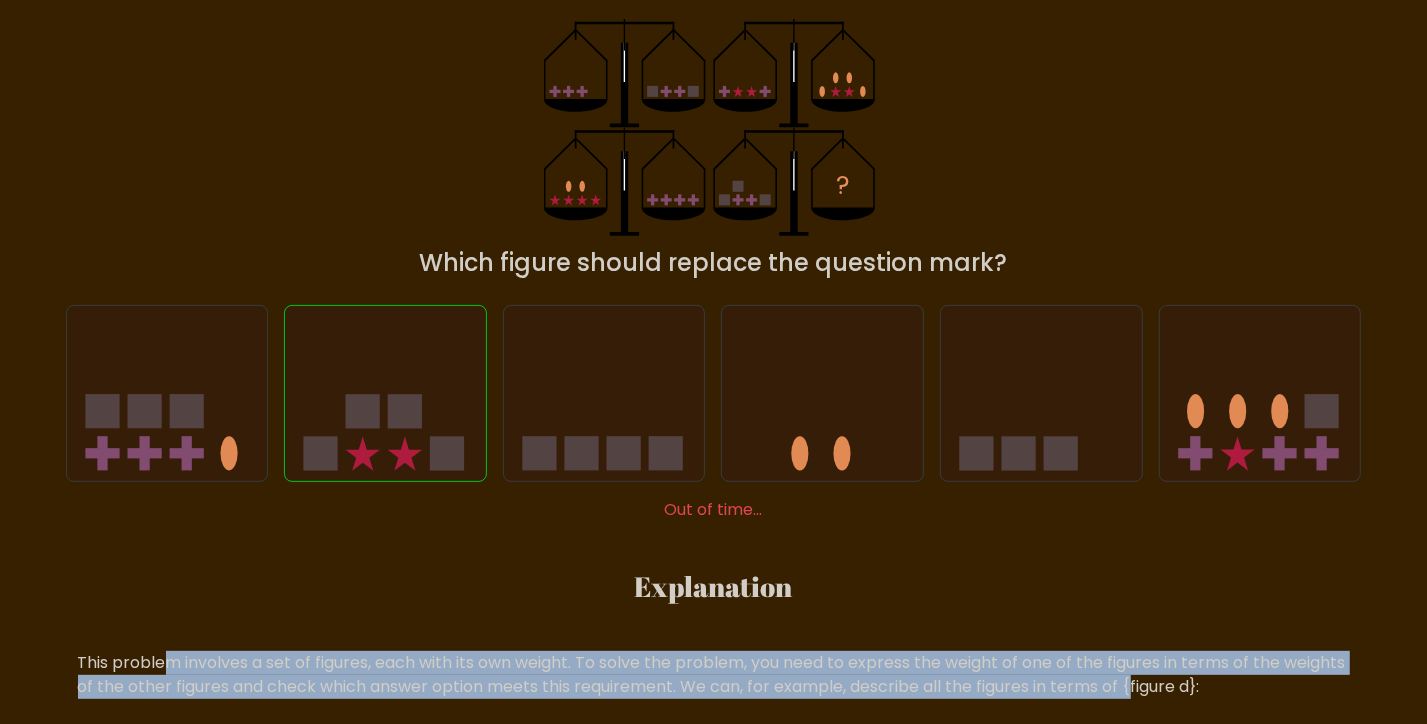 scroll, scrollTop: 324, scrollLeft: 0, axis: vertical 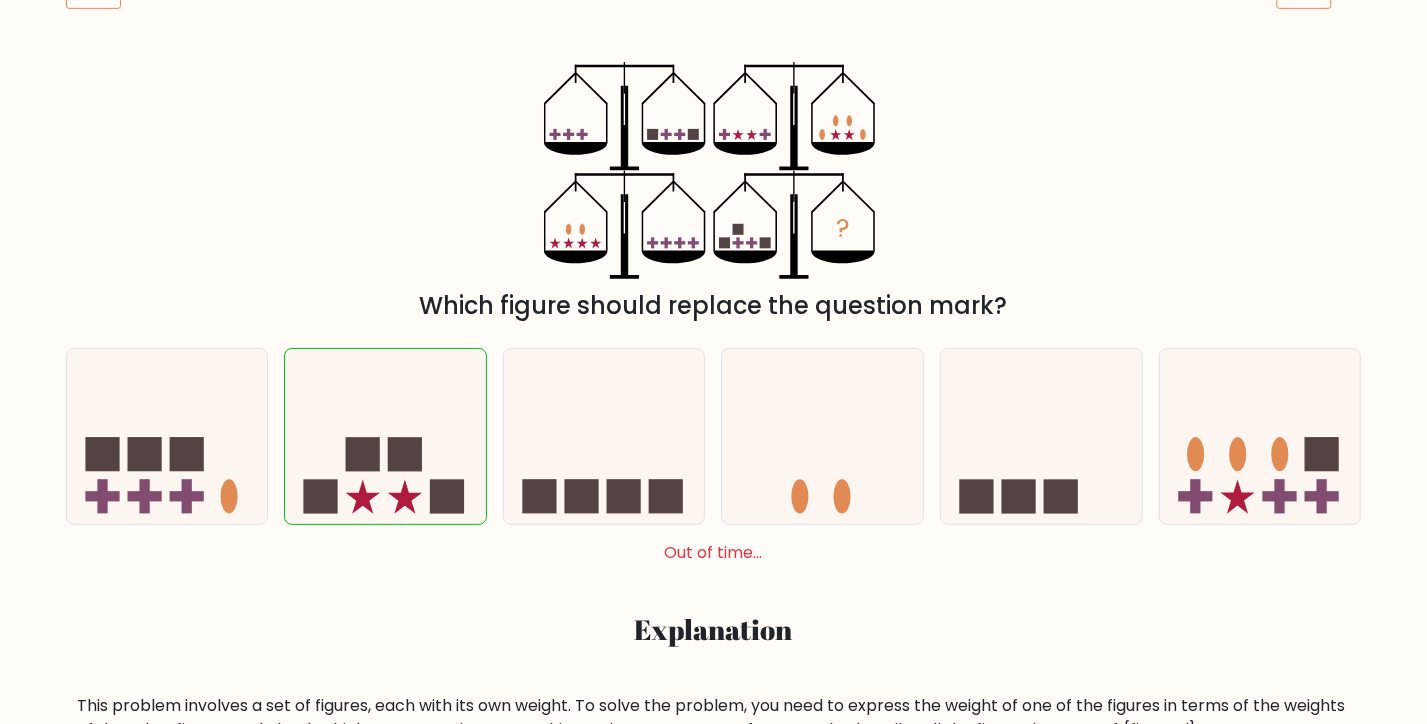 click on "?
Which figure should replace the question mark?" at bounding box center (714, 192) 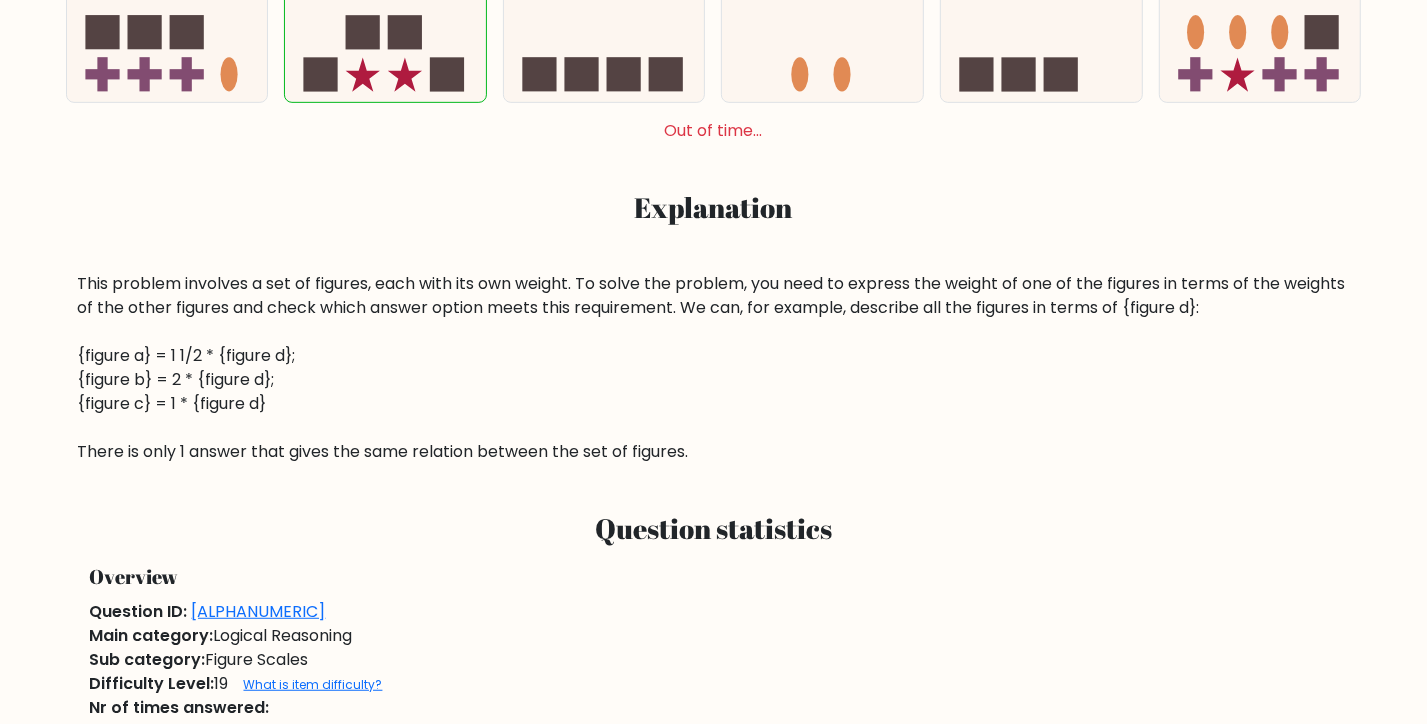 scroll, scrollTop: 756, scrollLeft: 0, axis: vertical 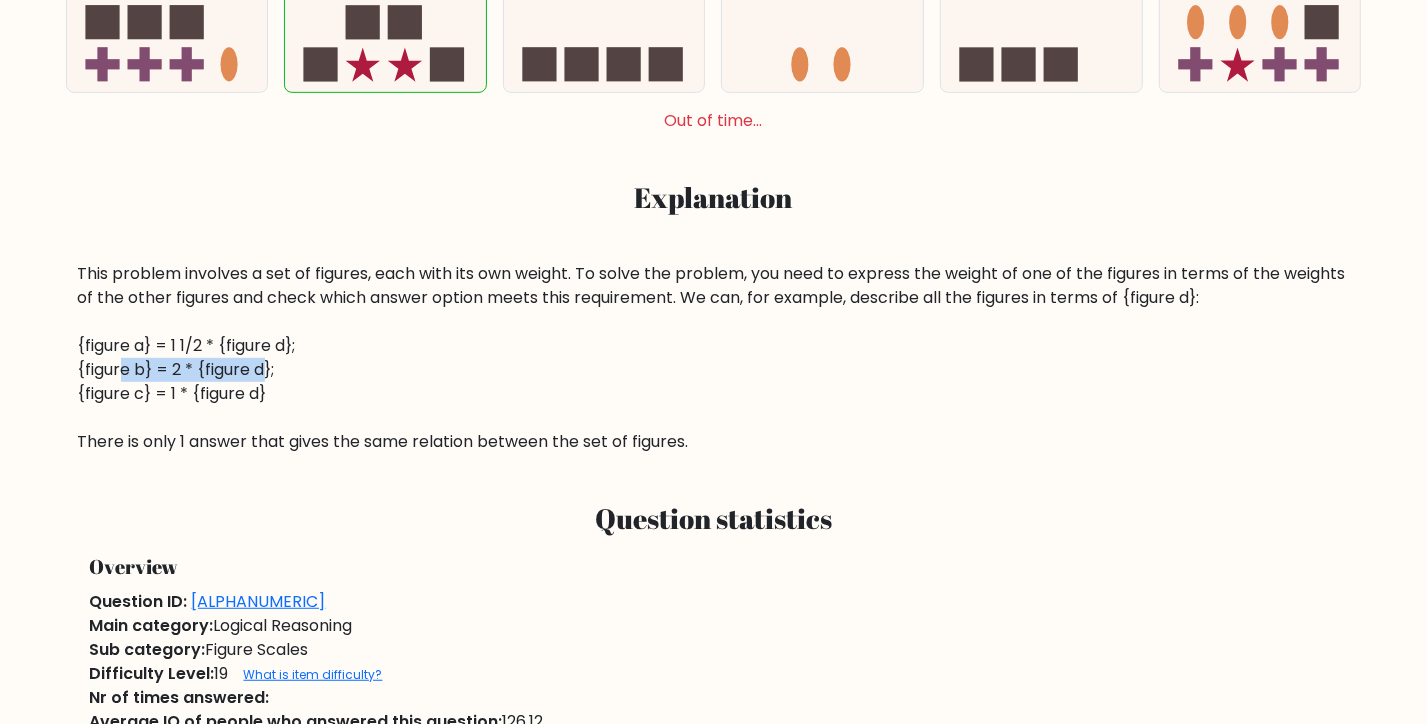 drag, startPoint x: 119, startPoint y: 372, endPoint x: 269, endPoint y: 365, distance: 150.16324 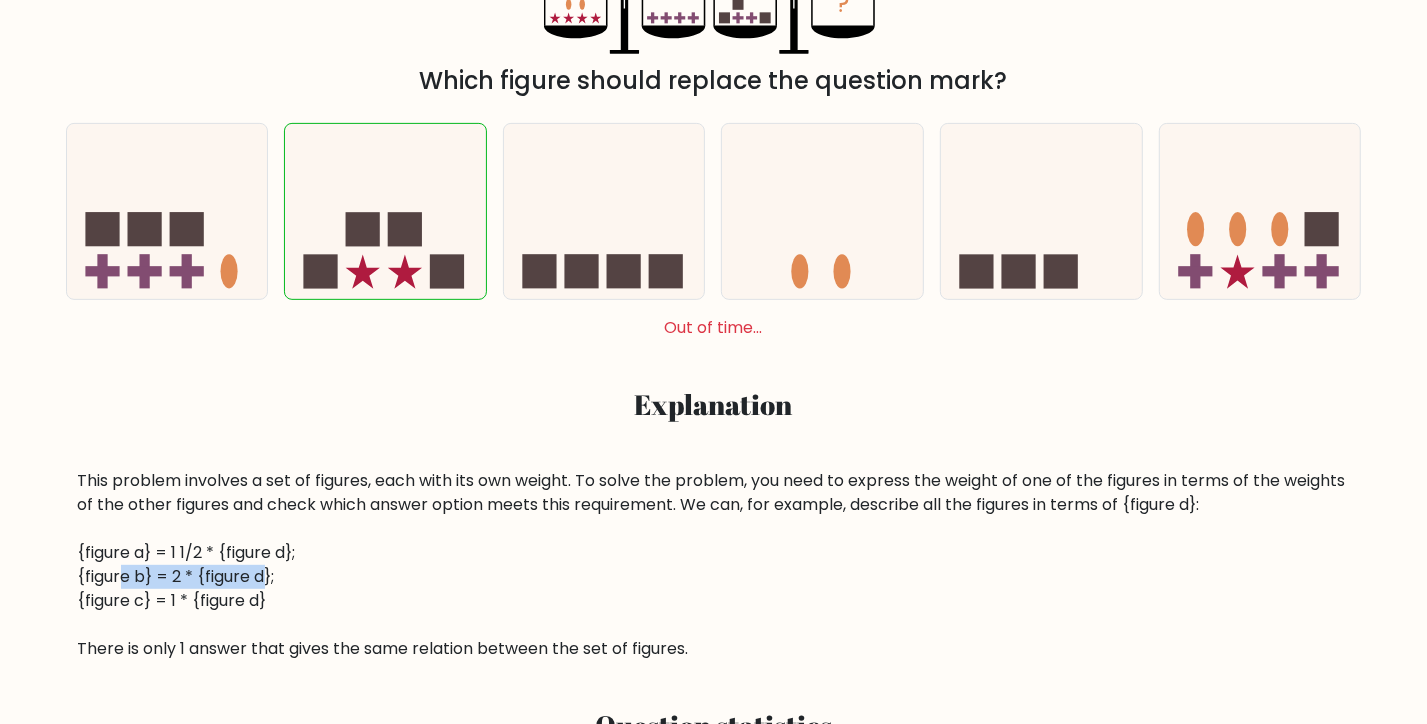 scroll, scrollTop: 580, scrollLeft: 0, axis: vertical 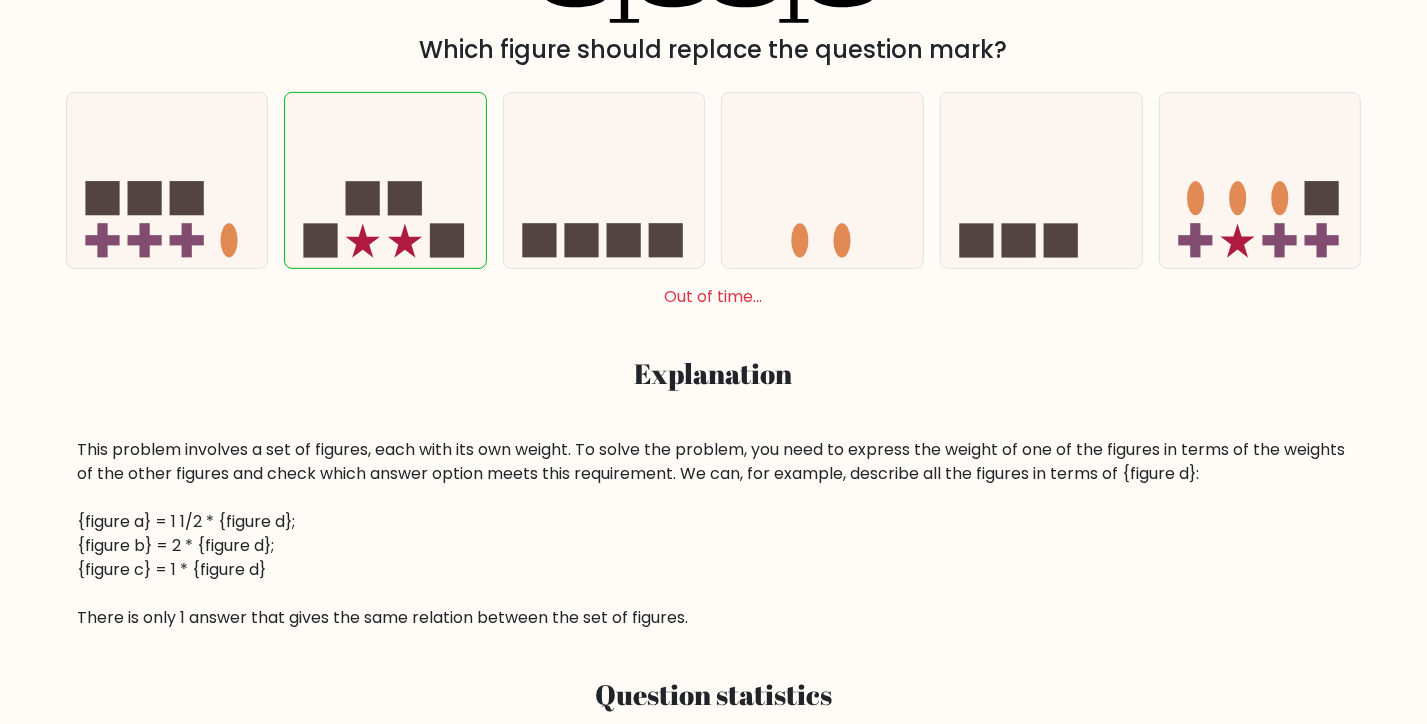 click on "Out of time..." at bounding box center [714, 297] 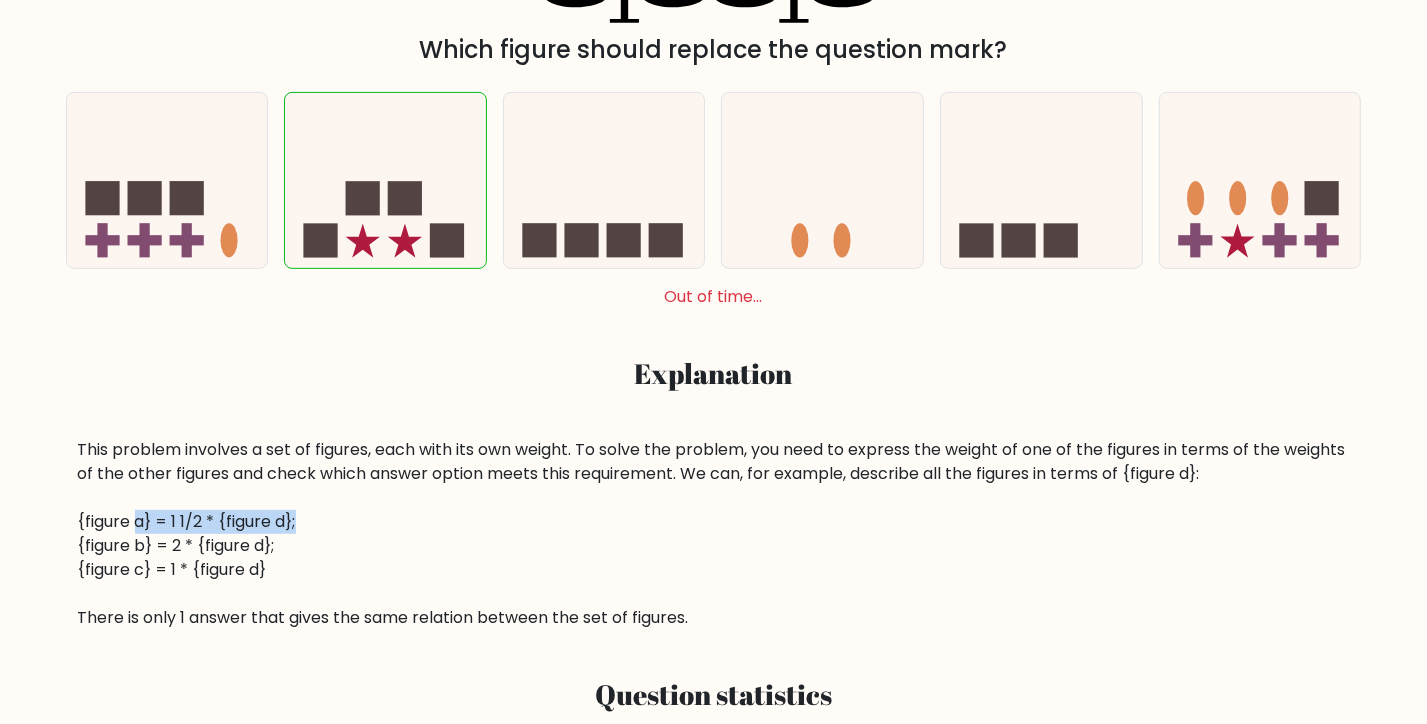 drag, startPoint x: 135, startPoint y: 525, endPoint x: 338, endPoint y: 527, distance: 203.00986 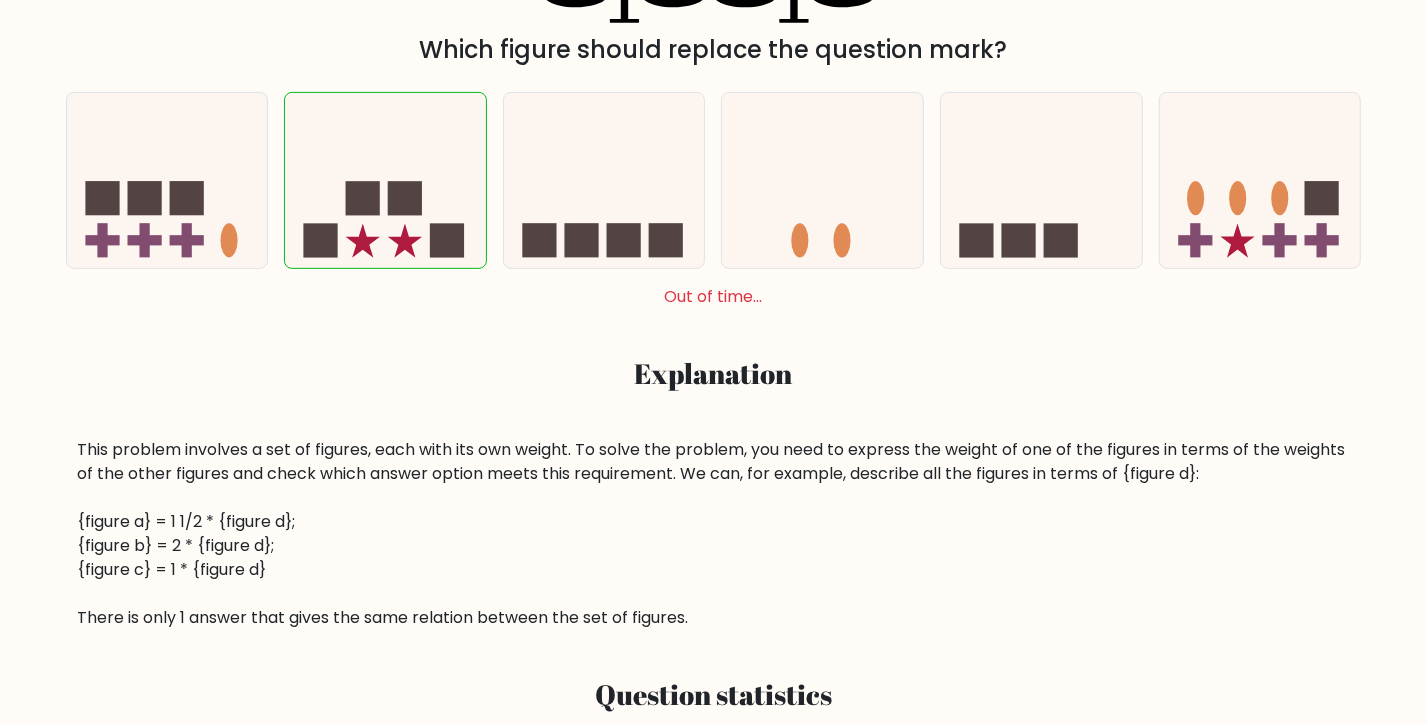 click on "This problem involves a set of figures, each with its own weight. To solve the problem, you need to express the weight of one of the figures in terms of the weights of the other figures and check which answer option meets this requirement. We can, for example, describe all the figures in terms of {figure d}: {figure a} = 1  1/2  * {figure d}; {figure b} = 2 * {figure d}; {figure c} = 1 * {figure d} There is only 1 answer that gives the same relation between the set of figures." at bounding box center (714, 534) 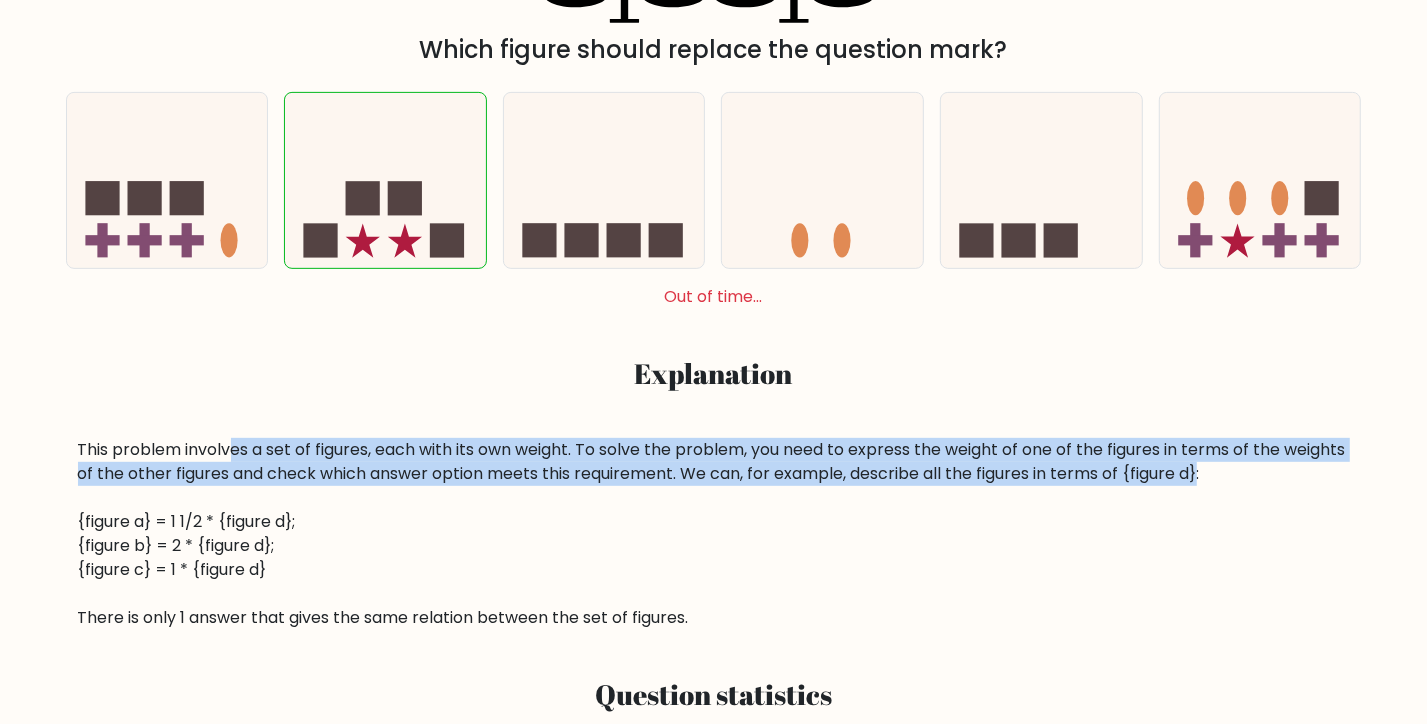drag, startPoint x: 230, startPoint y: 446, endPoint x: 1274, endPoint y: 478, distance: 1044.4904 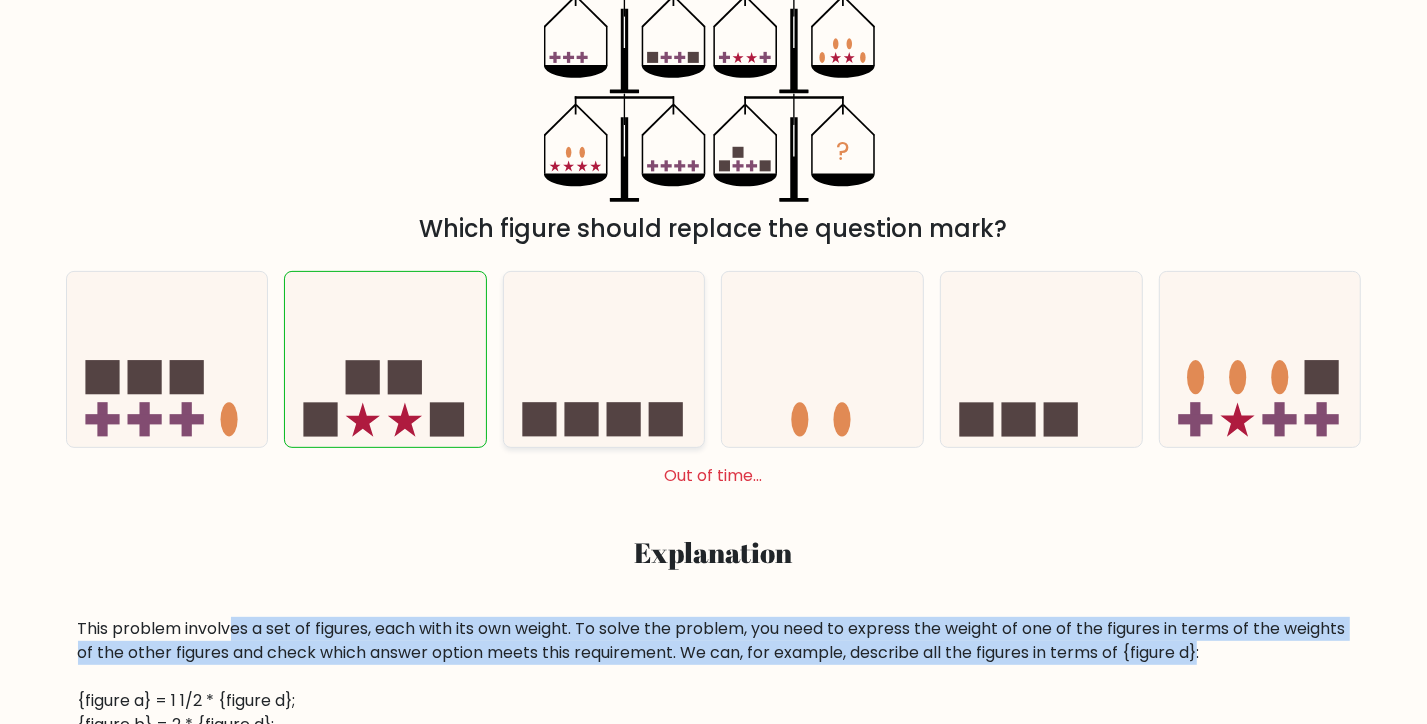 scroll, scrollTop: 364, scrollLeft: 0, axis: vertical 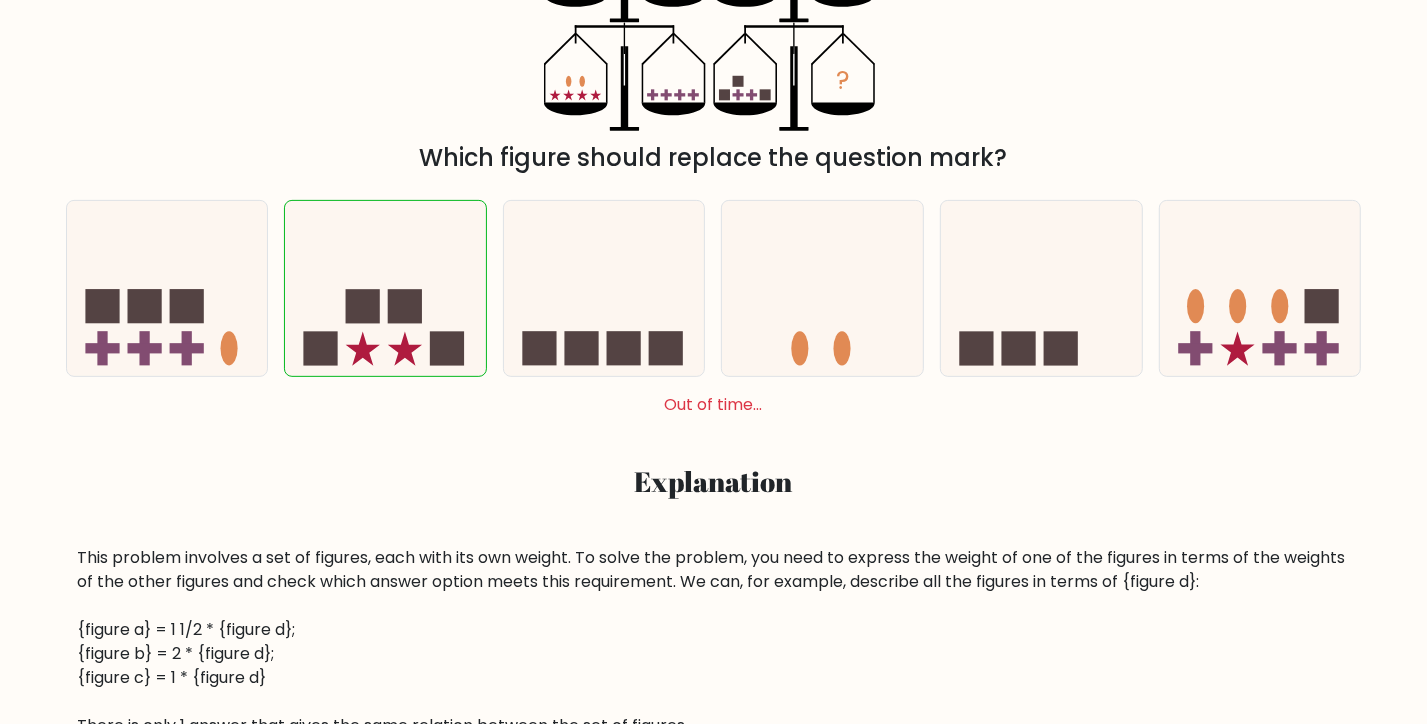 click on "This problem involves a set of figures, each with its own weight. To solve the problem, you need to express the weight of one of the figures in terms of the weights of the other figures and check which answer option meets this requirement. We can, for example, describe all the figures in terms of {figure d}: {figure a} = 1  1/2  * {figure d}; {figure b} = 2 * {figure d}; {figure c} = 1 * {figure d} There is only 1 answer that gives the same relation between the set of figures." at bounding box center [714, 642] 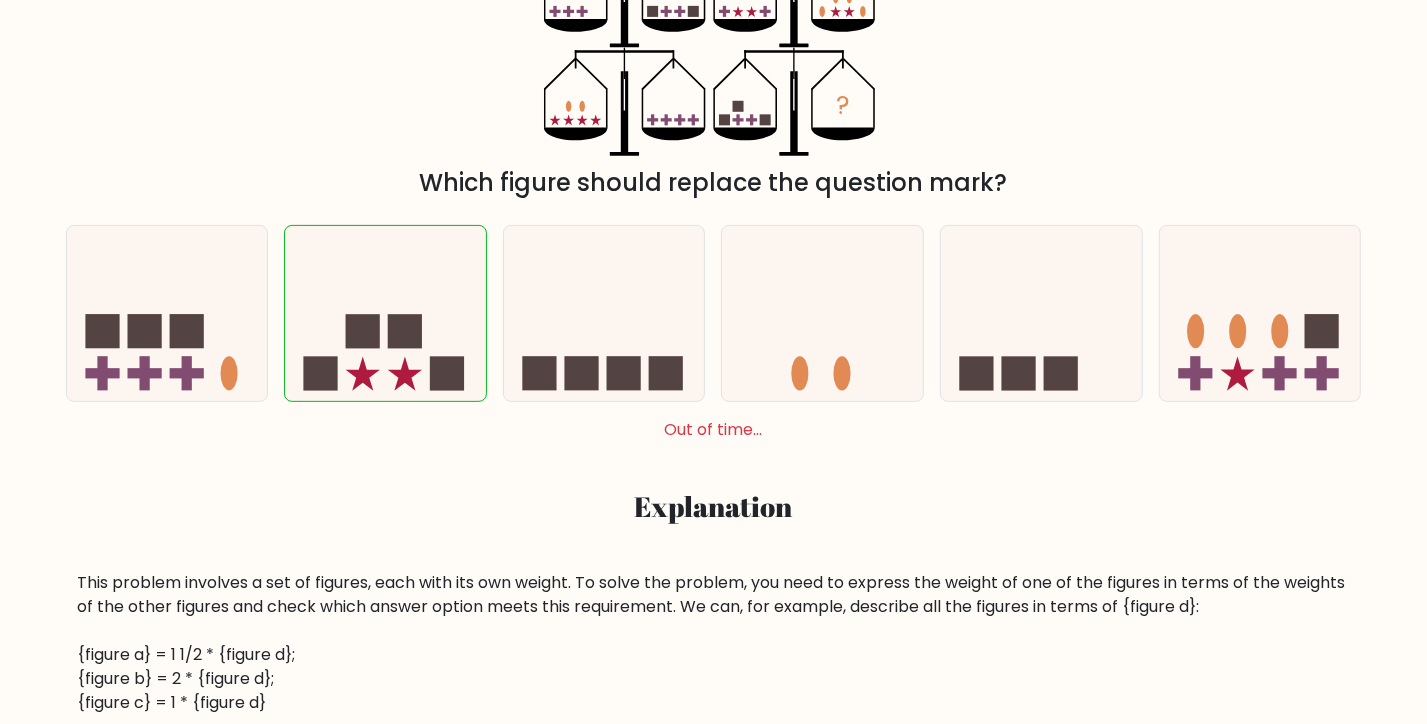 scroll, scrollTop: 364, scrollLeft: 0, axis: vertical 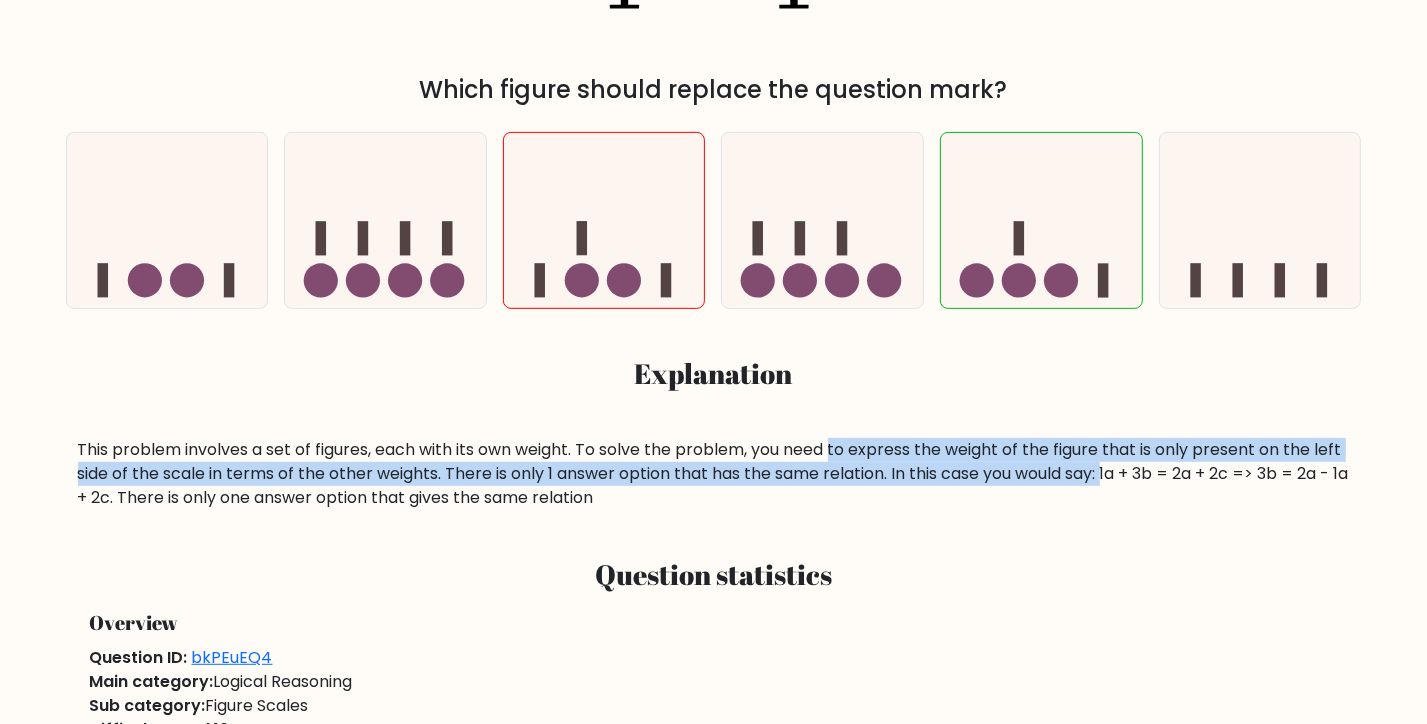 drag, startPoint x: 836, startPoint y: 438, endPoint x: 1115, endPoint y: 470, distance: 280.82913 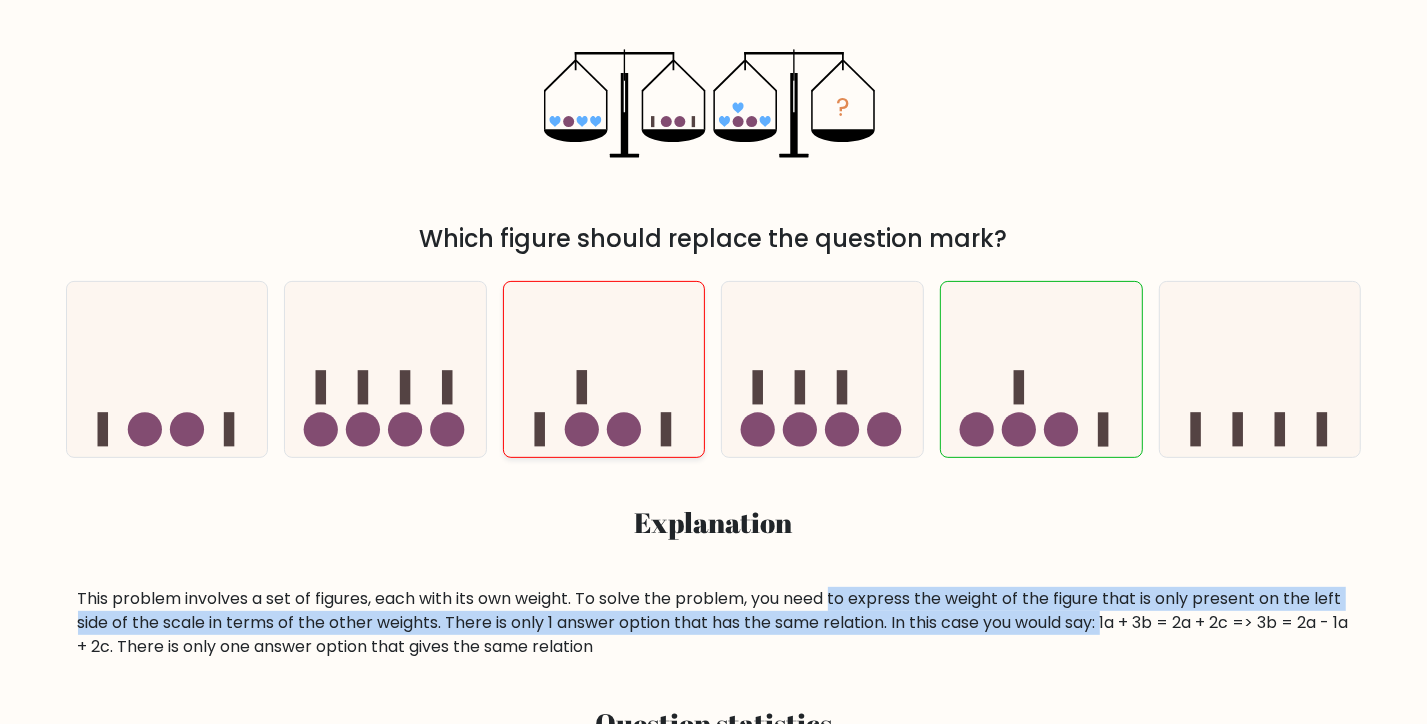 scroll, scrollTop: 432, scrollLeft: 0, axis: vertical 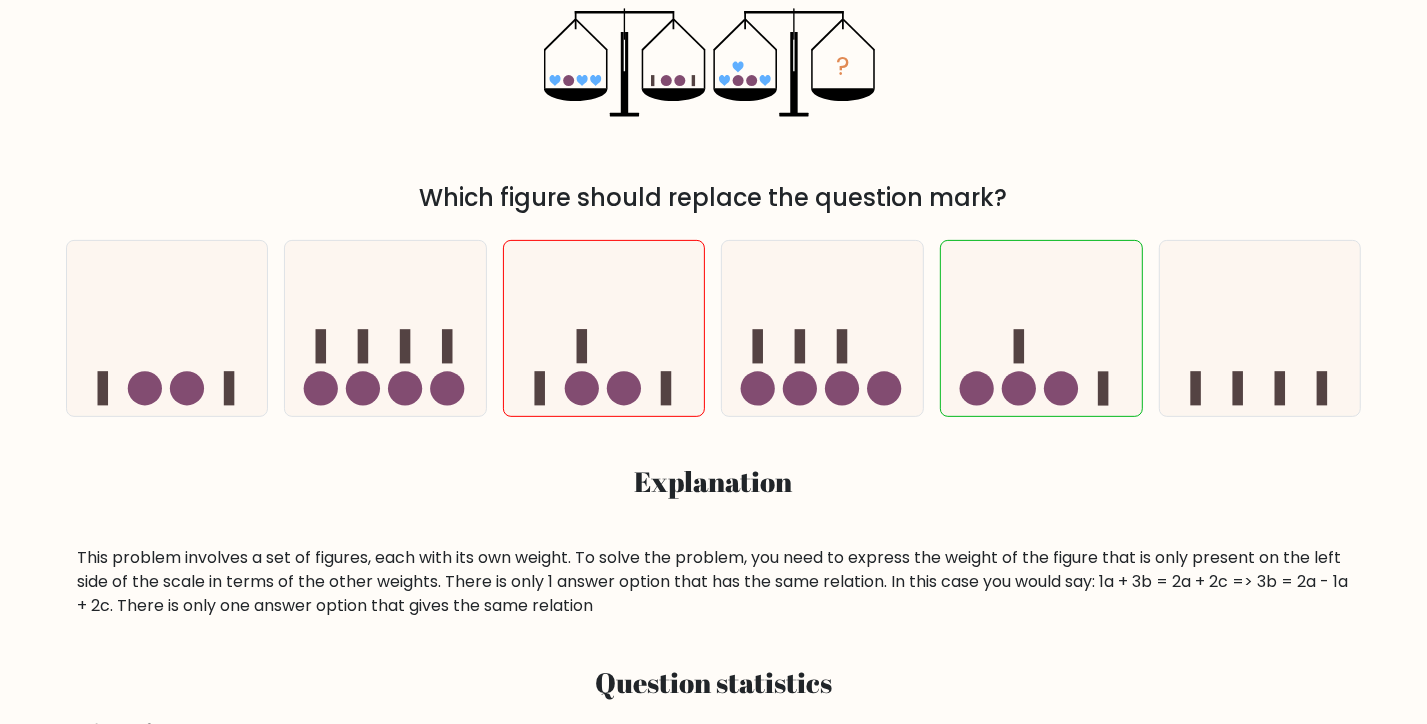click on "This problem involves a set of figures, each with its own weight. To solve the problem, you need to express the weight of the figure that is only present on the left side of the scale in terms of the other weights. There is only 1 answer option that has the same relation. In this case you would say: 1a + 3b = 2a + 2c => 3b = 2a - 1a + 2c. There is only one answer option that gives the same relation" at bounding box center [714, 582] 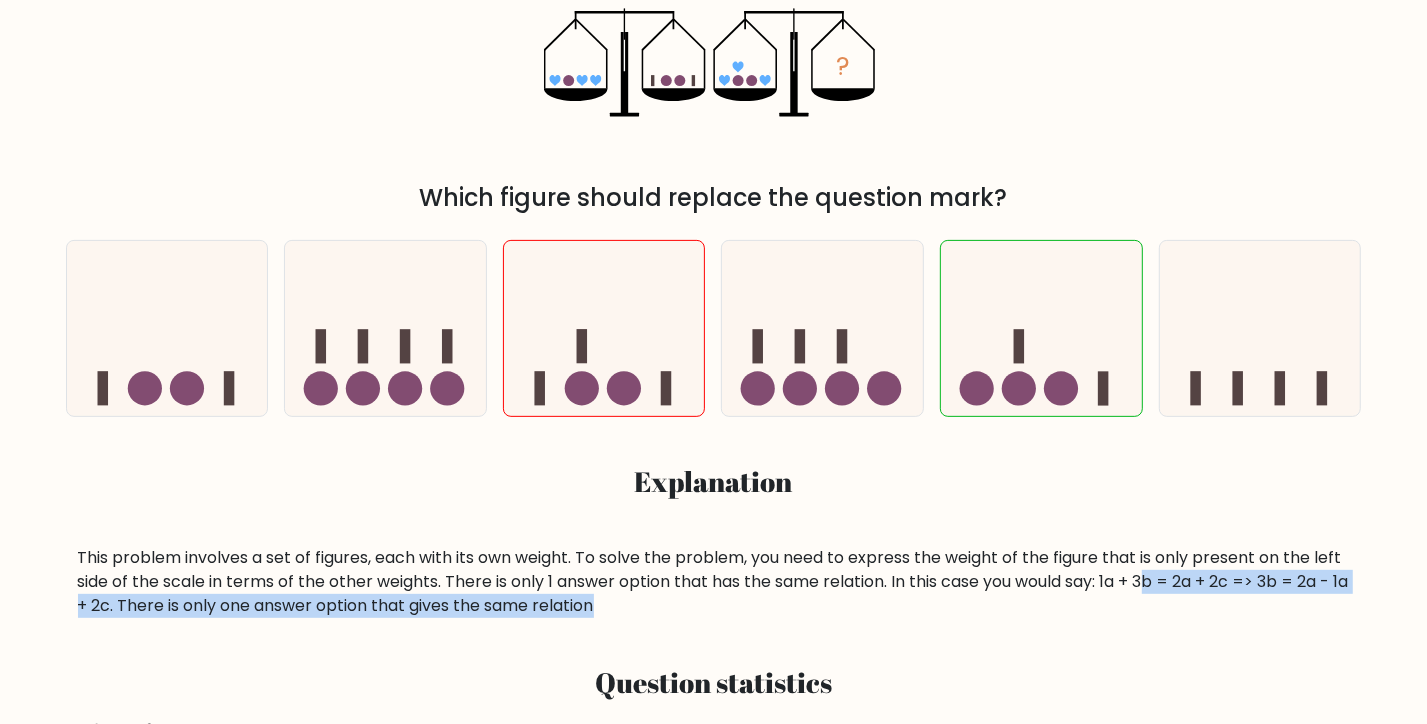 drag, startPoint x: 1162, startPoint y: 585, endPoint x: 1169, endPoint y: 598, distance: 14.764823 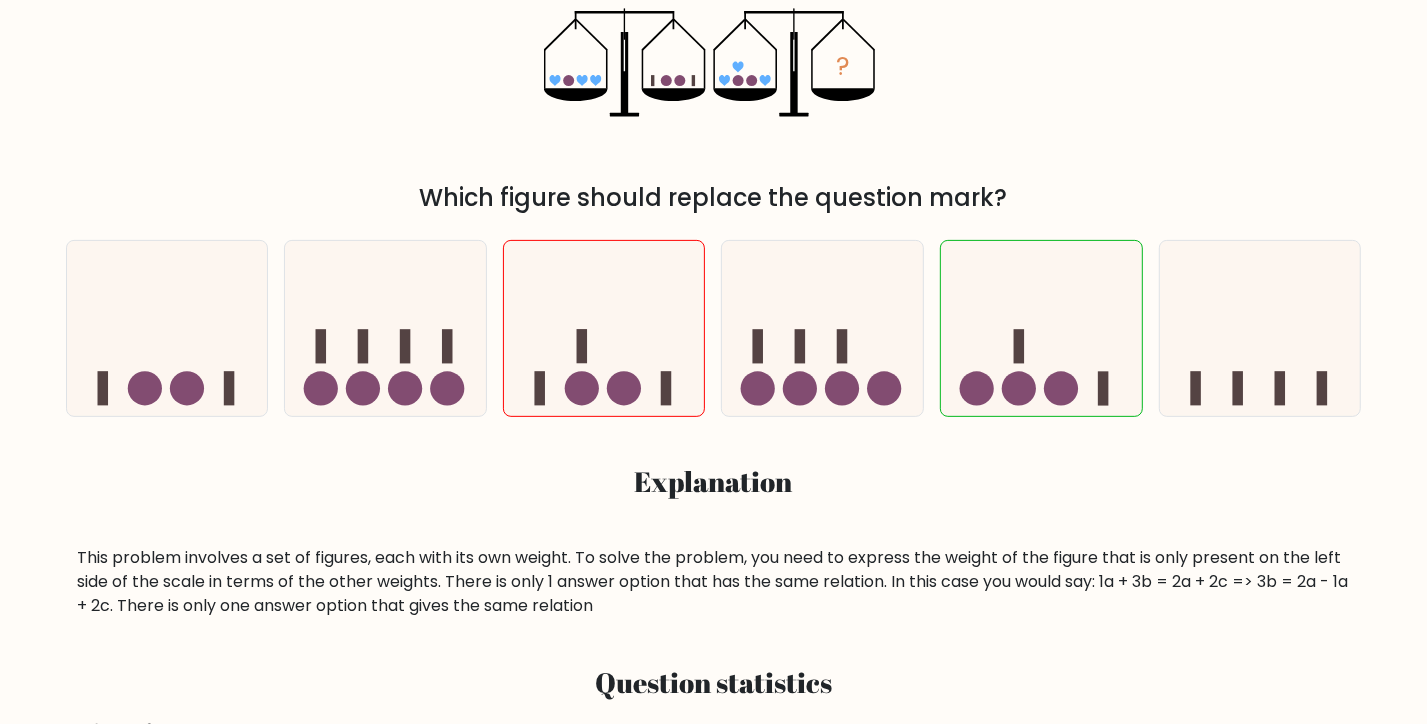 drag, startPoint x: 1136, startPoint y: 584, endPoint x: 1145, endPoint y: 591, distance: 11.401754 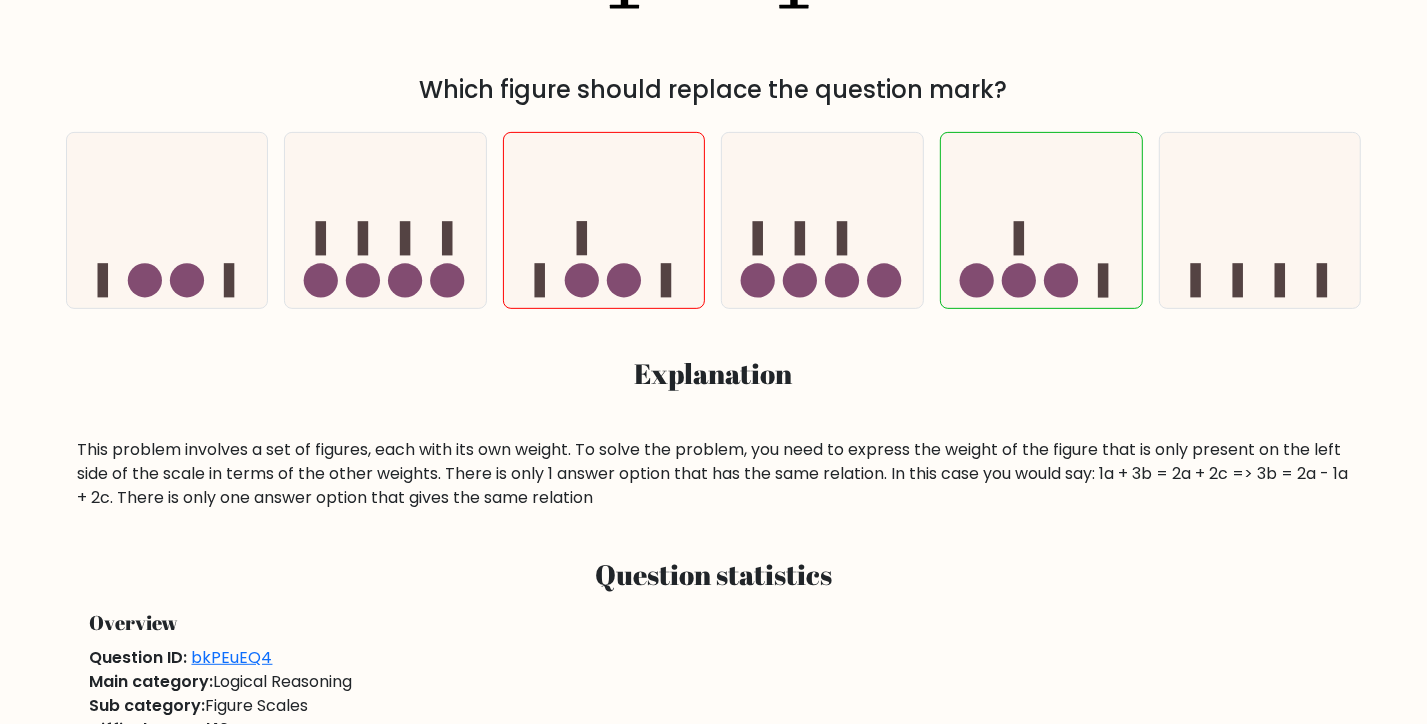 scroll, scrollTop: 432, scrollLeft: 0, axis: vertical 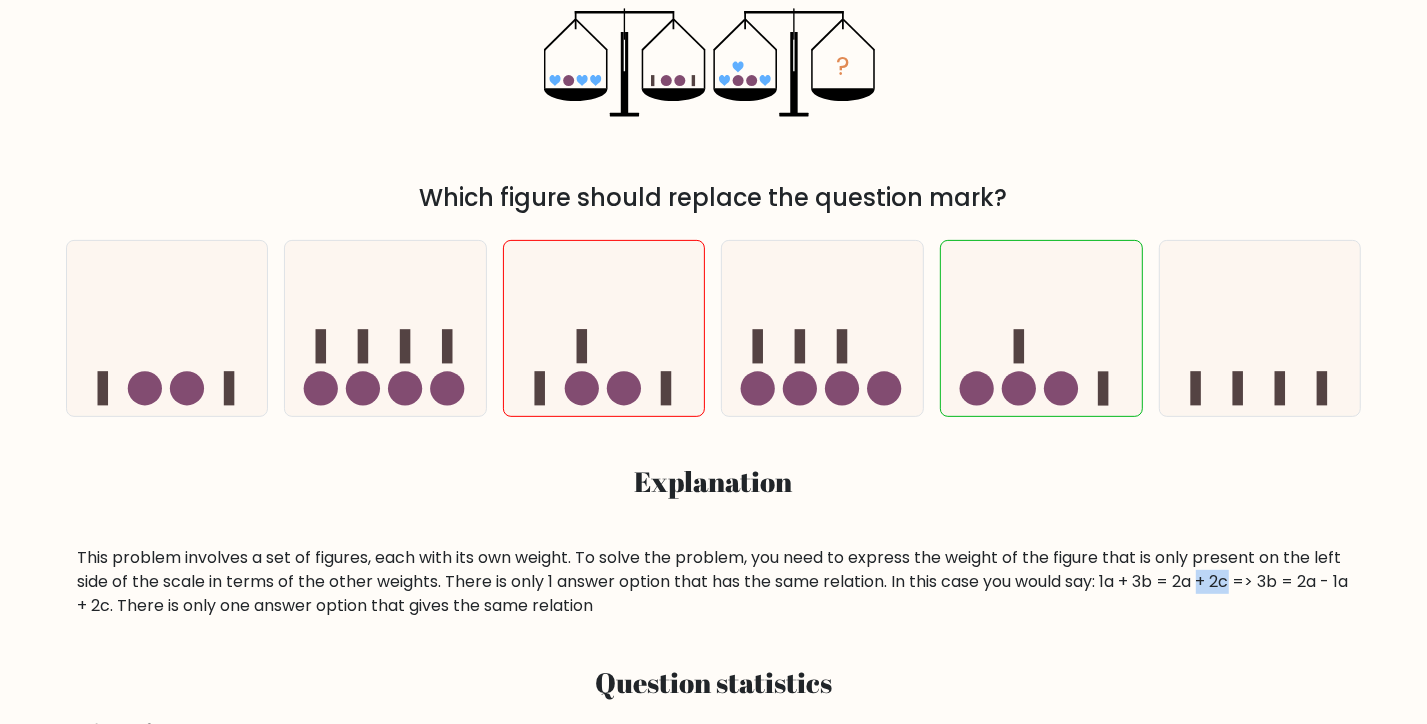 drag, startPoint x: 1244, startPoint y: 588, endPoint x: 1213, endPoint y: 584, distance: 31.257 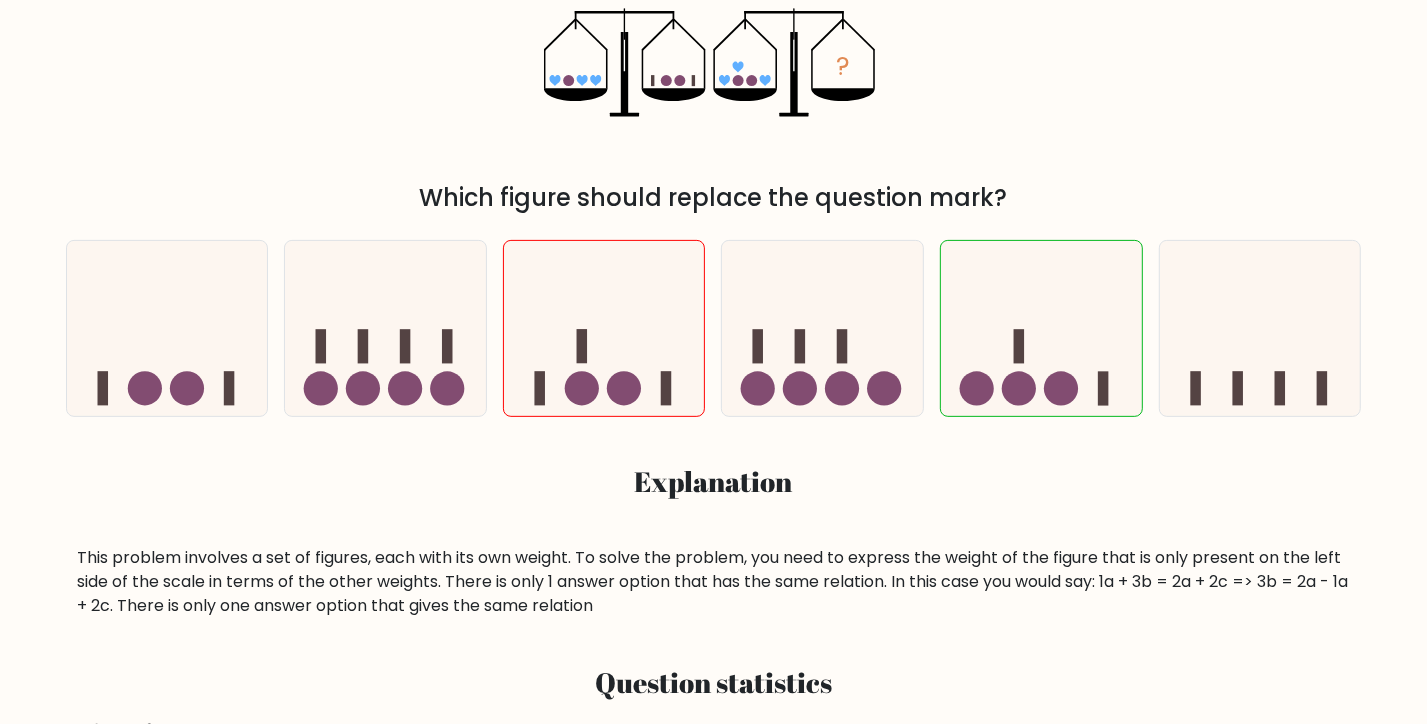click on "This problem involves a set of figures, each with its own weight. To solve the problem, you need to express the weight of the figure that is only present on the left side of the scale in terms of the other weights. There is only 1 answer option that has the same relation. In this case you would say: 1a + 3b = 2a + 2c => 3b = 2a - 1a + 2c. There is only one answer option that gives the same relation" at bounding box center [714, 582] 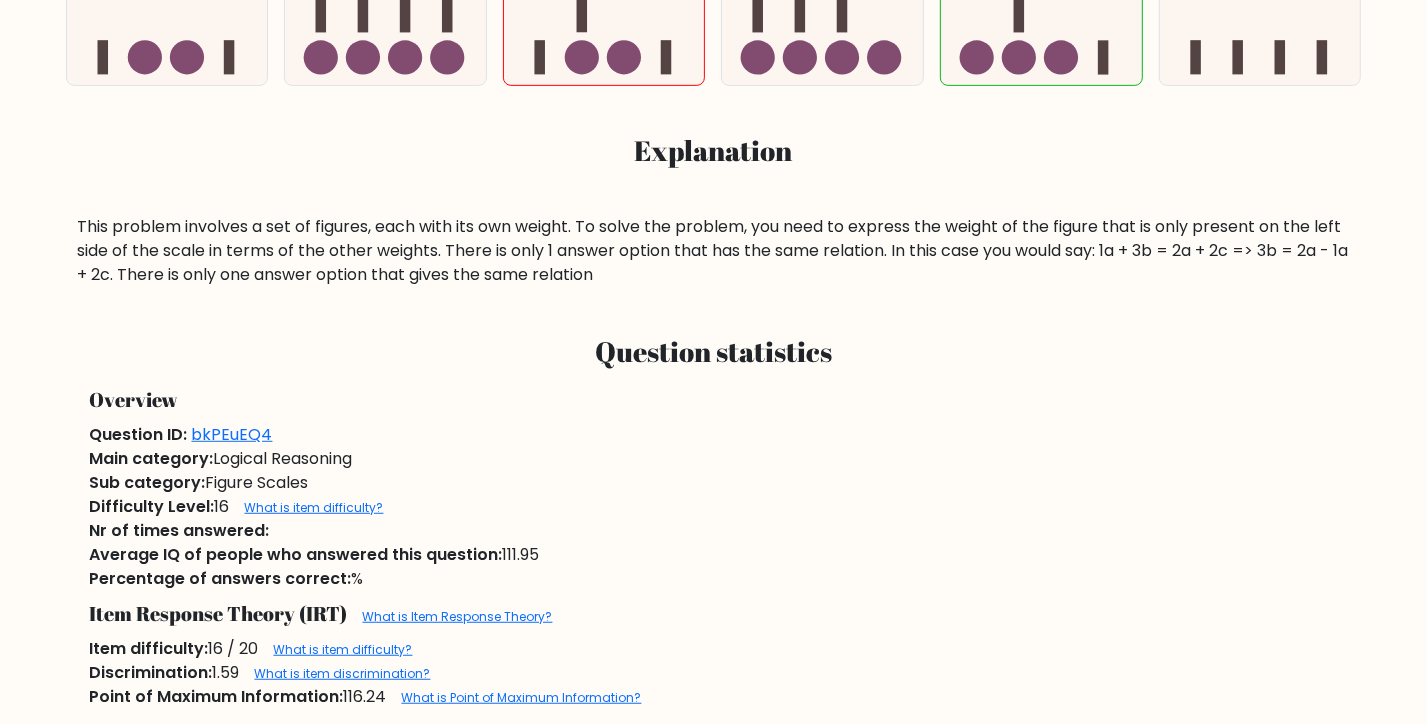 scroll, scrollTop: 864, scrollLeft: 0, axis: vertical 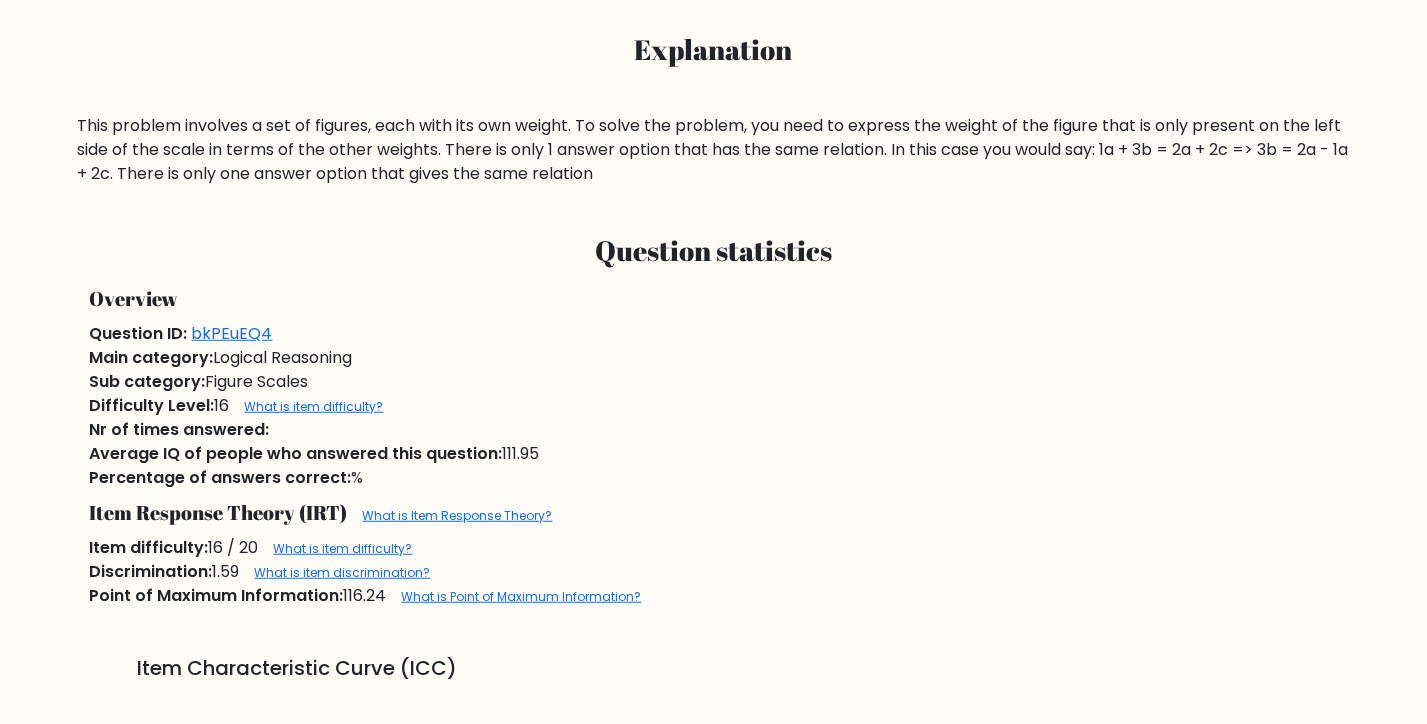 click on "This problem involves a set of figures, each with its own weight. To solve the problem, you need to express the weight of the figure that is only present on the left side of the scale in terms of the other weights. There is only 1 answer option that has the same relation. In this case you would say: 1a + 3b = 2a + 2c => 3b = 2a - 1a + 2c. There is only one answer option that gives the same relation" at bounding box center [714, 150] 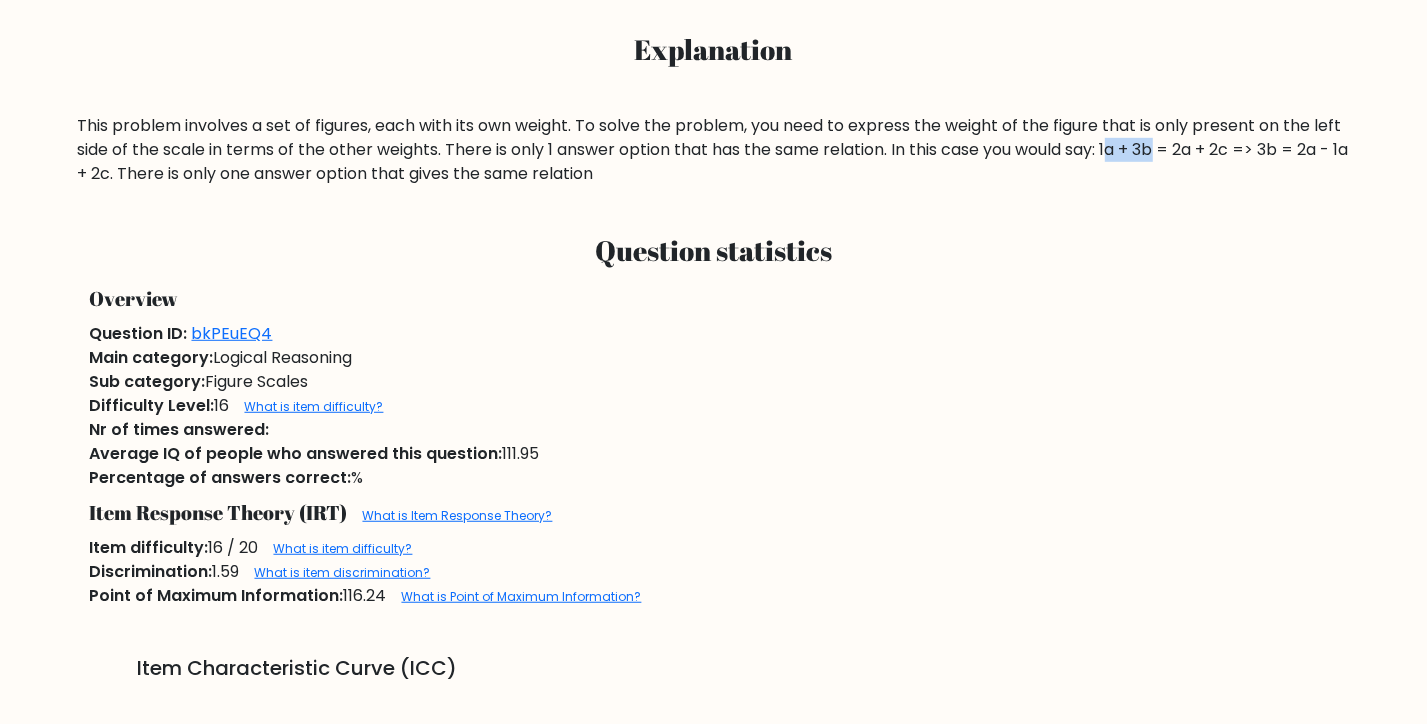 drag, startPoint x: 1121, startPoint y: 149, endPoint x: 1164, endPoint y: 158, distance: 43.931767 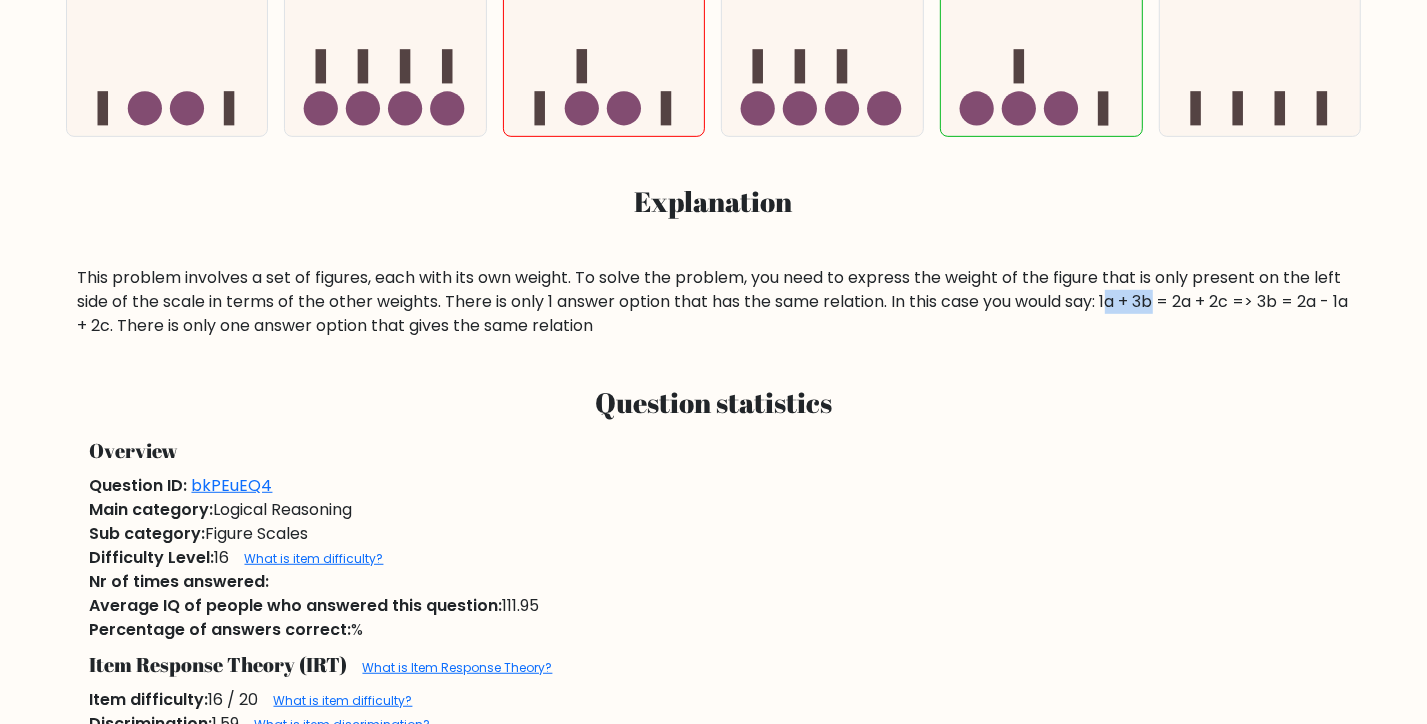 scroll, scrollTop: 756, scrollLeft: 0, axis: vertical 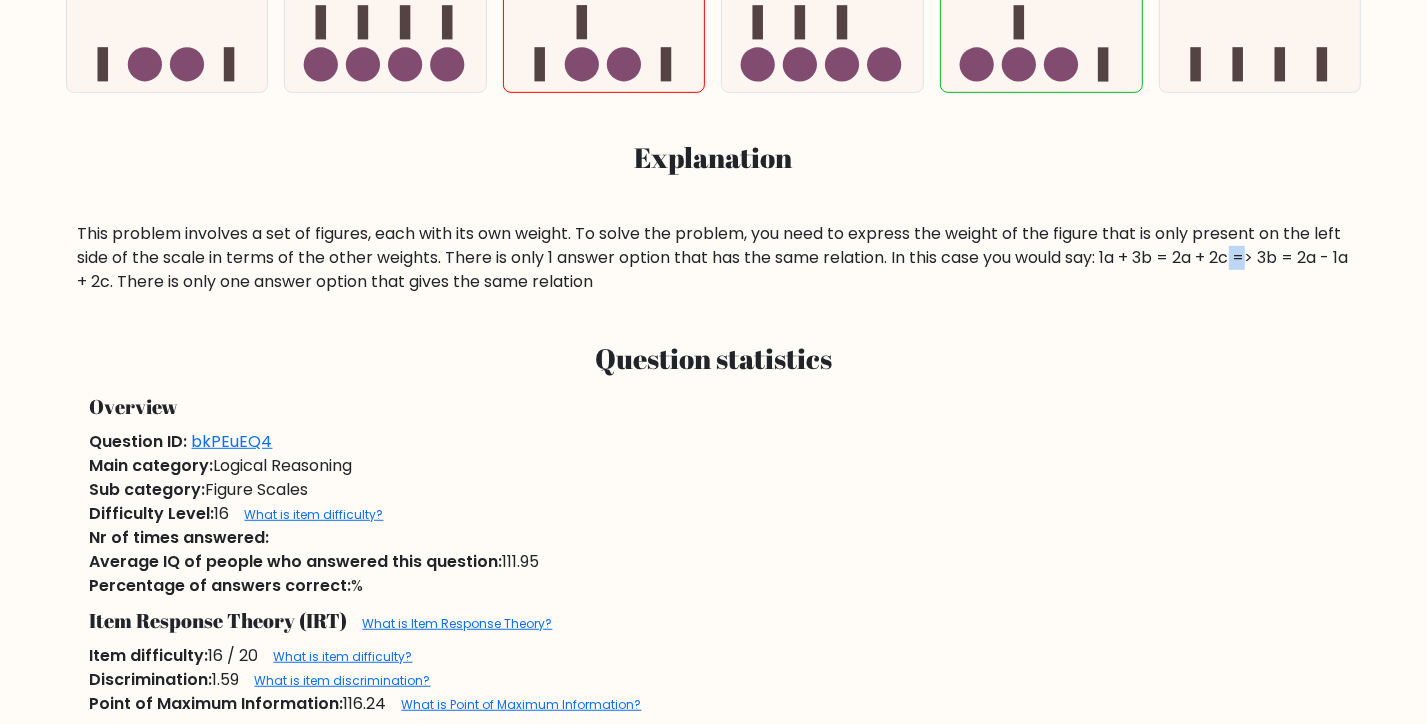 drag, startPoint x: 1265, startPoint y: 265, endPoint x: 1250, endPoint y: 258, distance: 16.552946 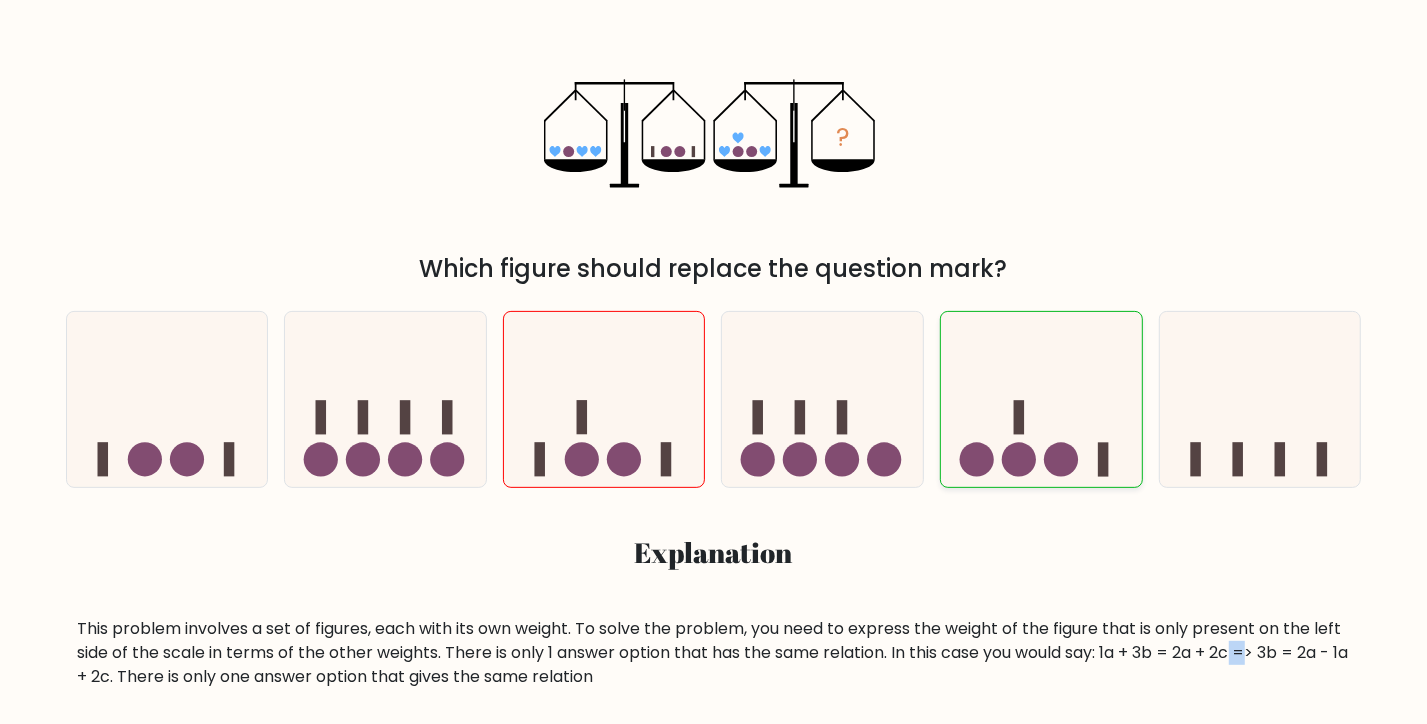 scroll, scrollTop: 324, scrollLeft: 0, axis: vertical 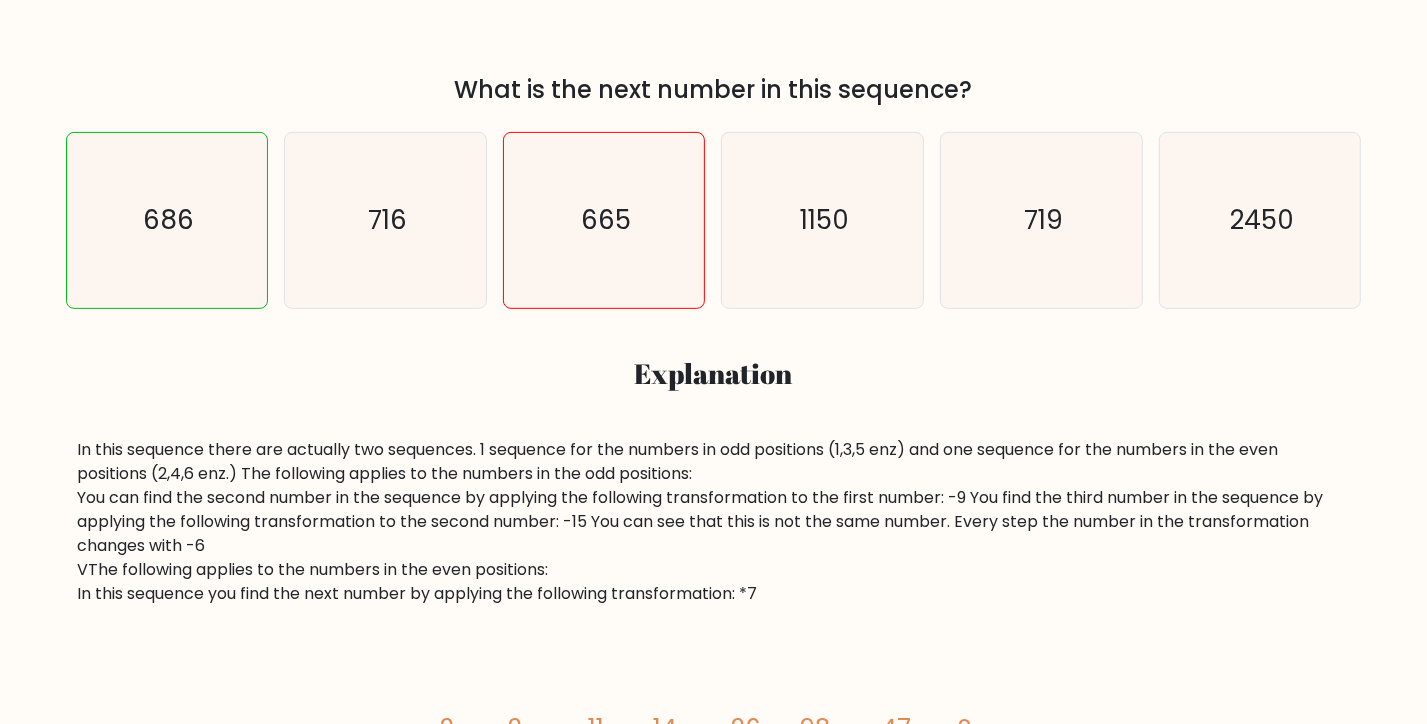 drag, startPoint x: 269, startPoint y: 452, endPoint x: 754, endPoint y: 474, distance: 485.49872 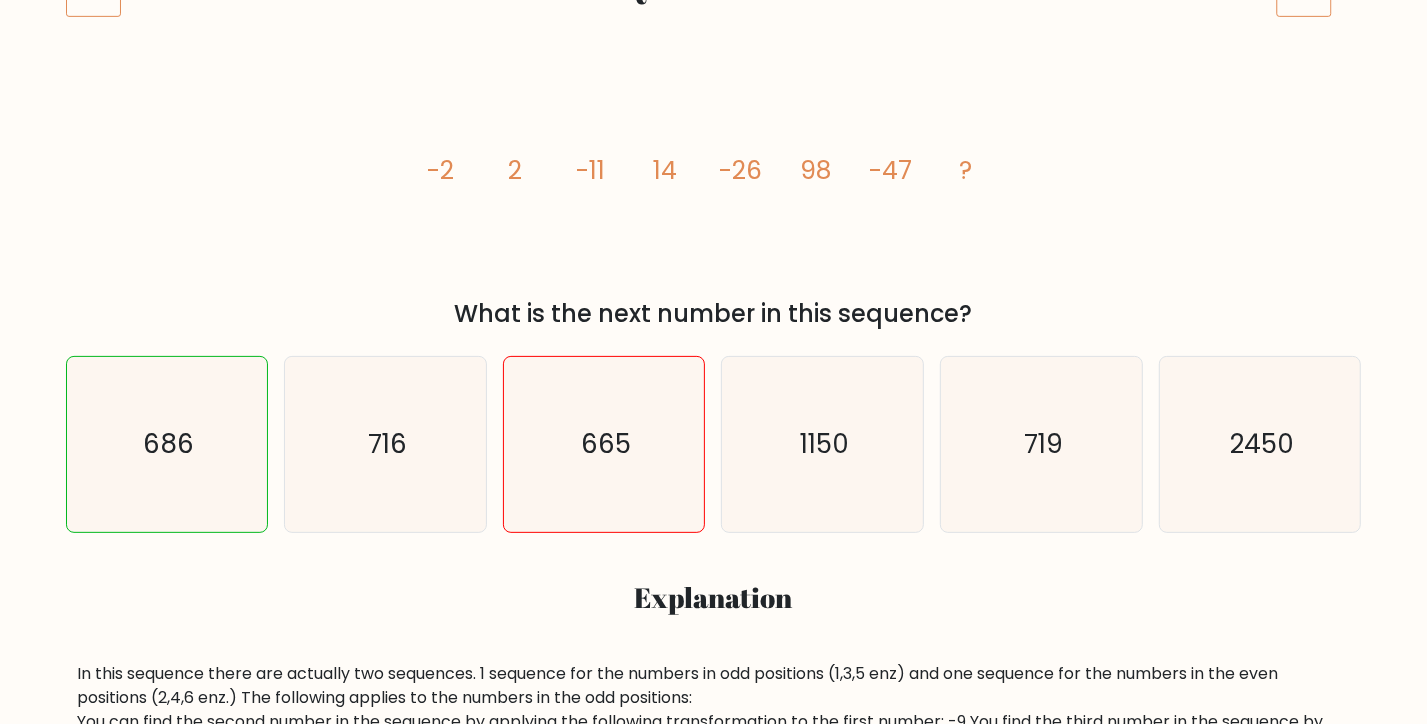 scroll, scrollTop: 432, scrollLeft: 0, axis: vertical 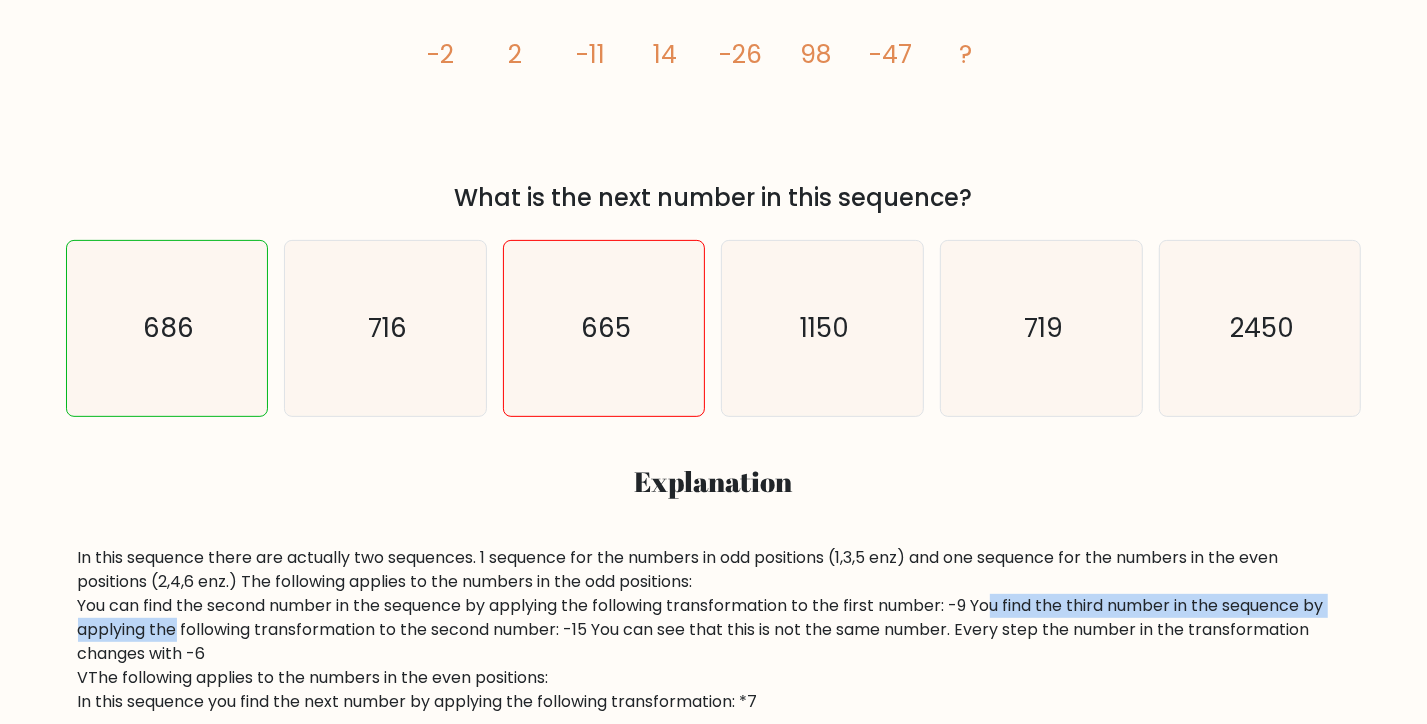 drag, startPoint x: 995, startPoint y: 604, endPoint x: 164, endPoint y: 626, distance: 831.29114 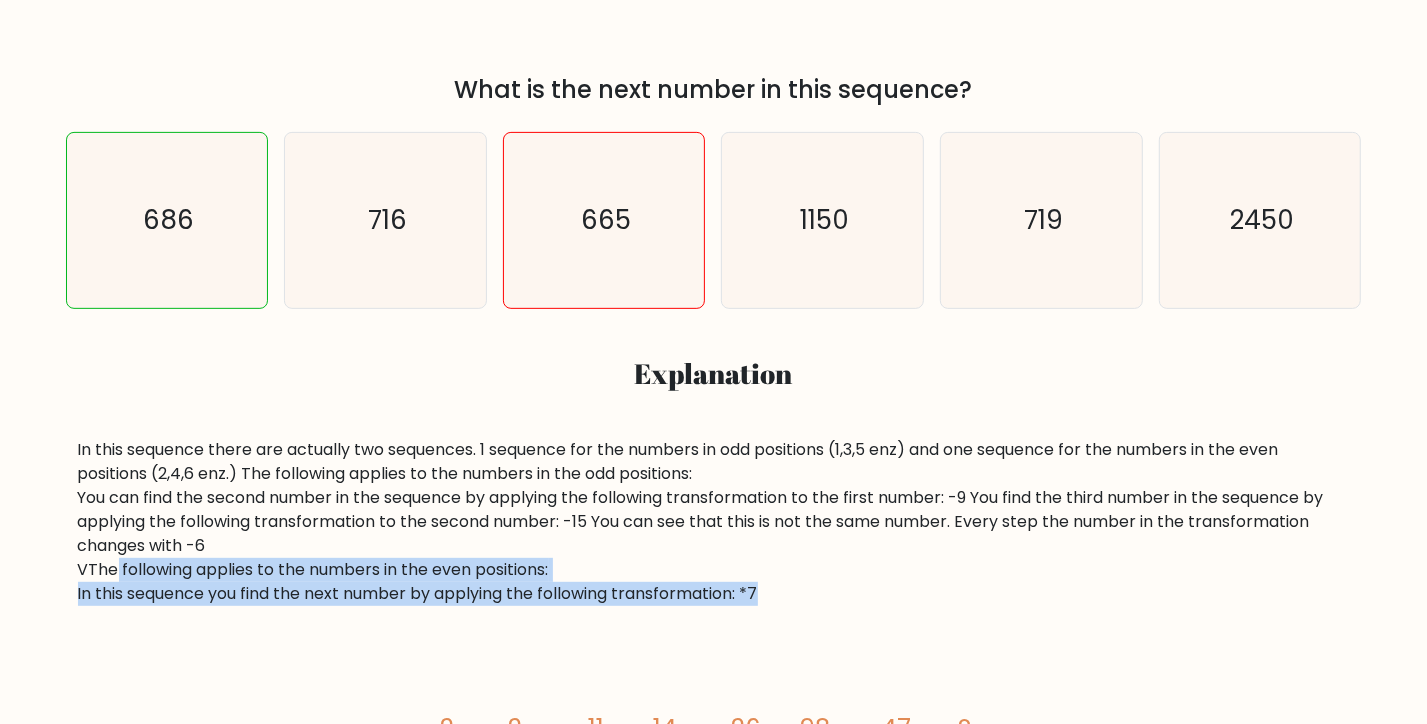 drag, startPoint x: 103, startPoint y: 575, endPoint x: 784, endPoint y: 595, distance: 681.29364 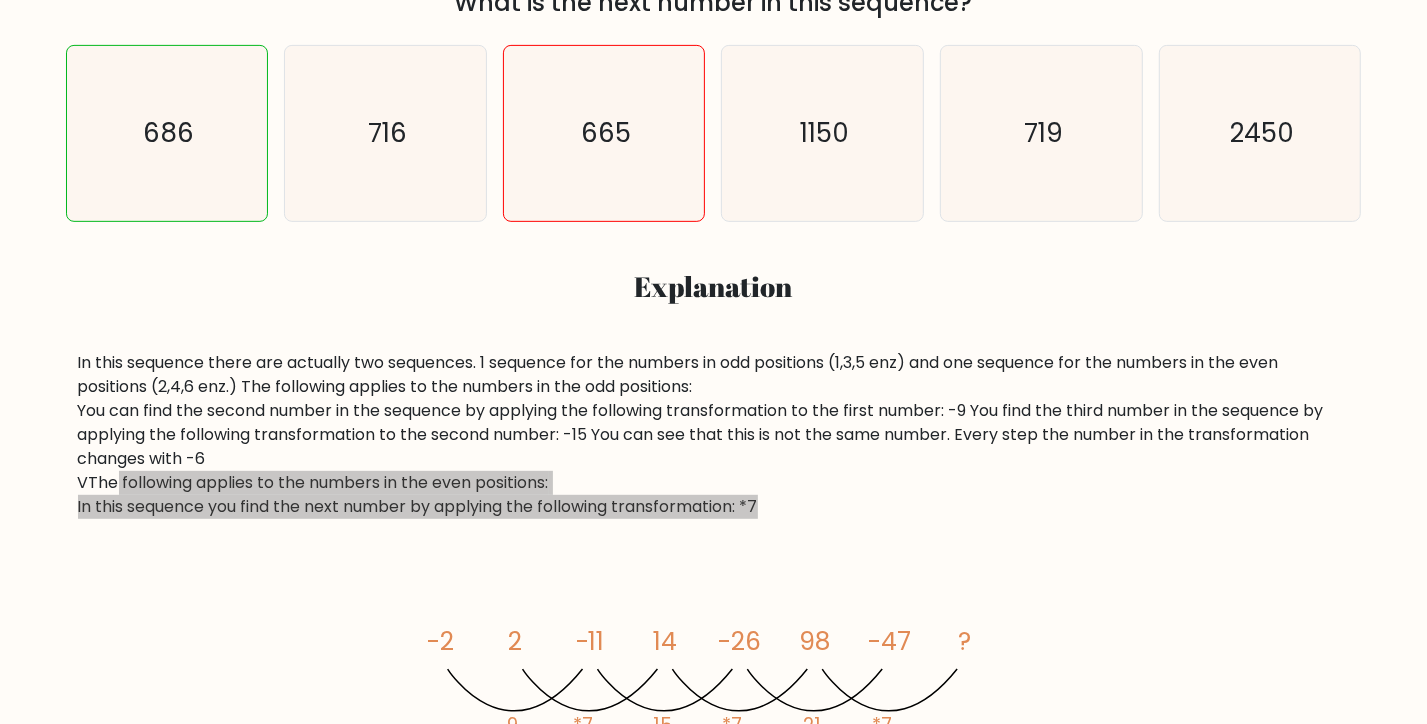 scroll, scrollTop: 0, scrollLeft: 0, axis: both 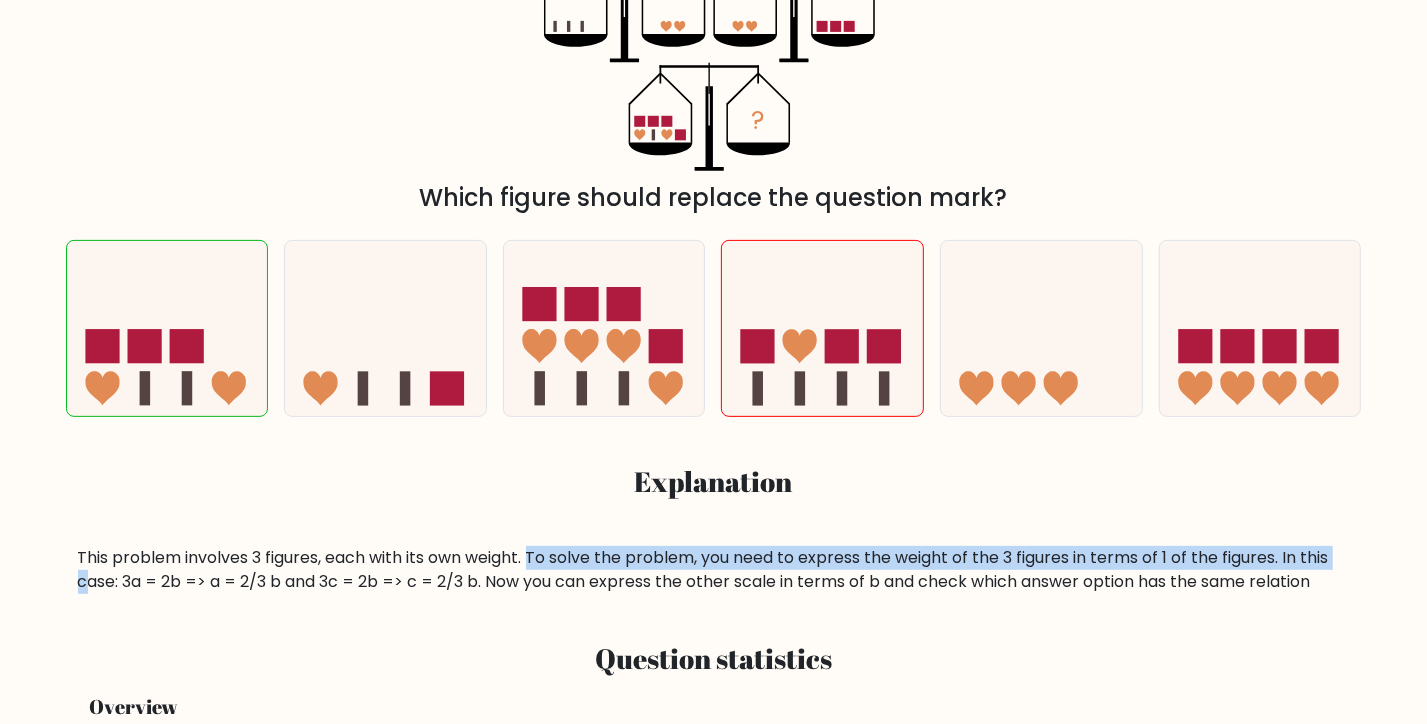 drag, startPoint x: 536, startPoint y: 561, endPoint x: 91, endPoint y: 576, distance: 445.25275 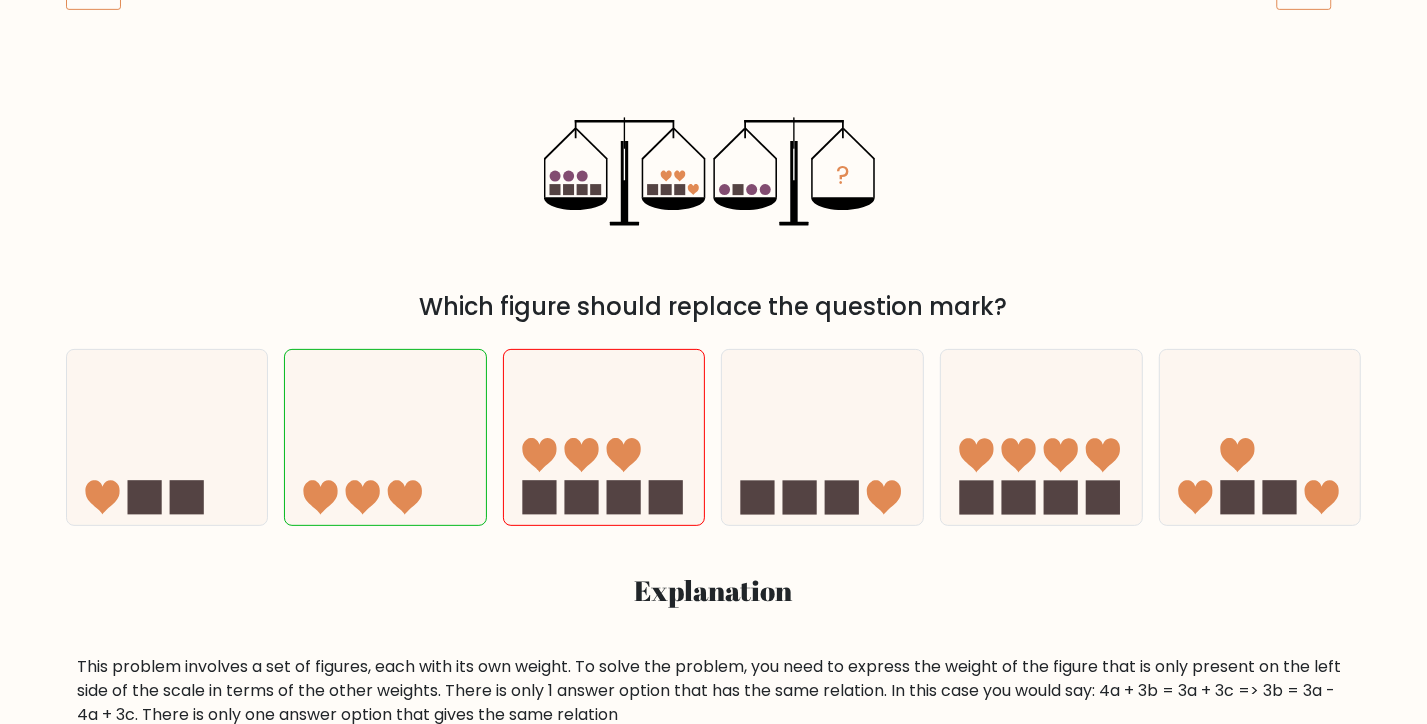 scroll, scrollTop: 324, scrollLeft: 0, axis: vertical 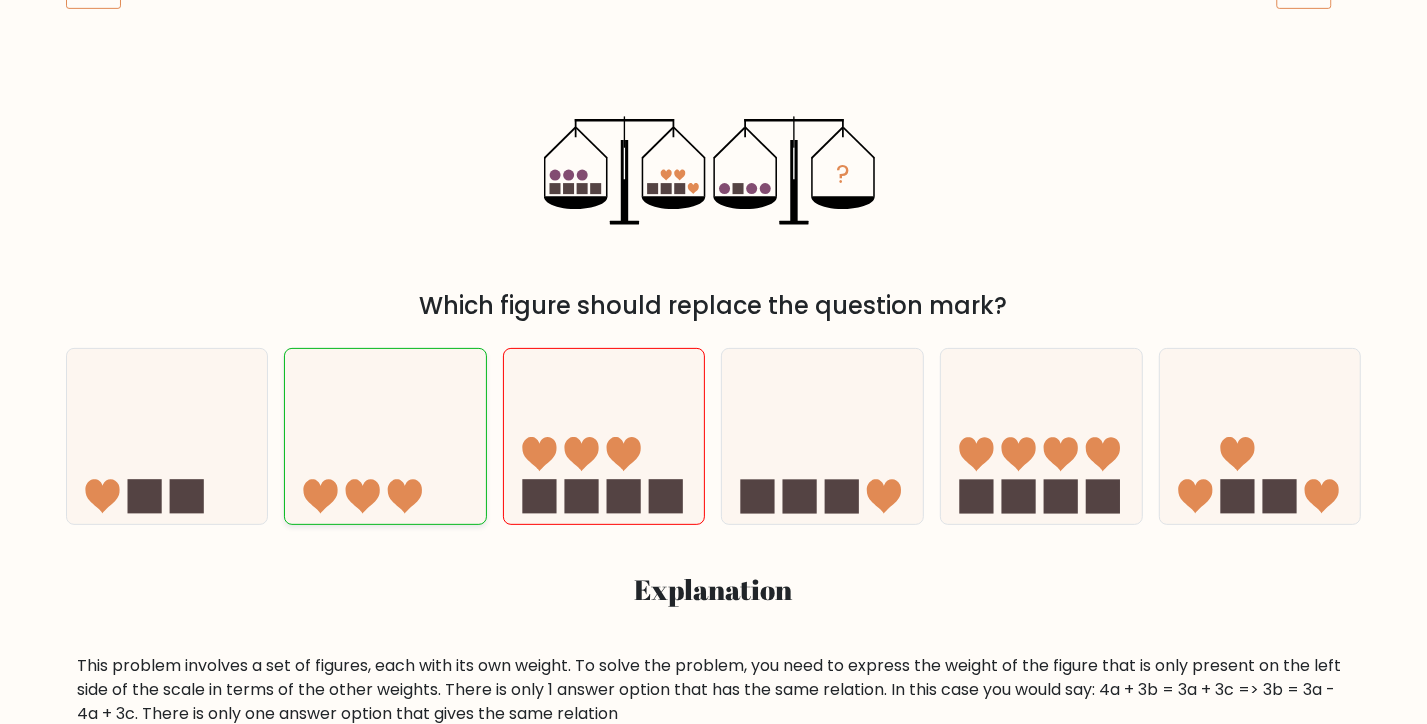 click 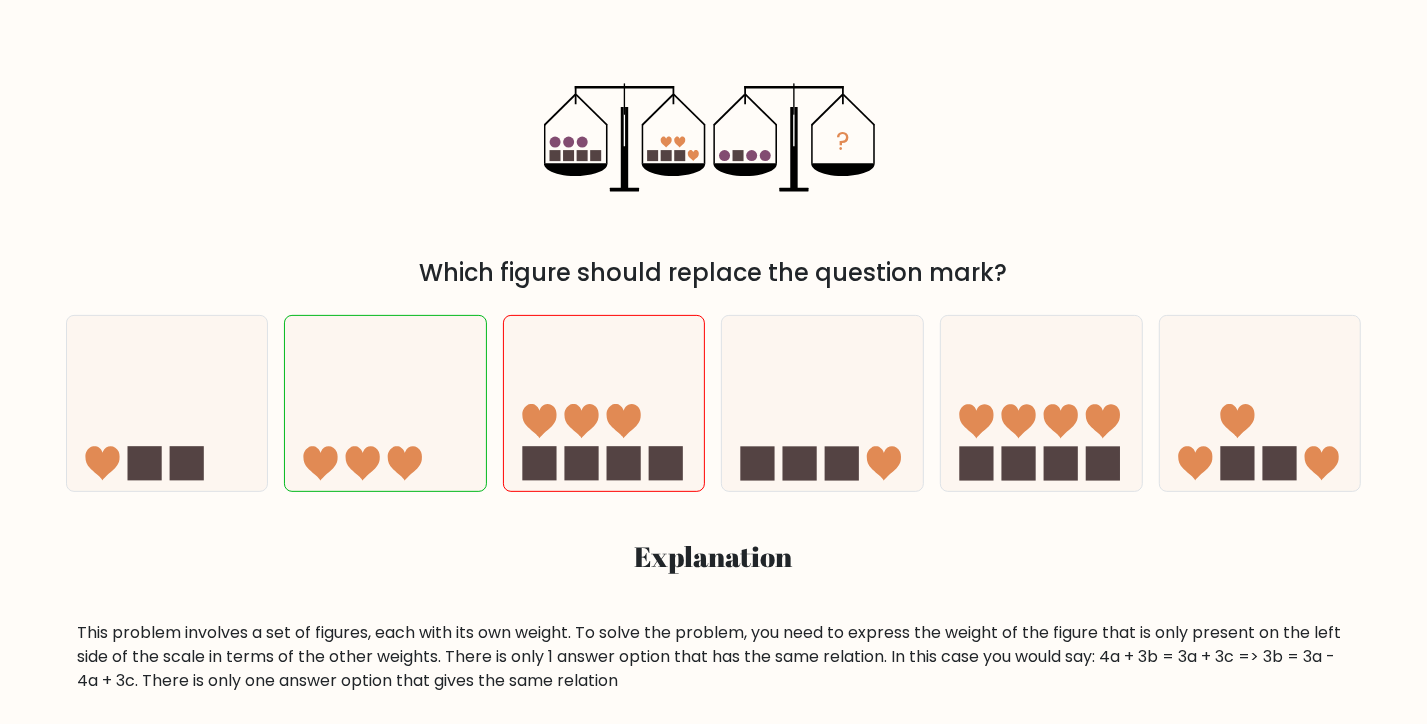 scroll, scrollTop: 324, scrollLeft: 0, axis: vertical 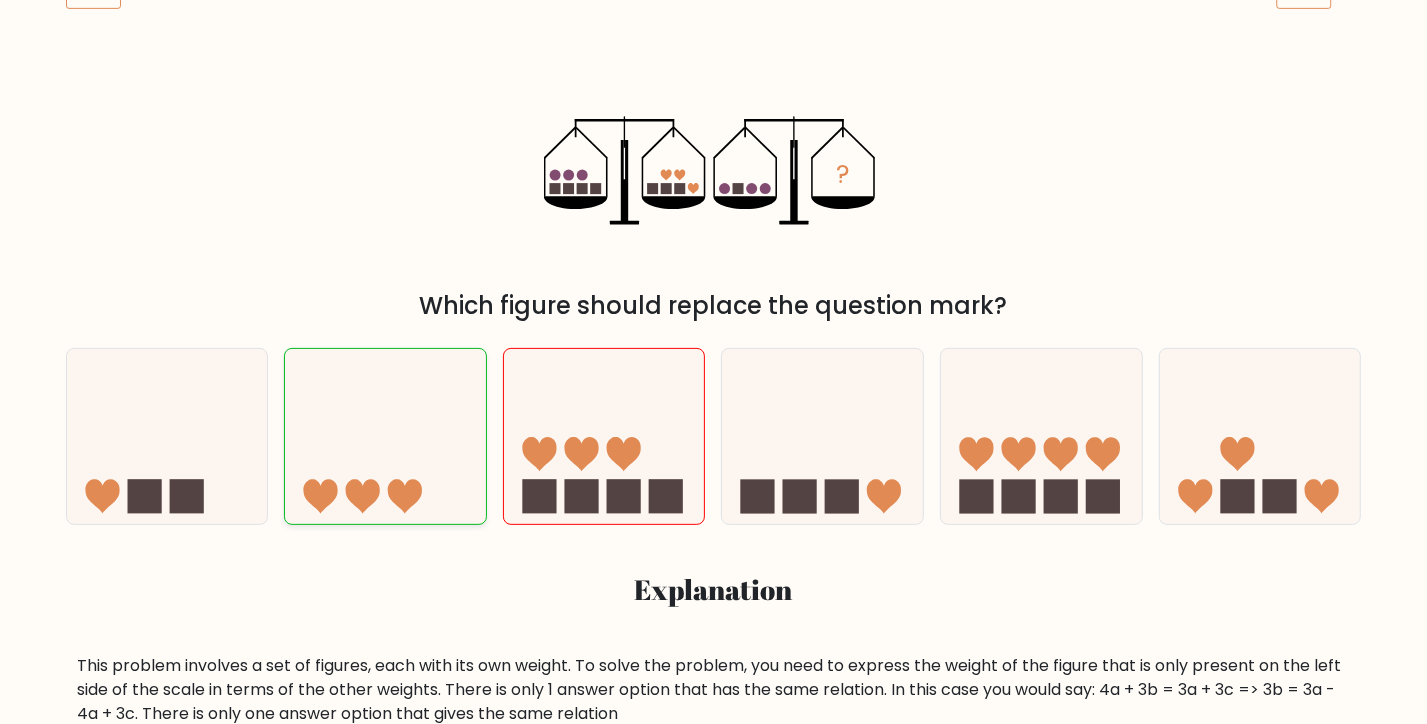 click 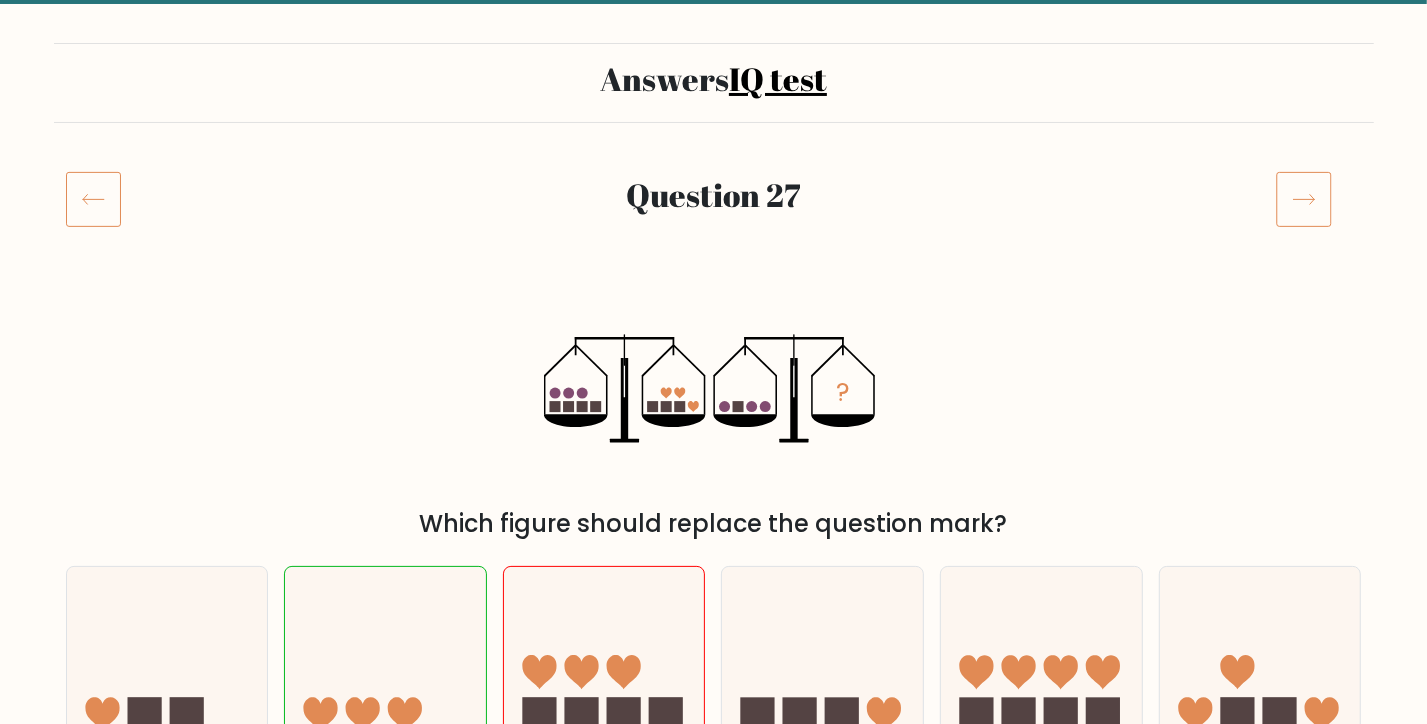 scroll, scrollTop: 0, scrollLeft: 0, axis: both 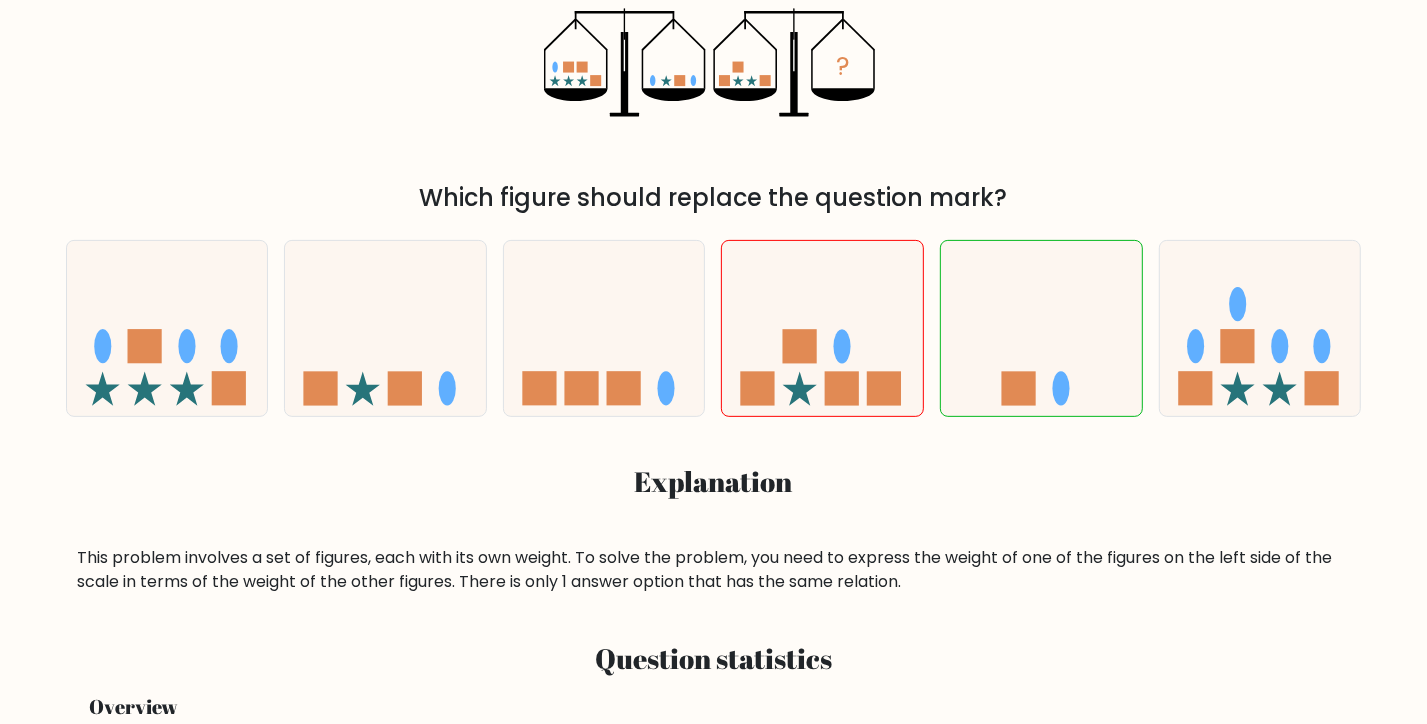 click 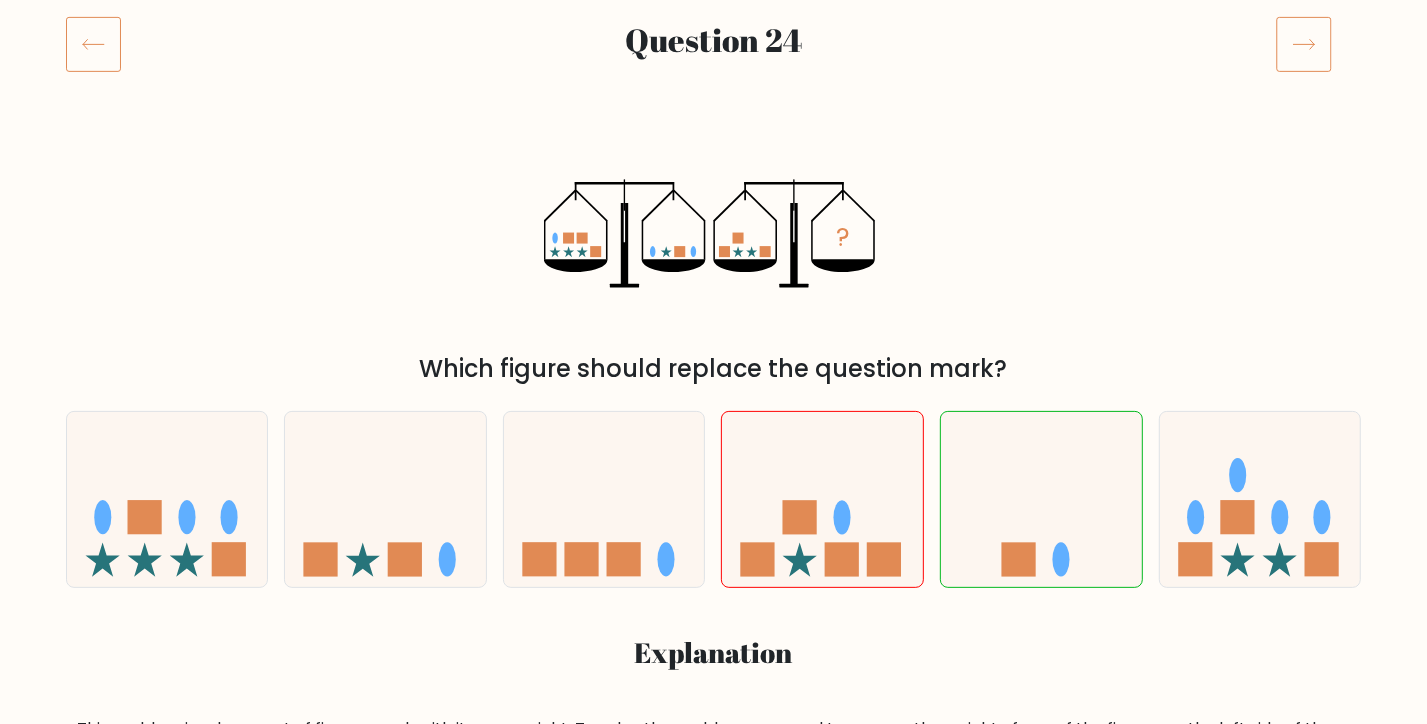 scroll, scrollTop: 329, scrollLeft: 0, axis: vertical 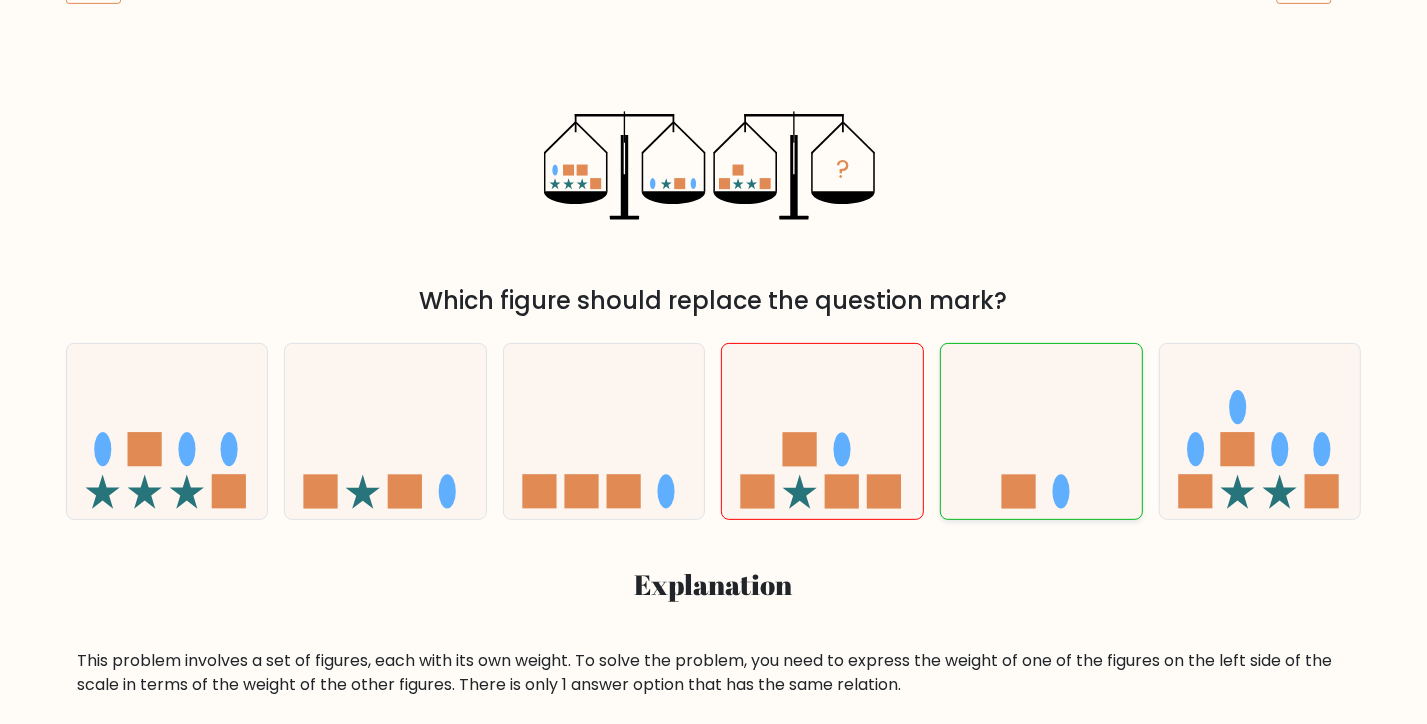 click 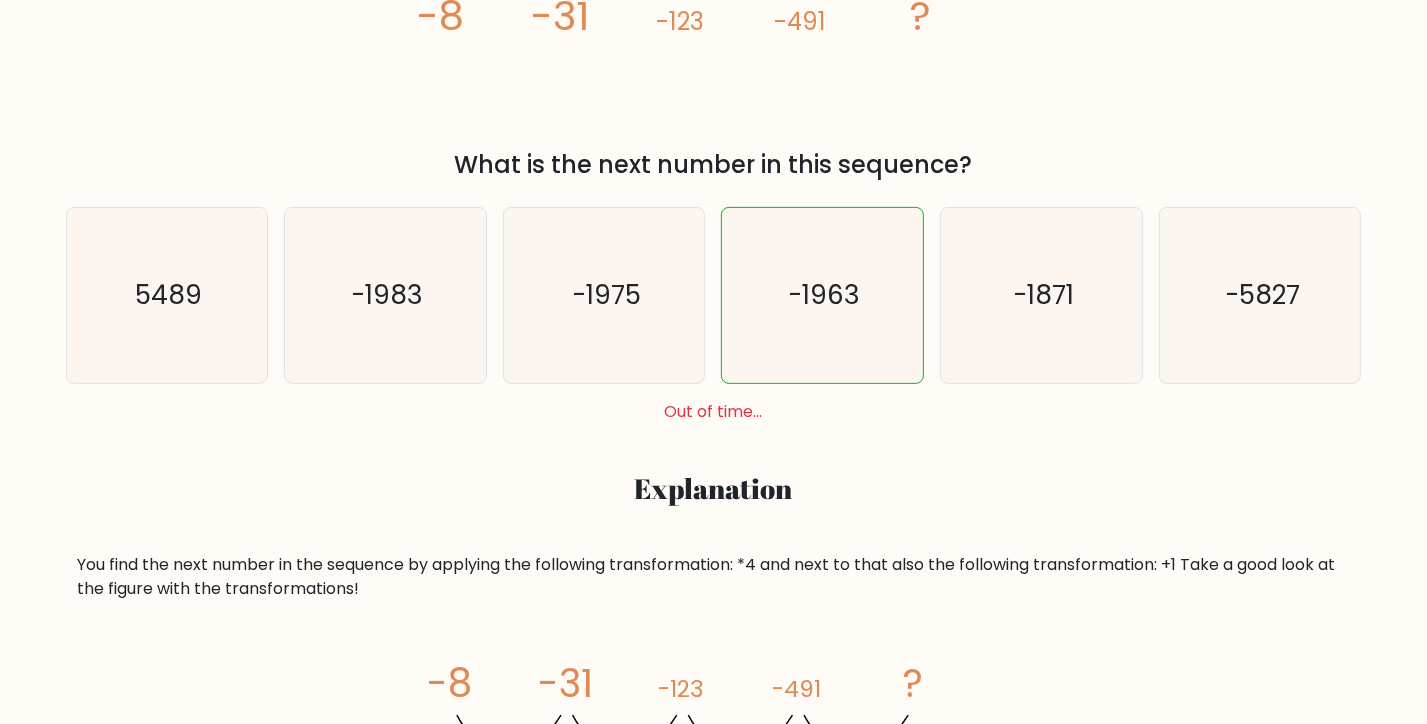 scroll, scrollTop: 432, scrollLeft: 0, axis: vertical 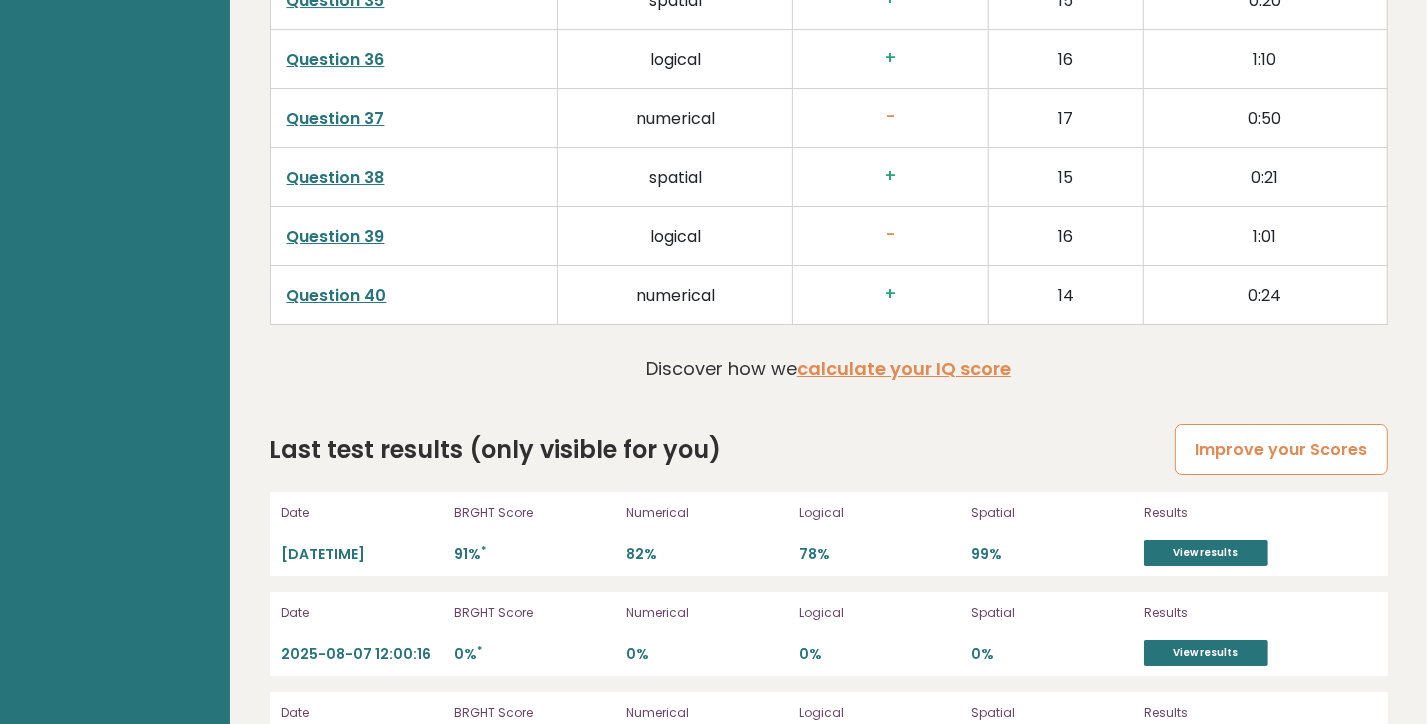 click on "Improve your Scores" at bounding box center (1281, 449) 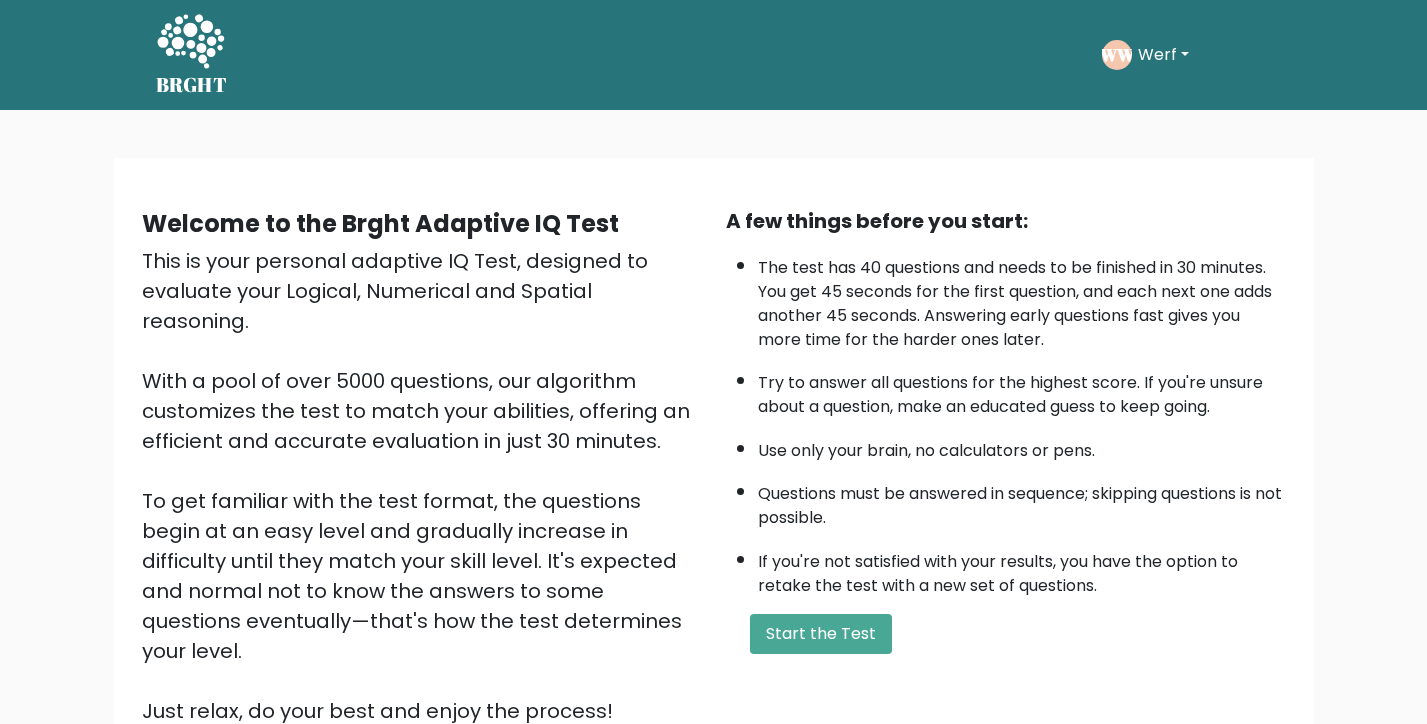 scroll, scrollTop: 0, scrollLeft: 0, axis: both 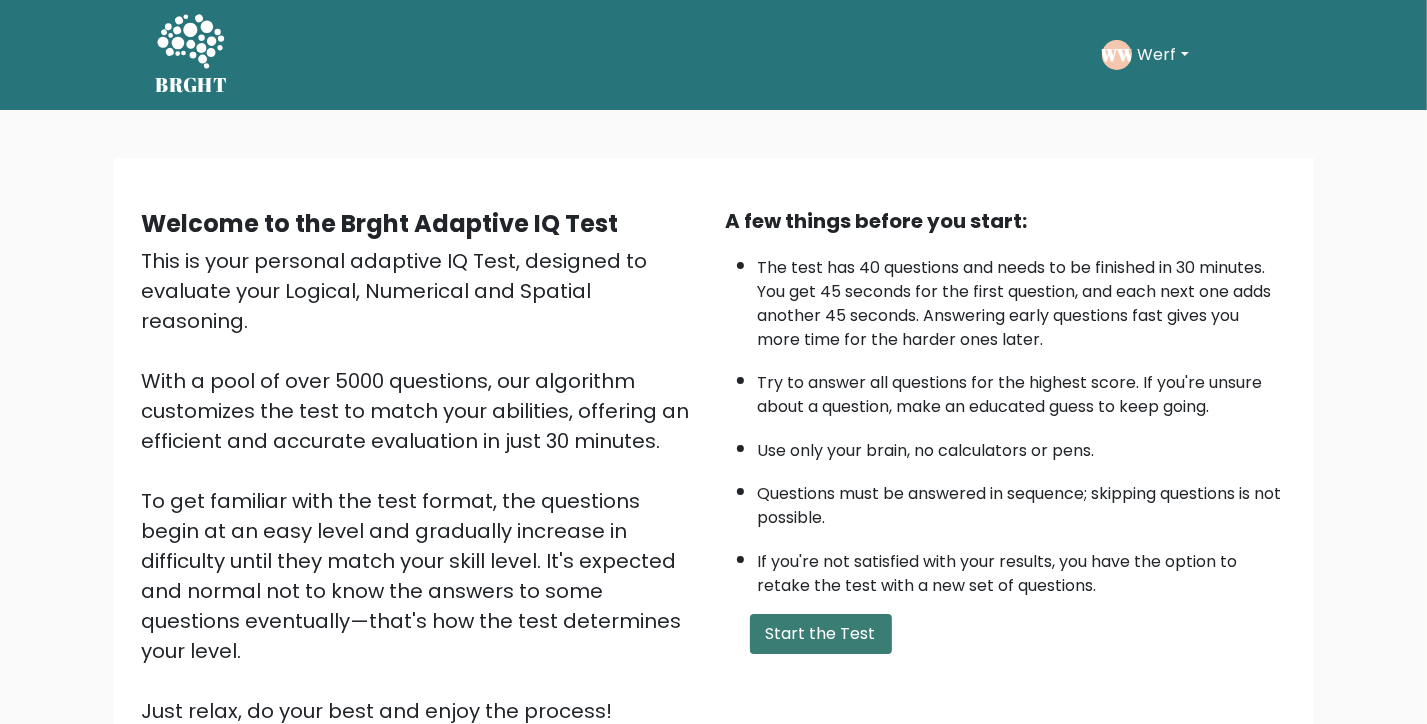 click on "Start the Test" at bounding box center [821, 634] 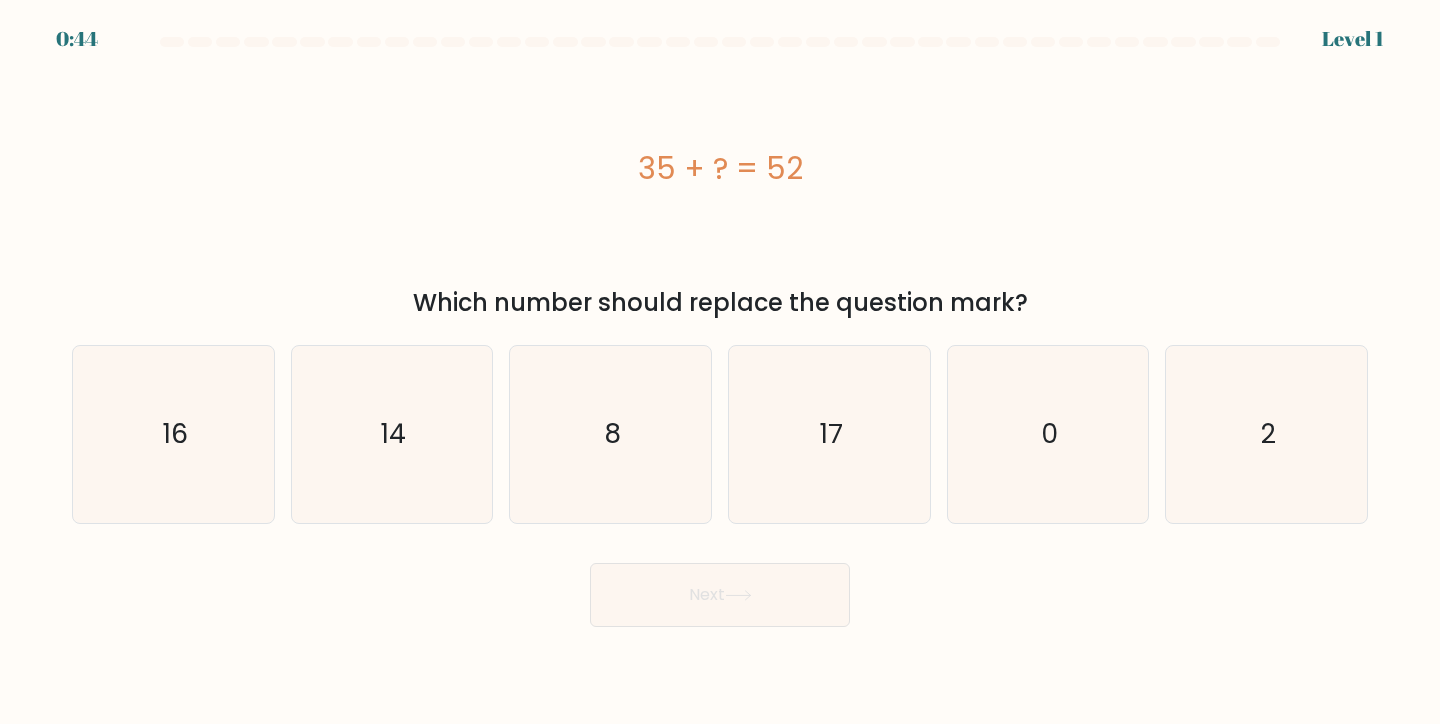 scroll, scrollTop: 0, scrollLeft: 0, axis: both 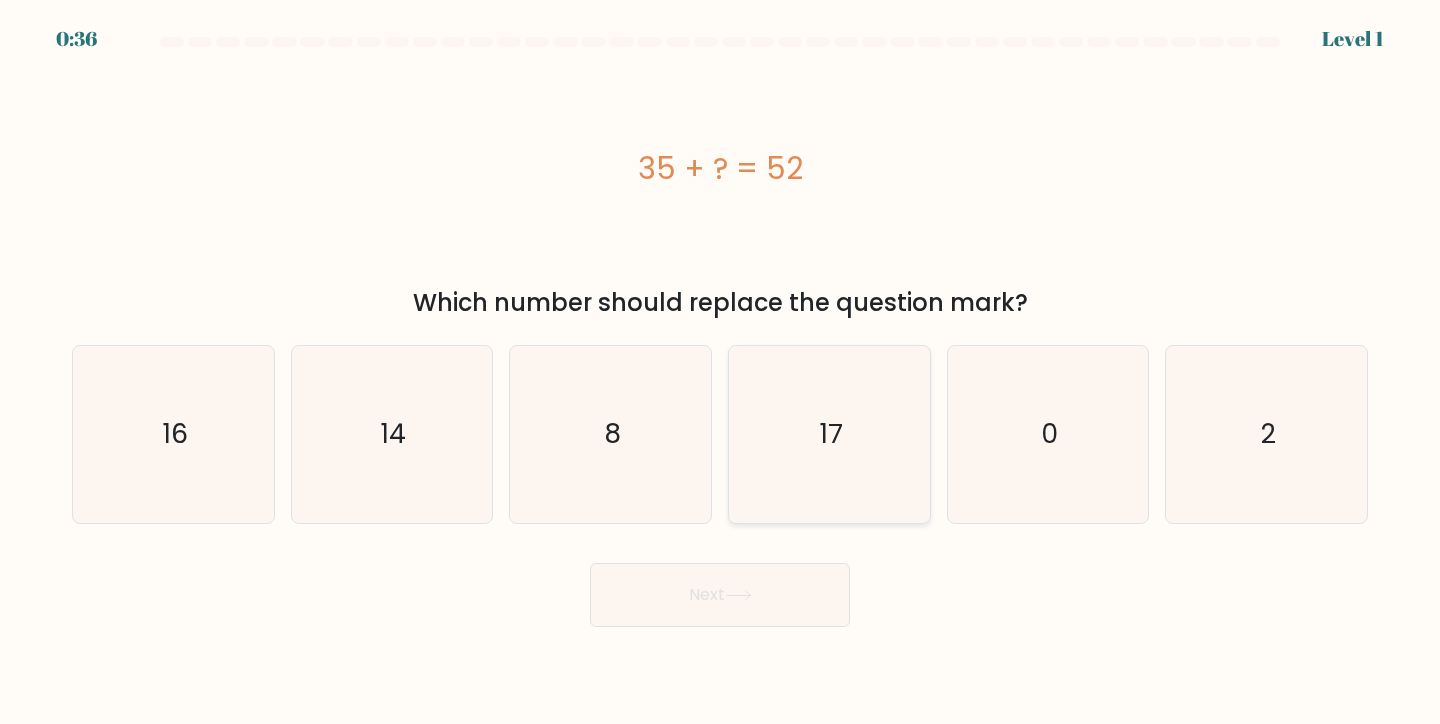 drag, startPoint x: 797, startPoint y: 404, endPoint x: 801, endPoint y: 515, distance: 111.07205 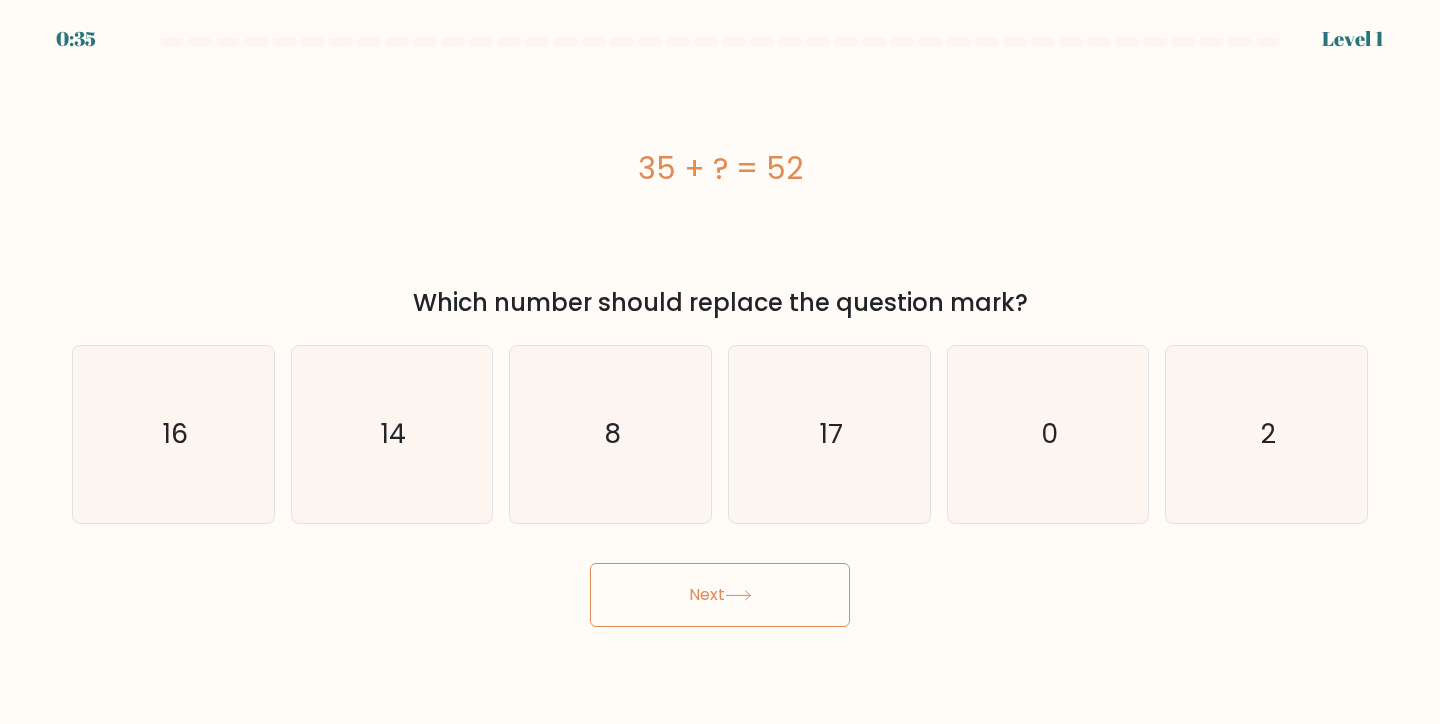 click on "Next" at bounding box center [720, 595] 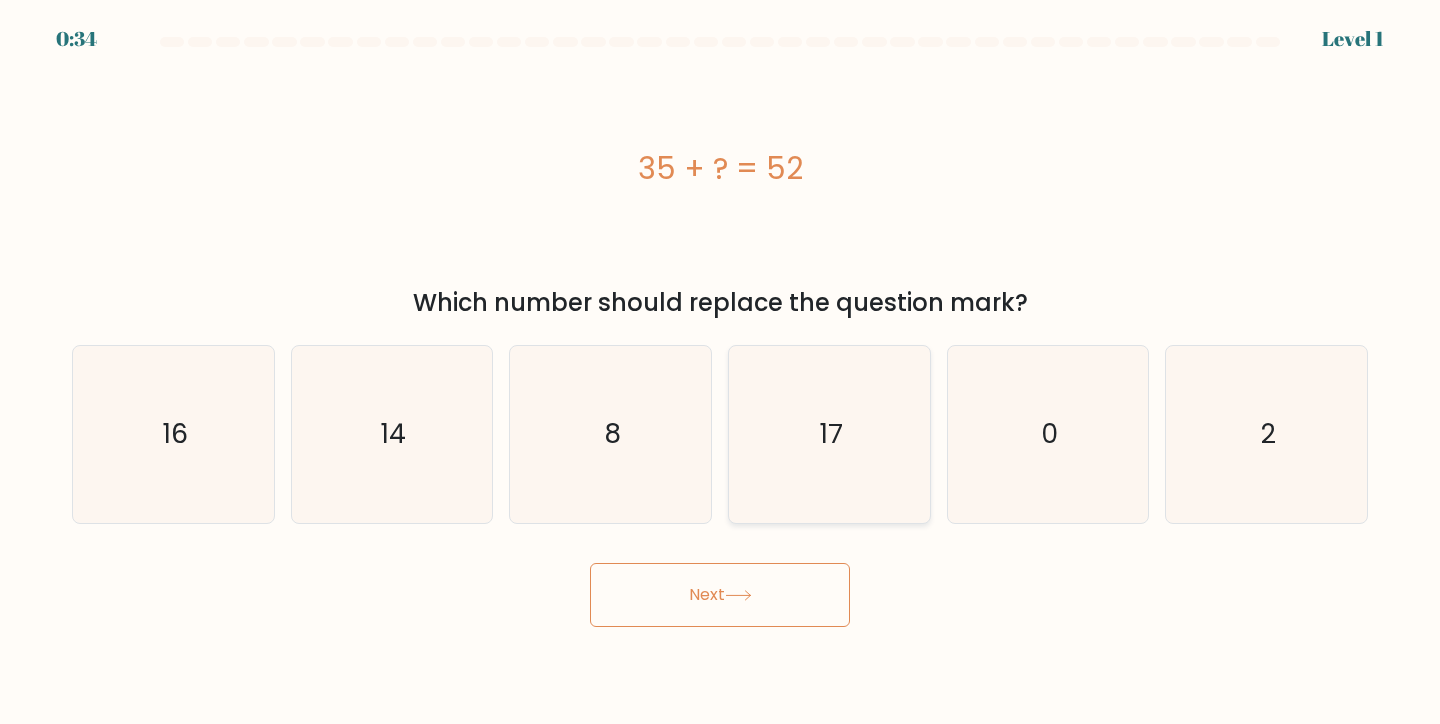 click on "17" 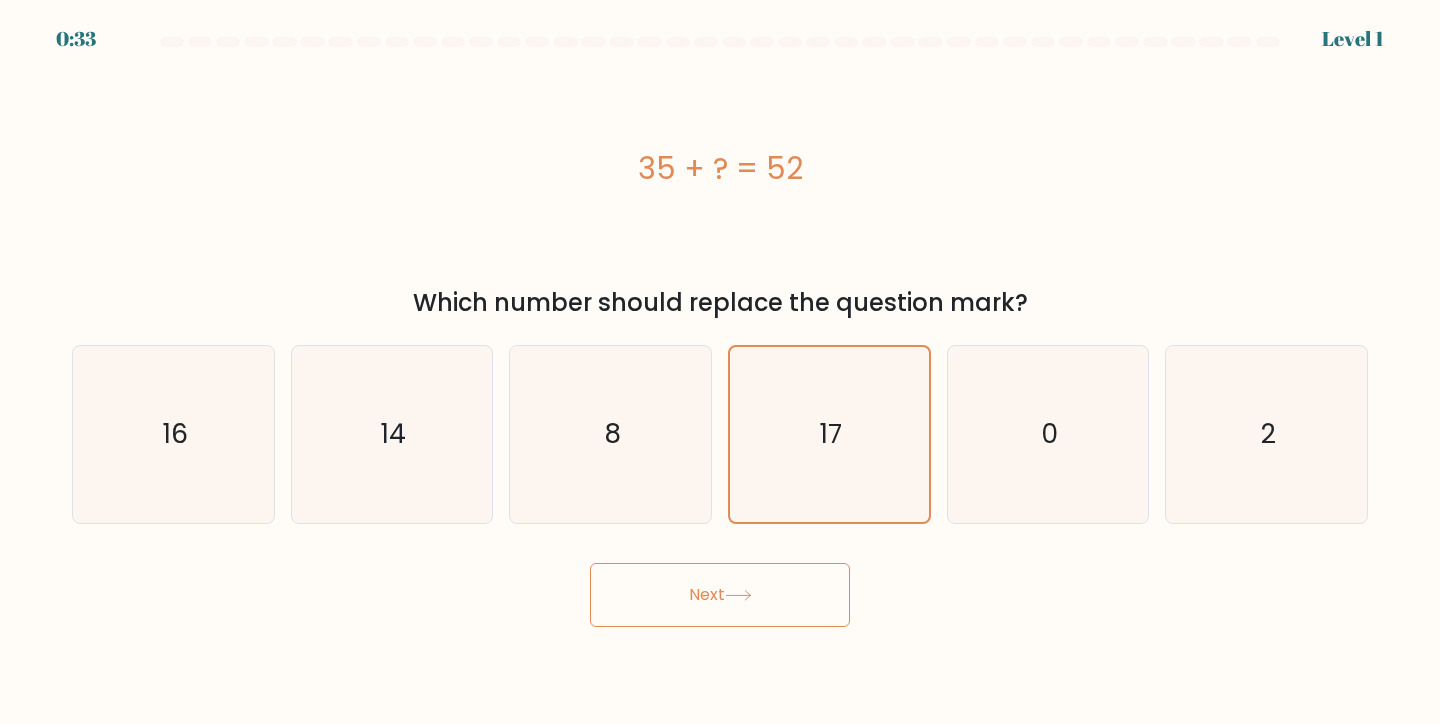 click on "Next" at bounding box center (720, 595) 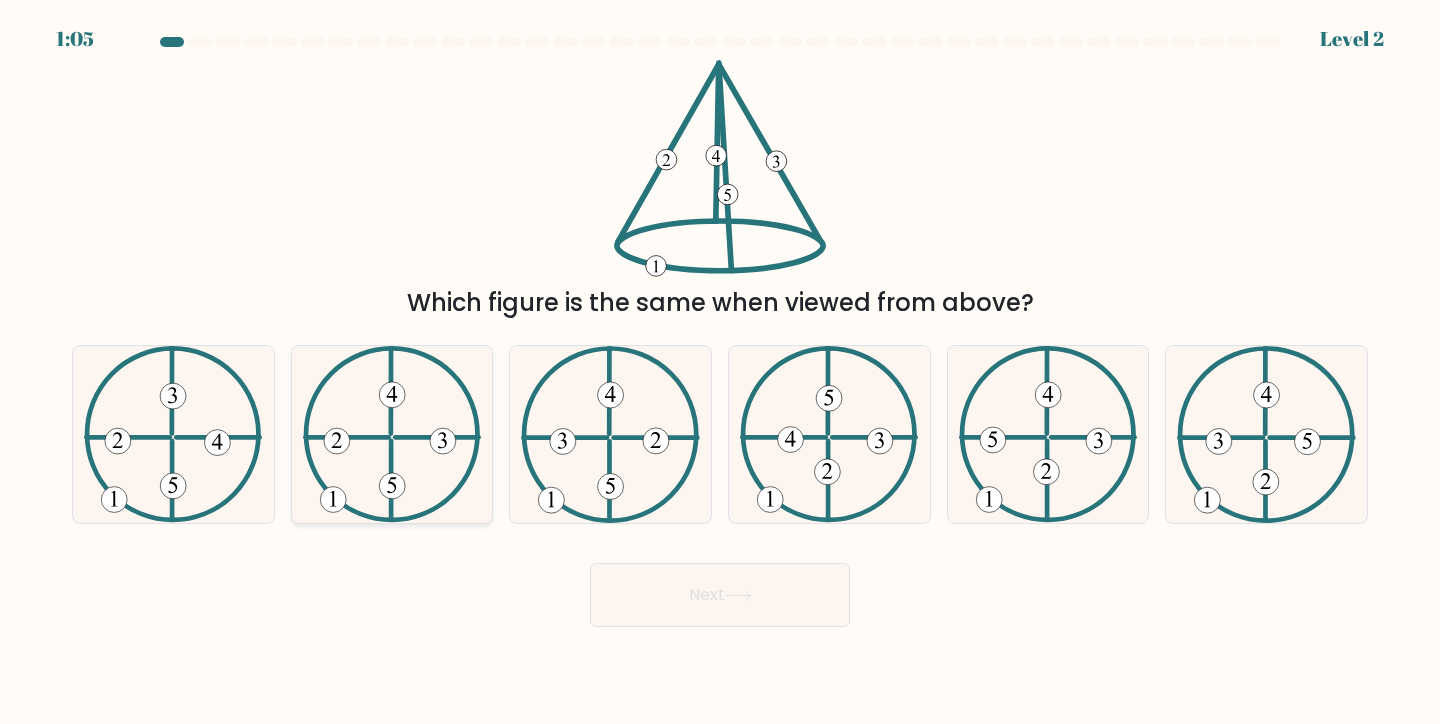 click 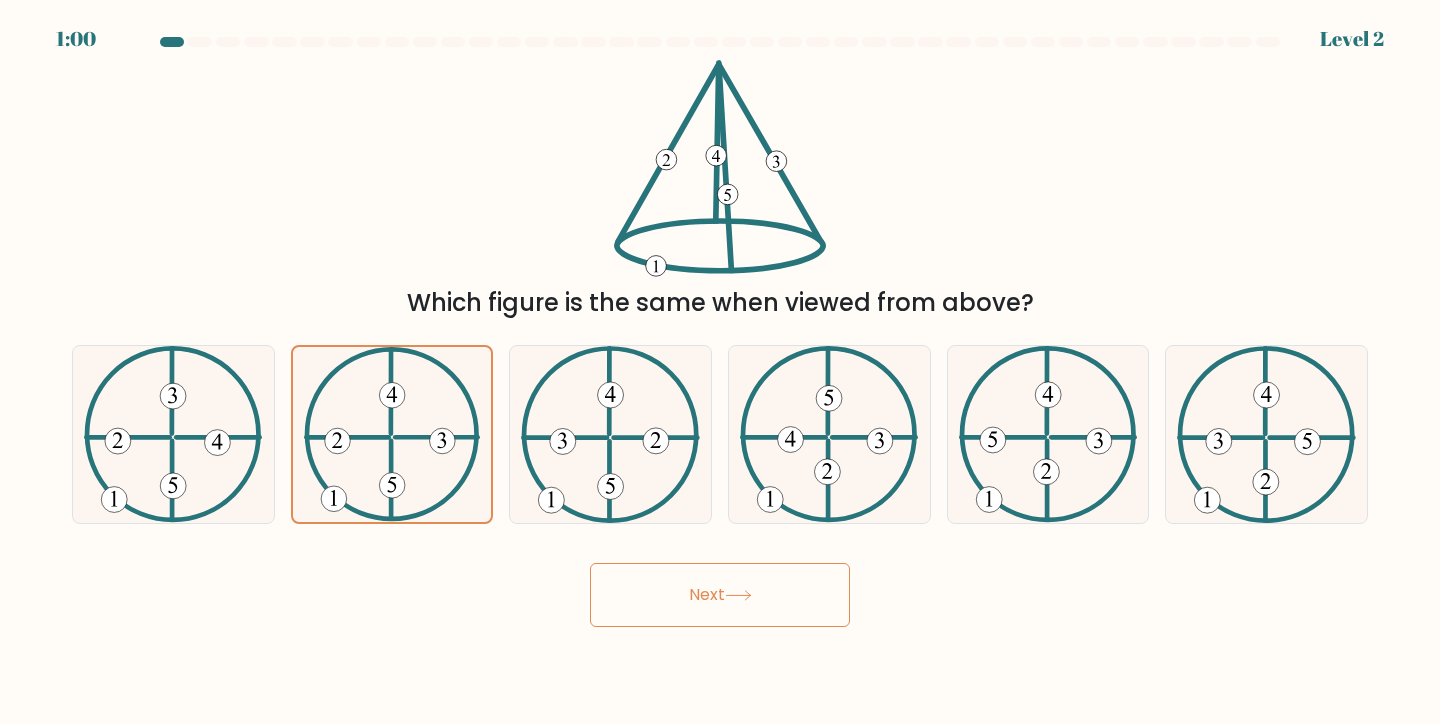 click on "Next" at bounding box center (720, 595) 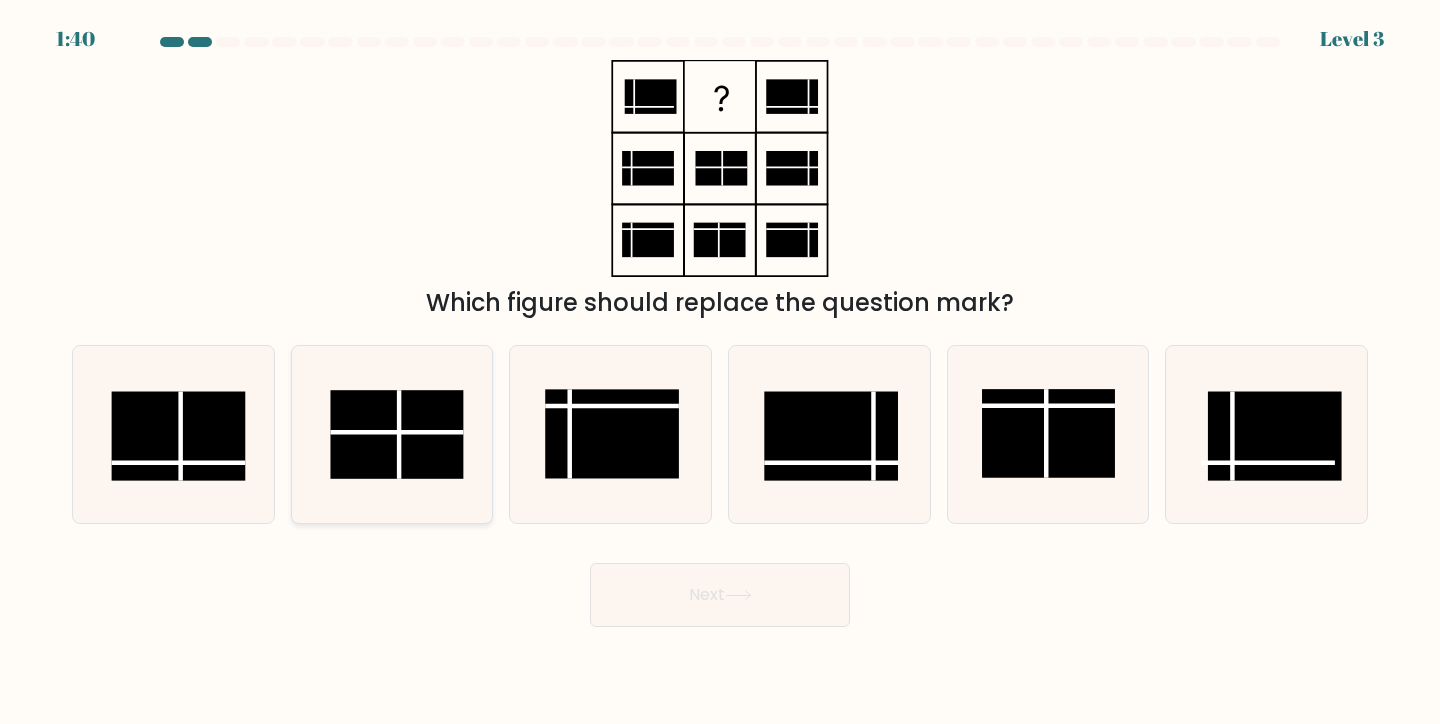 click 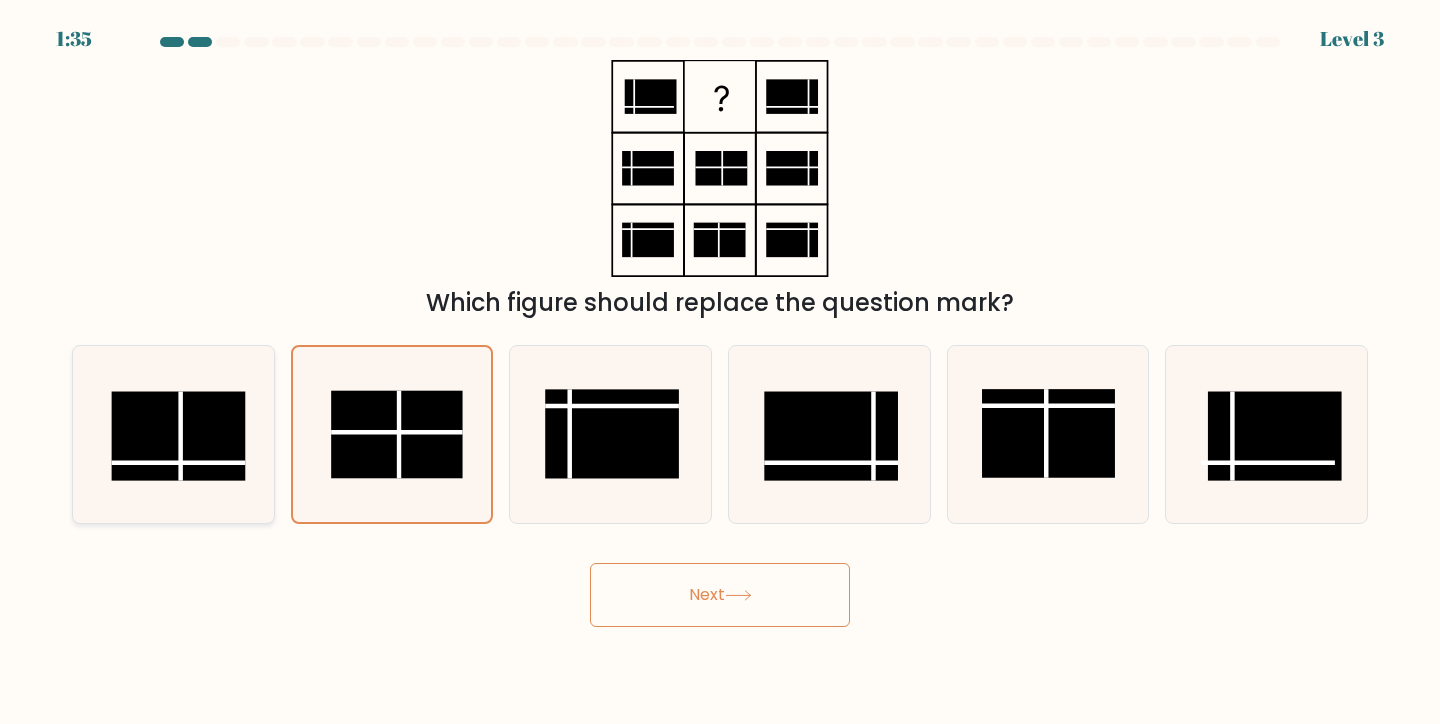 click 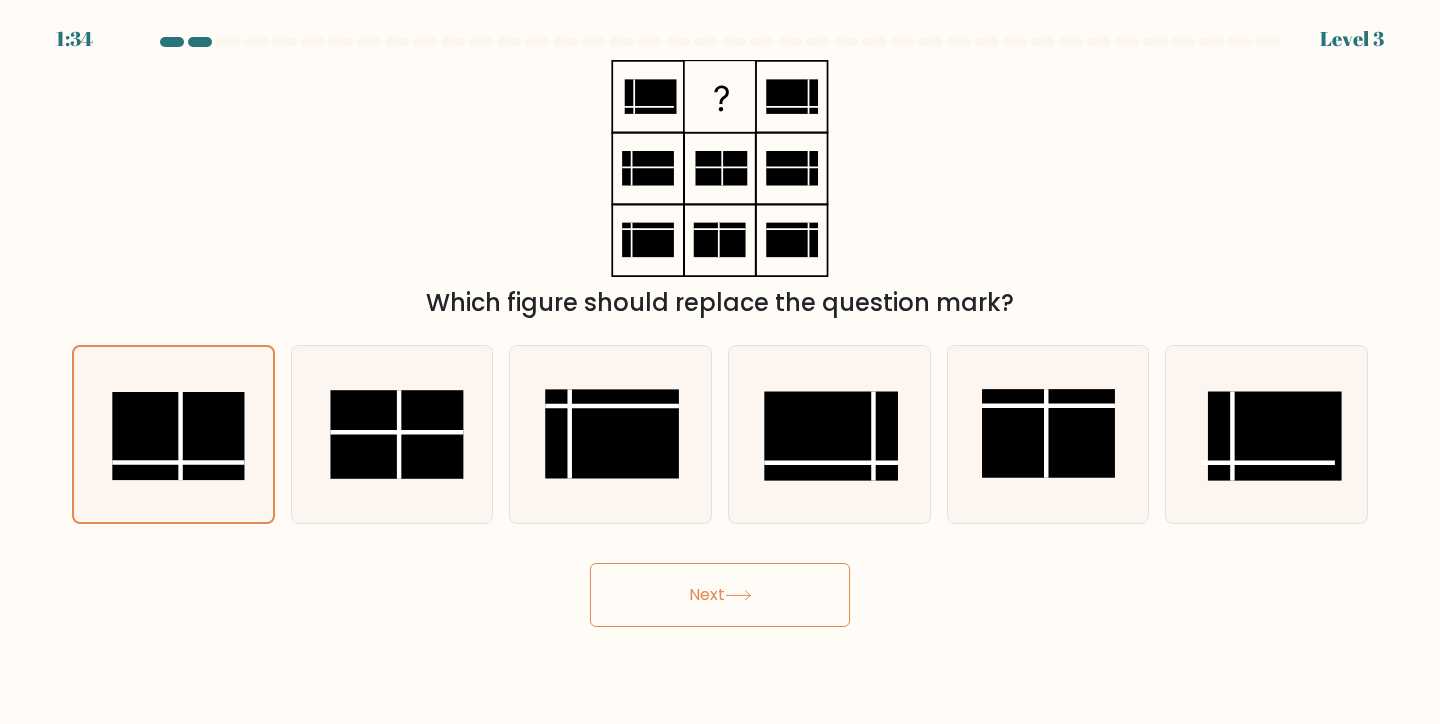 click on "Next" at bounding box center (720, 595) 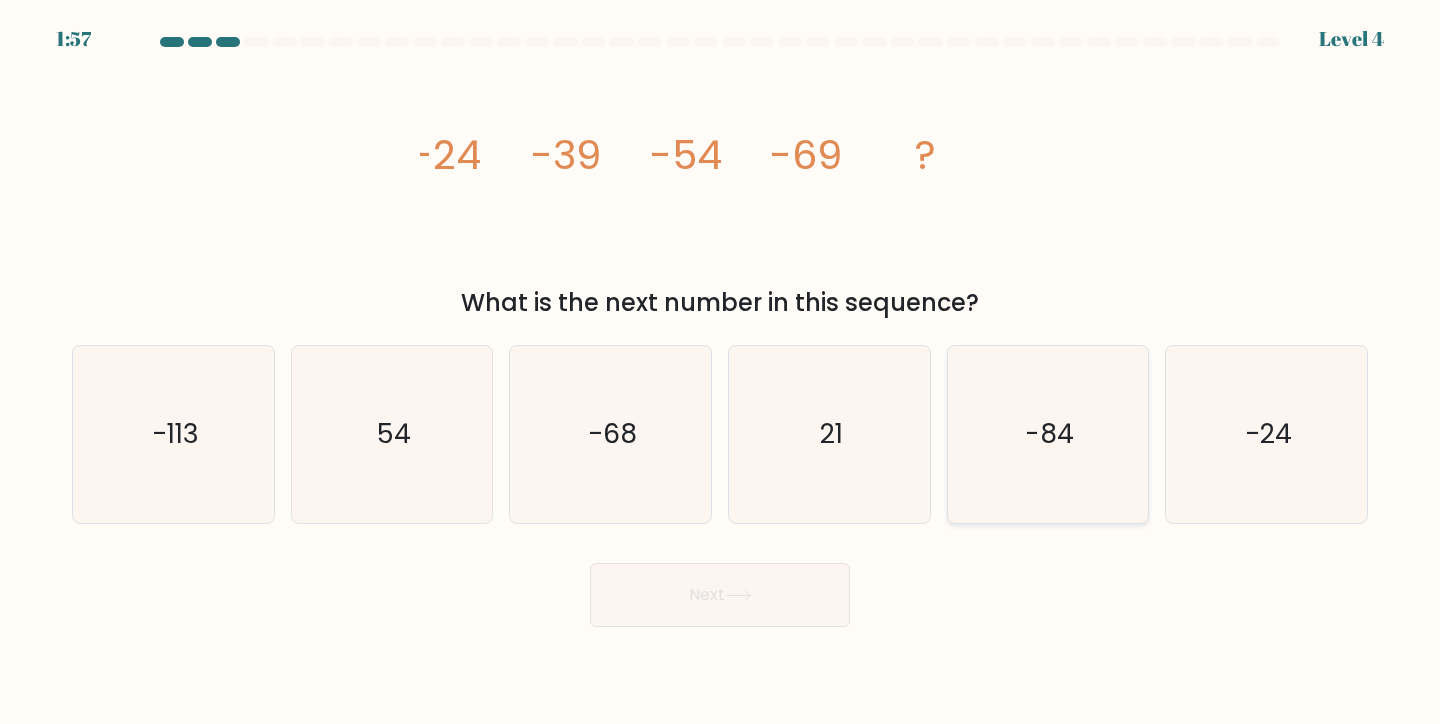 click on "-84" 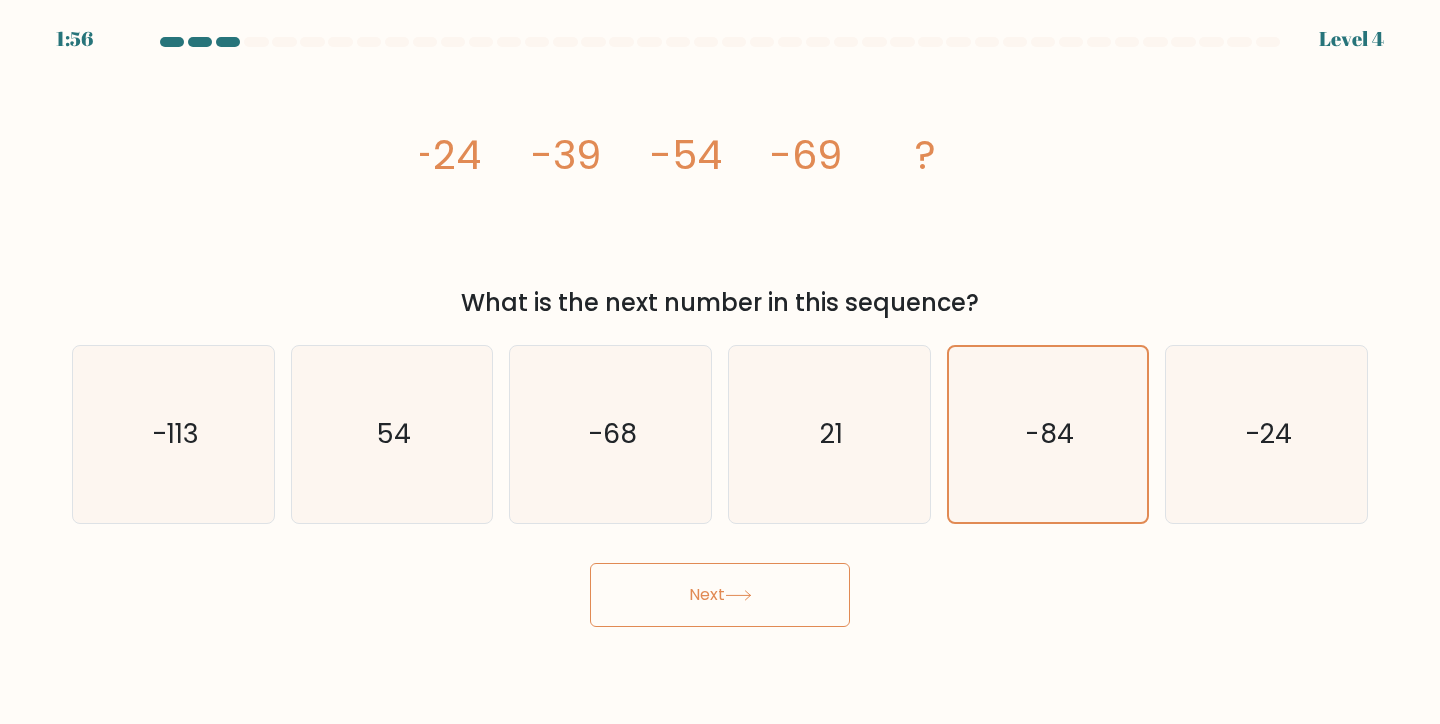 click on "Next" at bounding box center (720, 595) 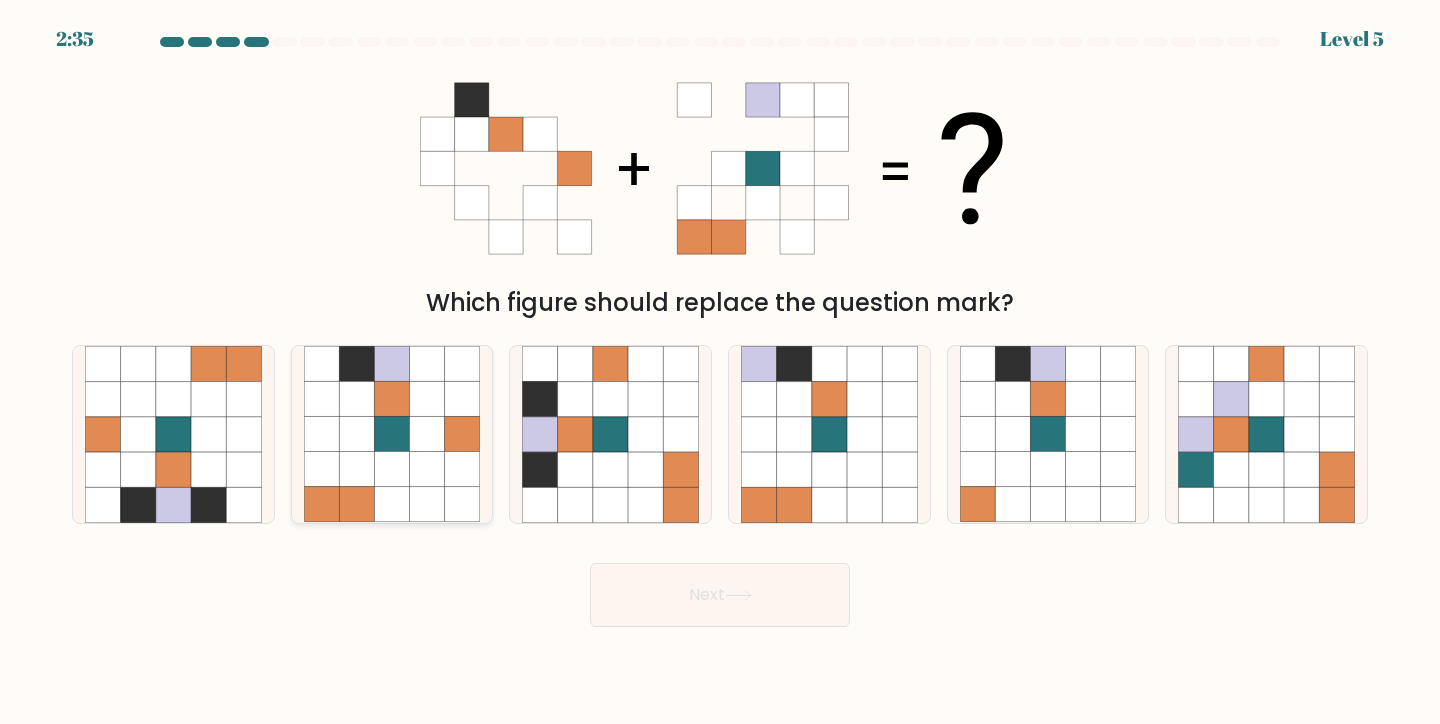 click 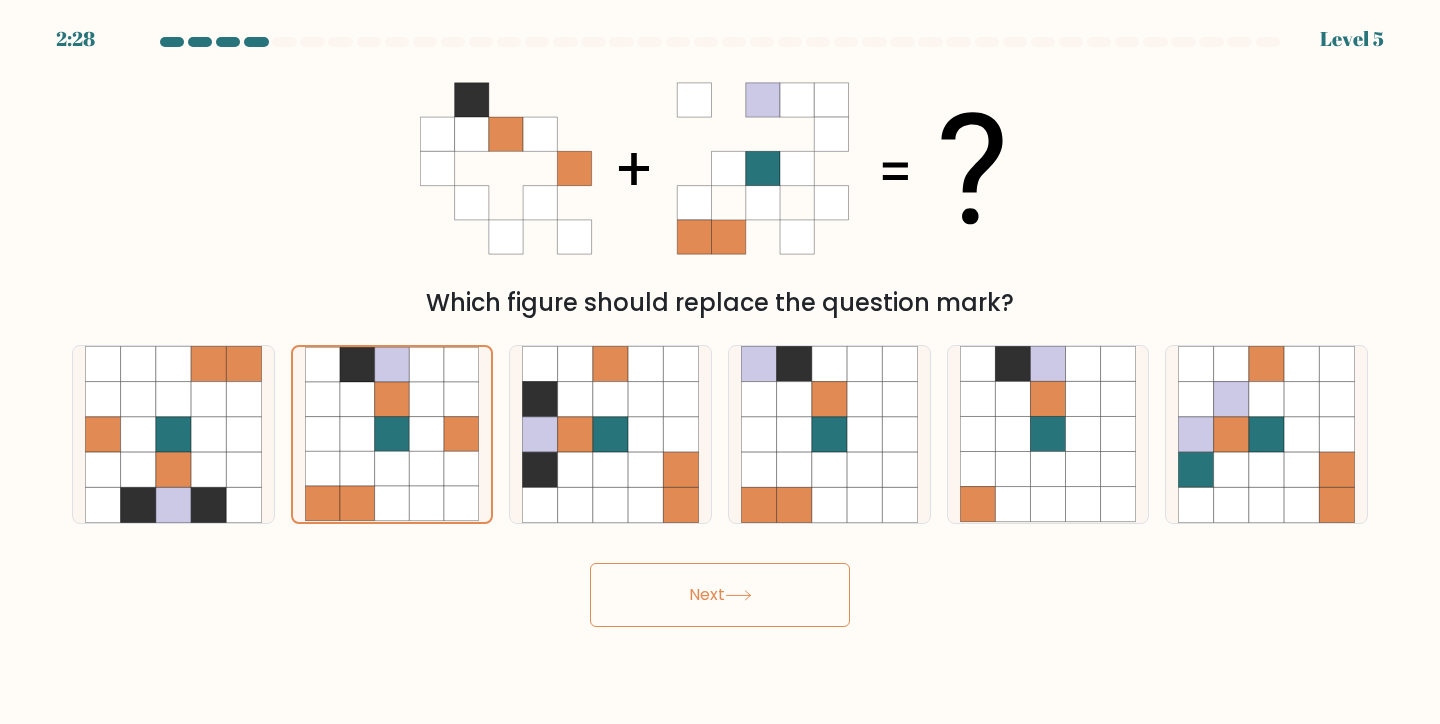 click on "Next" at bounding box center [720, 595] 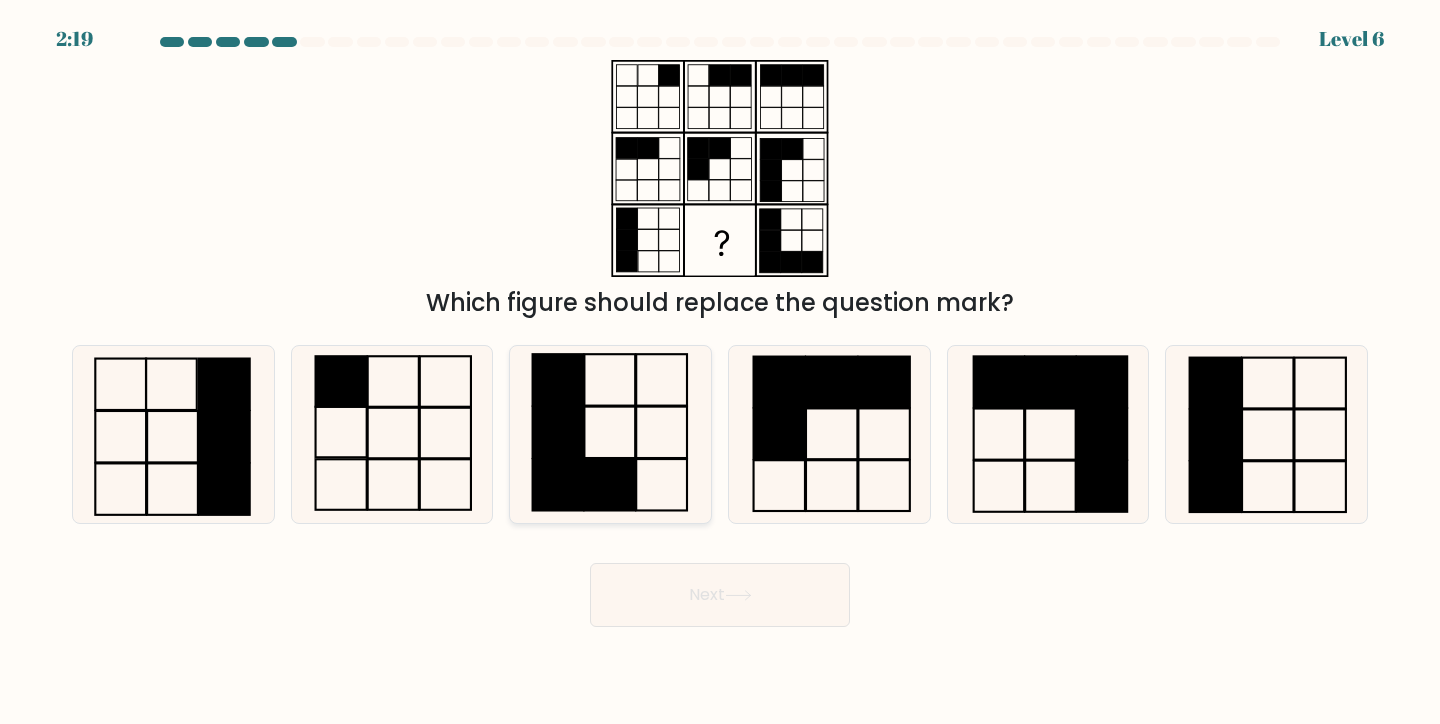 click 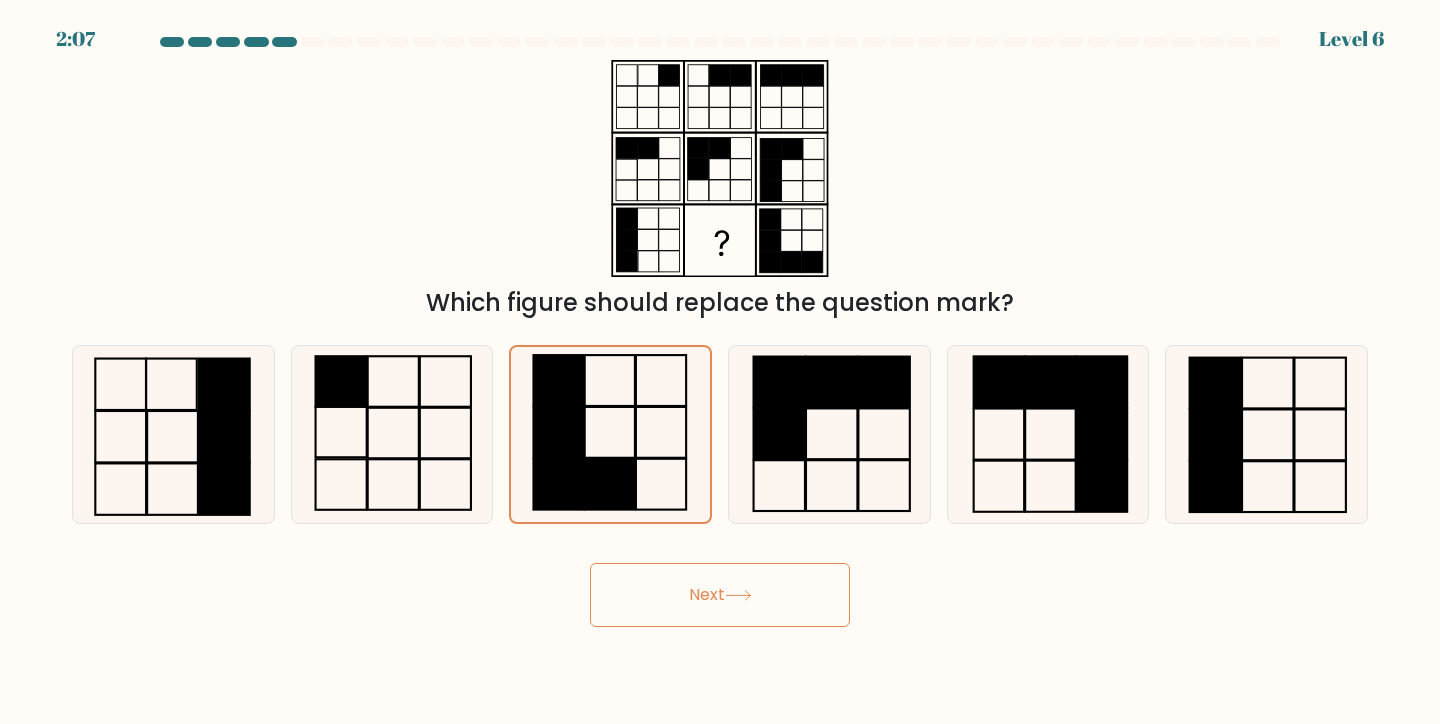 click on "Next" at bounding box center [720, 595] 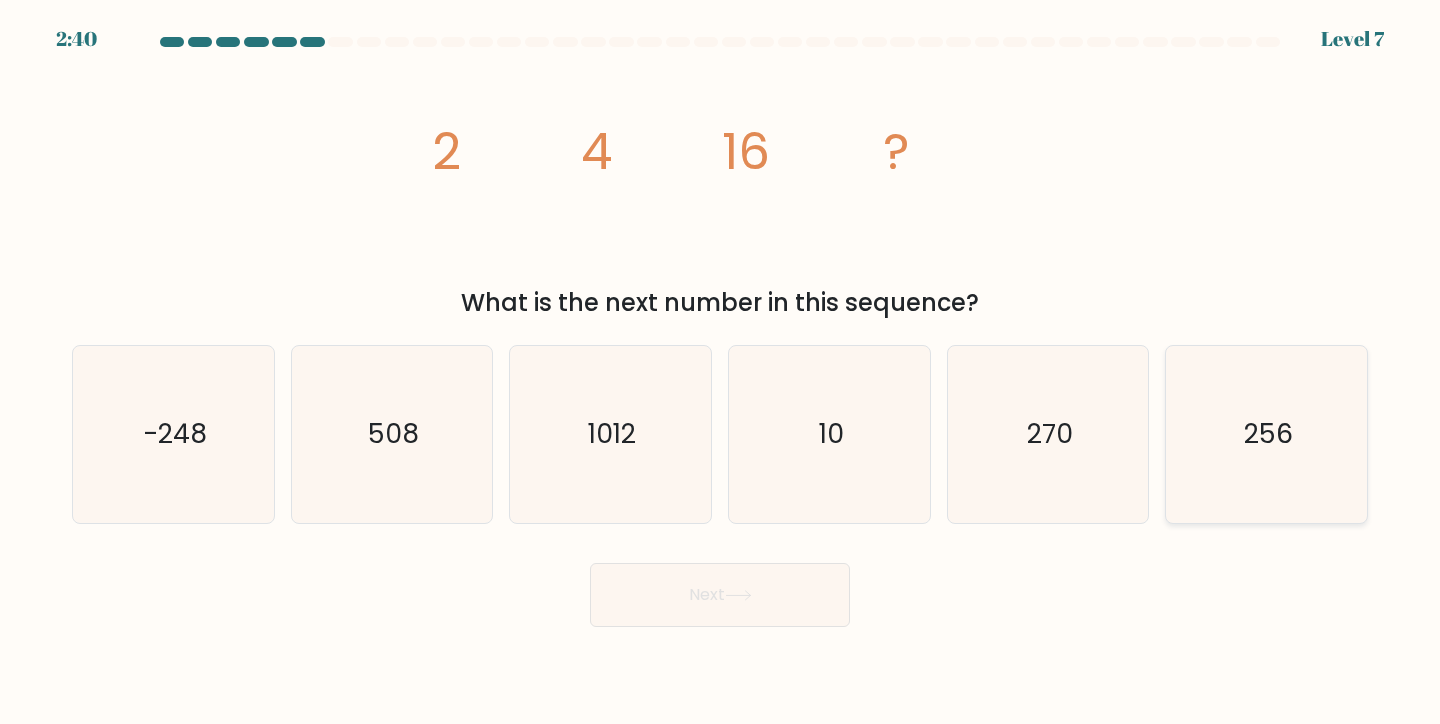 click on "256" 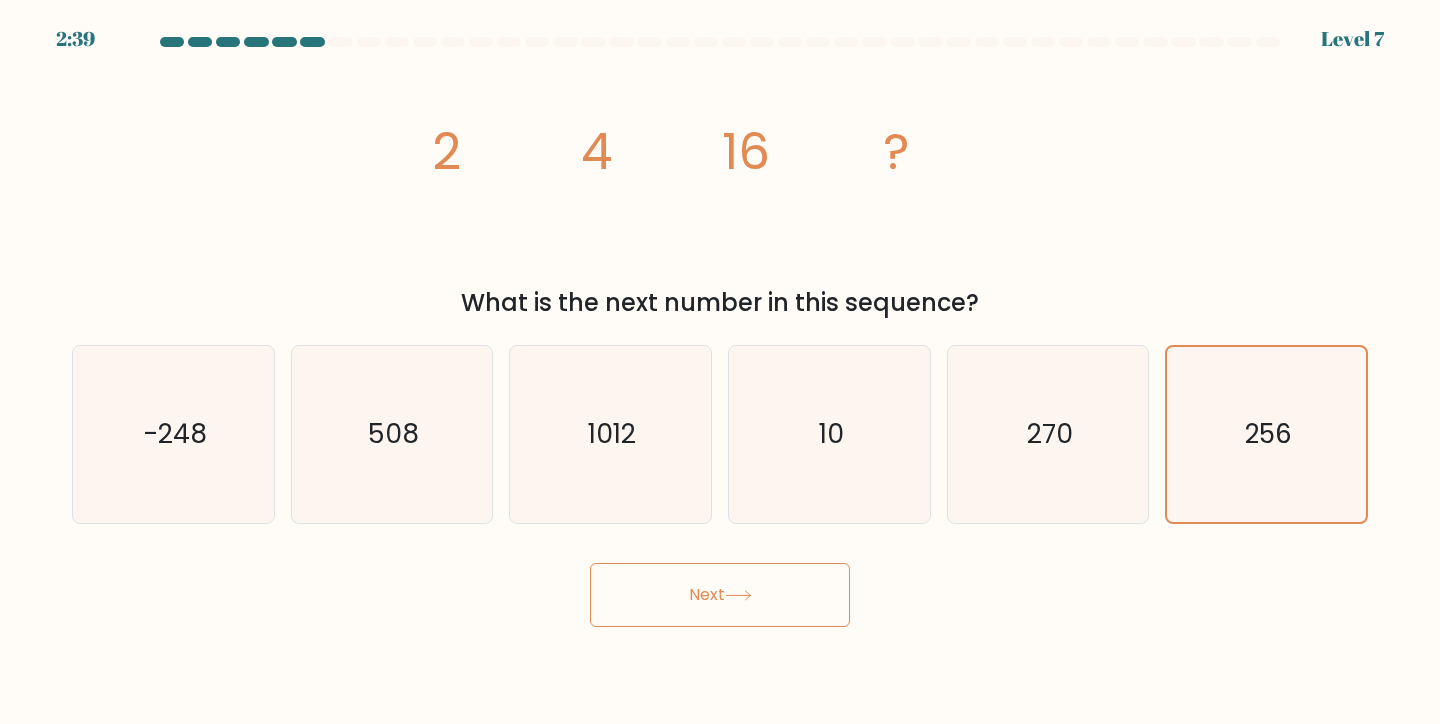 click on "Next" at bounding box center (720, 595) 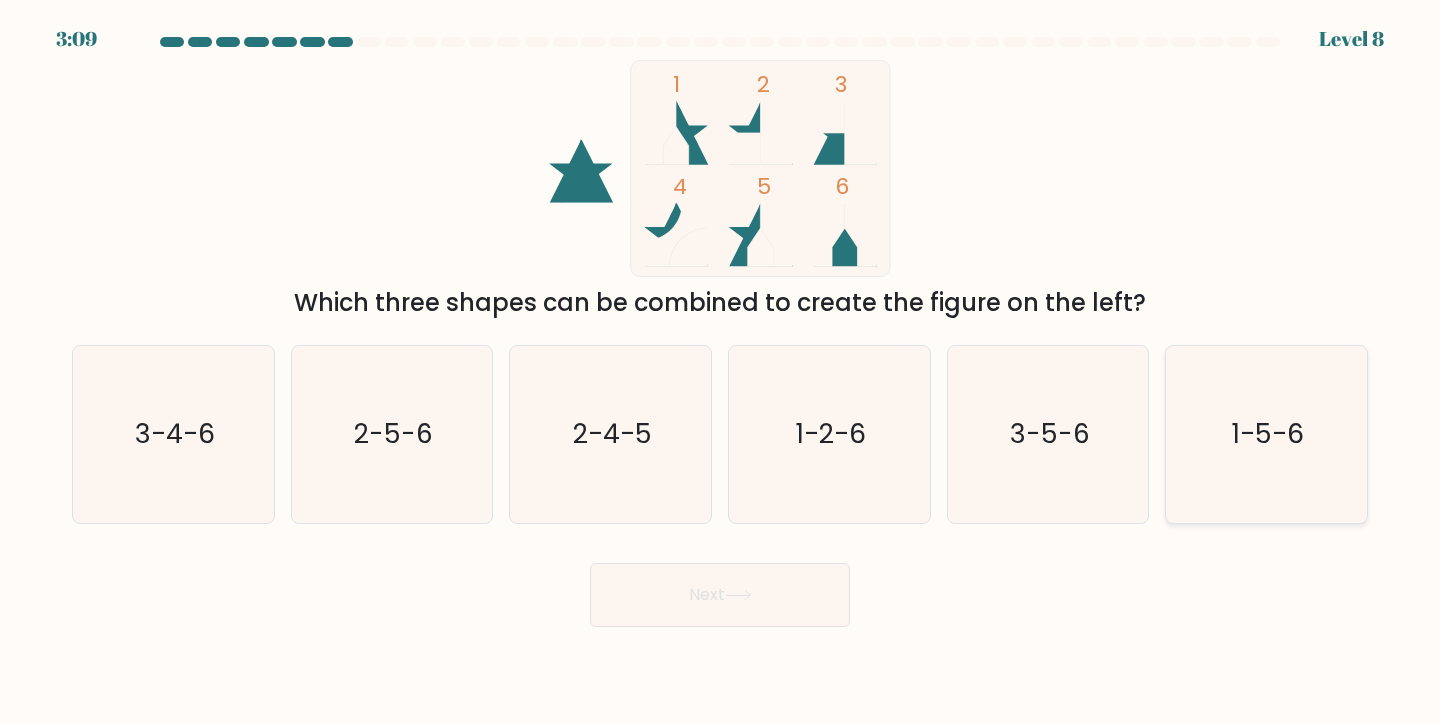 click on "1-5-6" 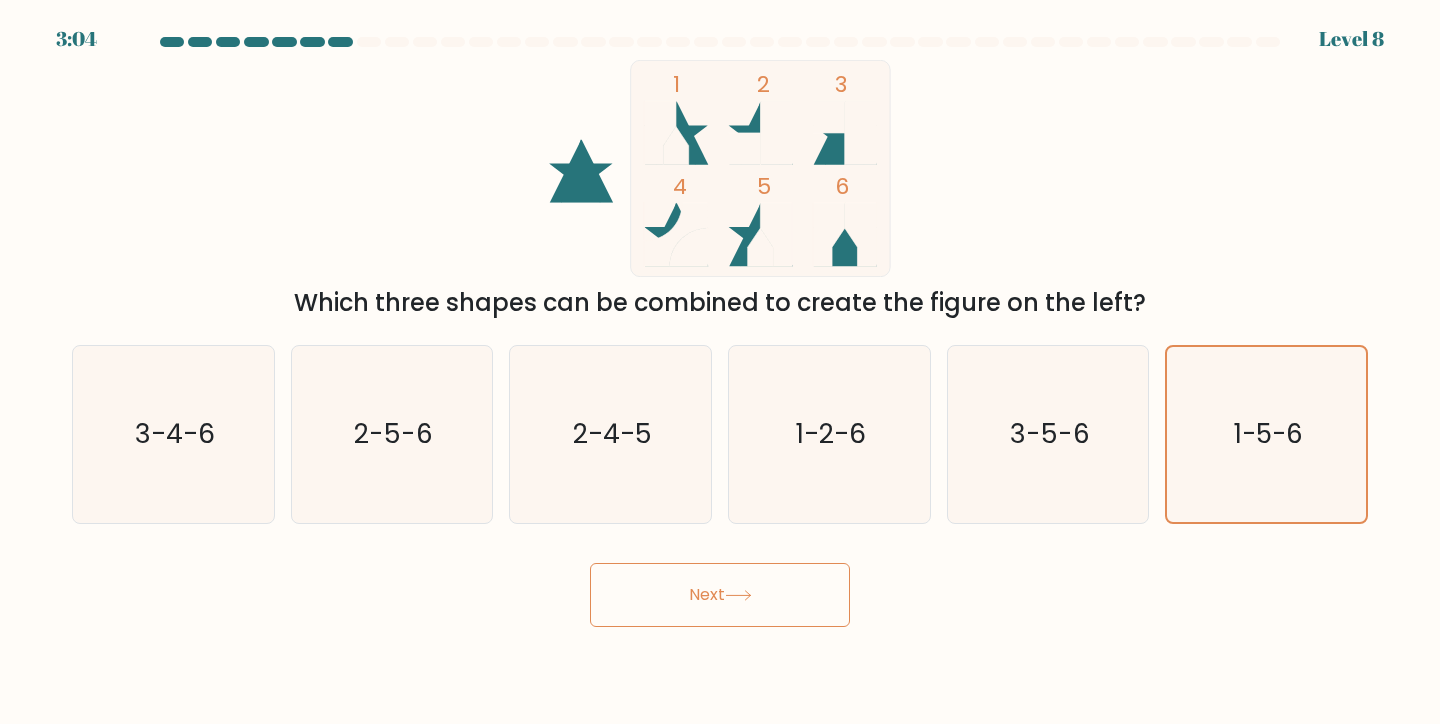 click on "Next" at bounding box center [720, 595] 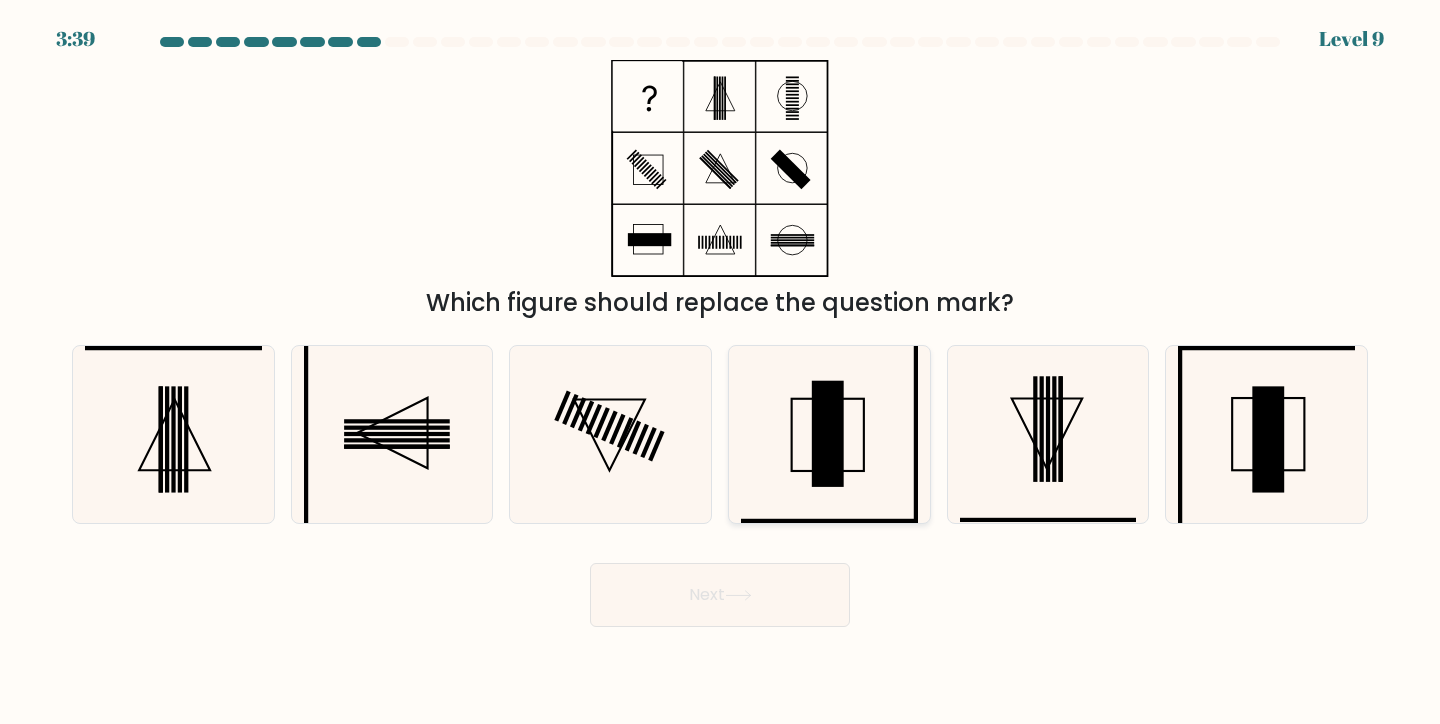 click 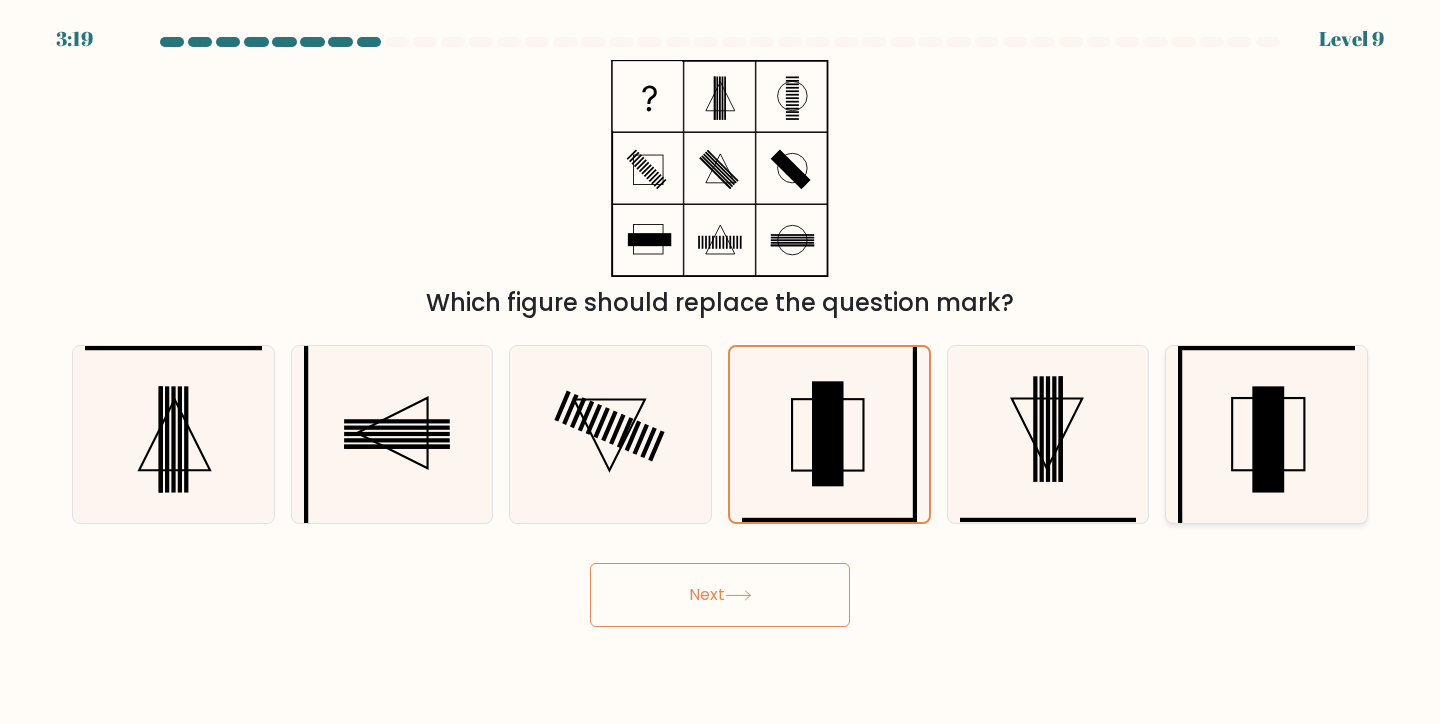 click 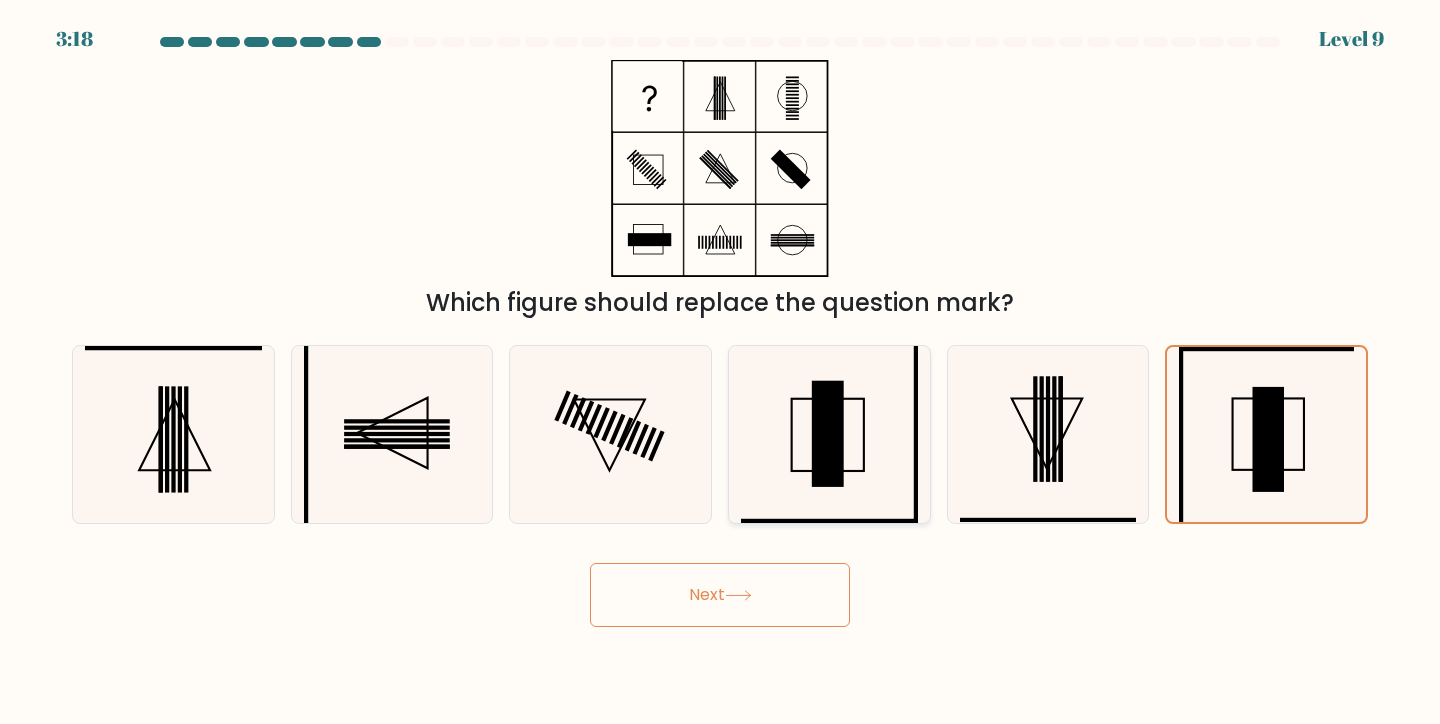 click 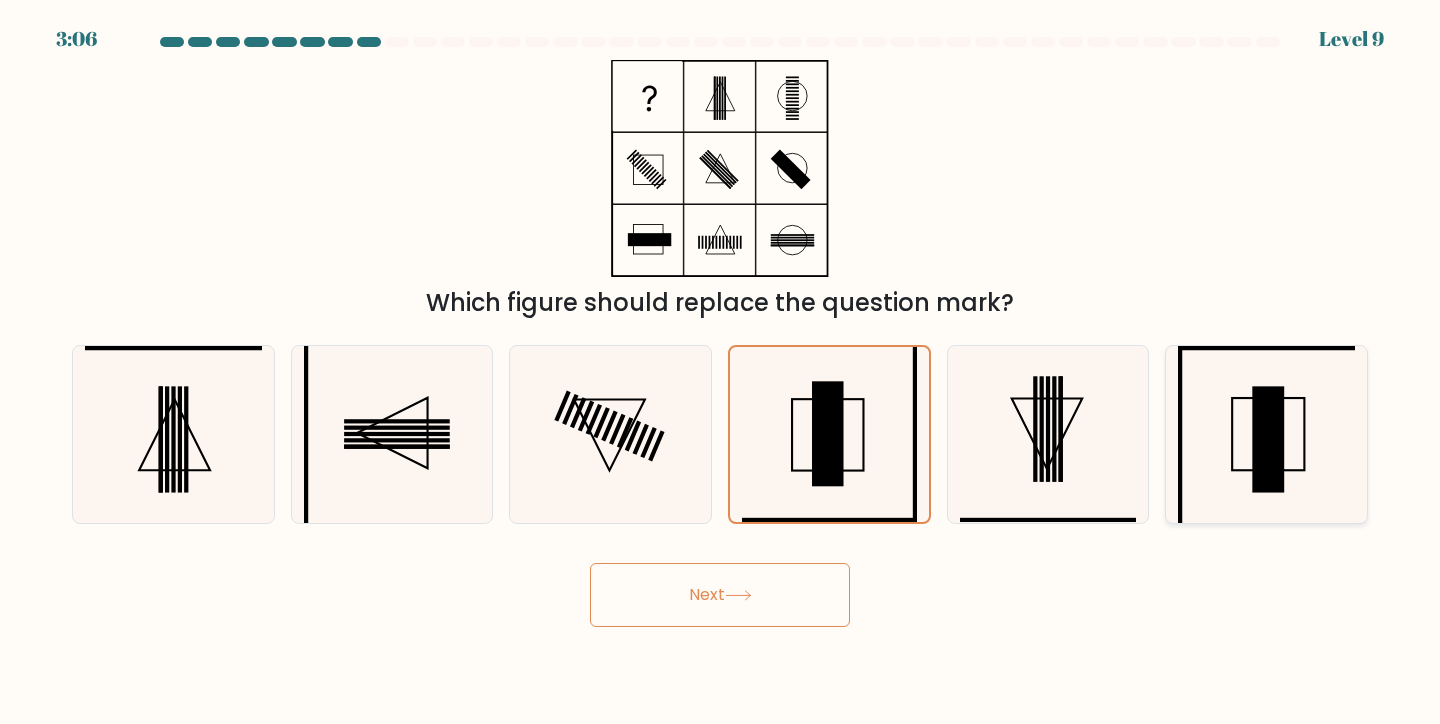 click 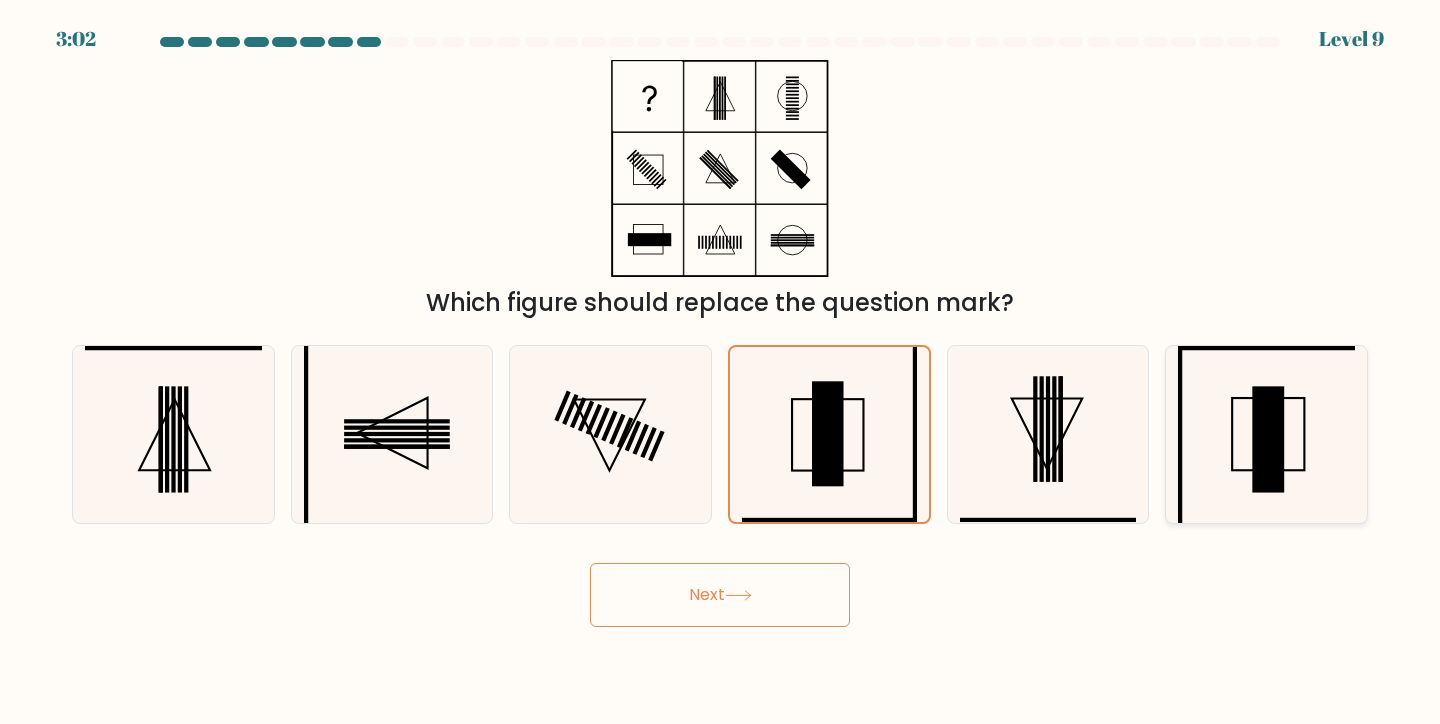 click 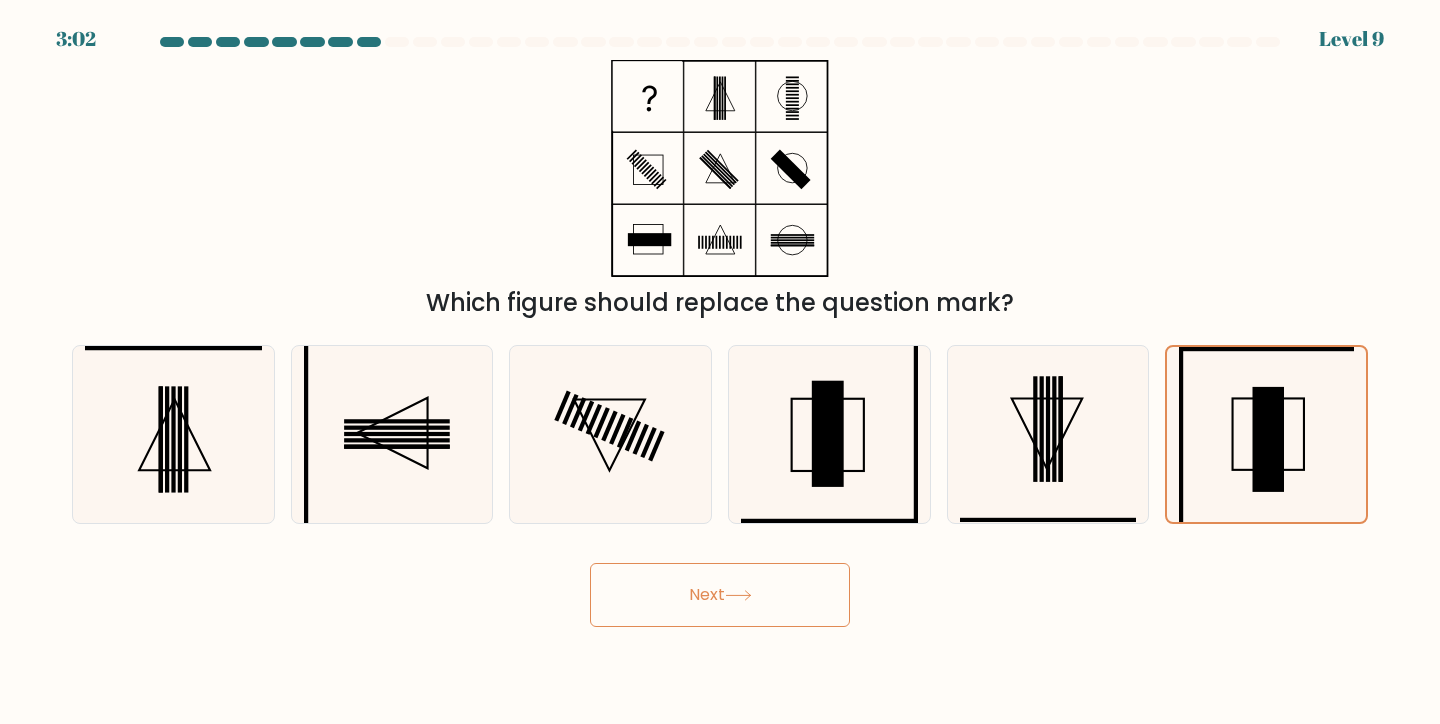 click on "Next" at bounding box center [720, 595] 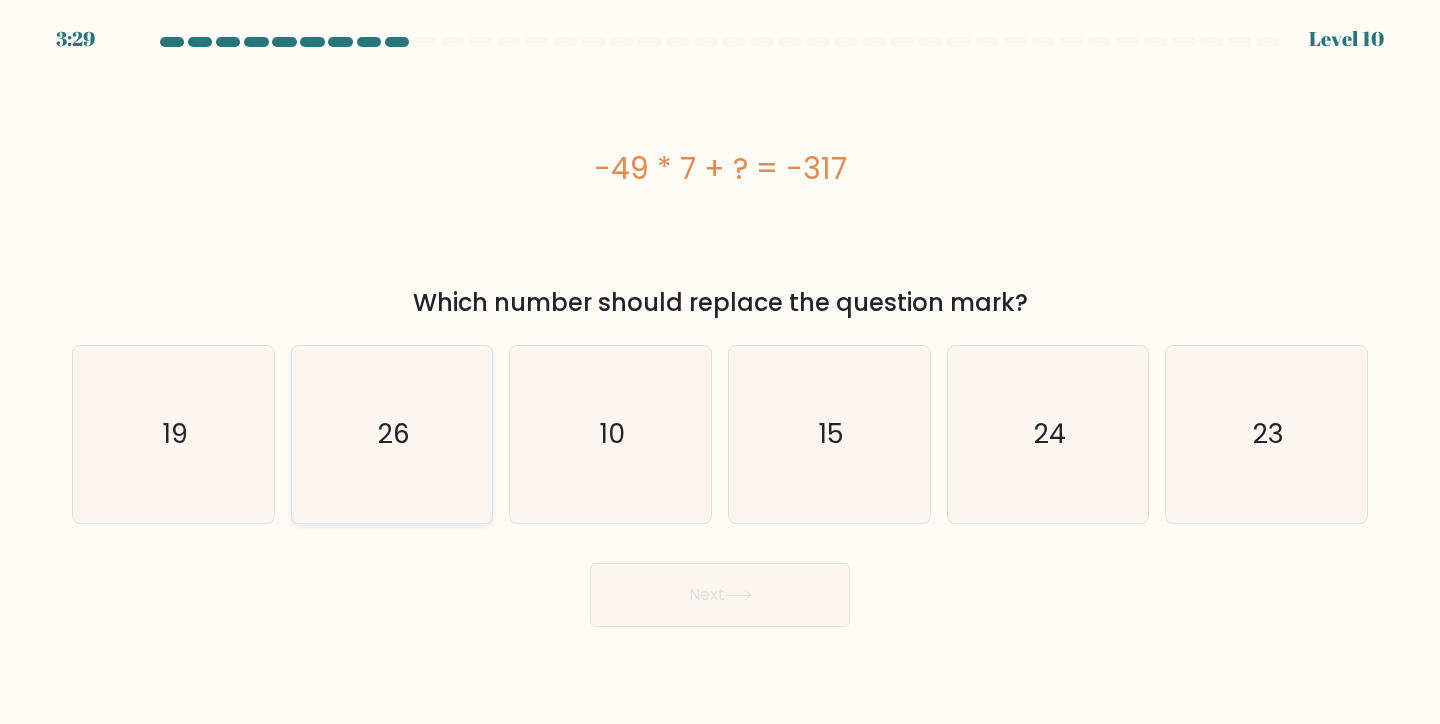 click on "26" 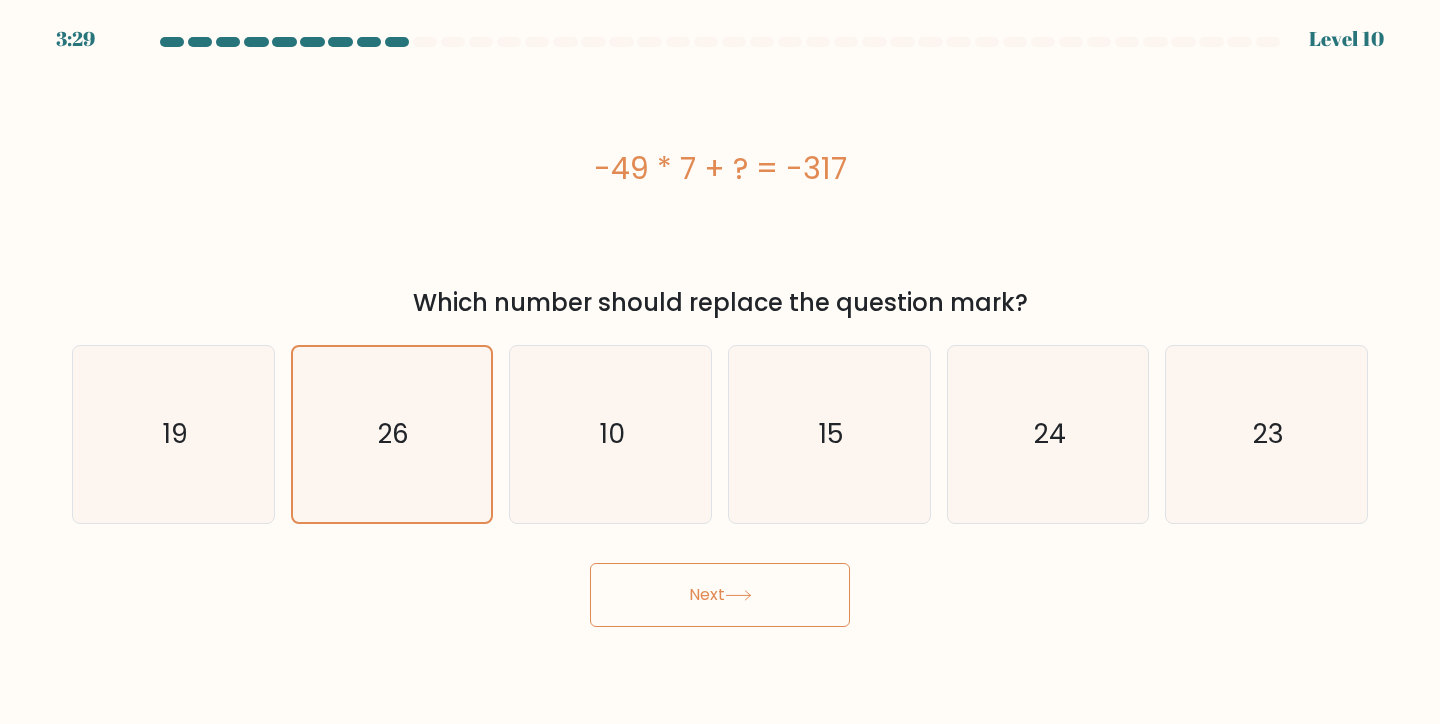 click on "Next" at bounding box center [720, 595] 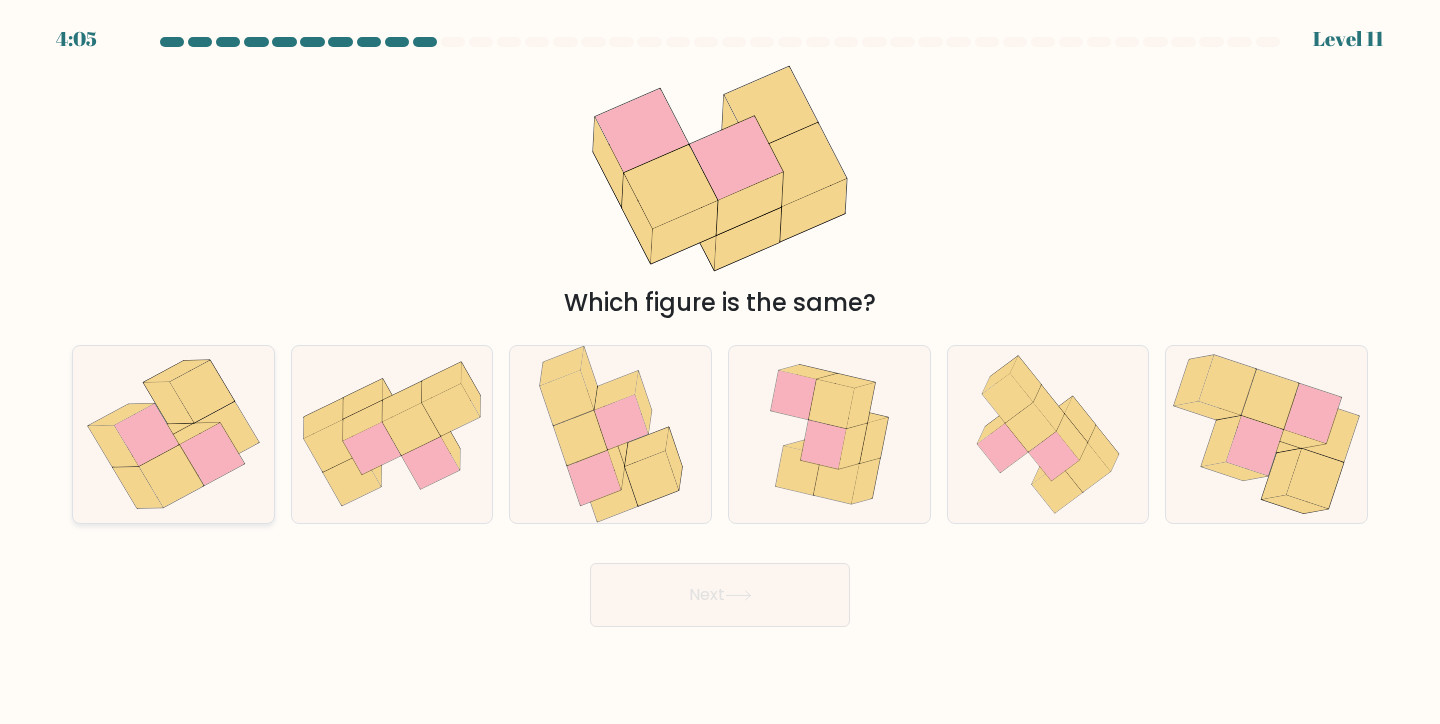 click 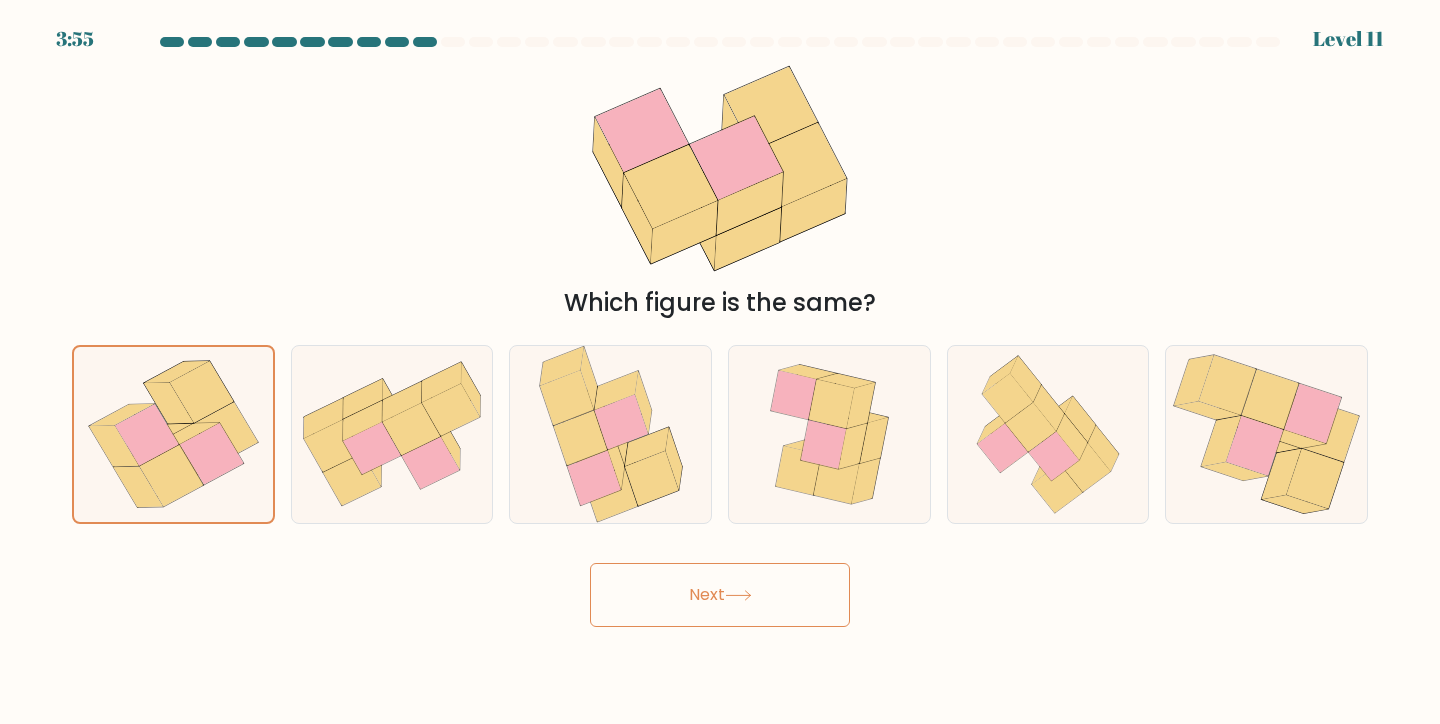 click on "Next" at bounding box center (720, 595) 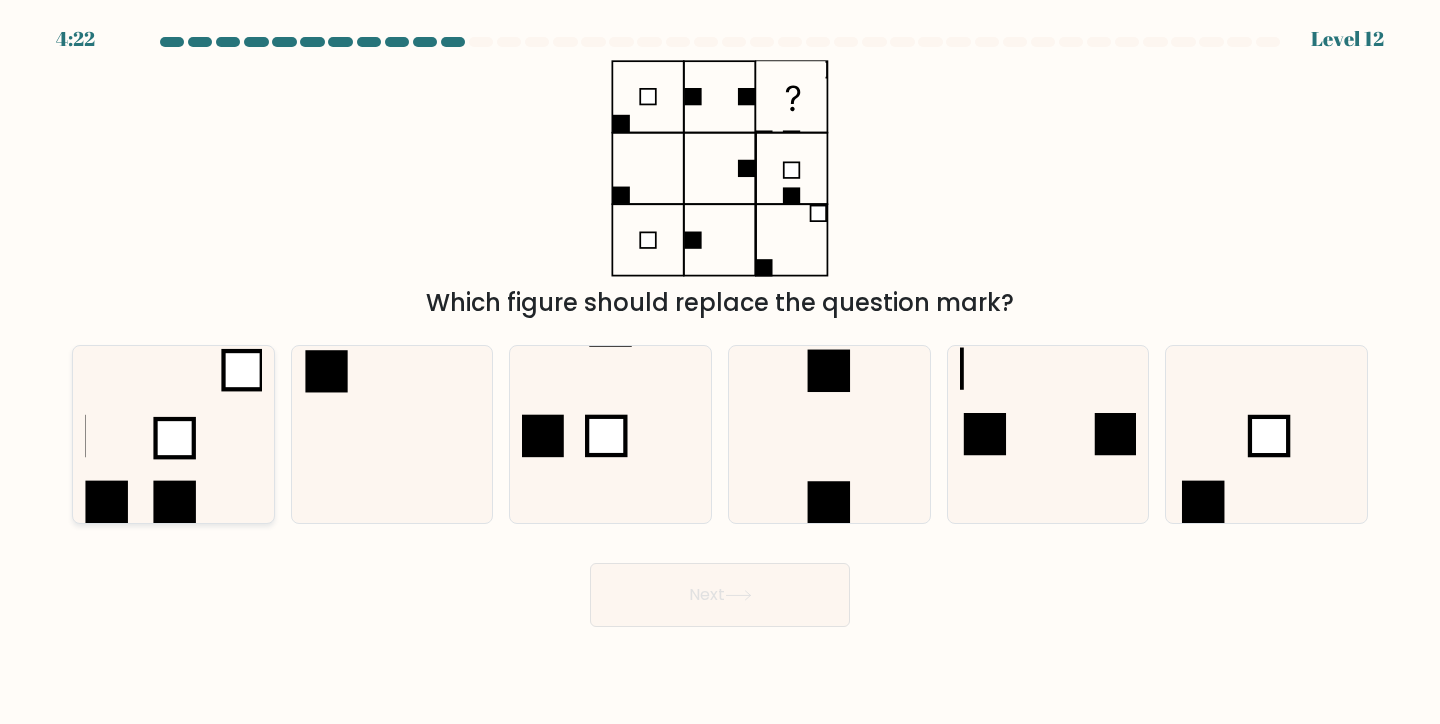 click 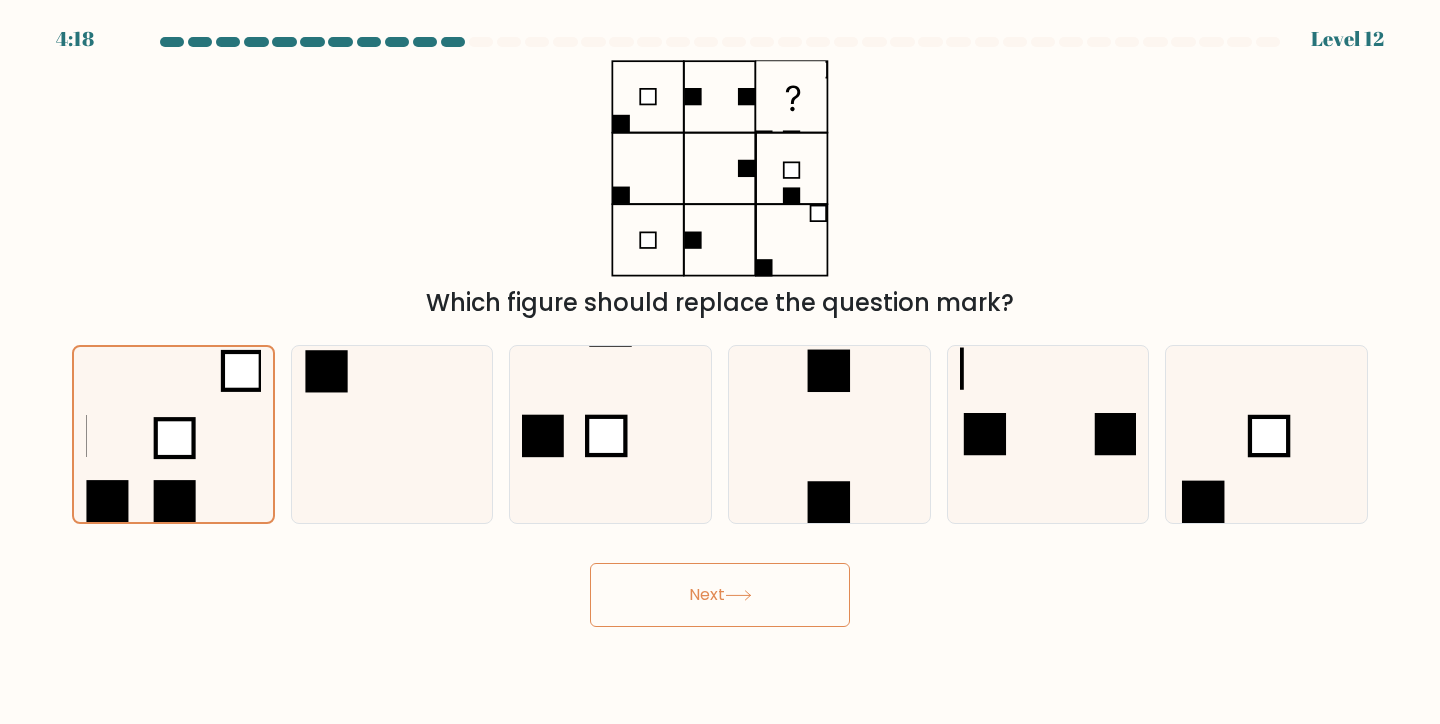 click on "Next" at bounding box center (720, 595) 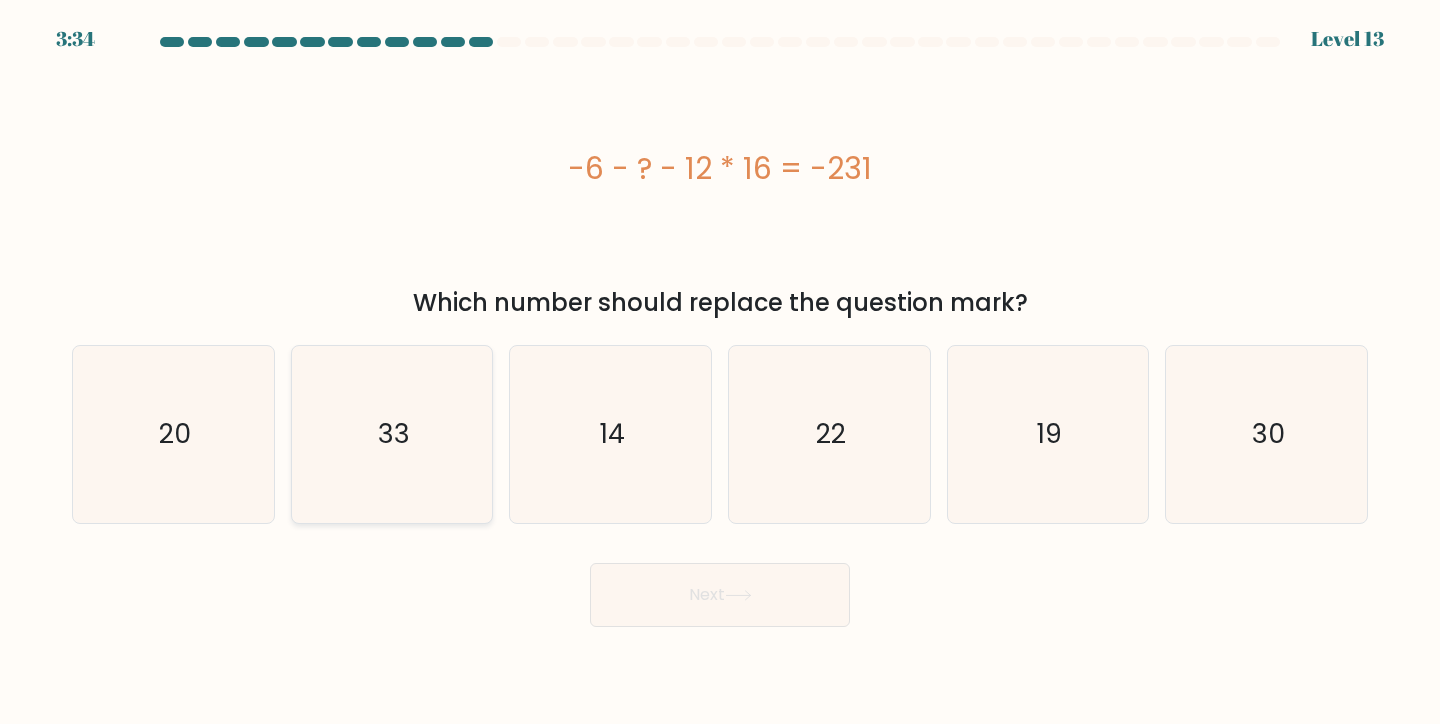 click on "33" 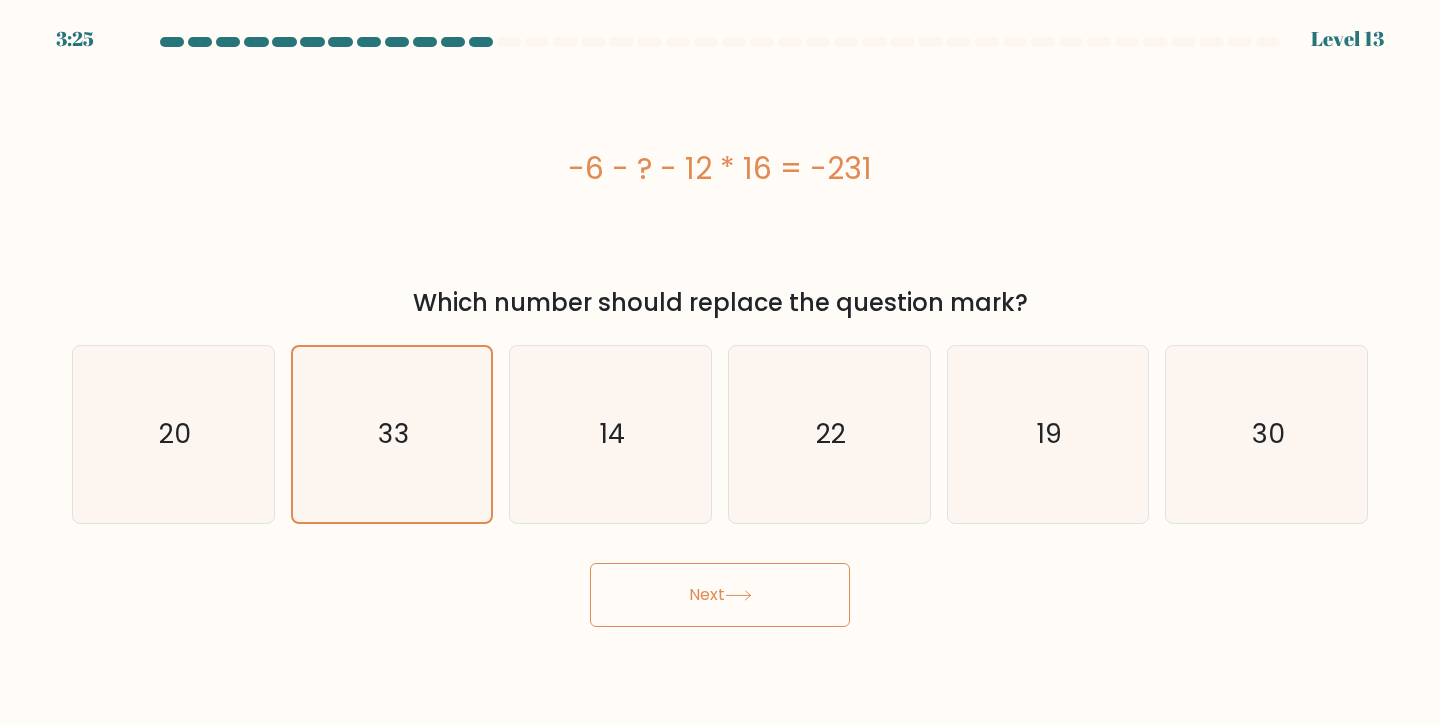 click on "Next" at bounding box center (720, 595) 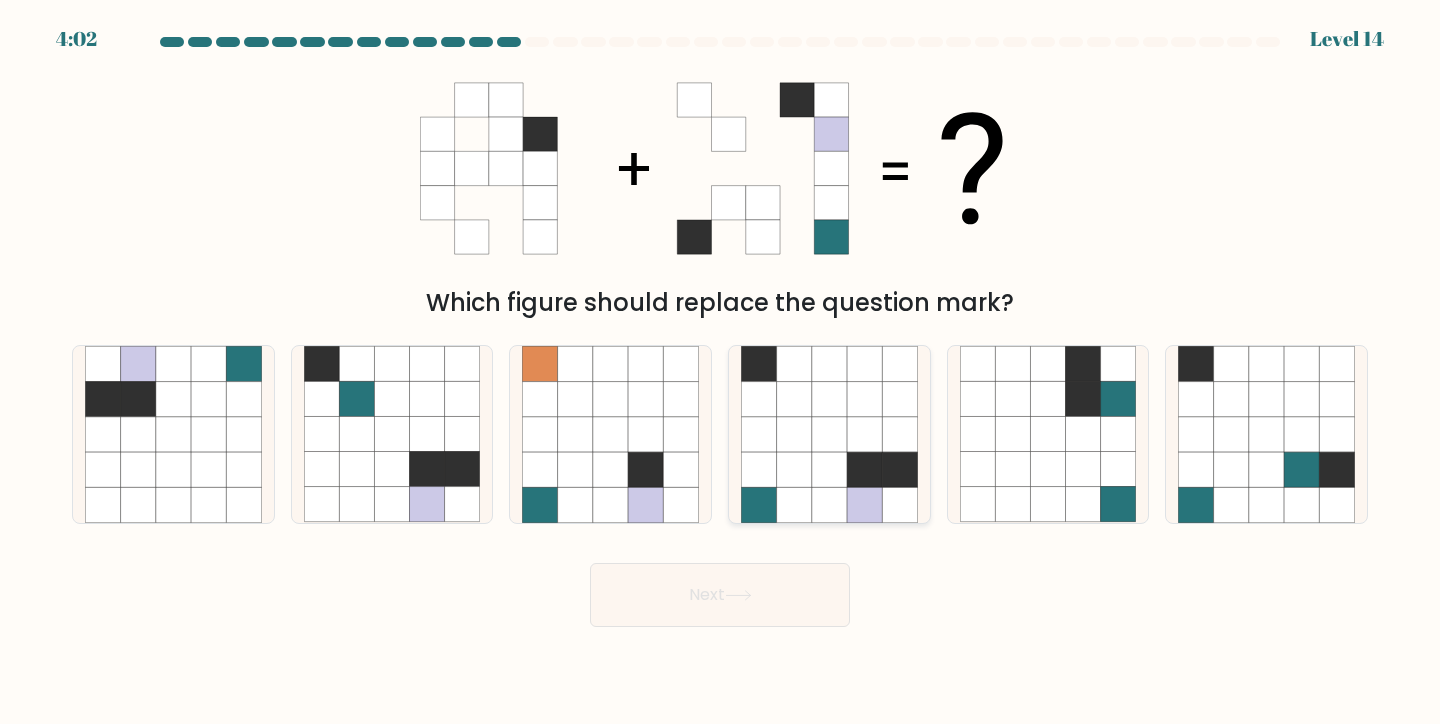 click 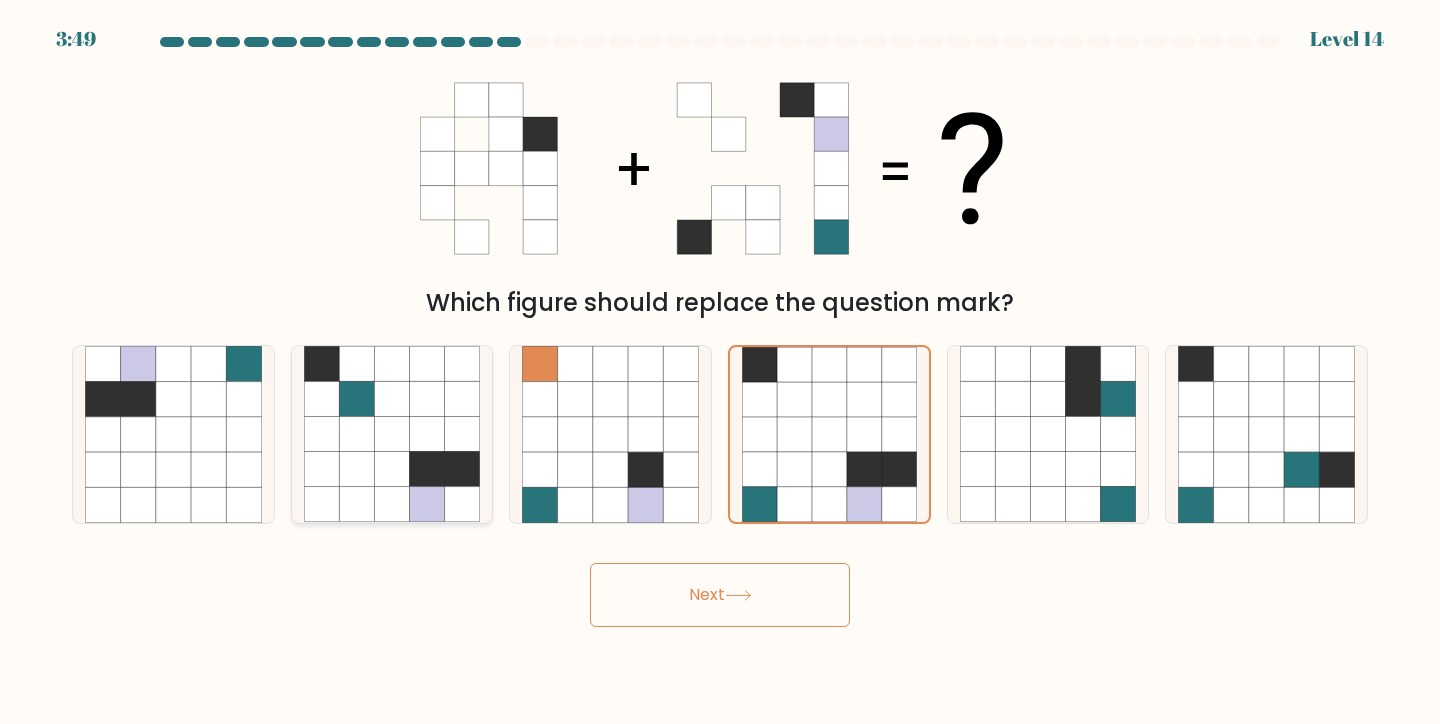click 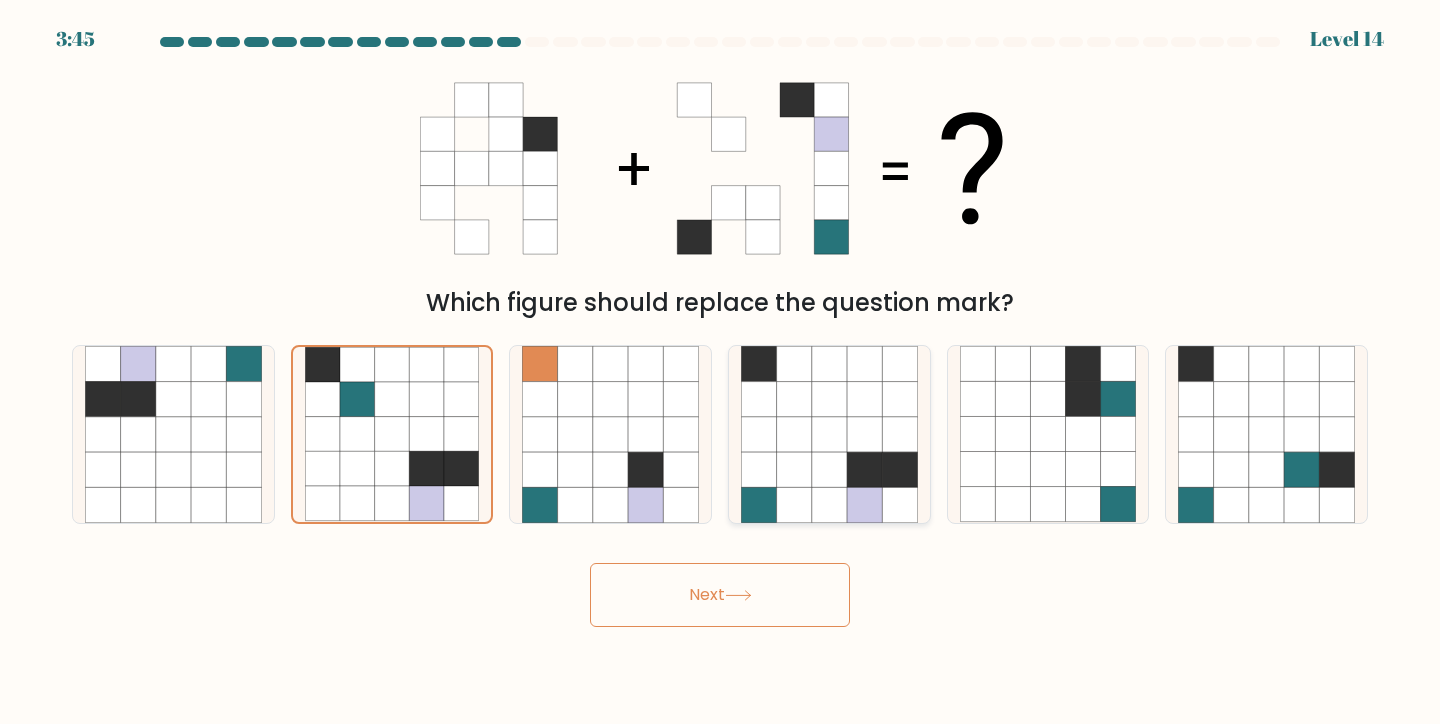 click 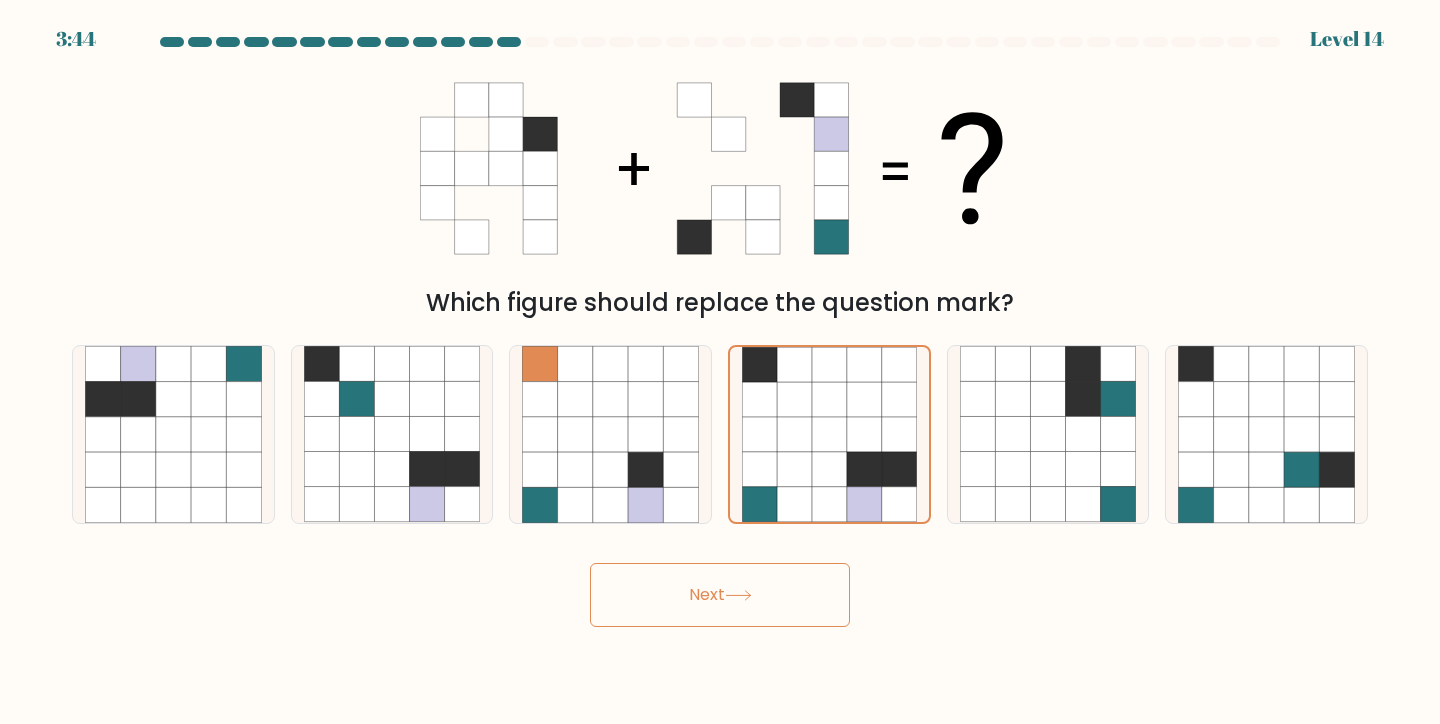 click on "Next" at bounding box center (720, 595) 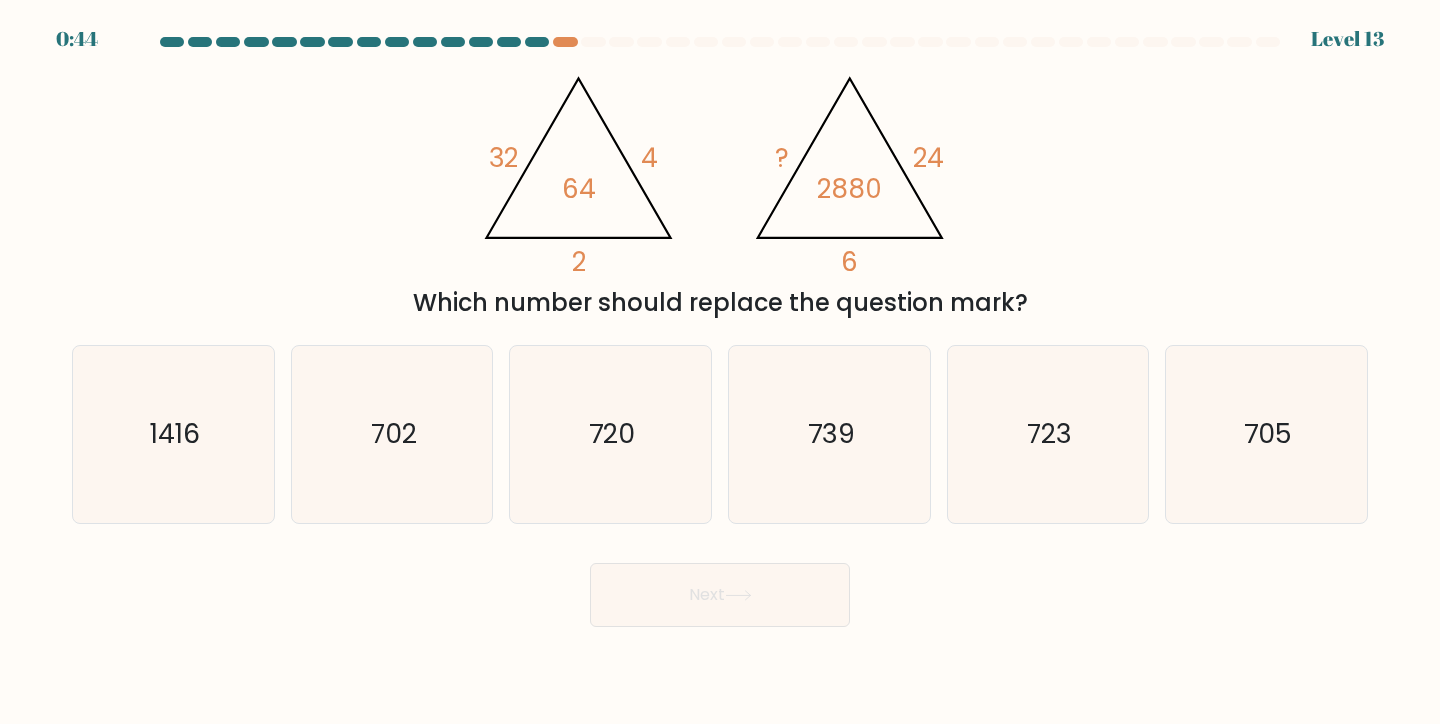 scroll, scrollTop: 0, scrollLeft: 0, axis: both 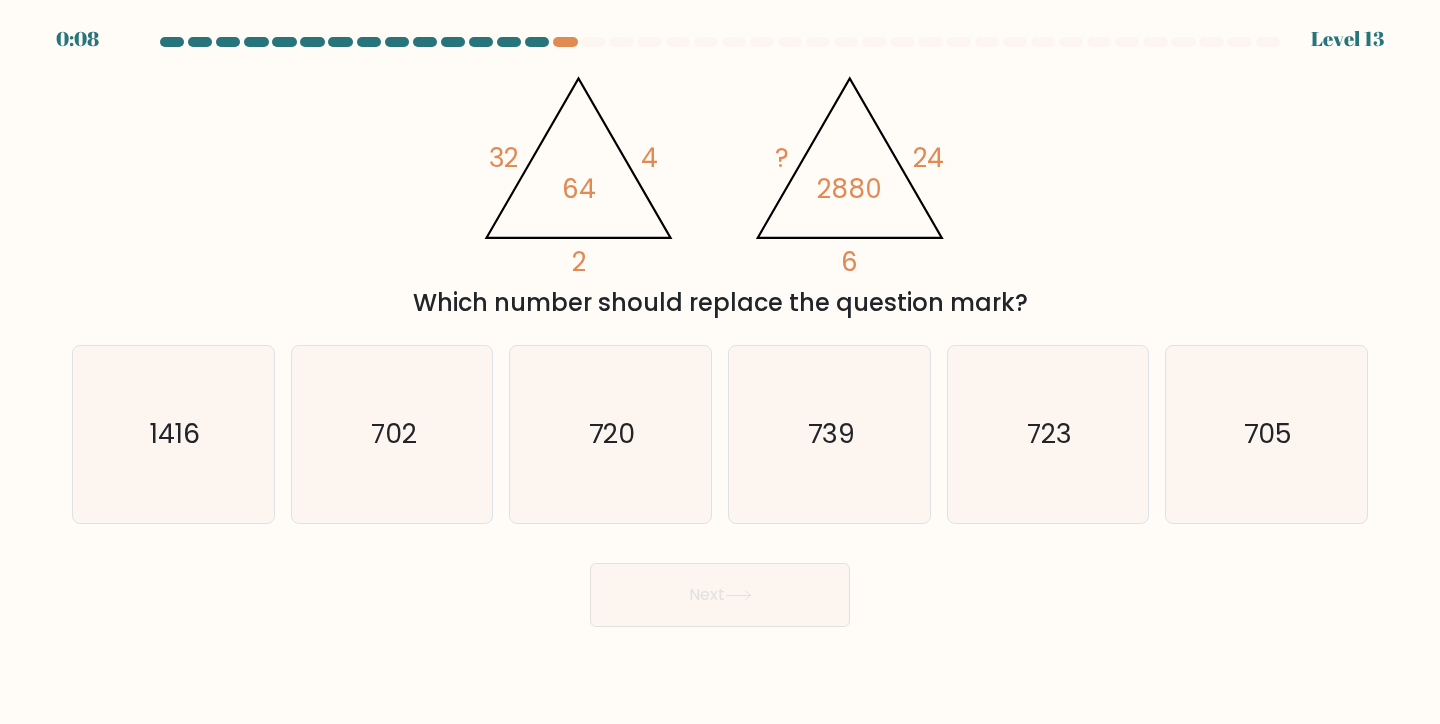 click on "Next" at bounding box center [720, 595] 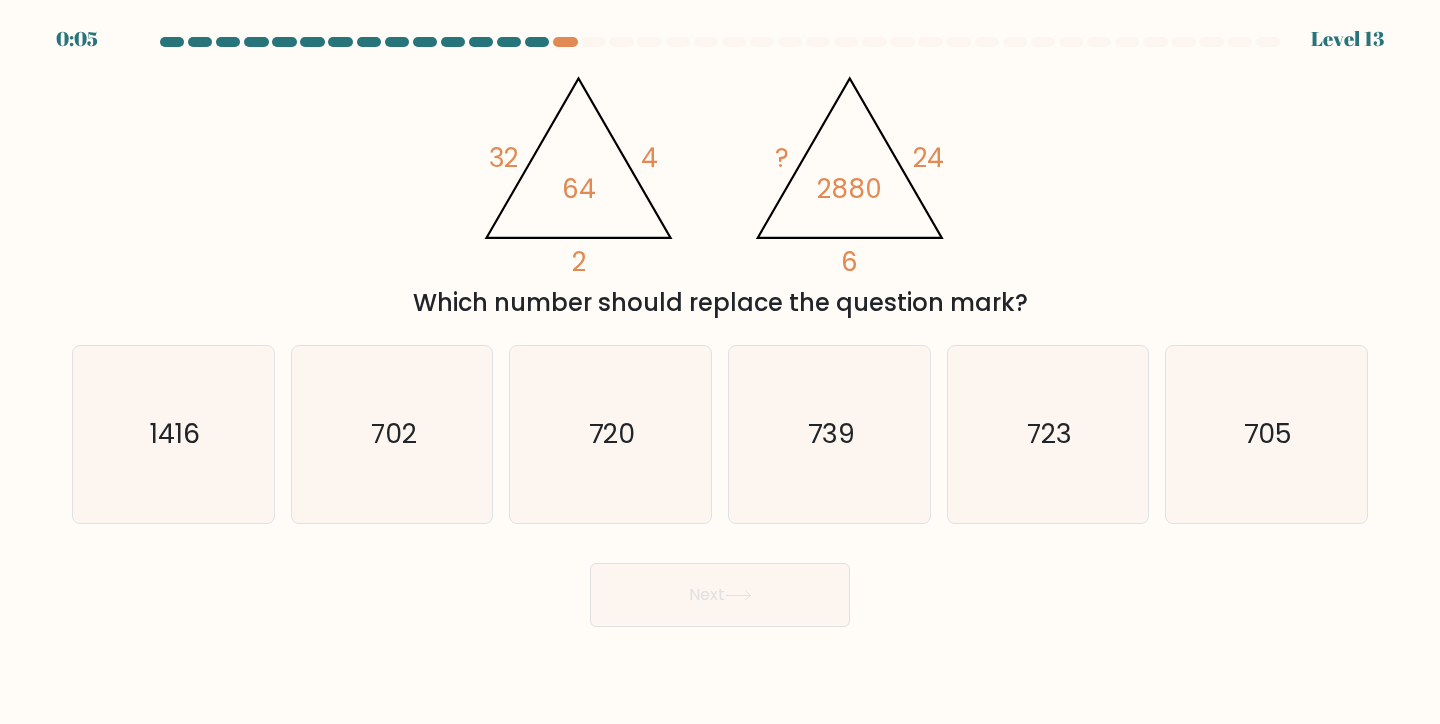 drag, startPoint x: 616, startPoint y: 475, endPoint x: 670, endPoint y: 561, distance: 101.54802 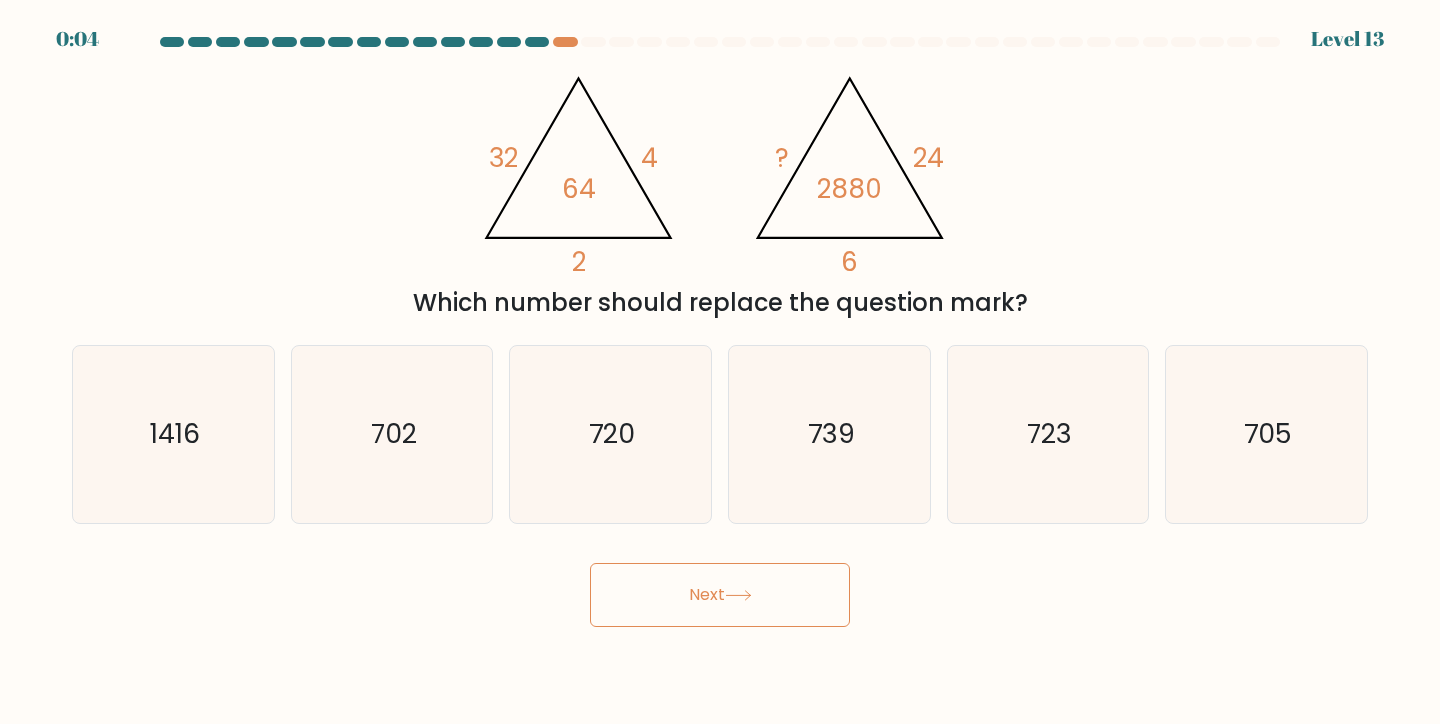click on "Next" at bounding box center [720, 595] 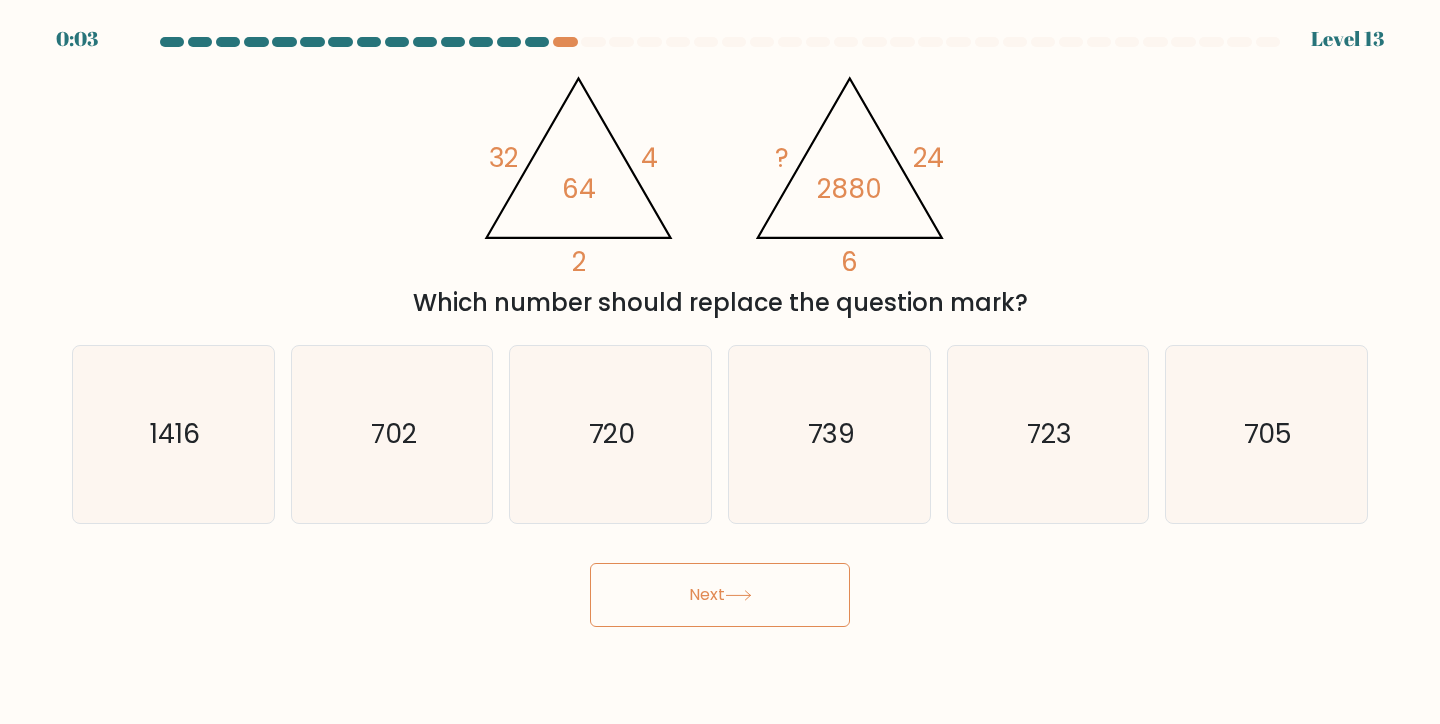 drag, startPoint x: 629, startPoint y: 434, endPoint x: 679, endPoint y: 525, distance: 103.8316 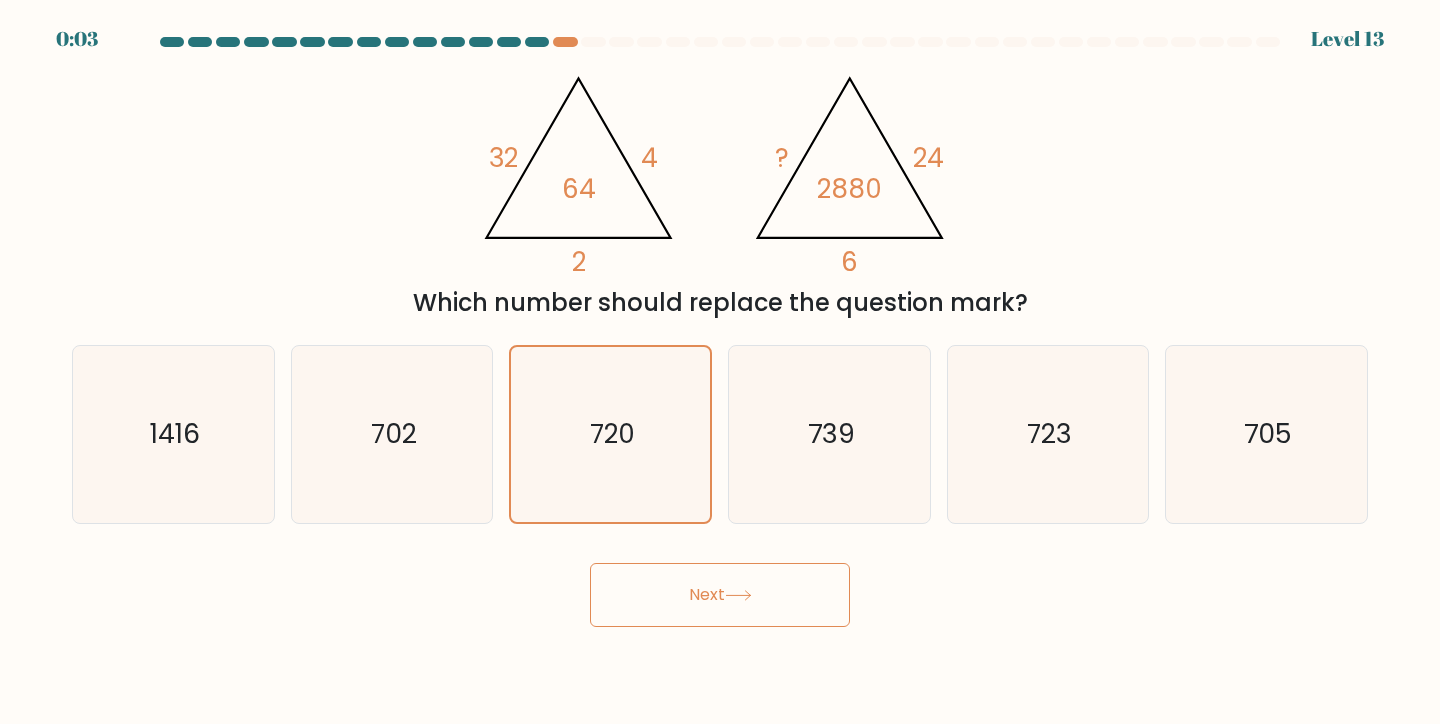 click on "Next" at bounding box center [720, 595] 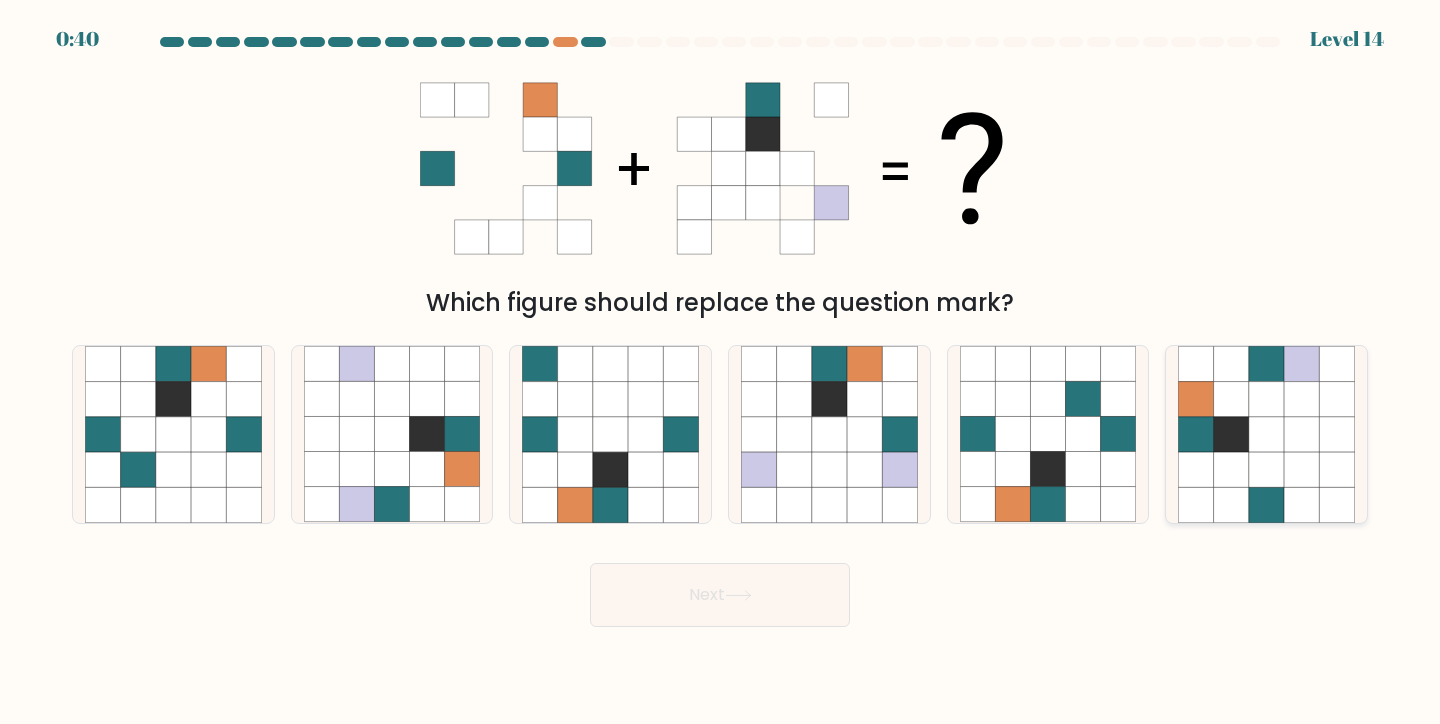 click 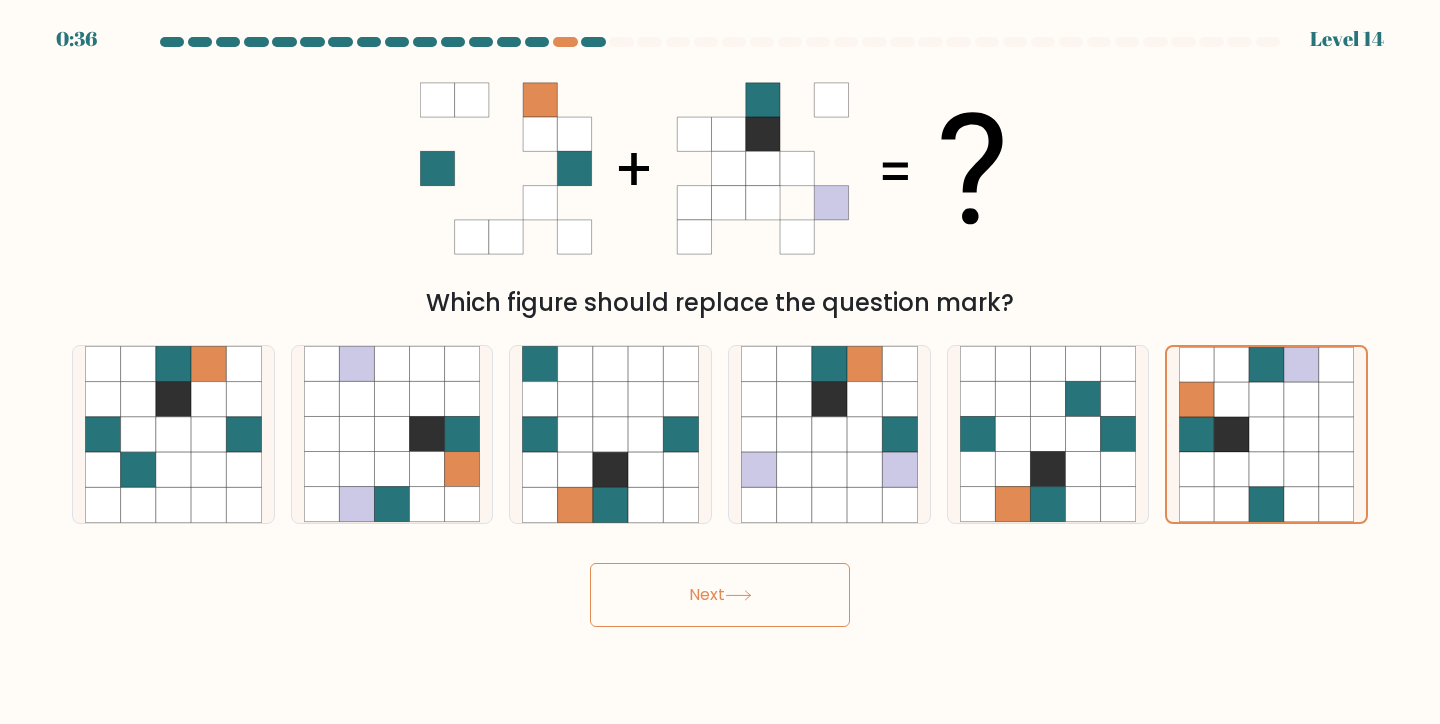 click on "Next" at bounding box center [720, 595] 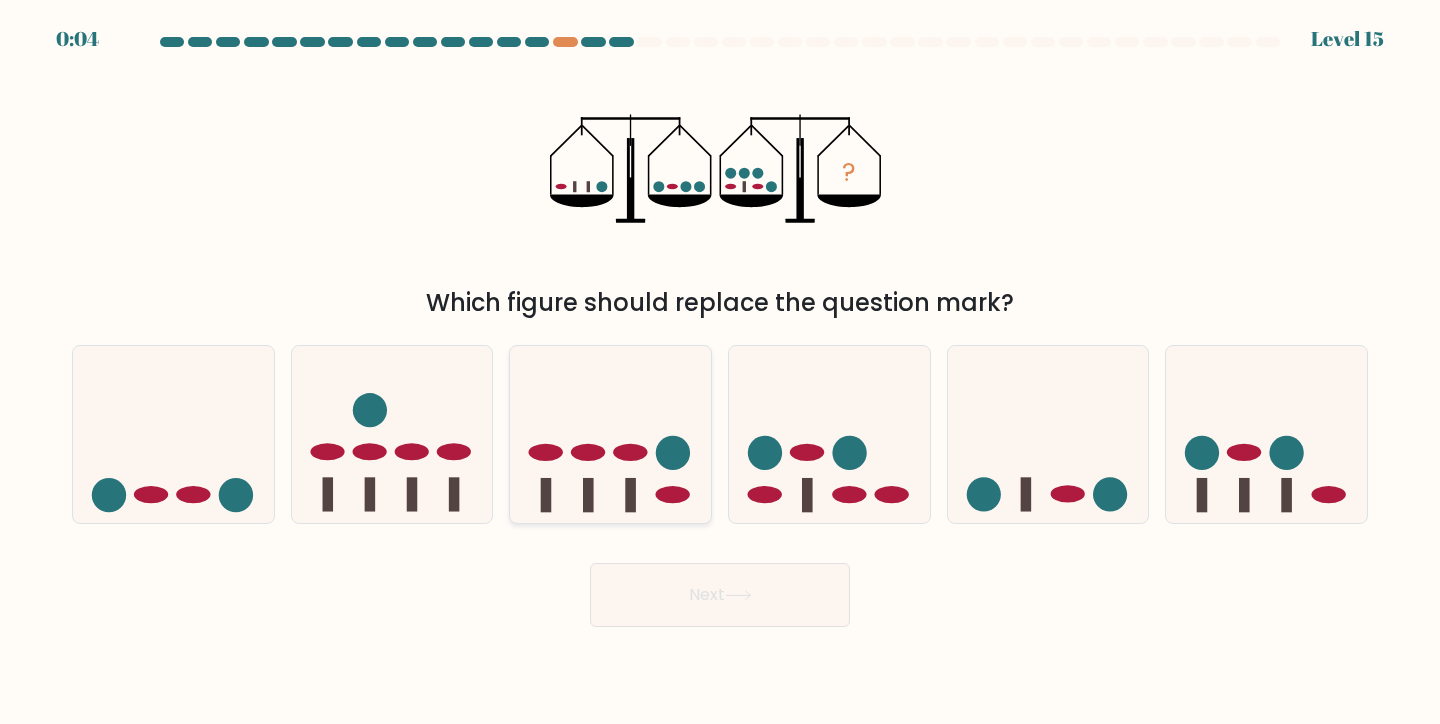 click 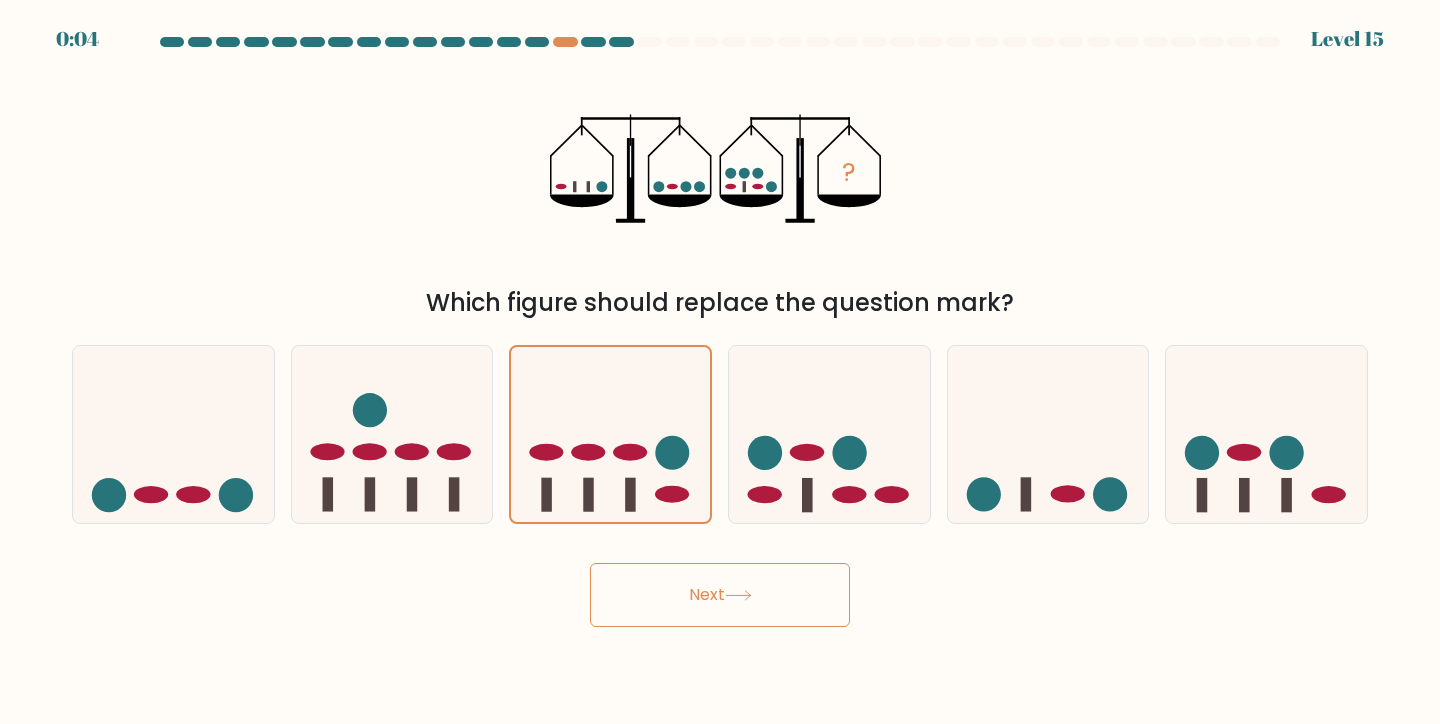 click 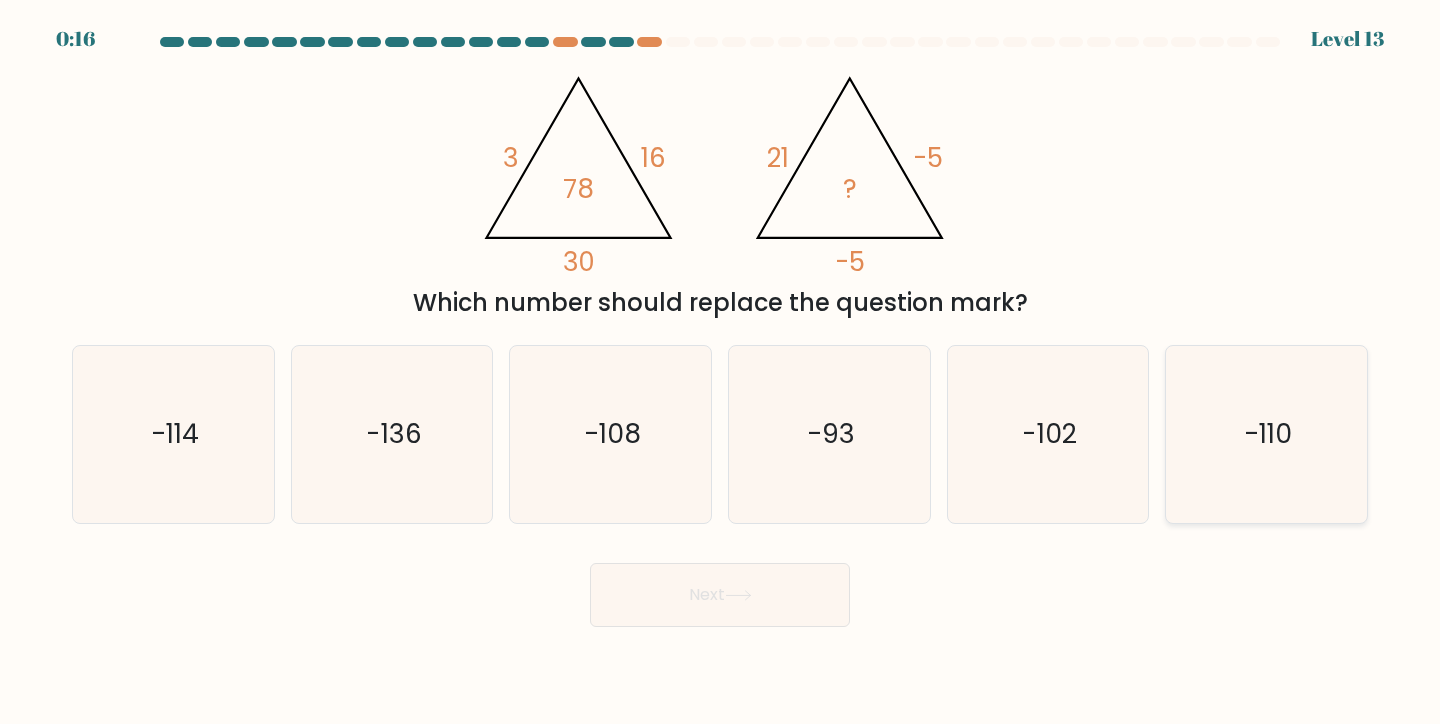 click on "-110" 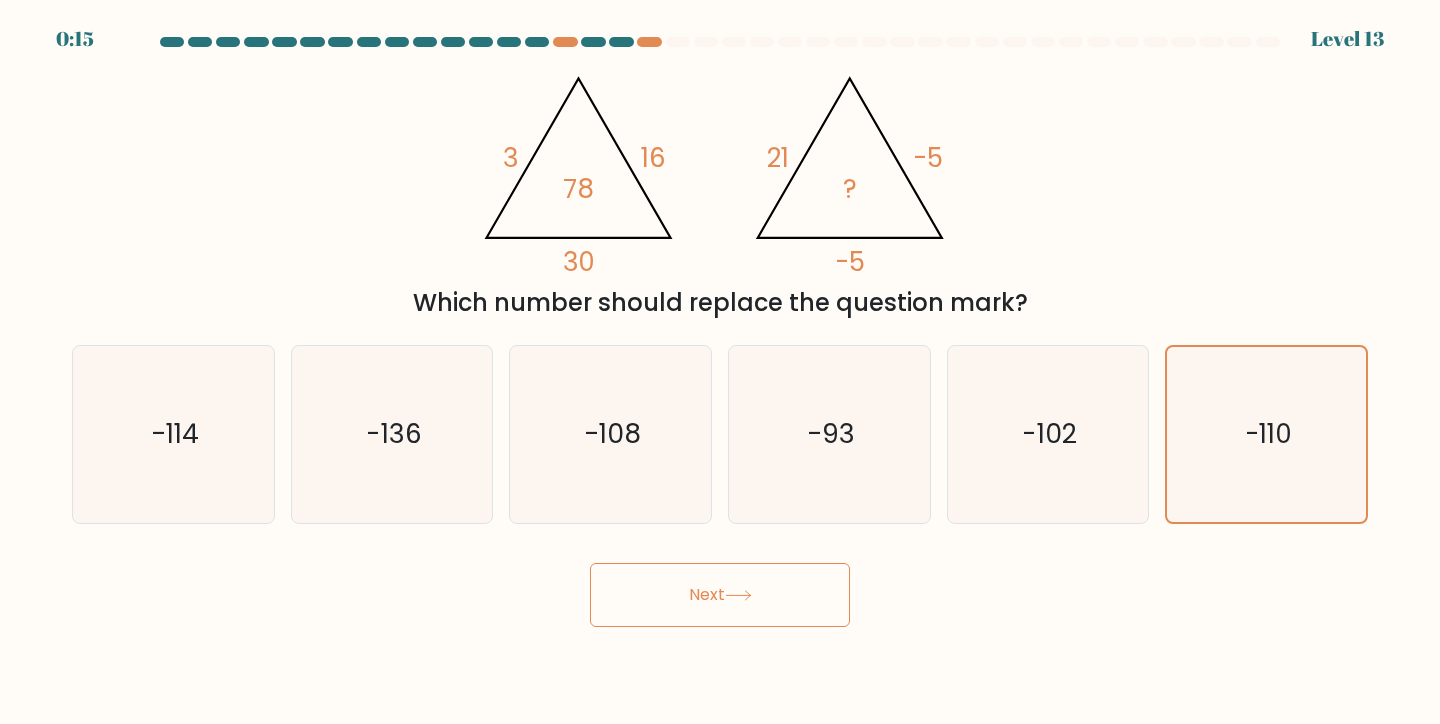 click on "Next" at bounding box center (720, 595) 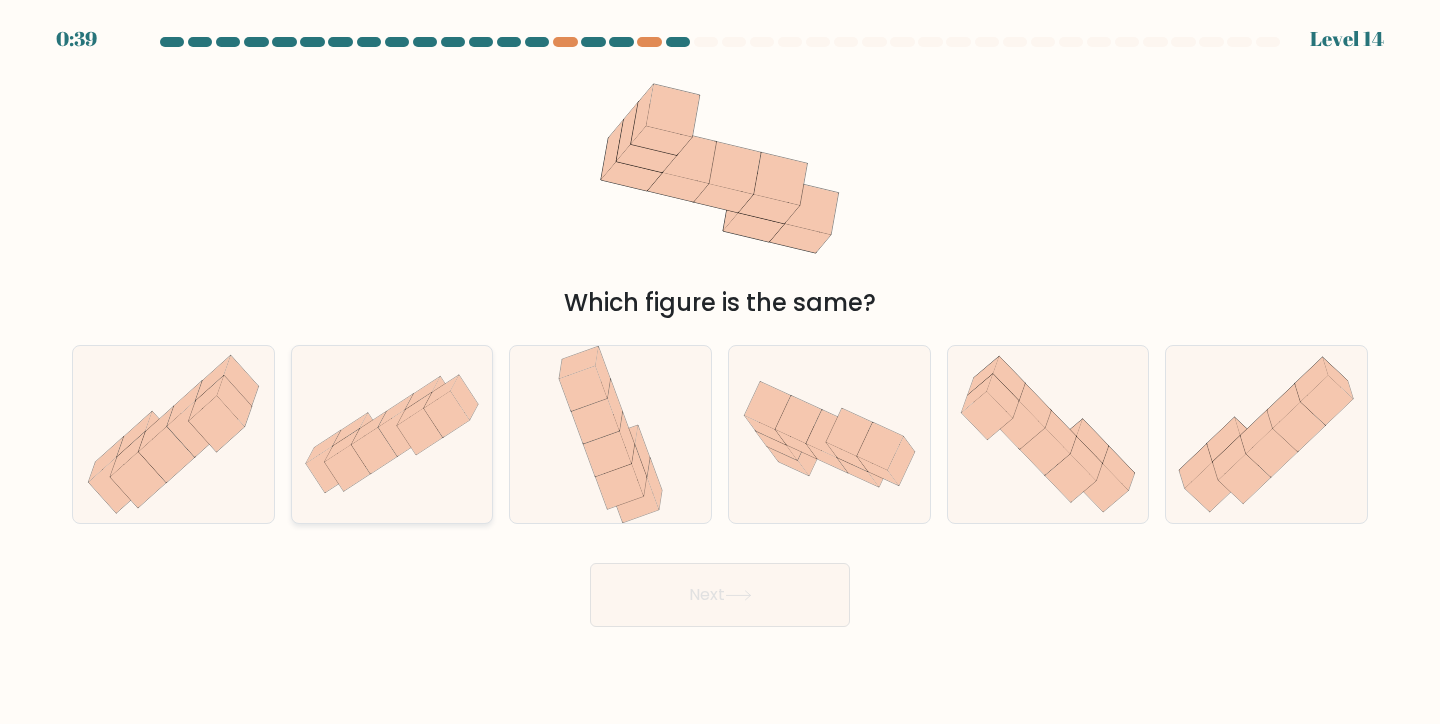 click 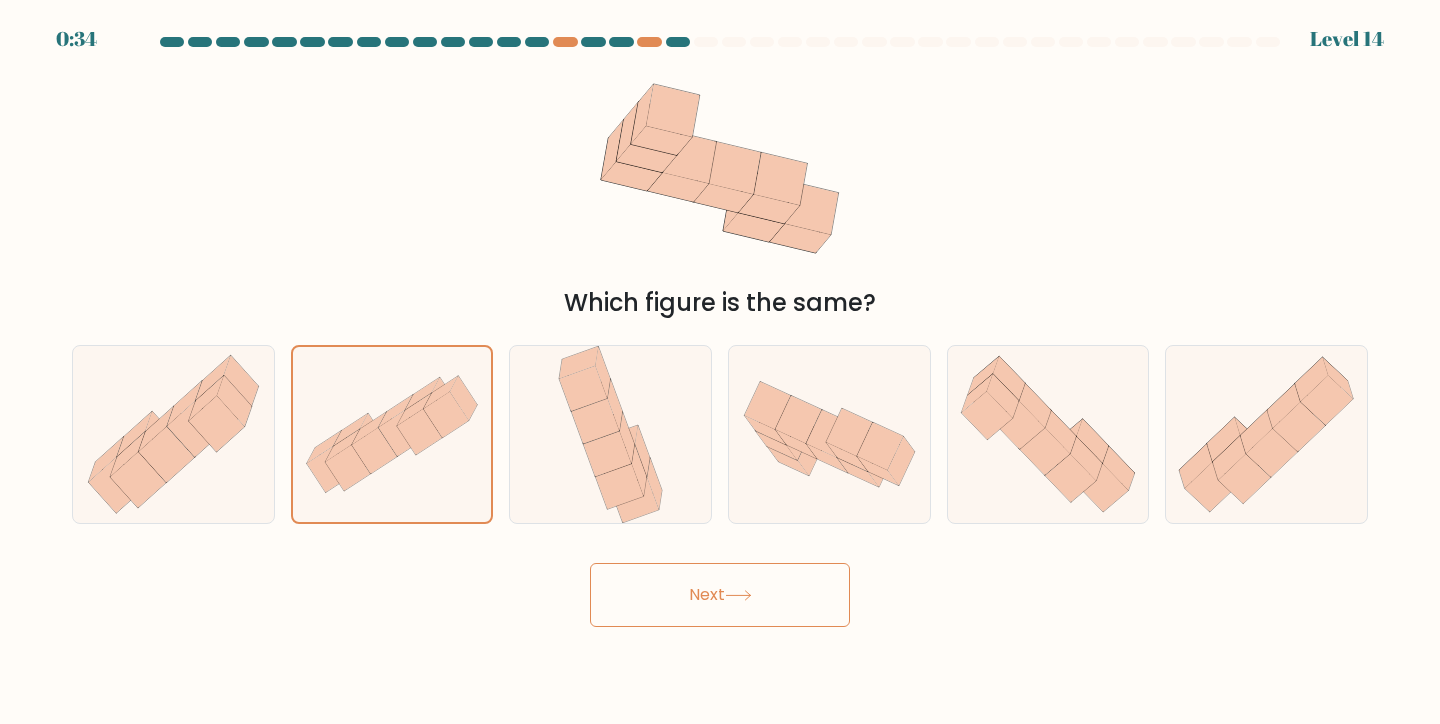click on "Next" at bounding box center (720, 595) 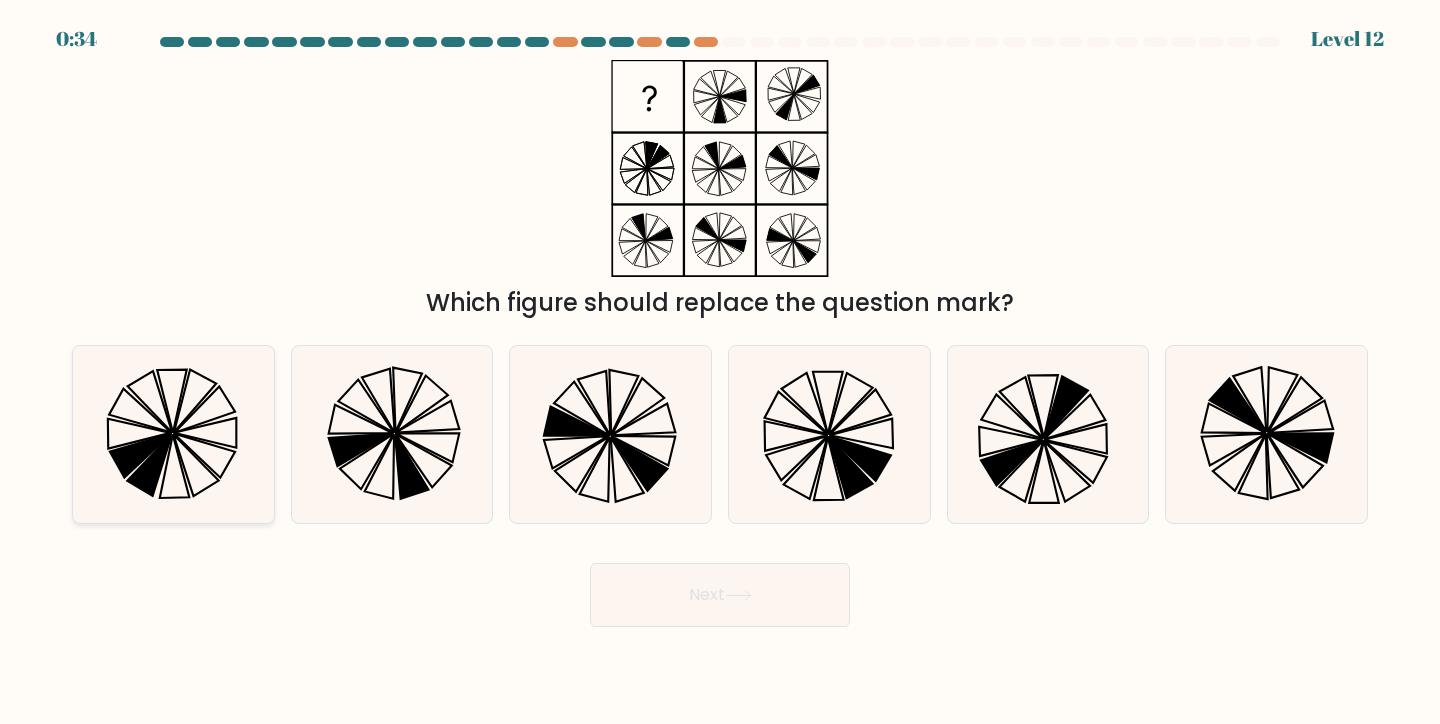 click 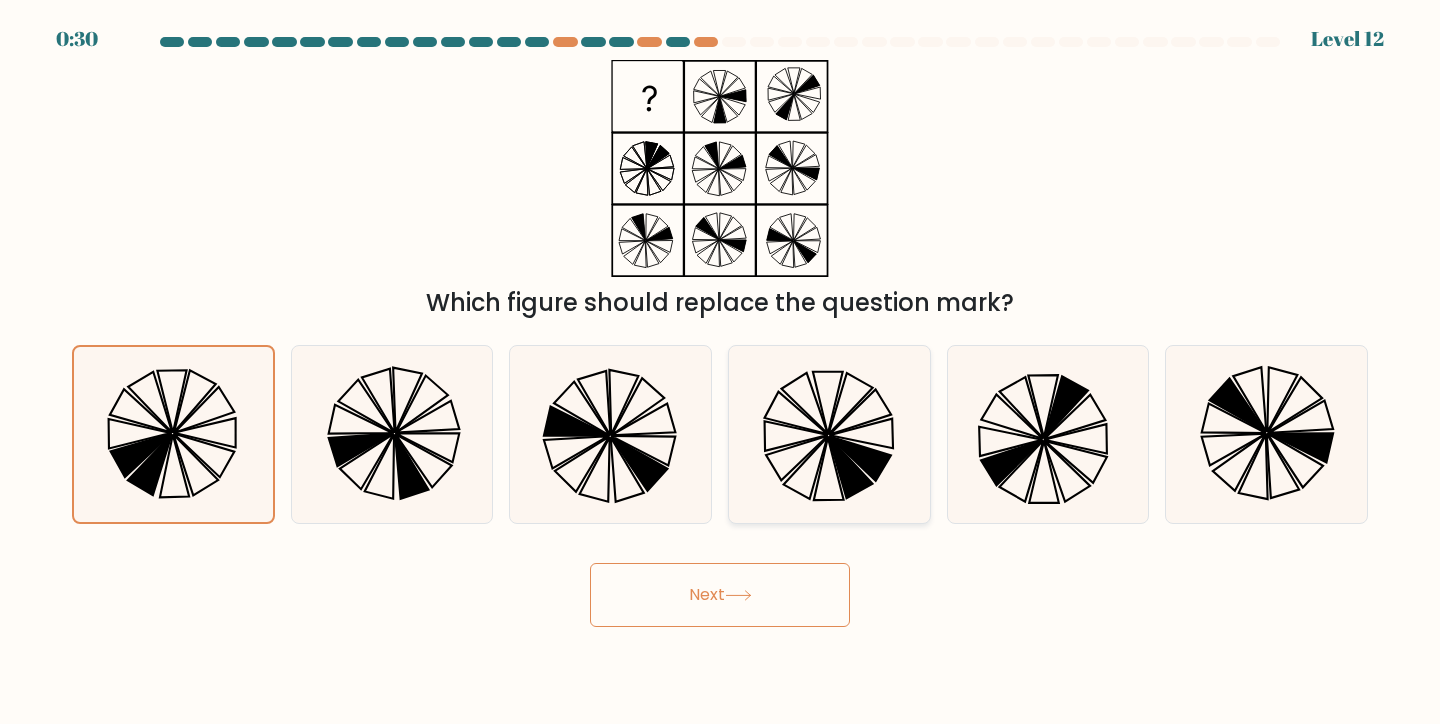click 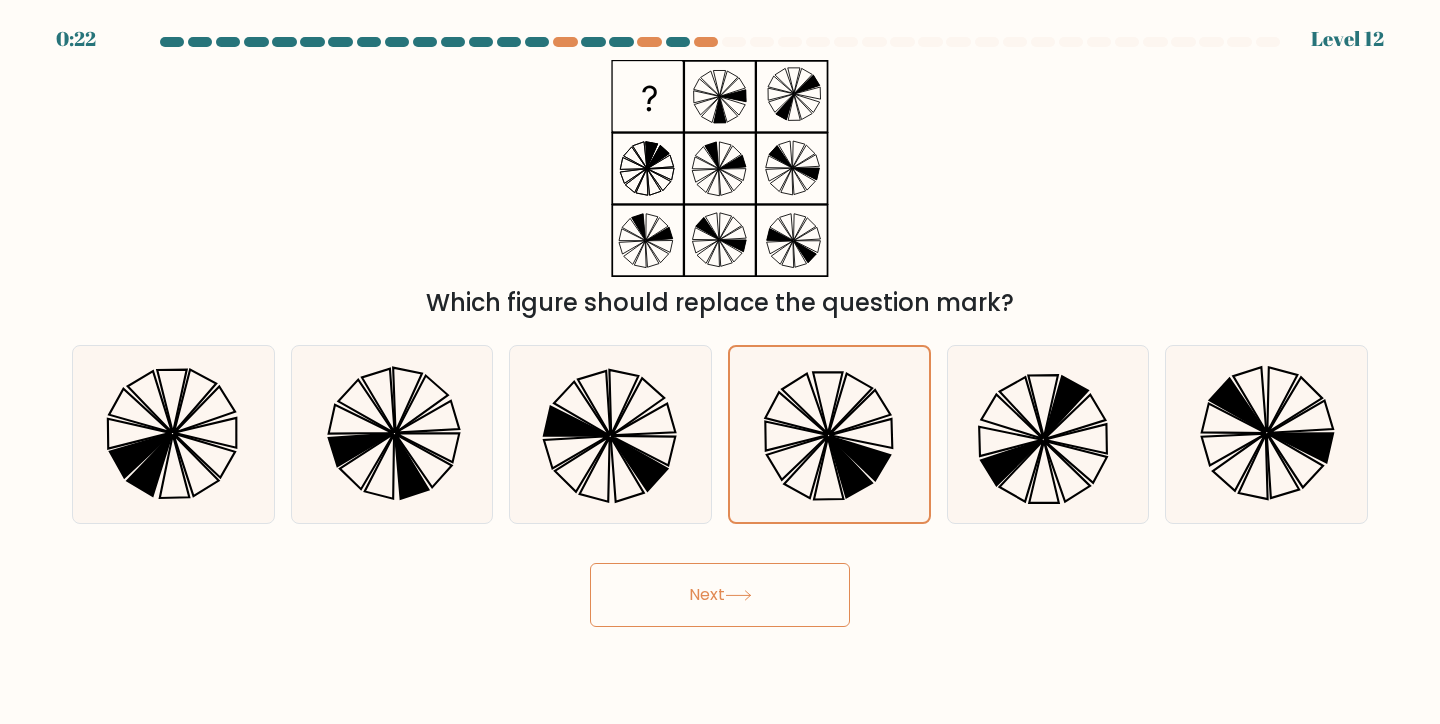 click on "Next" at bounding box center [720, 595] 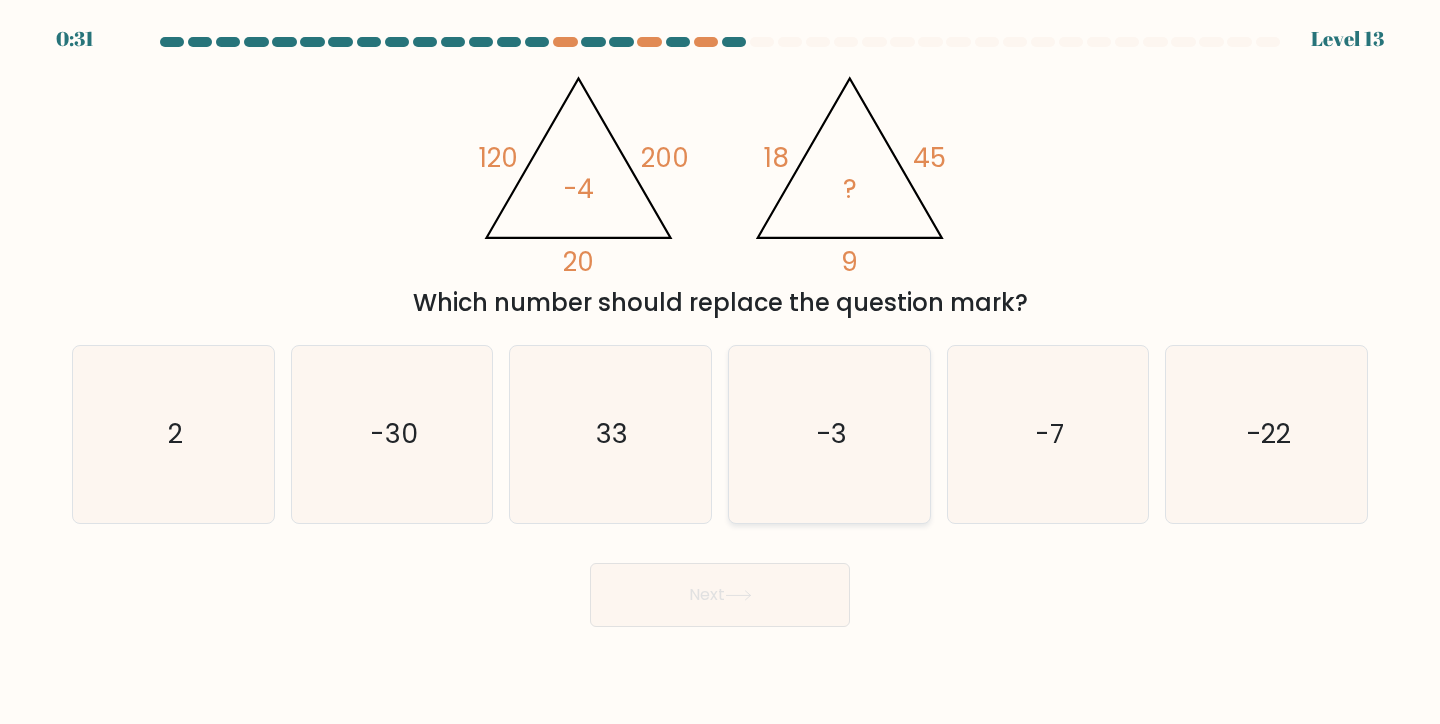 click on "-3" 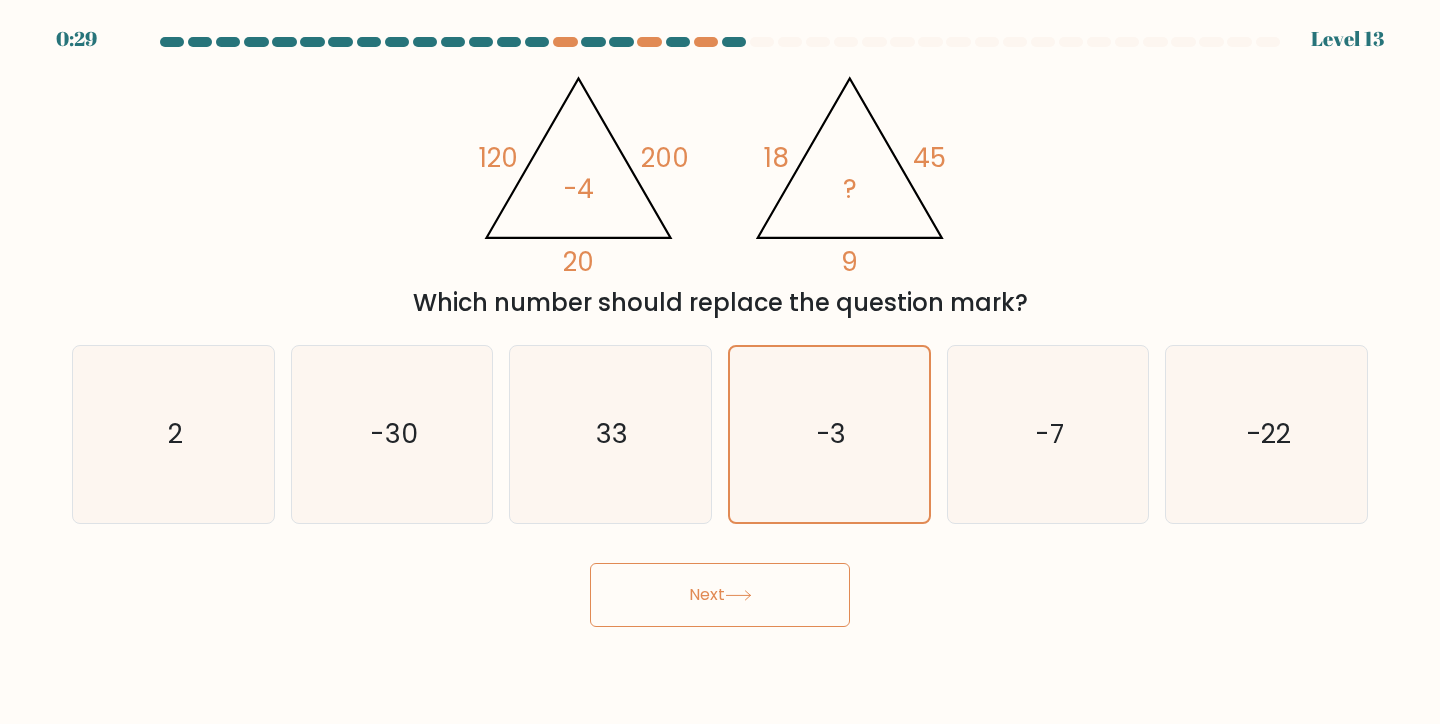 click on "Next" at bounding box center [720, 595] 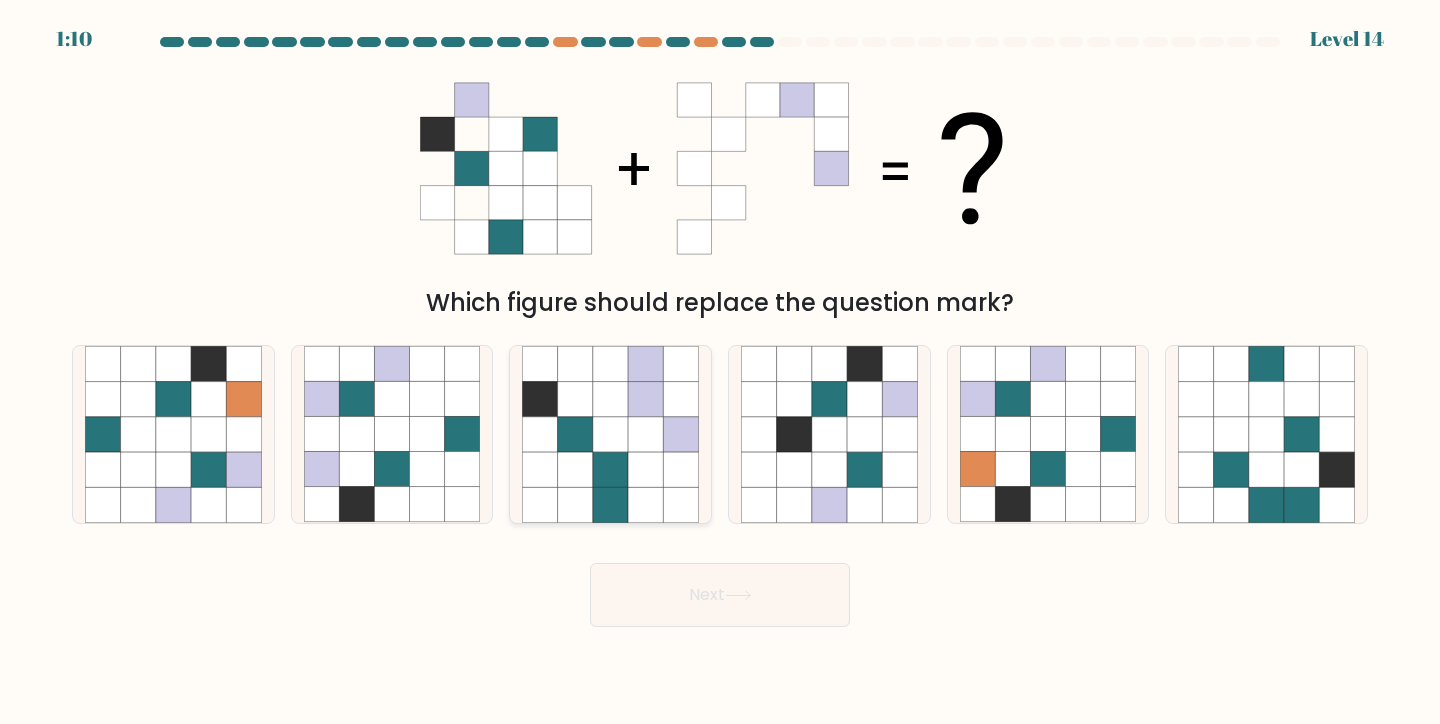 click 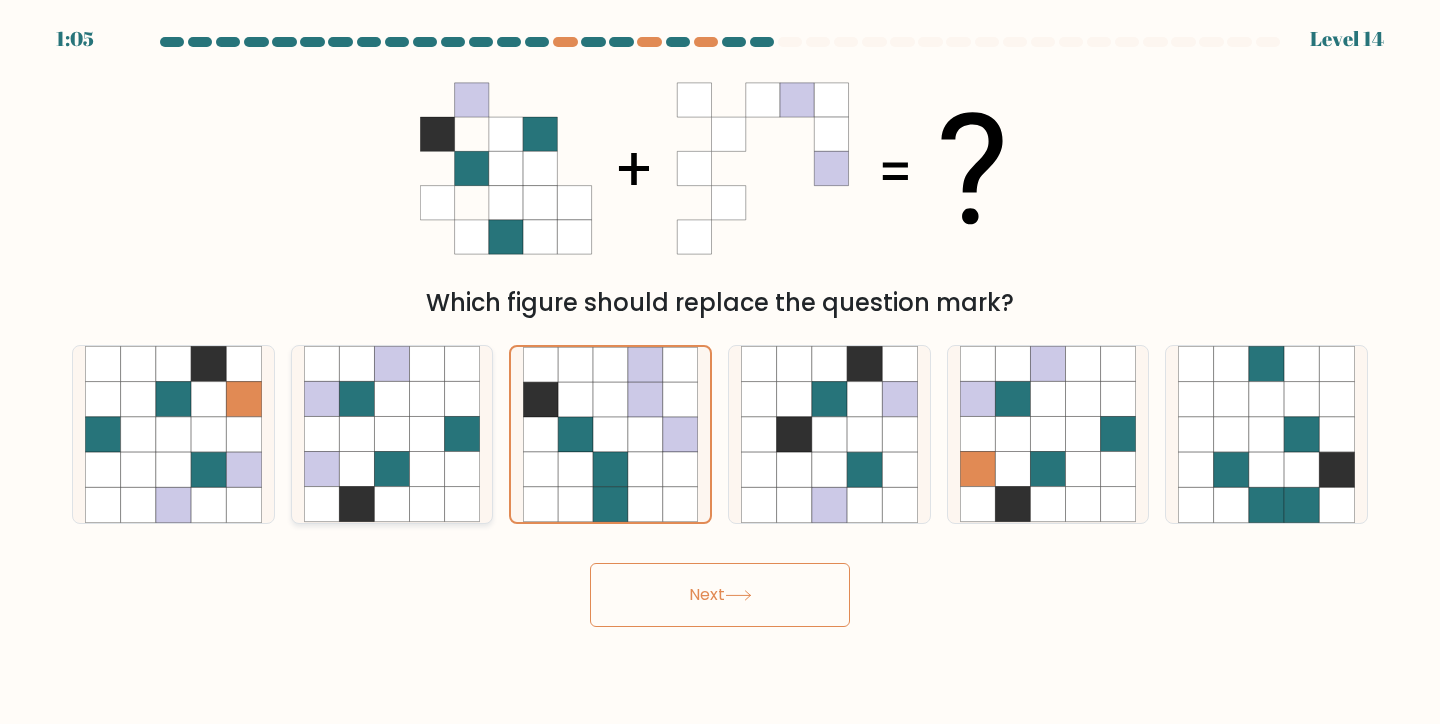 click 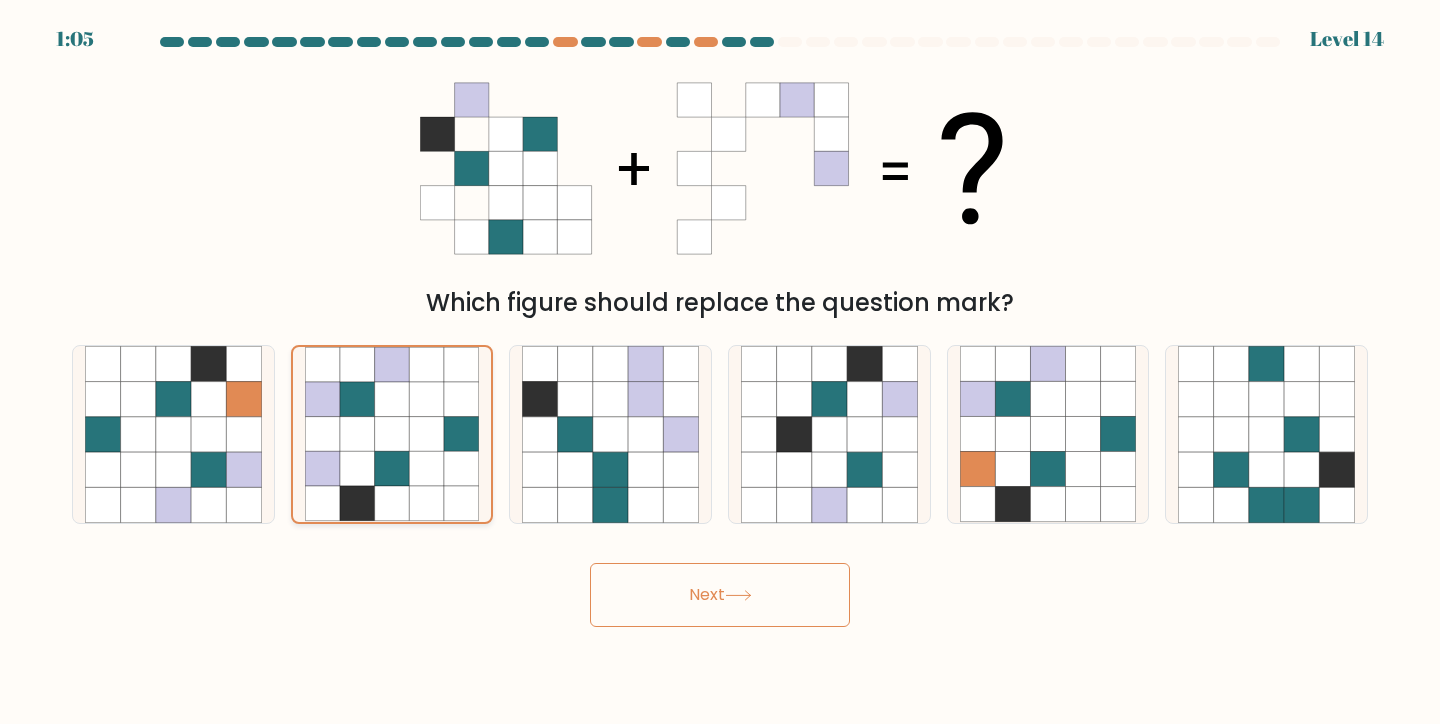 click 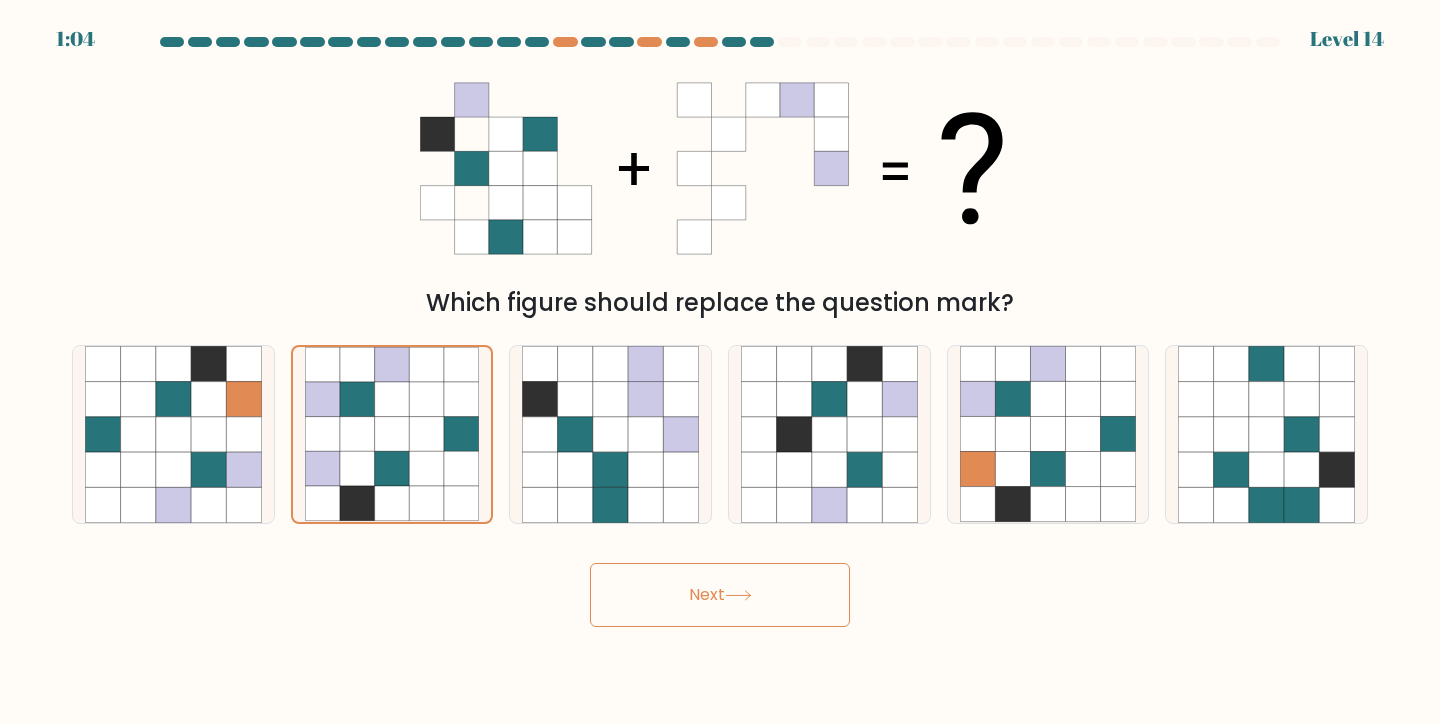 click on "Next" at bounding box center (720, 595) 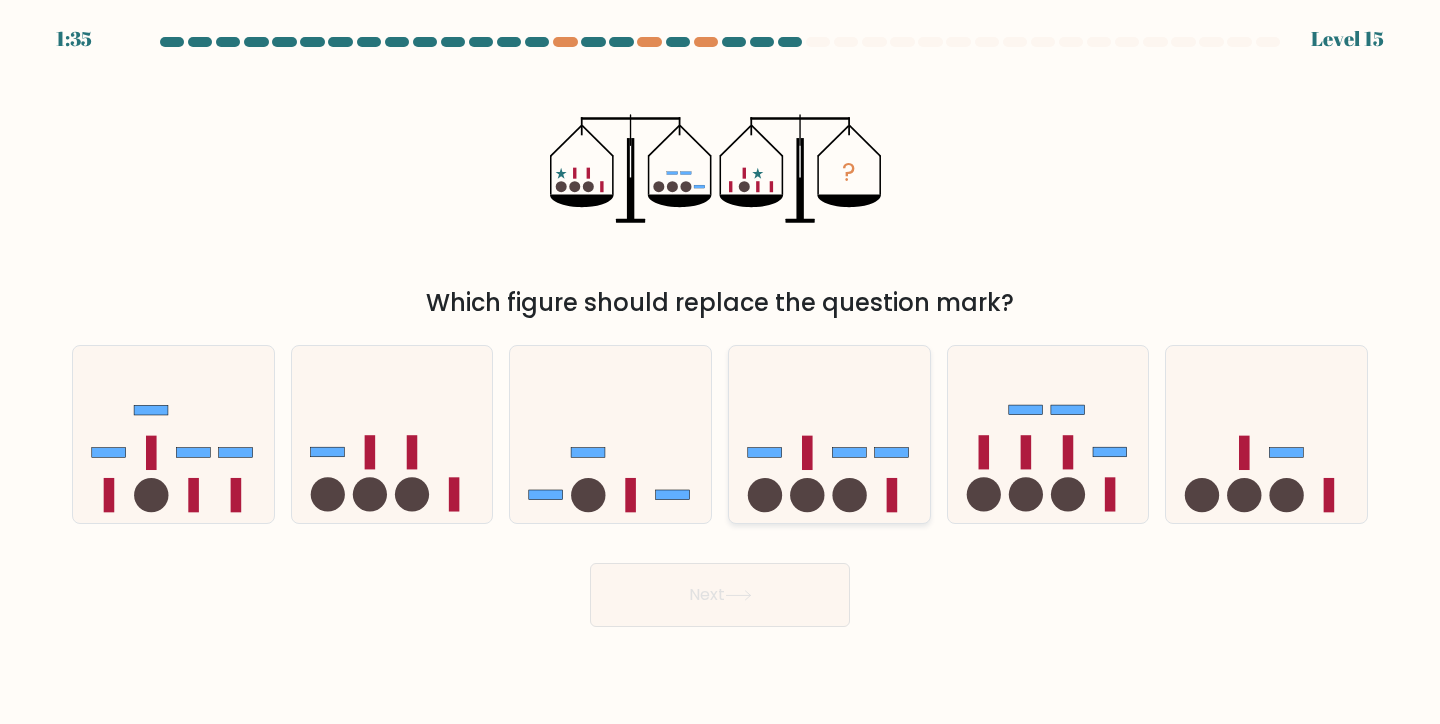 click 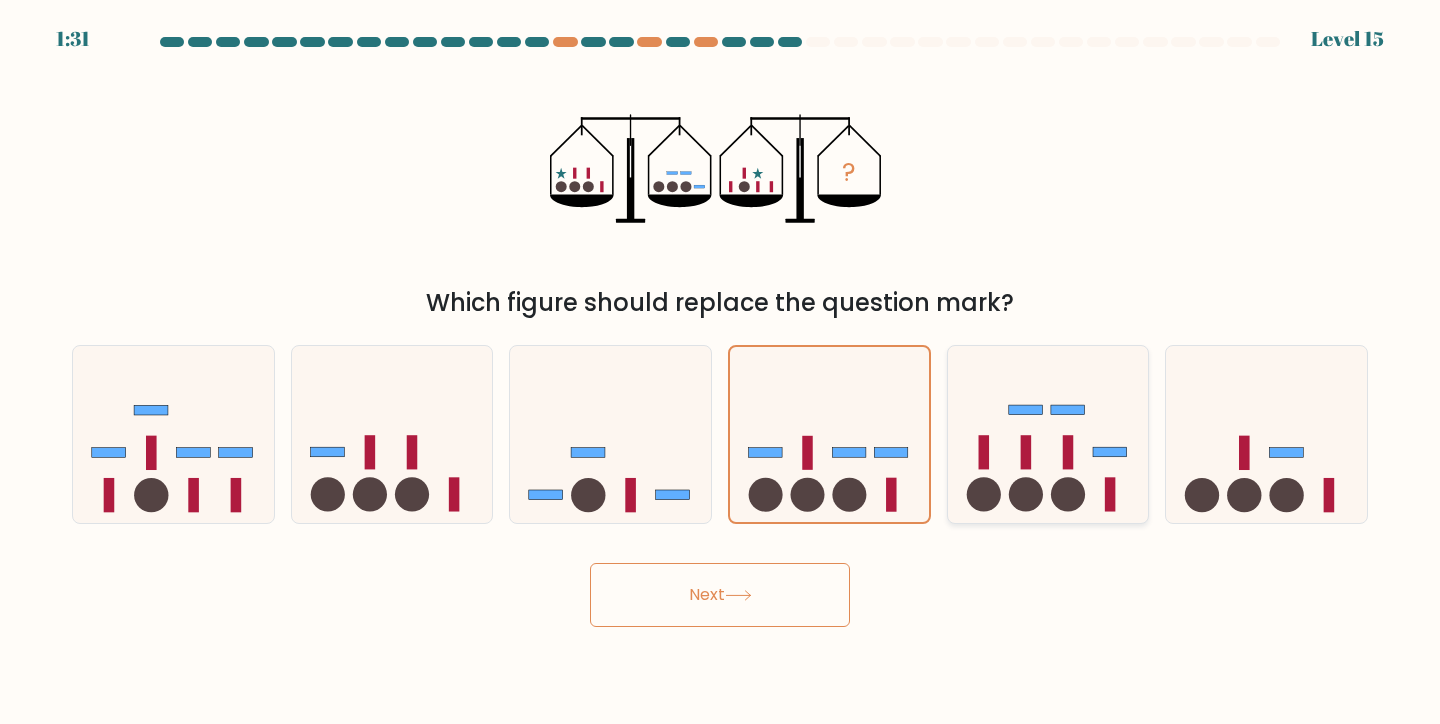 click 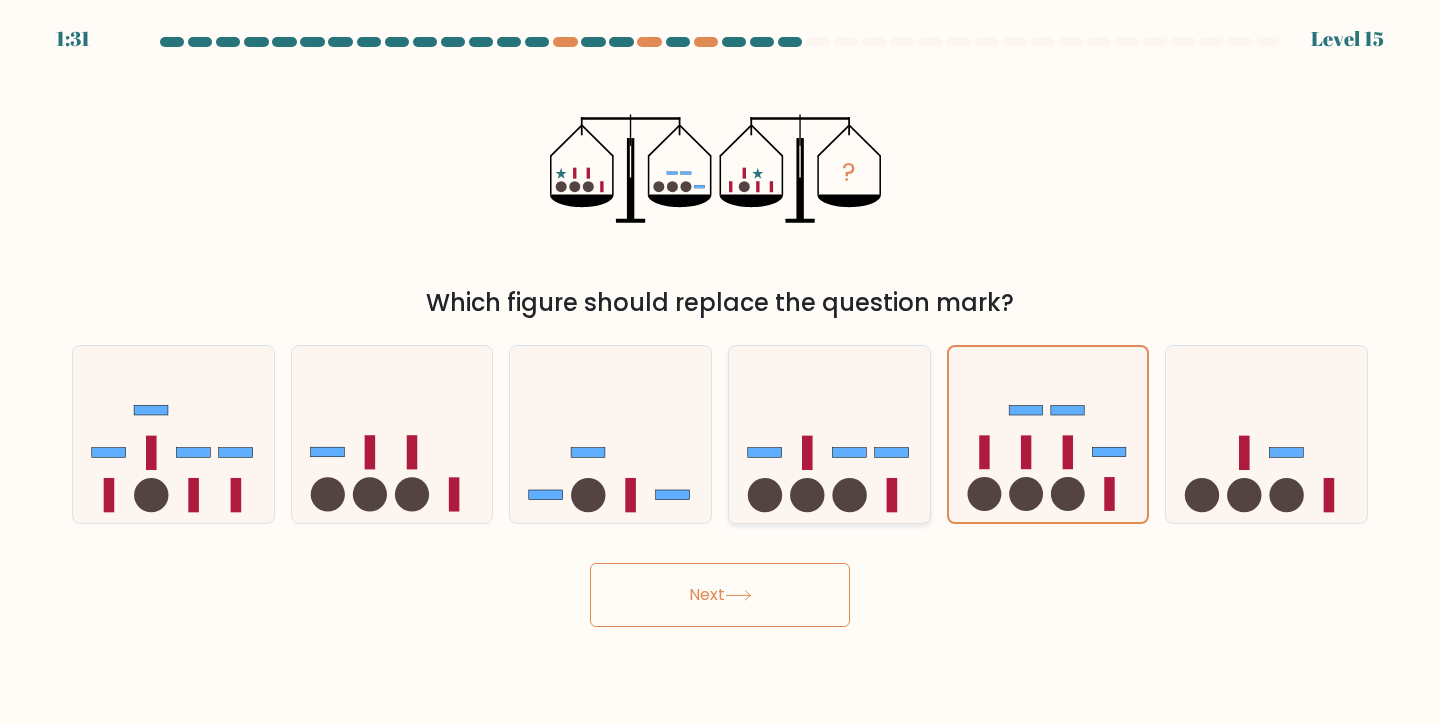 click 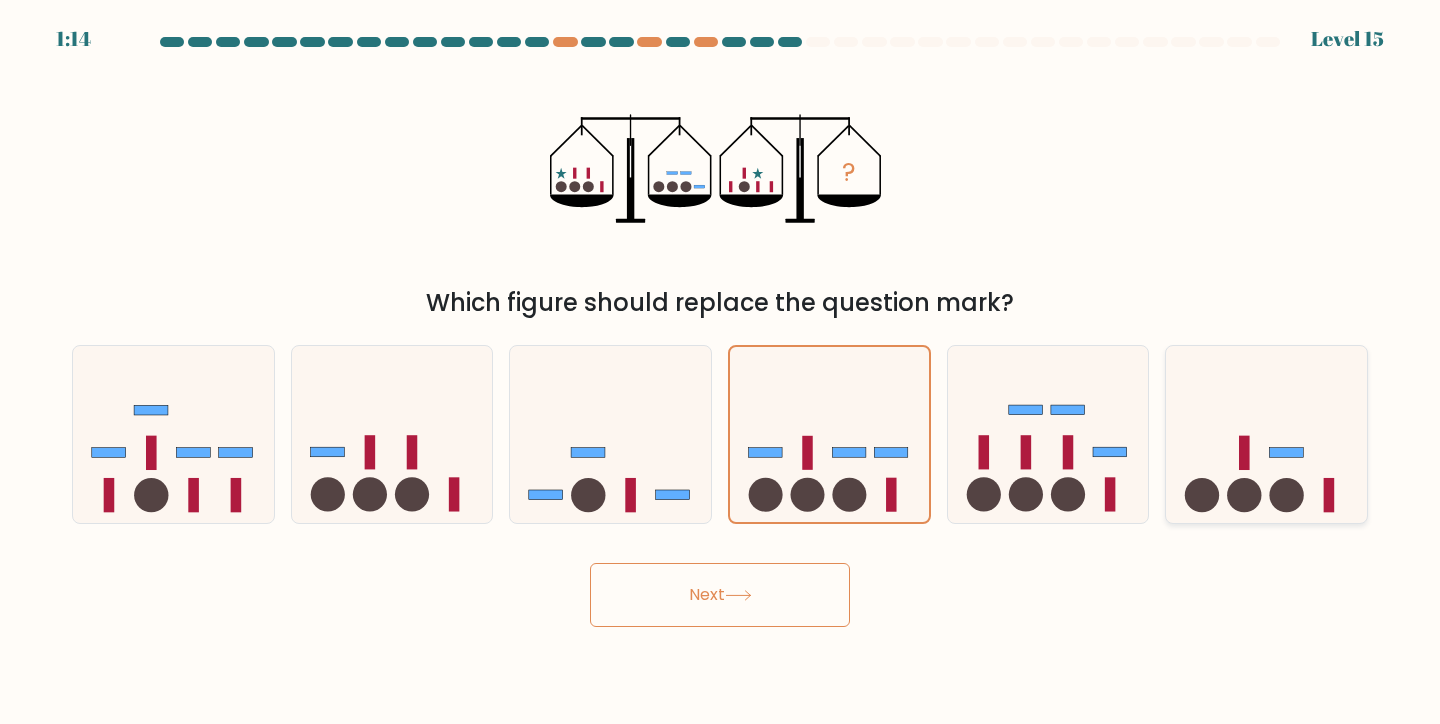 click 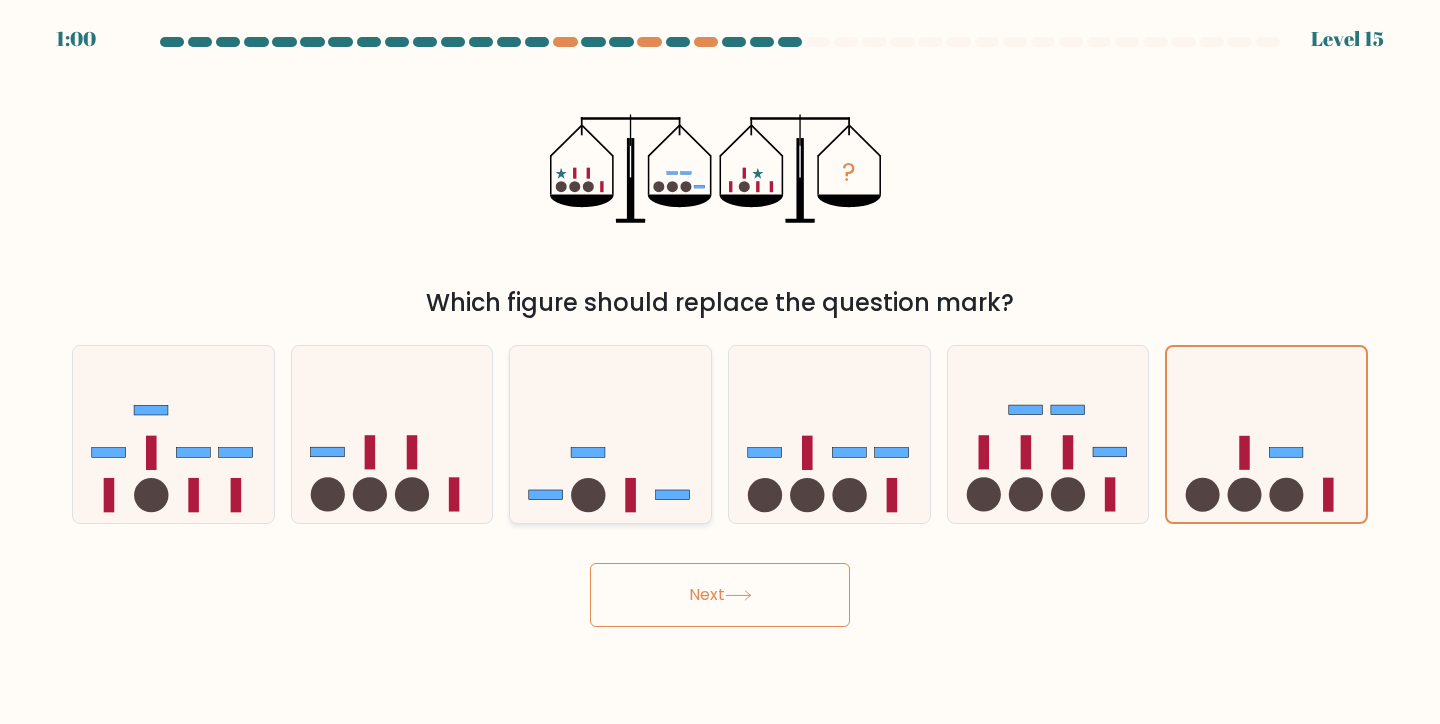 click 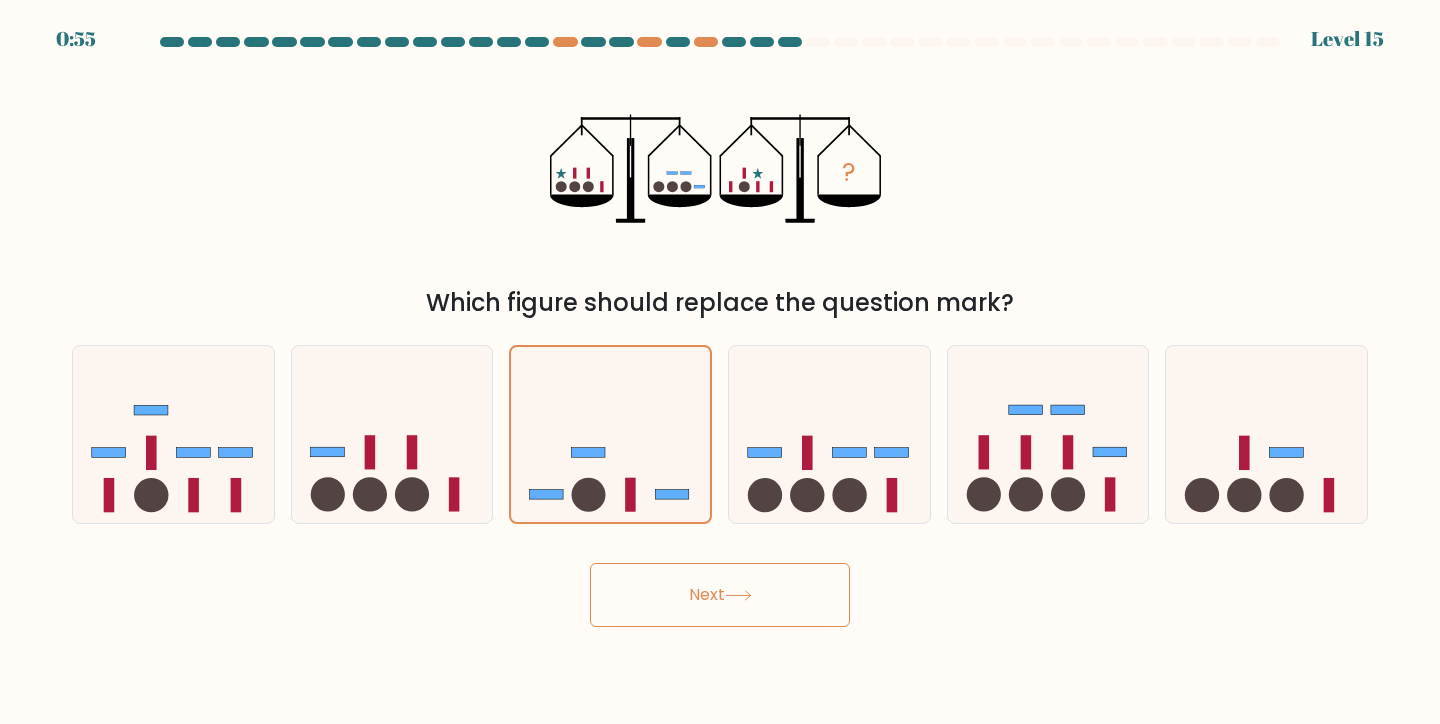 click on "Next" at bounding box center (720, 595) 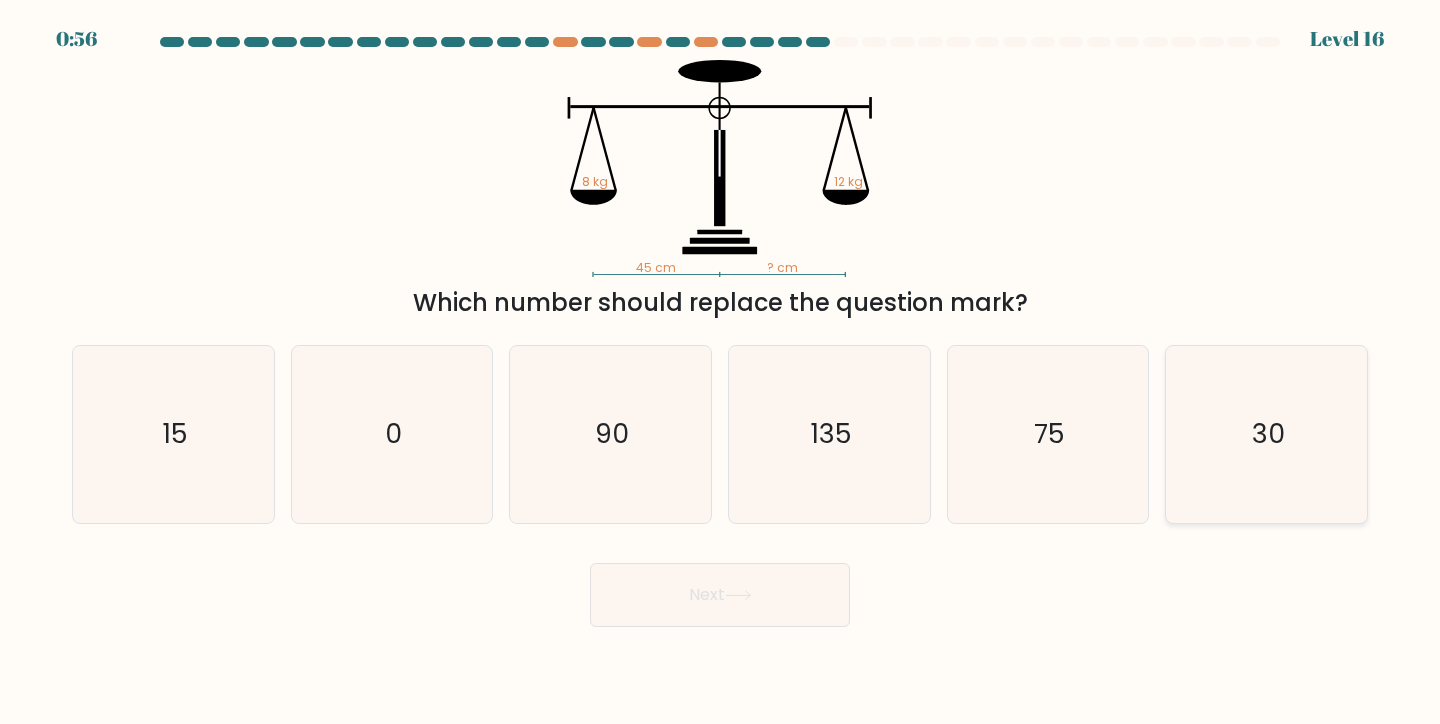 drag, startPoint x: 1291, startPoint y: 410, endPoint x: 1214, endPoint y: 427, distance: 78.854294 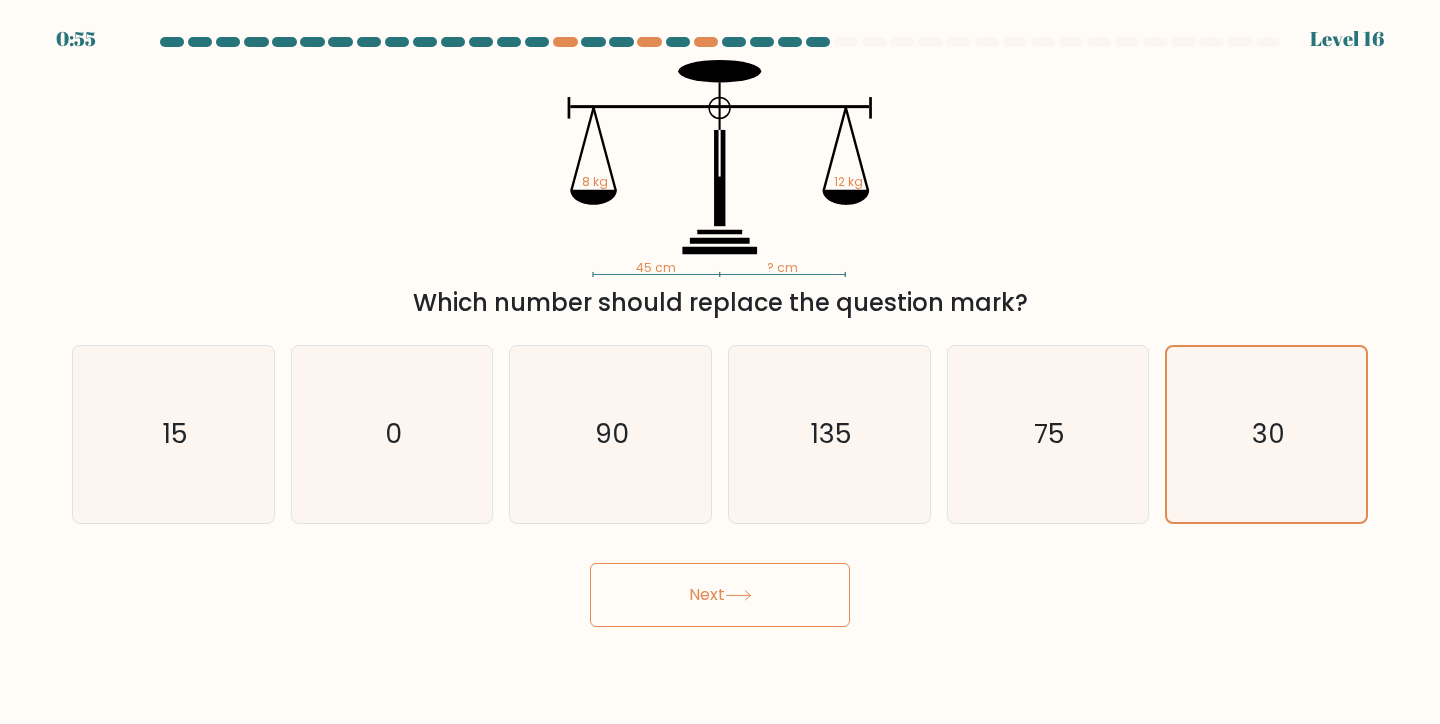 click on "Next" at bounding box center (720, 595) 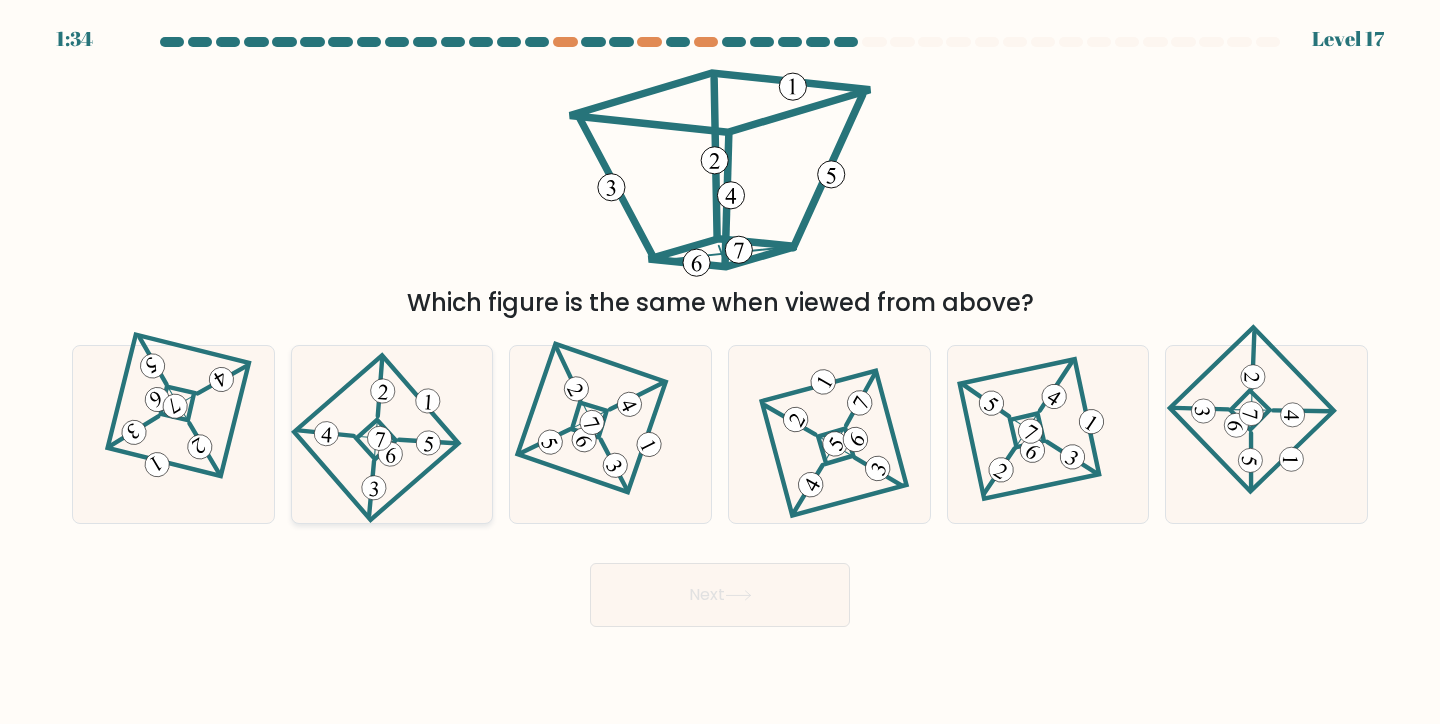 click 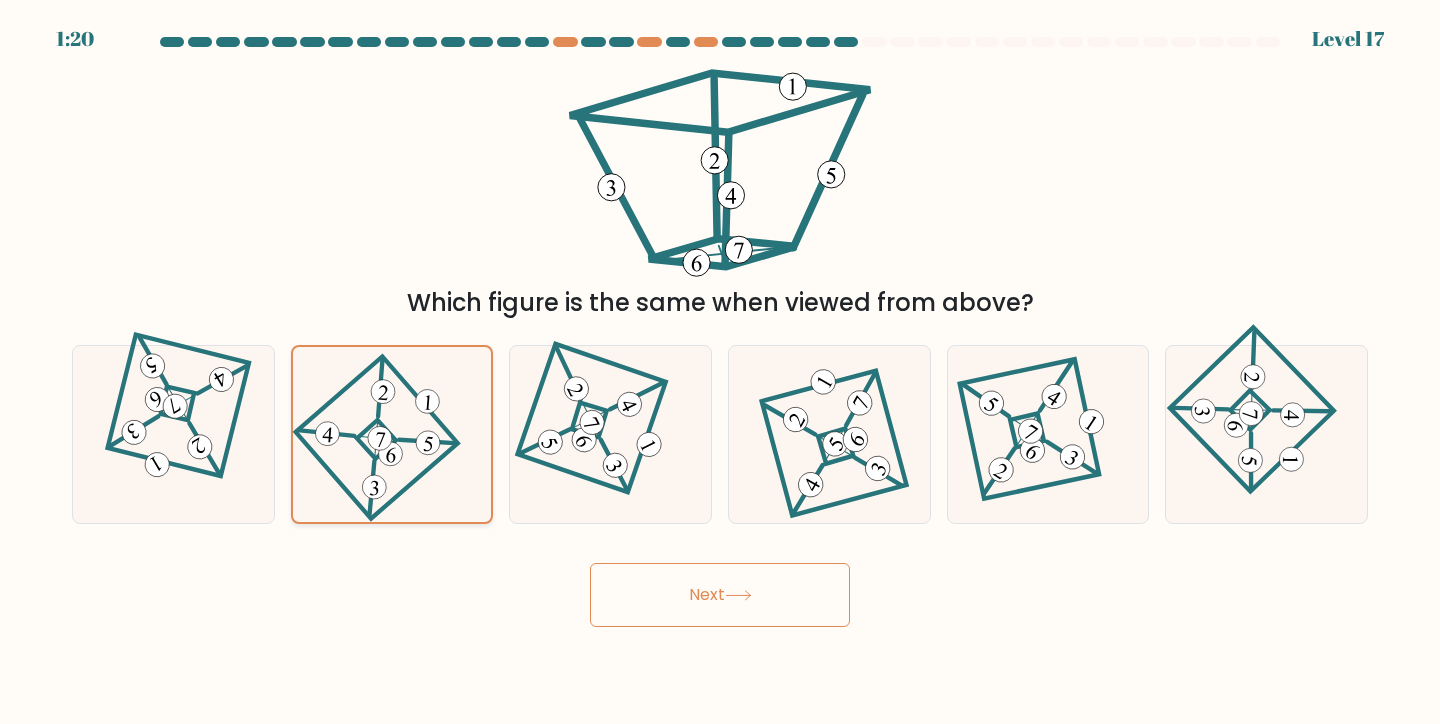 click 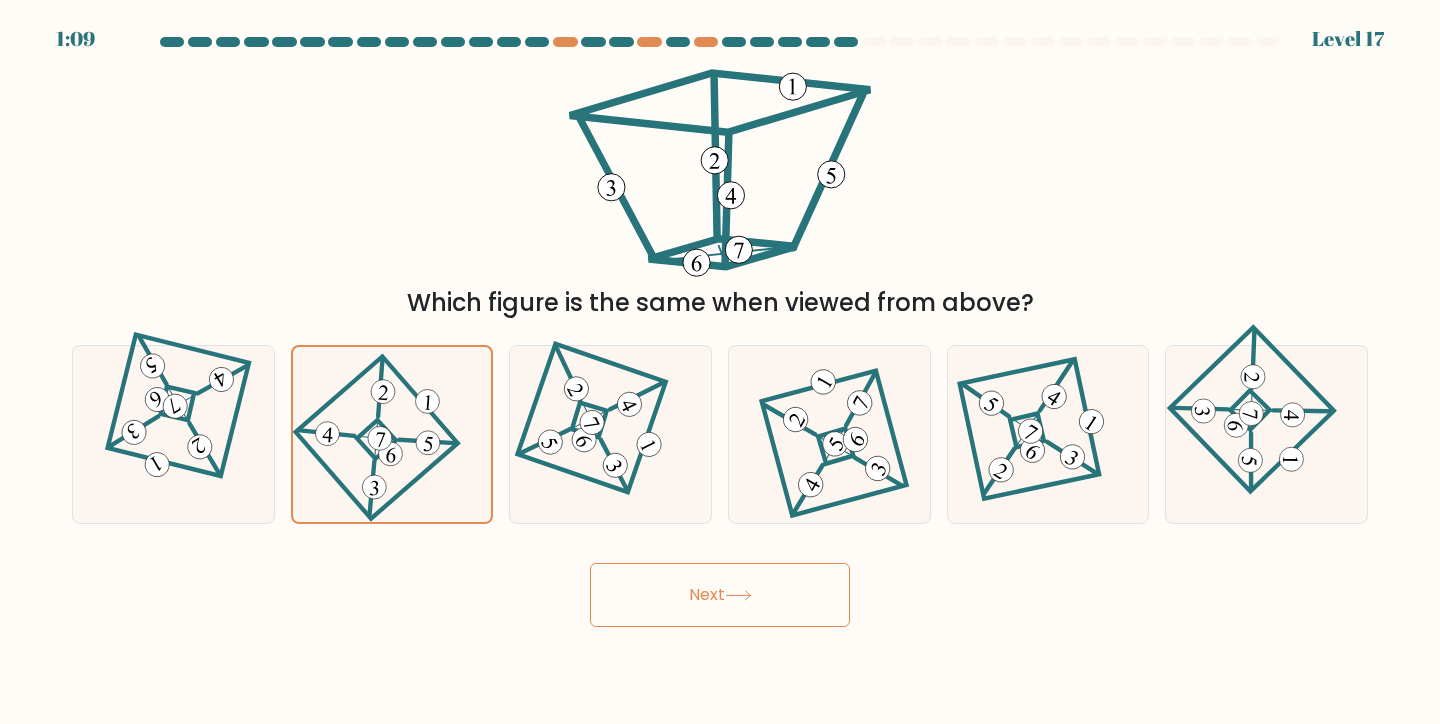 click on "Next" at bounding box center [720, 587] 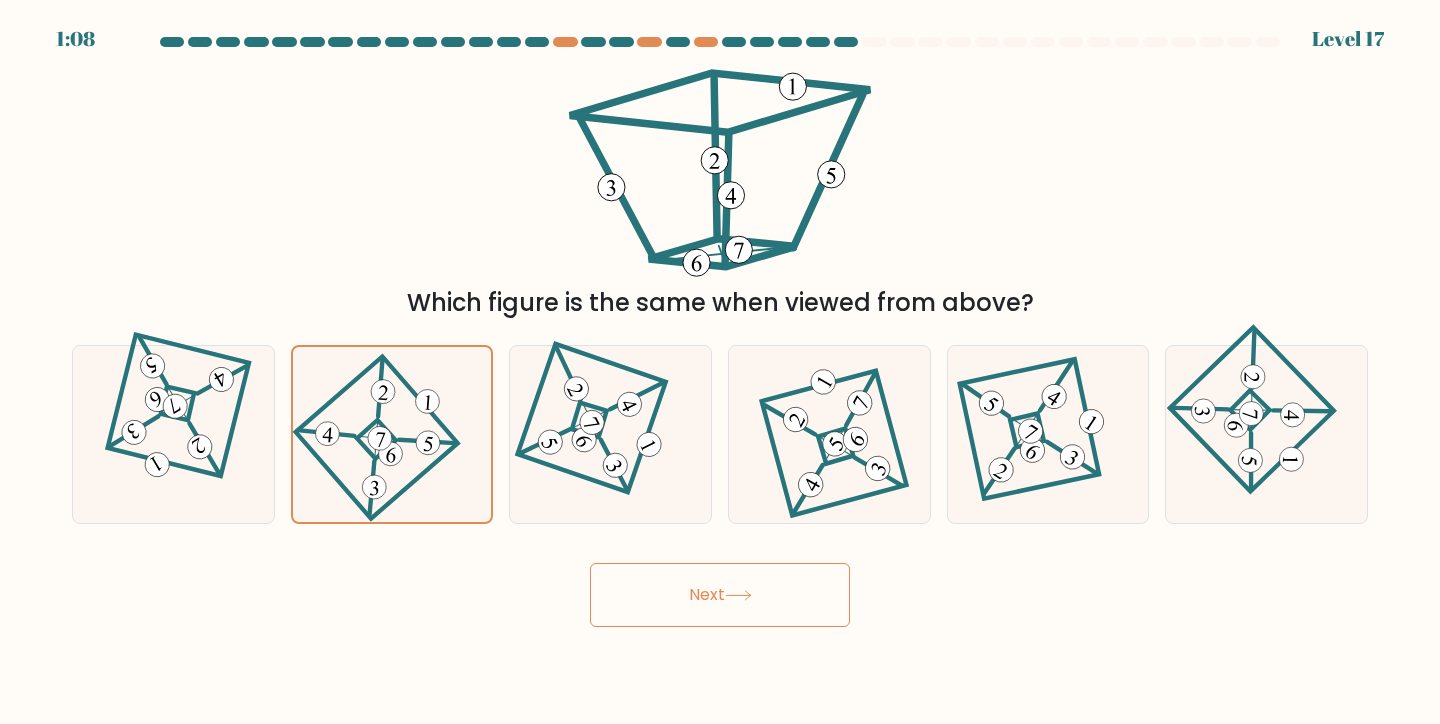 click on "Next" at bounding box center [720, 595] 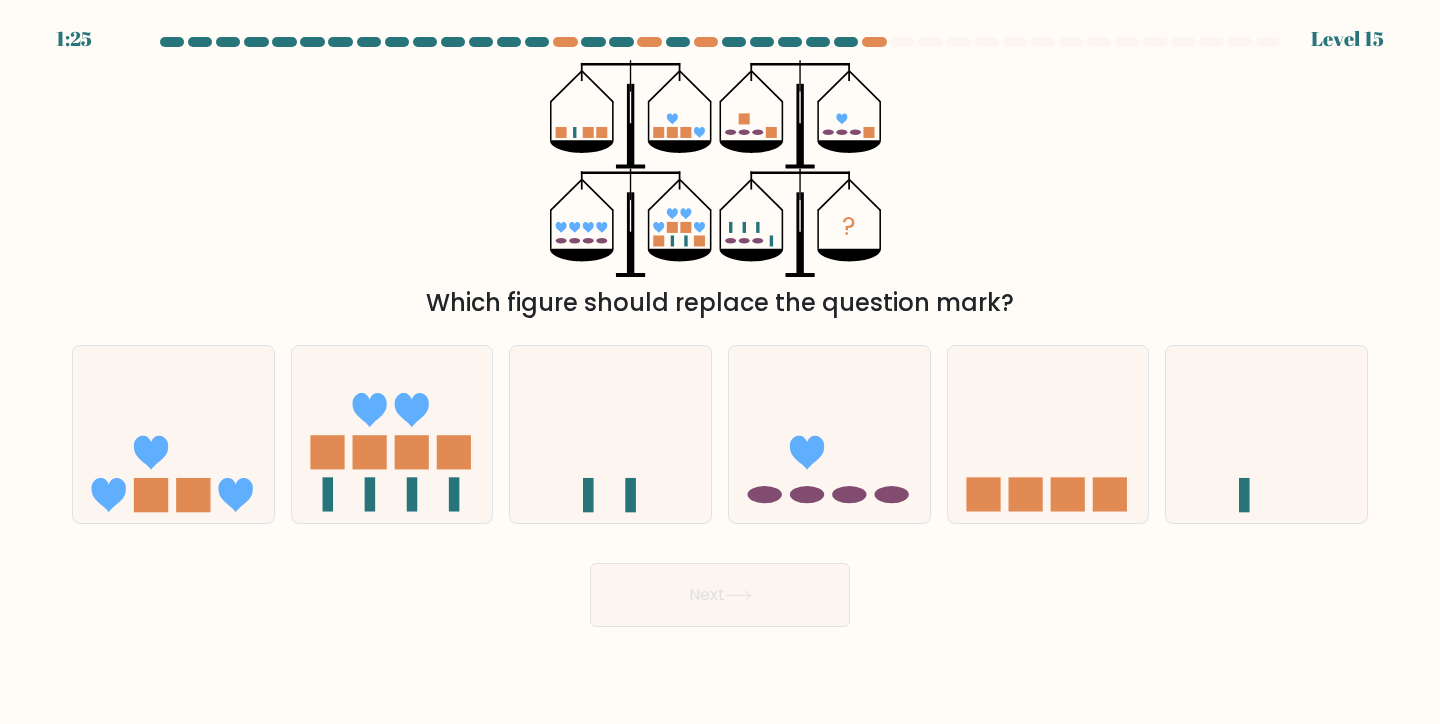 click on "Next" at bounding box center (720, 595) 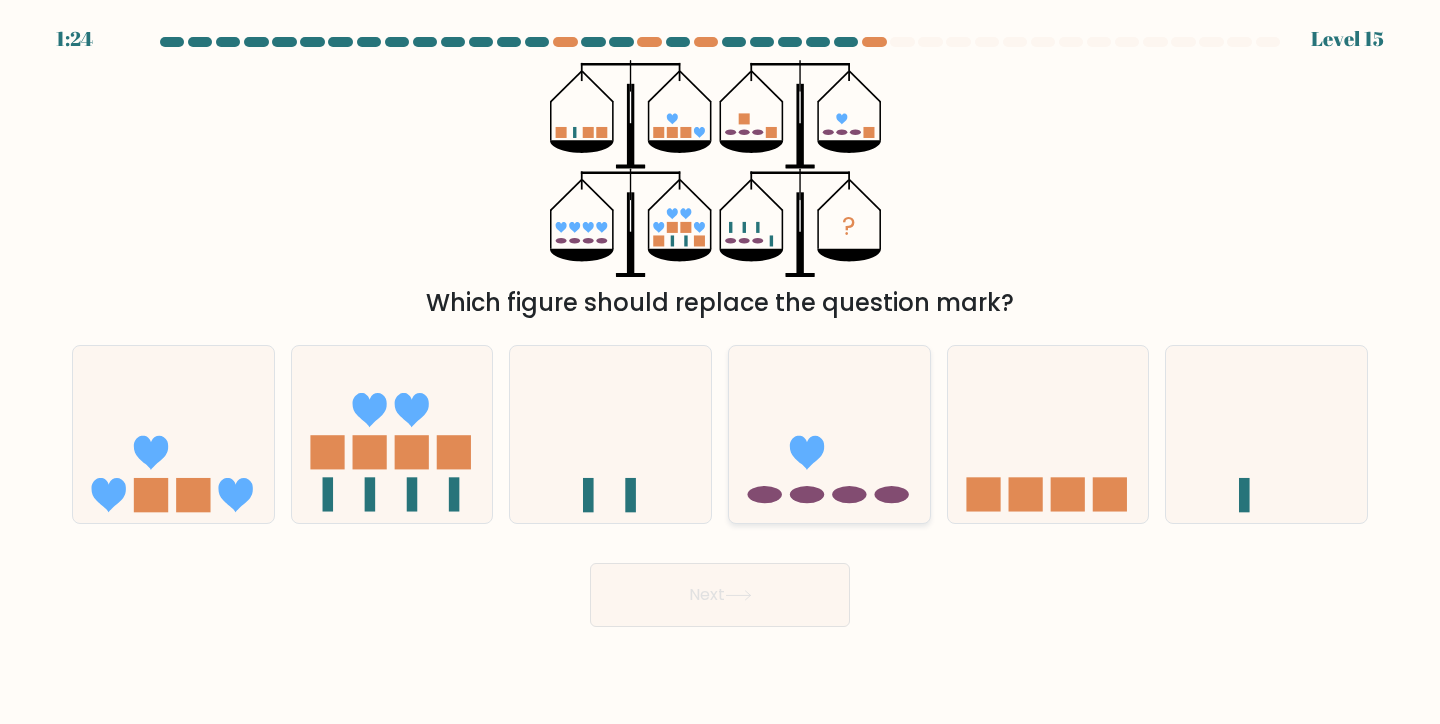 click 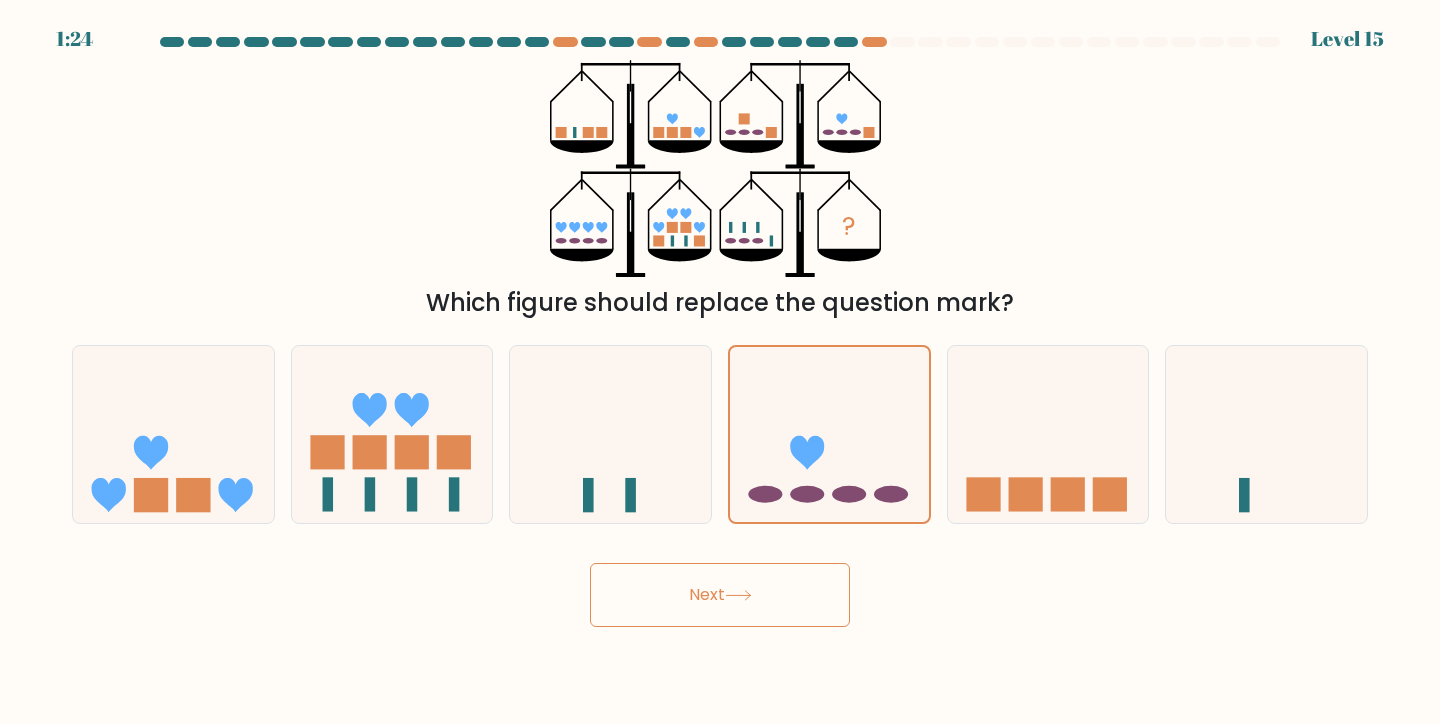 click on "Next" at bounding box center [720, 595] 